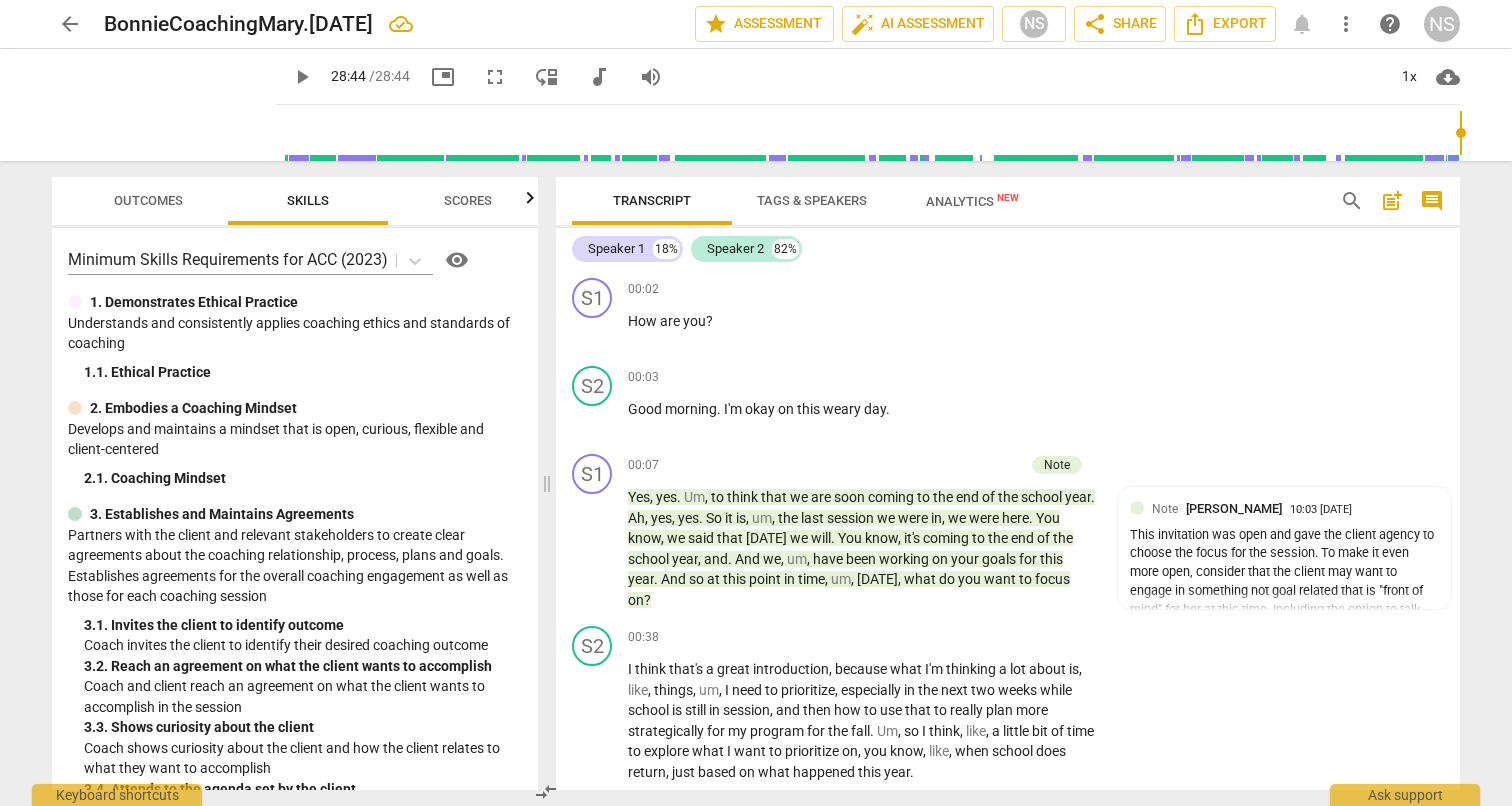 scroll, scrollTop: 0, scrollLeft: 0, axis: both 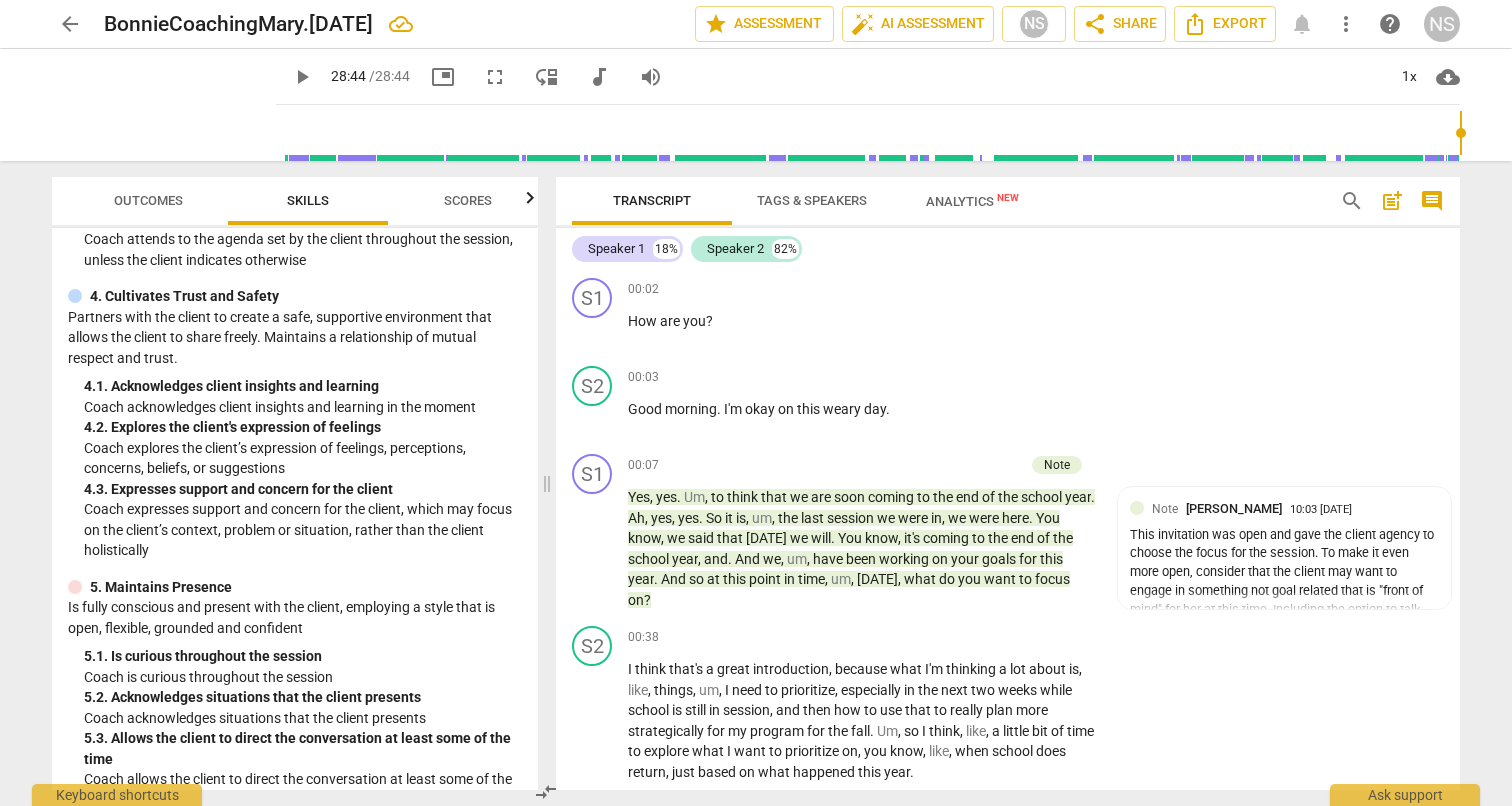 click on "arrow_back" at bounding box center (70, 24) 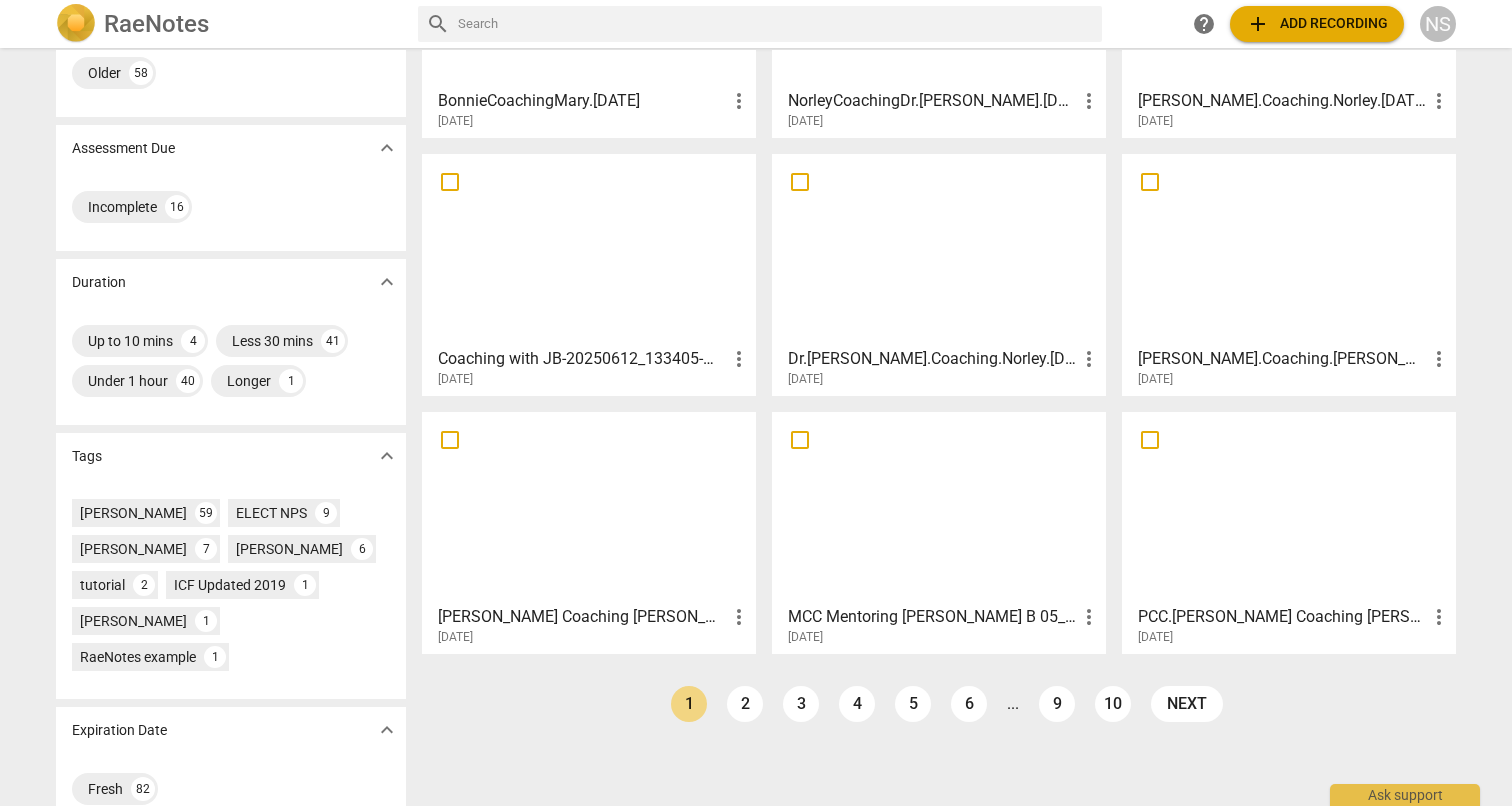 scroll, scrollTop: 246, scrollLeft: 0, axis: vertical 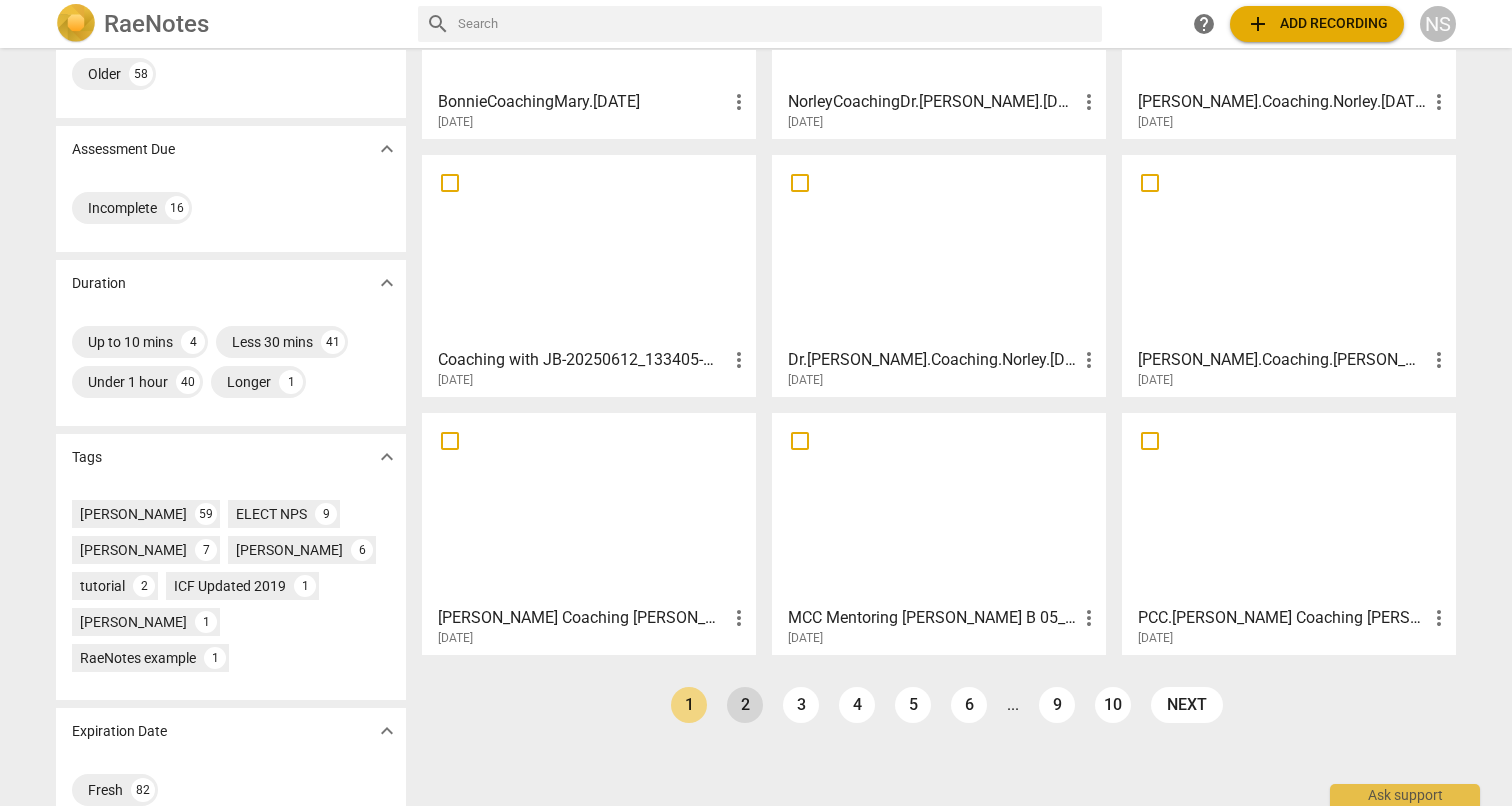 click on "2" at bounding box center (745, 705) 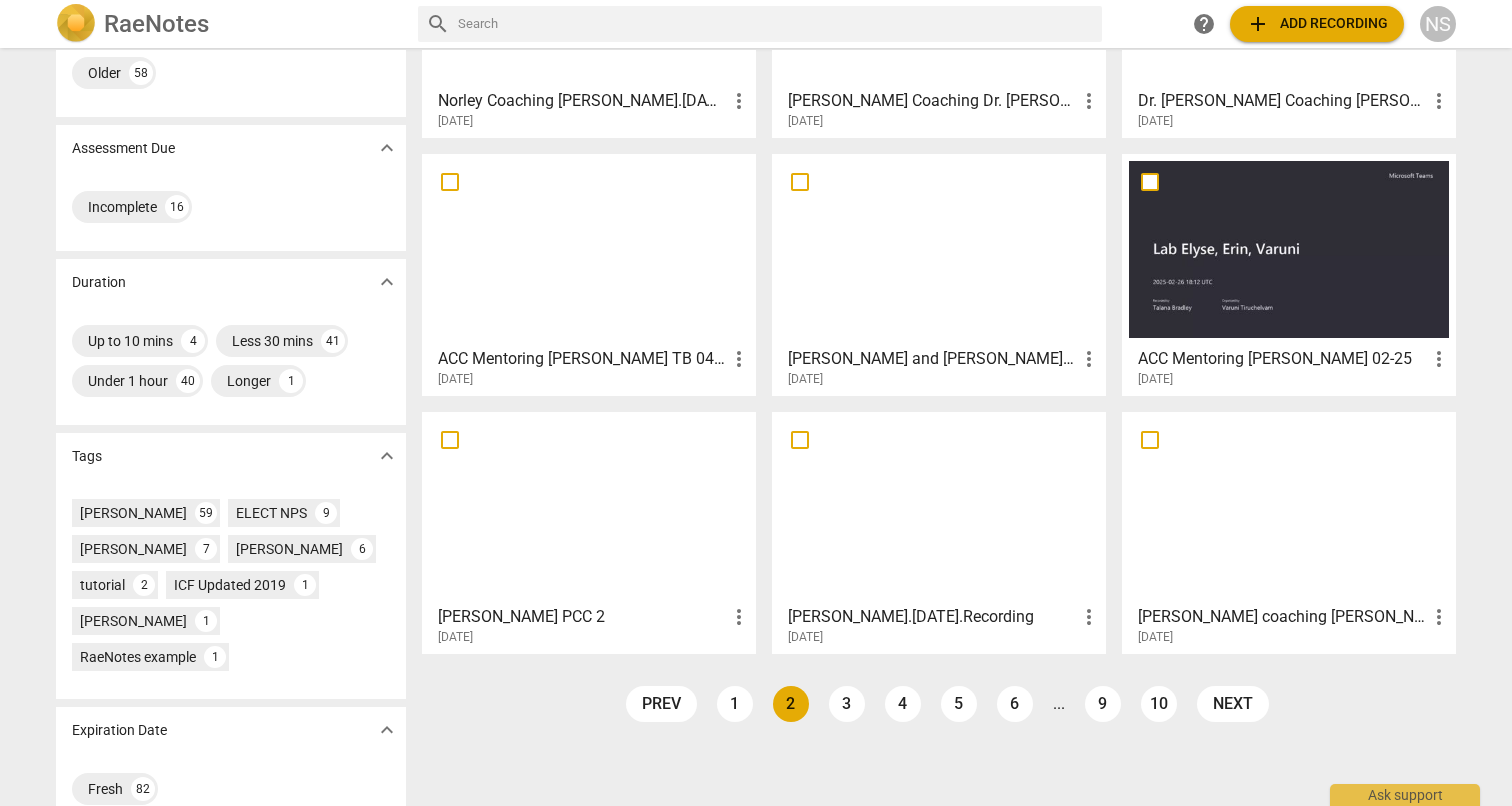 scroll, scrollTop: 246, scrollLeft: 0, axis: vertical 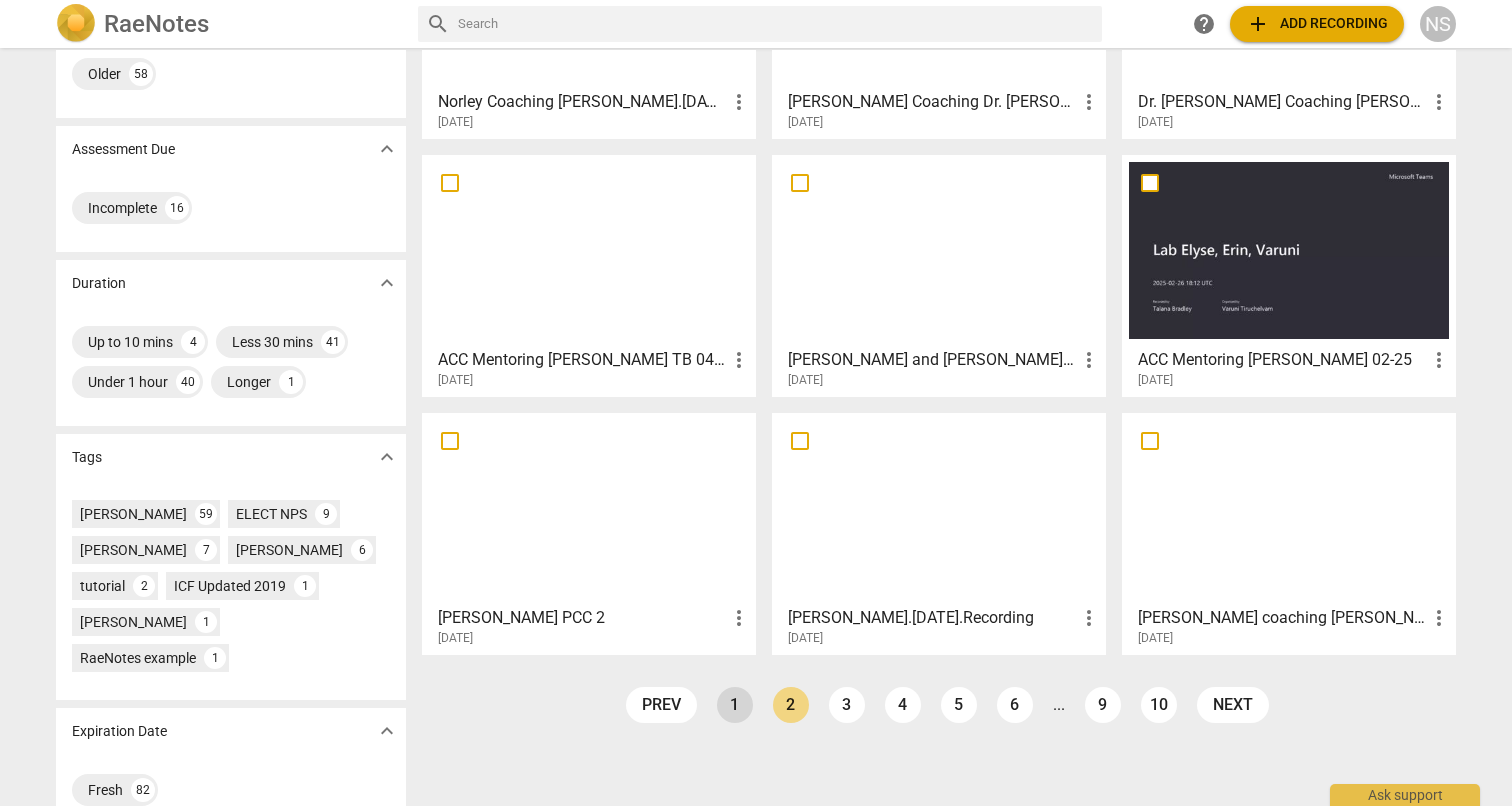 click on "1" at bounding box center (735, 705) 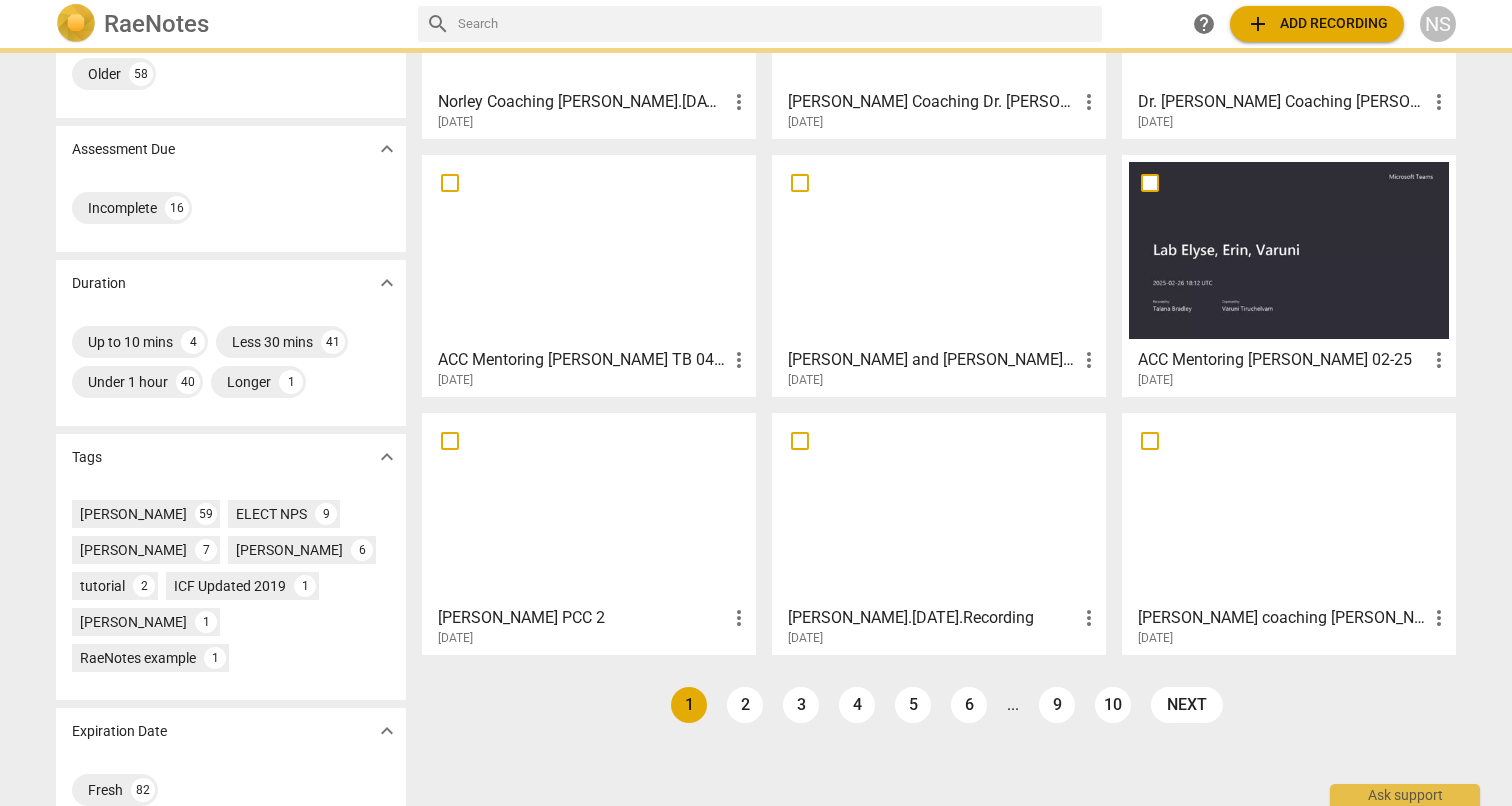 scroll, scrollTop: 0, scrollLeft: 0, axis: both 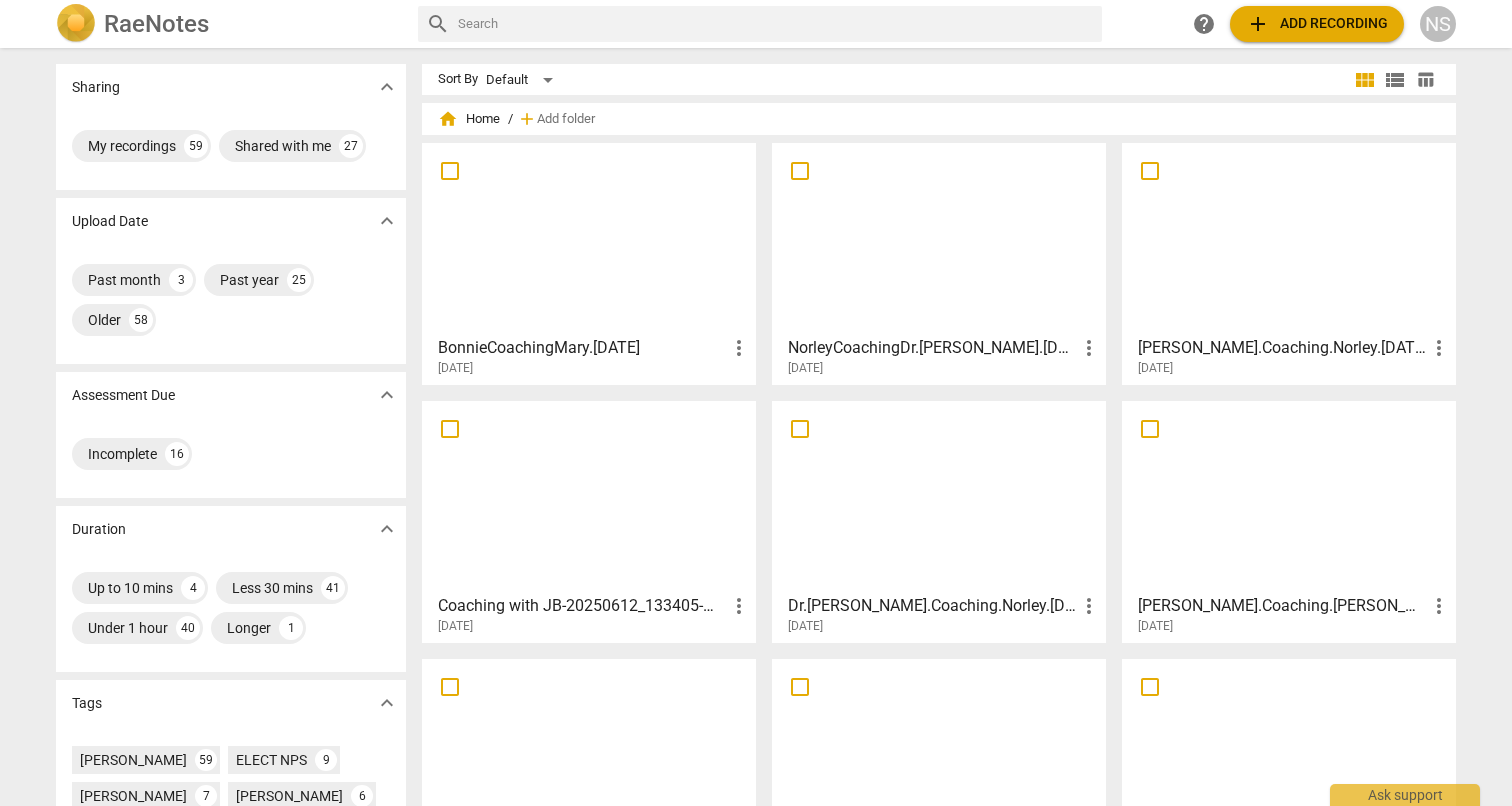 click on "more_vert" at bounding box center [739, 348] 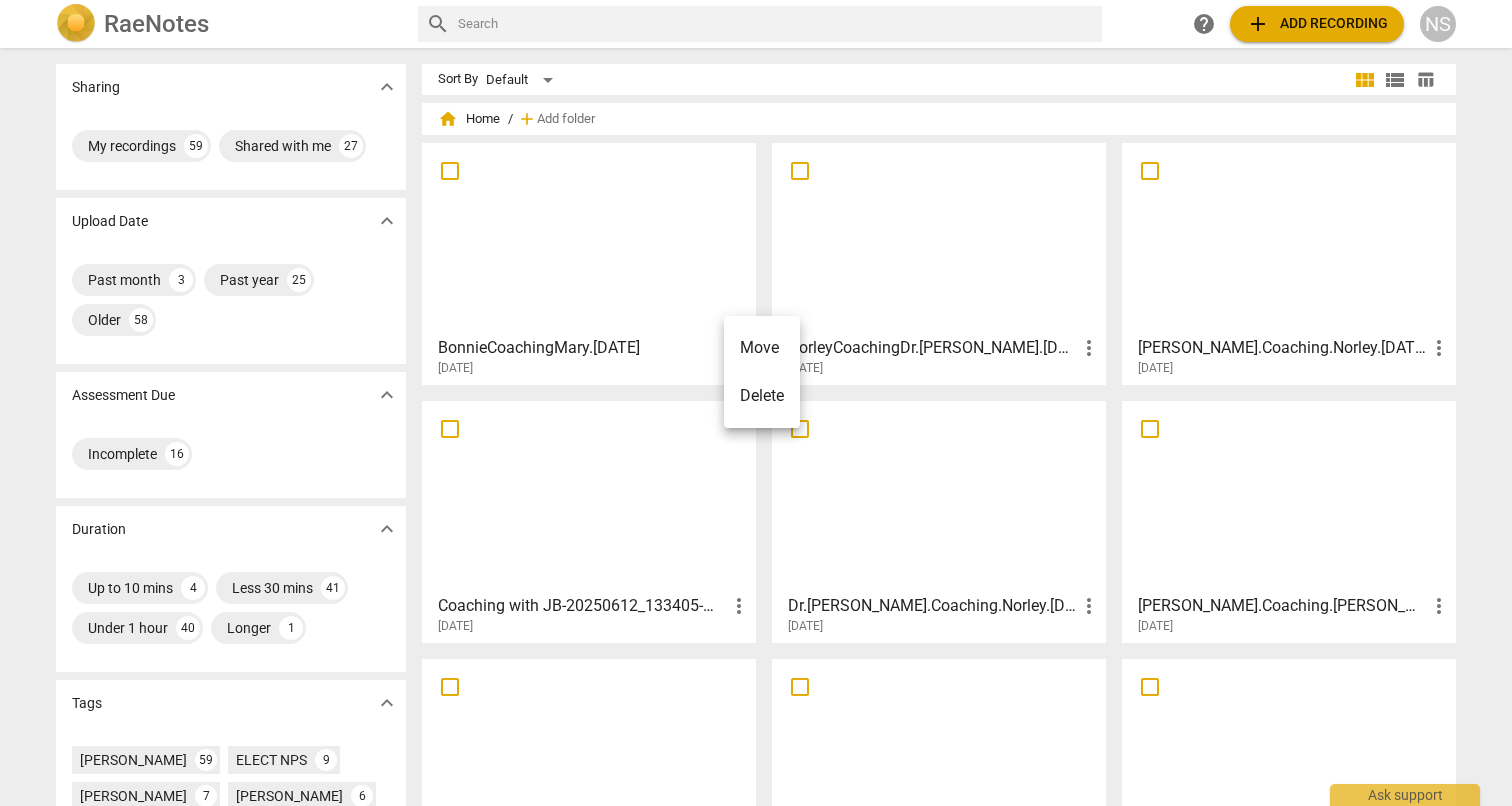 click at bounding box center [756, 403] 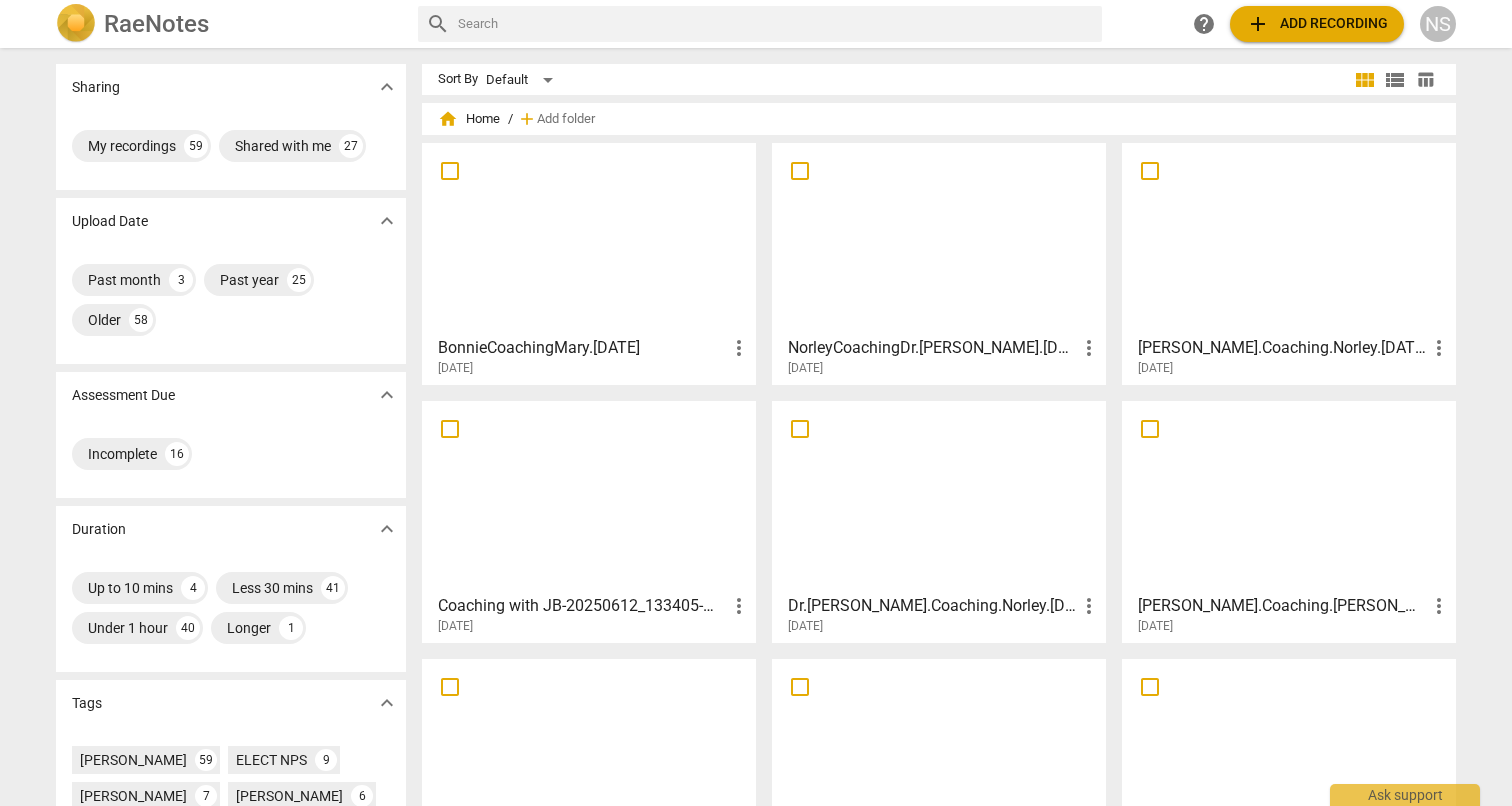 click on "BonnieCoachingMary.[DATE]" at bounding box center (582, 348) 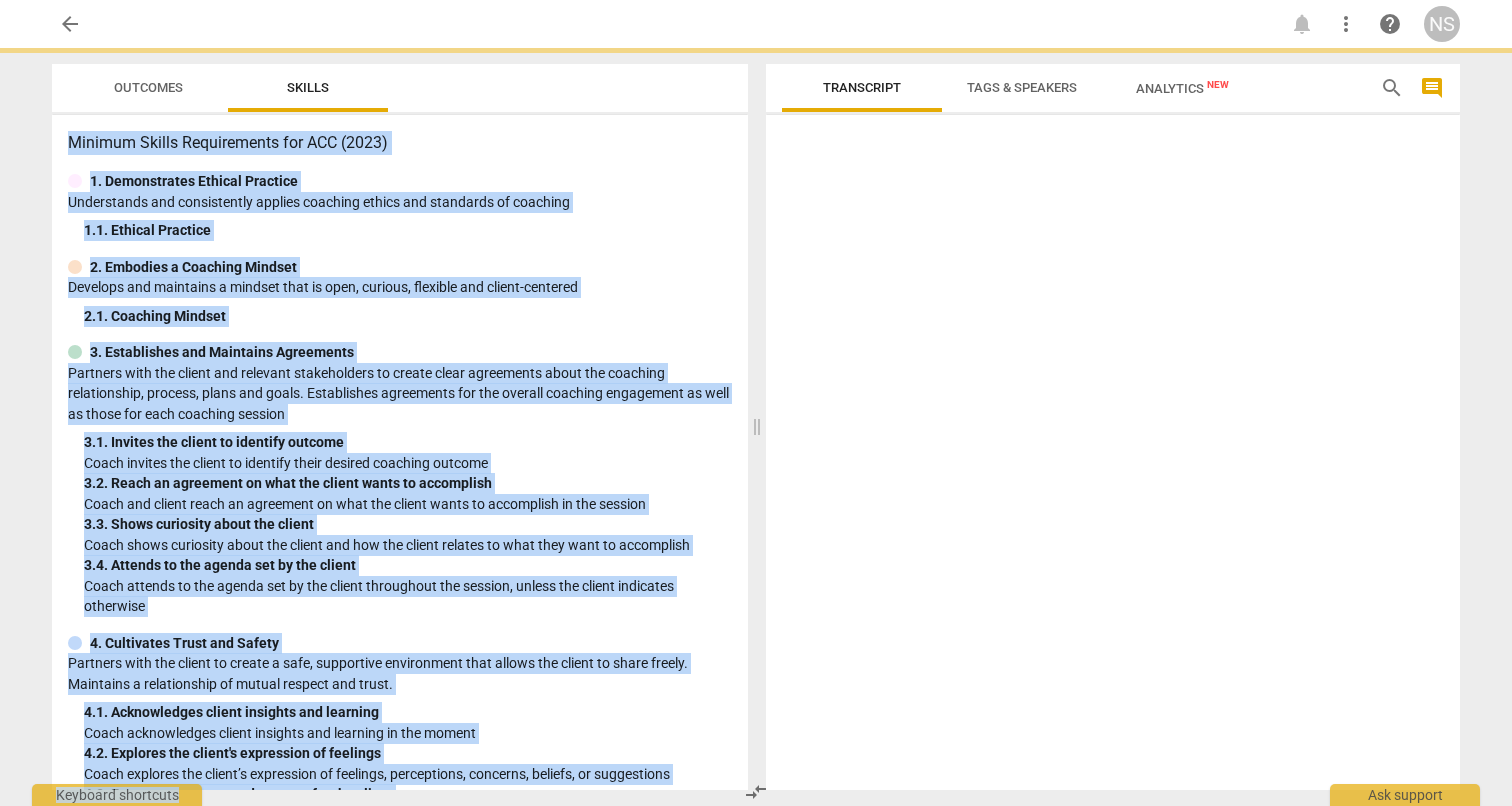 click on "3. Establishes and Maintains Agreements" at bounding box center [400, 352] 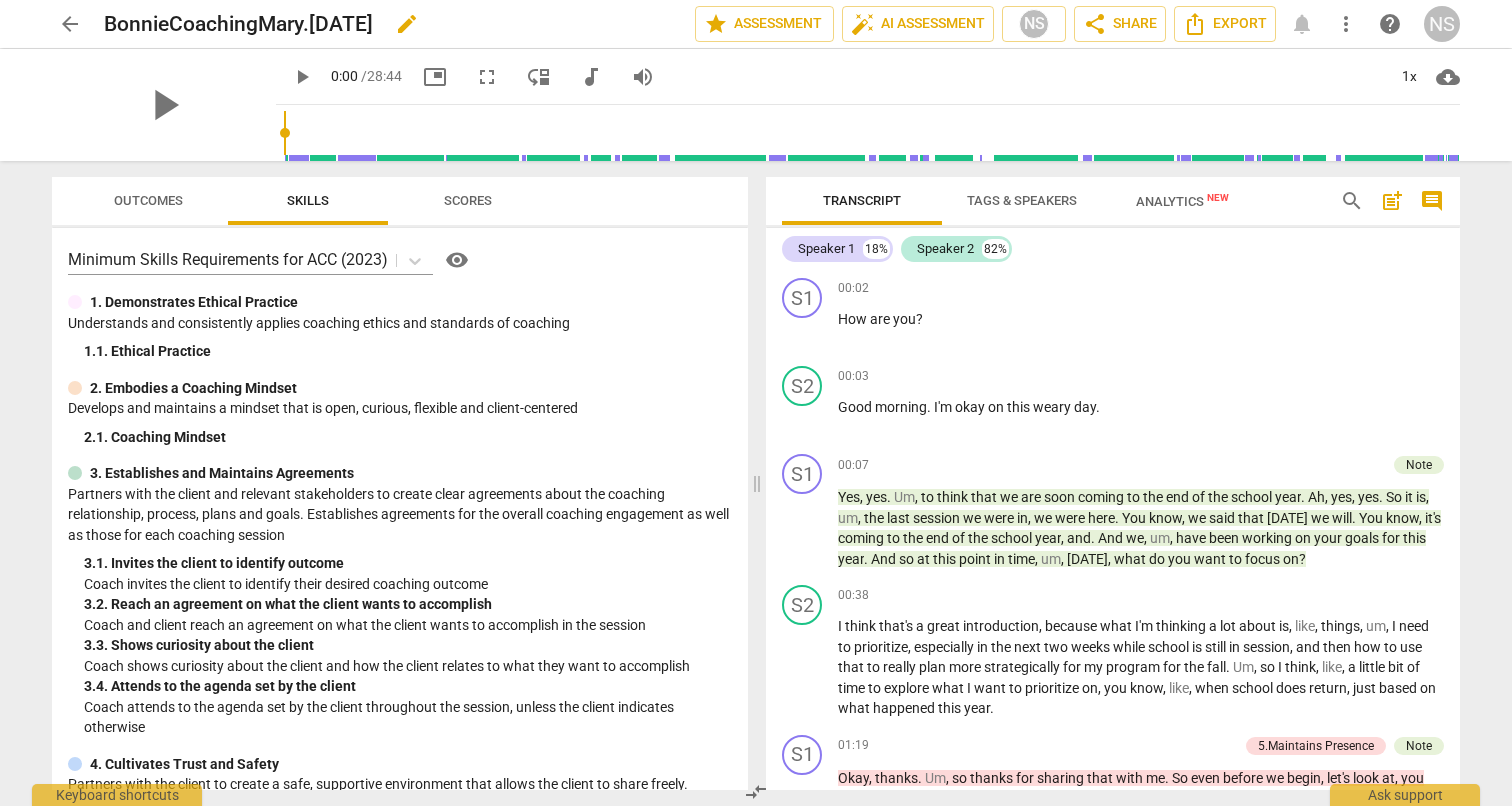 click on "BonnieCoachingMary.[DATE] edit" at bounding box center [391, 24] 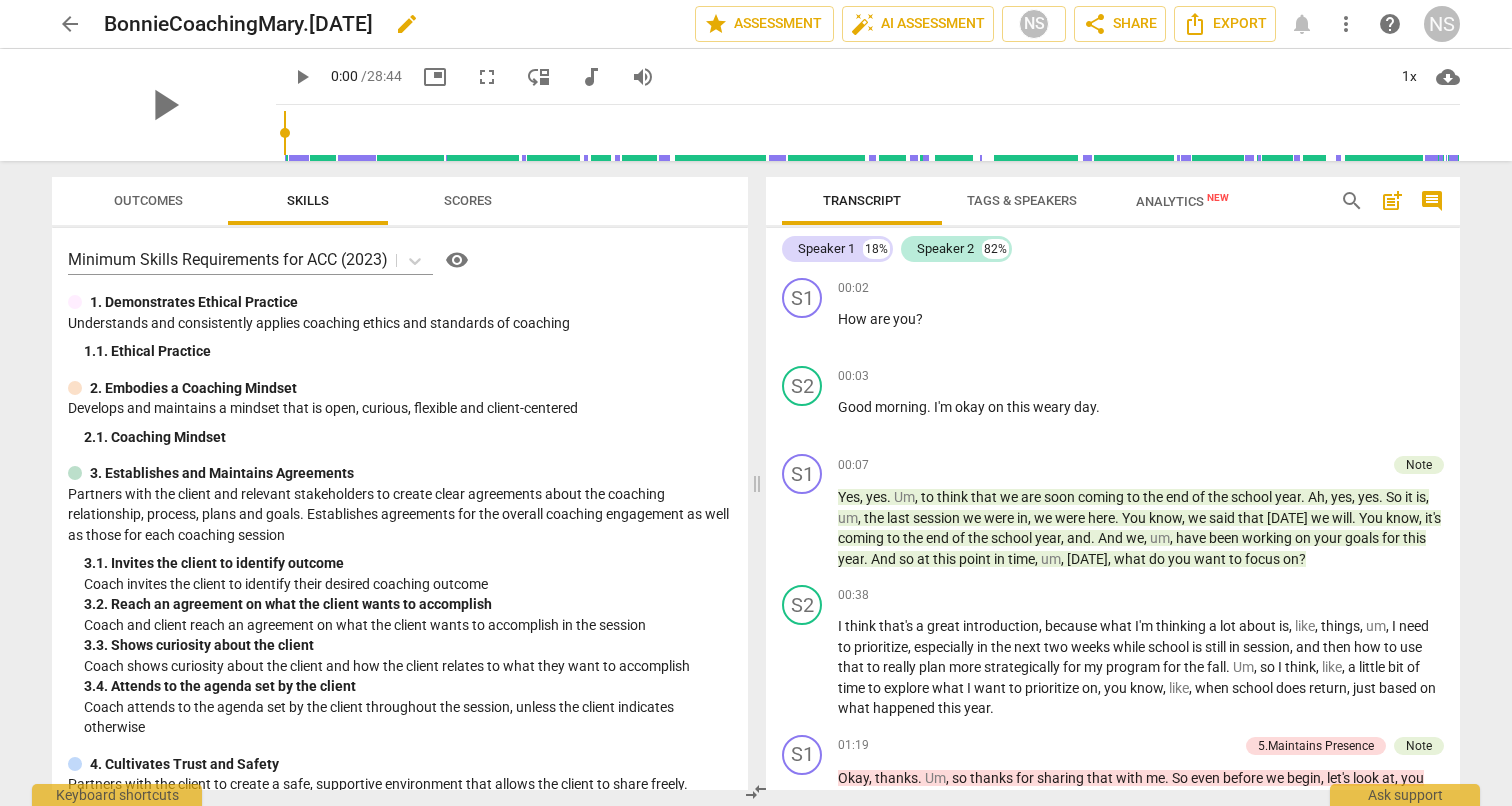 click on "edit" at bounding box center [407, 24] 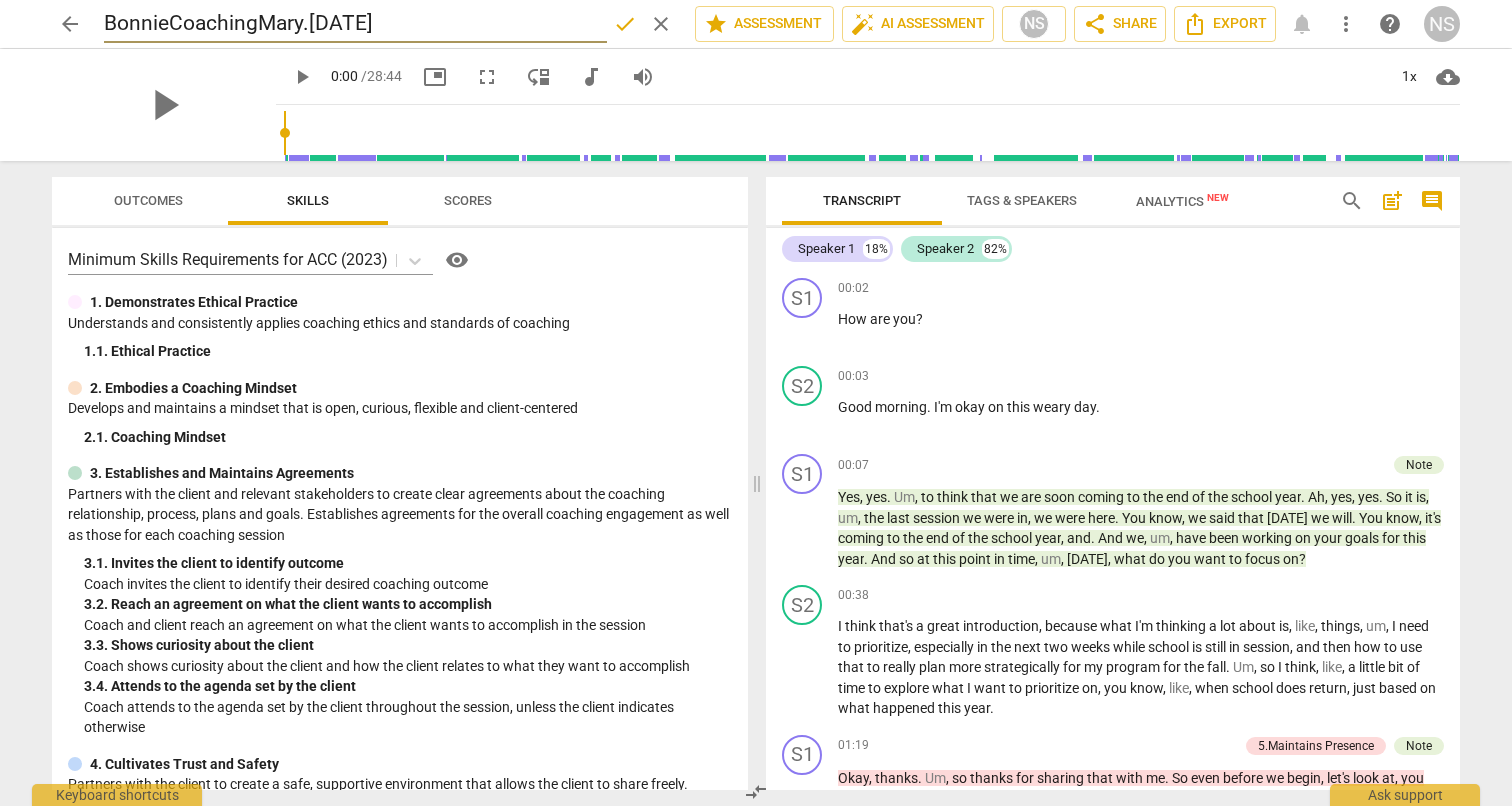 click on "BonnieCoachingMary.[DATE]" at bounding box center [355, 24] 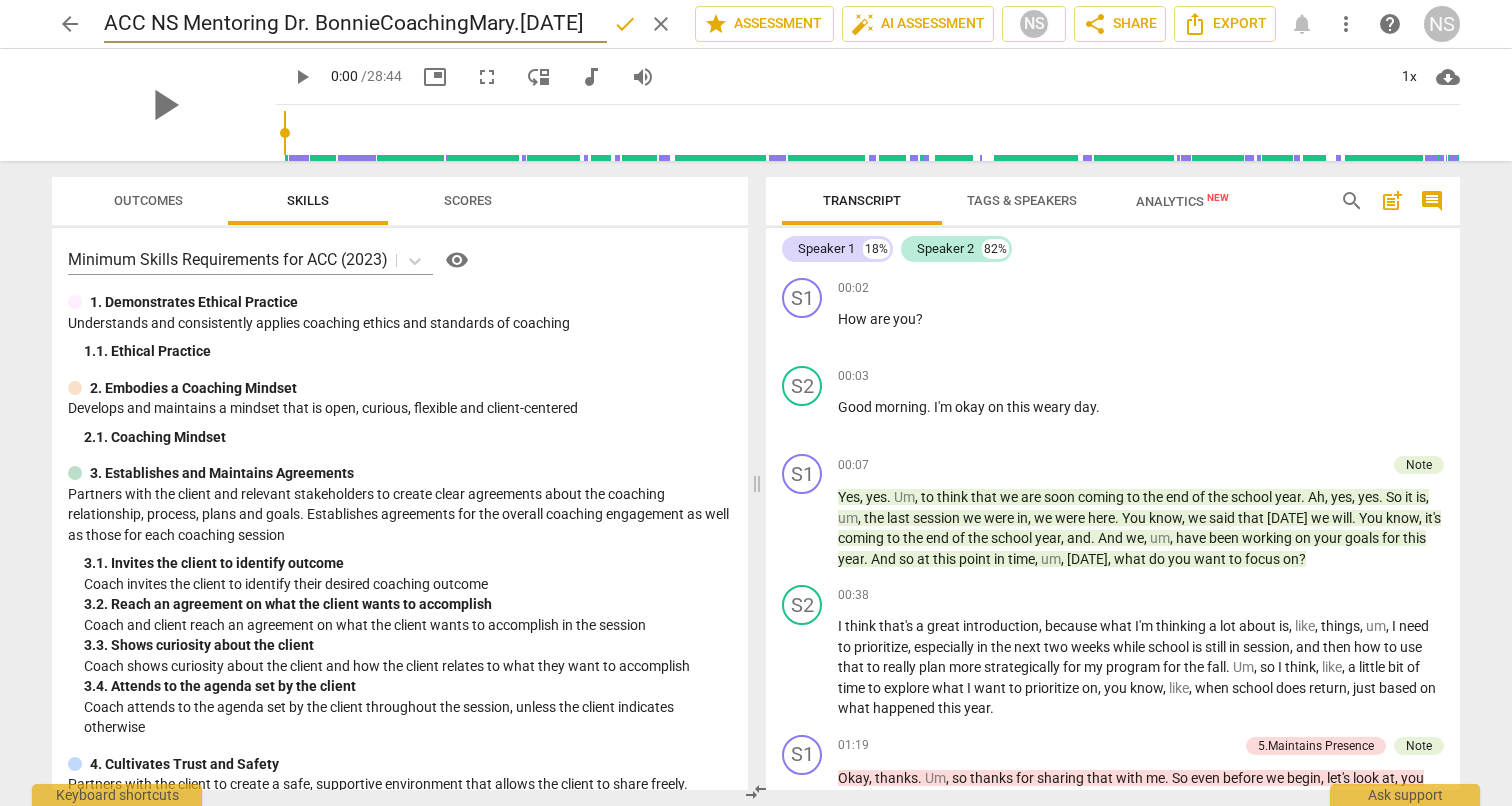 click on "ACC NS Mentoring Dr. BonnieCoachingMary.[DATE]" at bounding box center [355, 24] 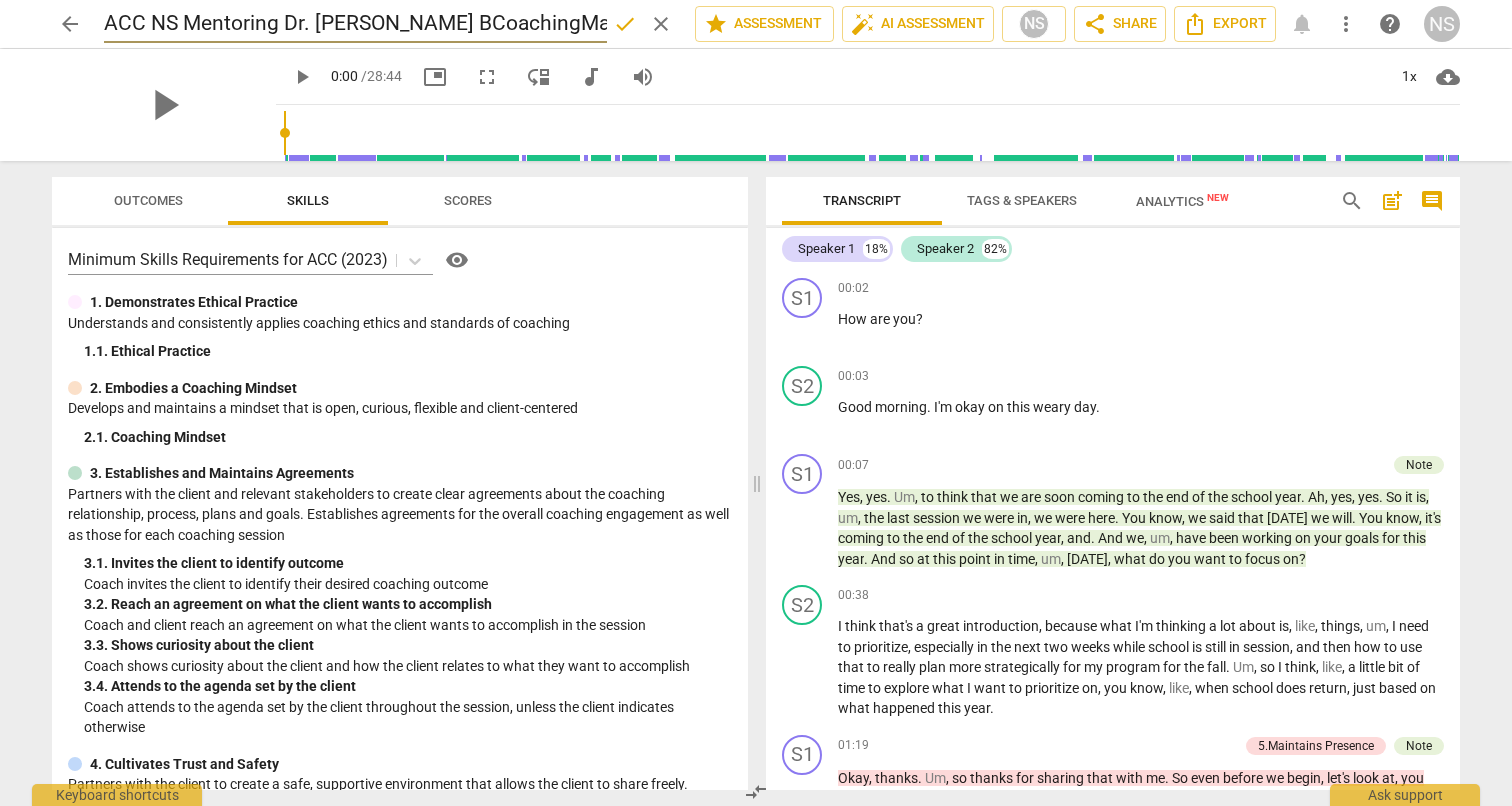click on "ACC NS Mentoring Dr. [PERSON_NAME] BCoachingMary.[DATE]" at bounding box center (355, 24) 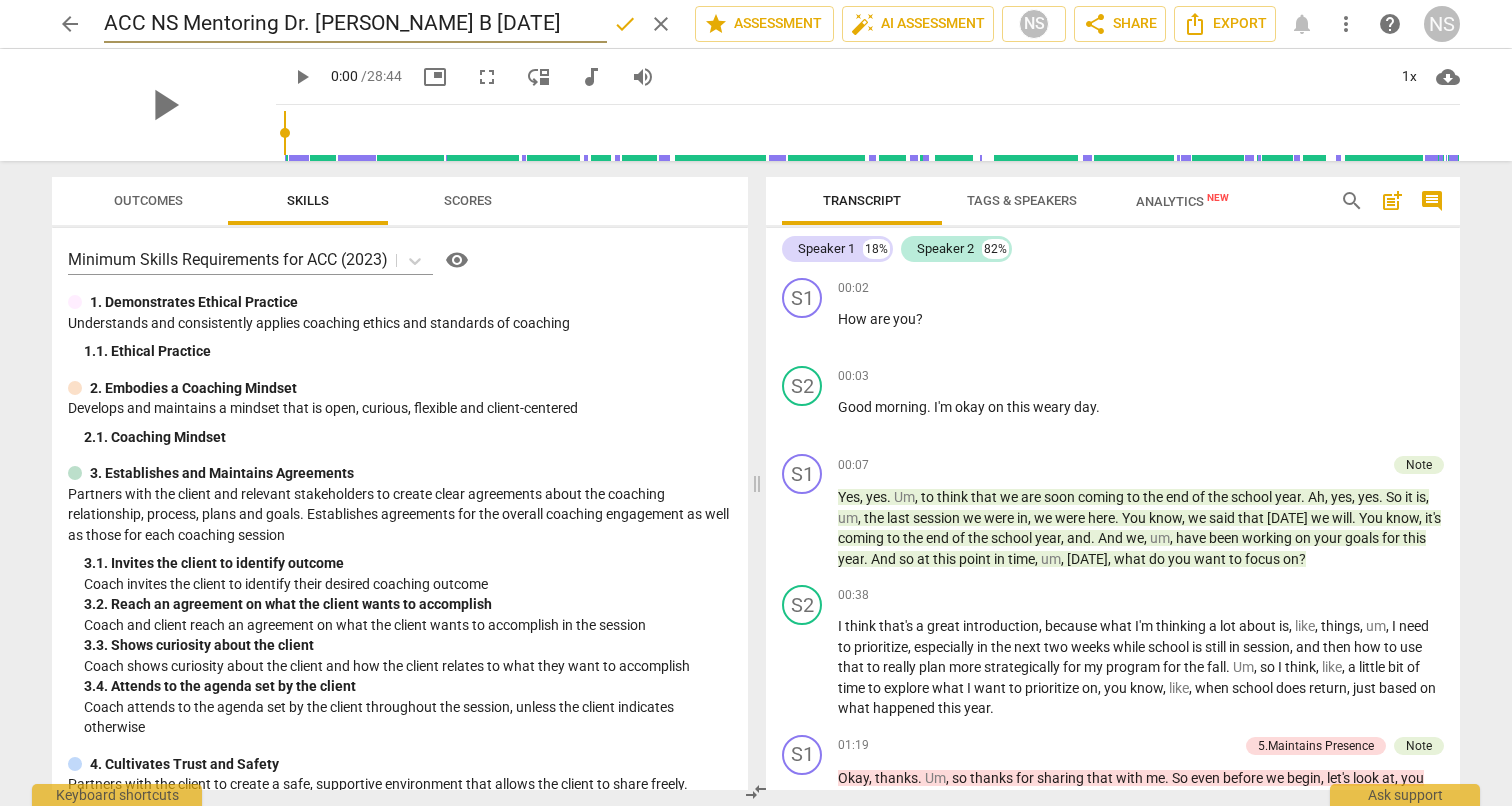 click on "ACC NS Mentoring Dr. [PERSON_NAME] B [DATE]" at bounding box center (355, 24) 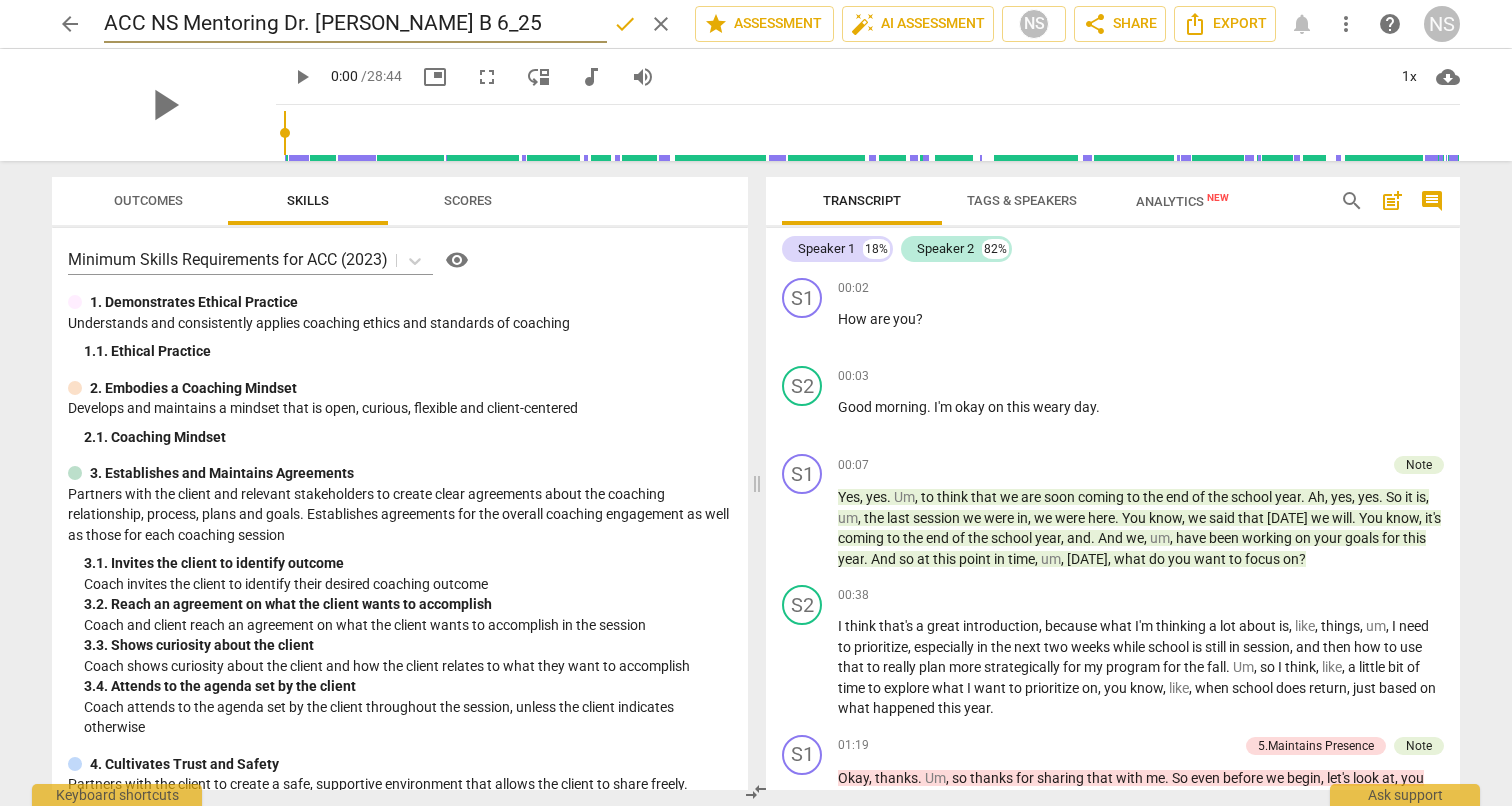 type on "ACC NS Mentoring Dr. [PERSON_NAME] B 6_25" 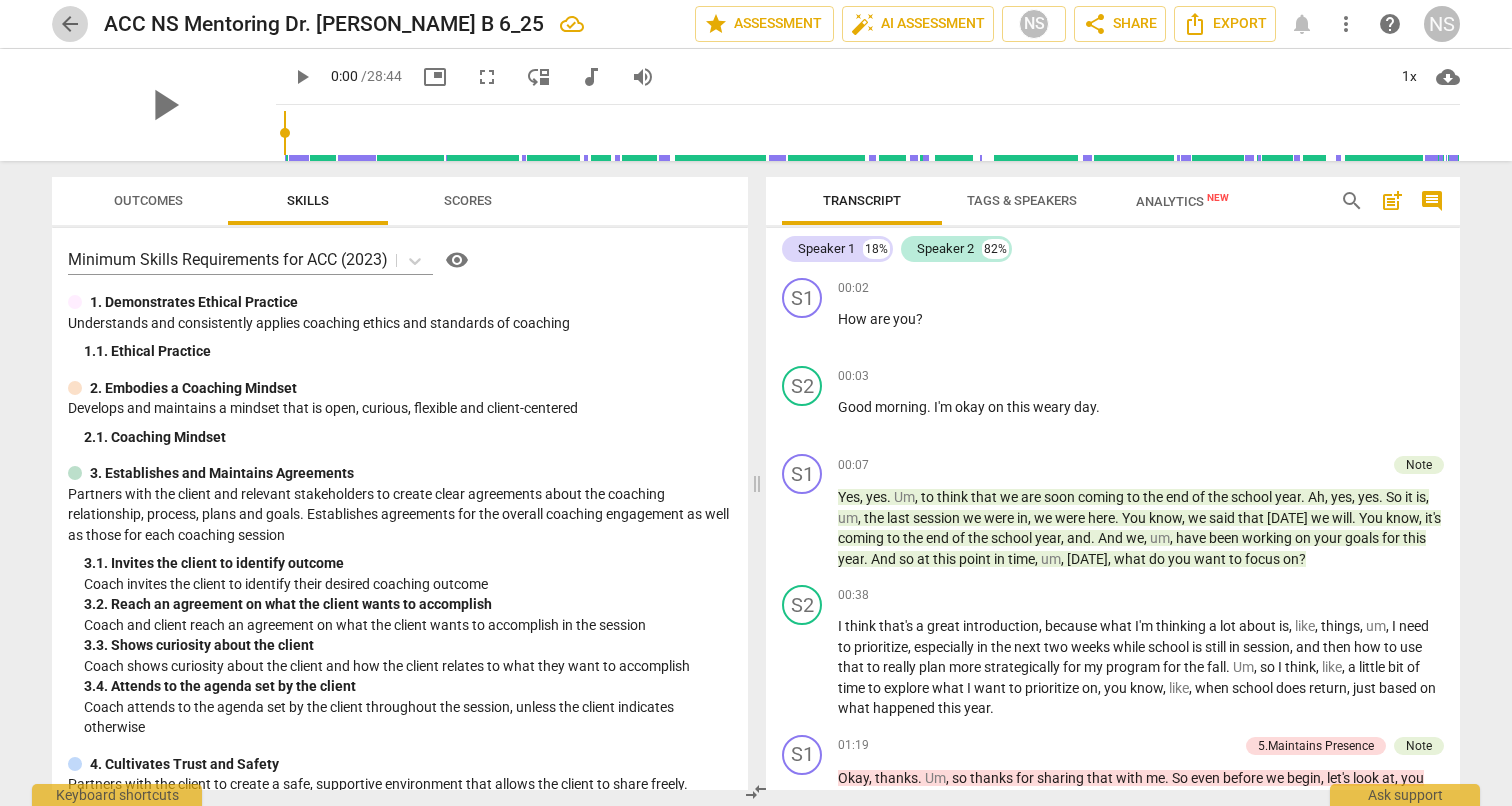 click on "arrow_back" at bounding box center [70, 24] 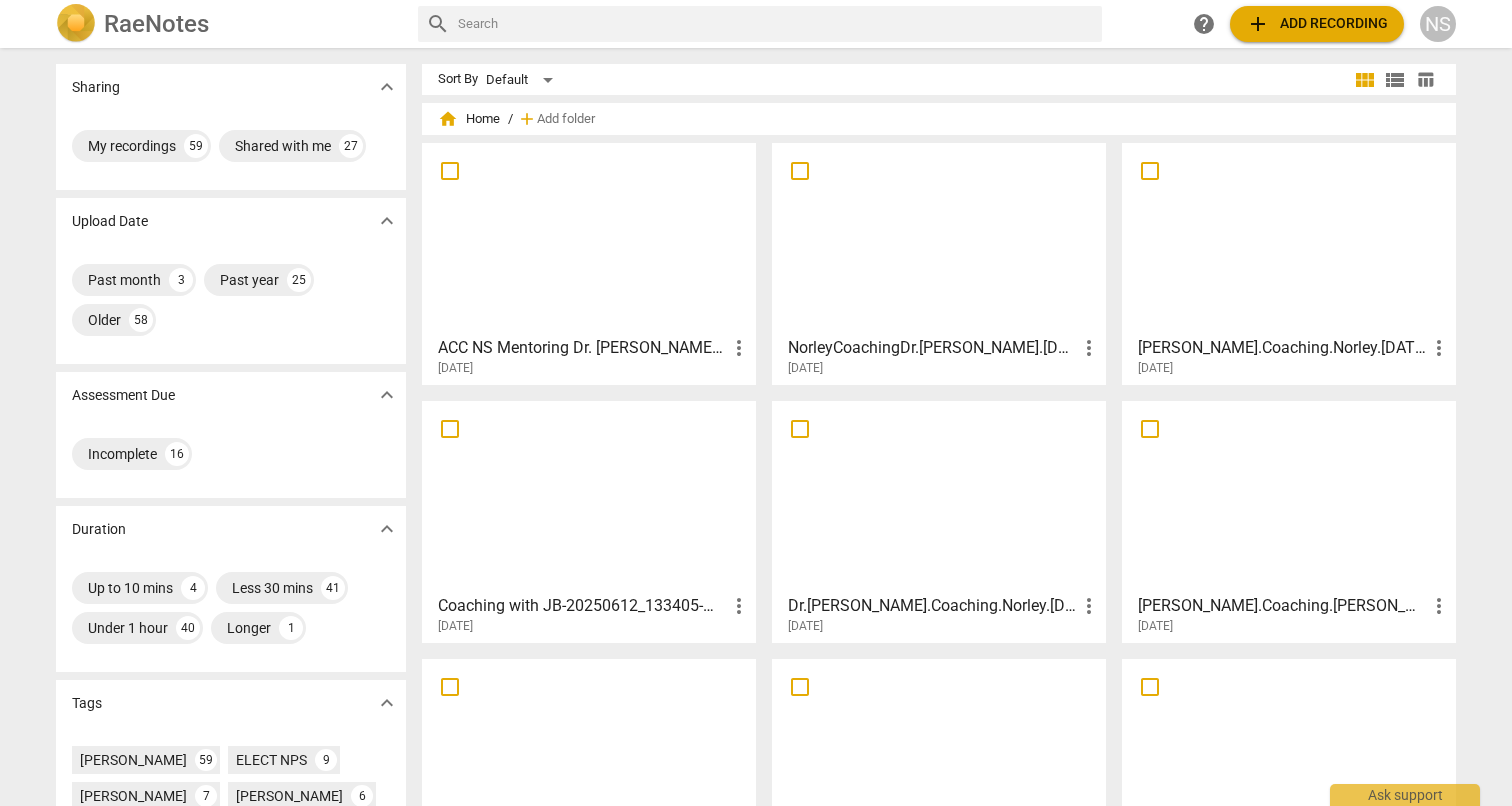 scroll, scrollTop: 0, scrollLeft: 0, axis: both 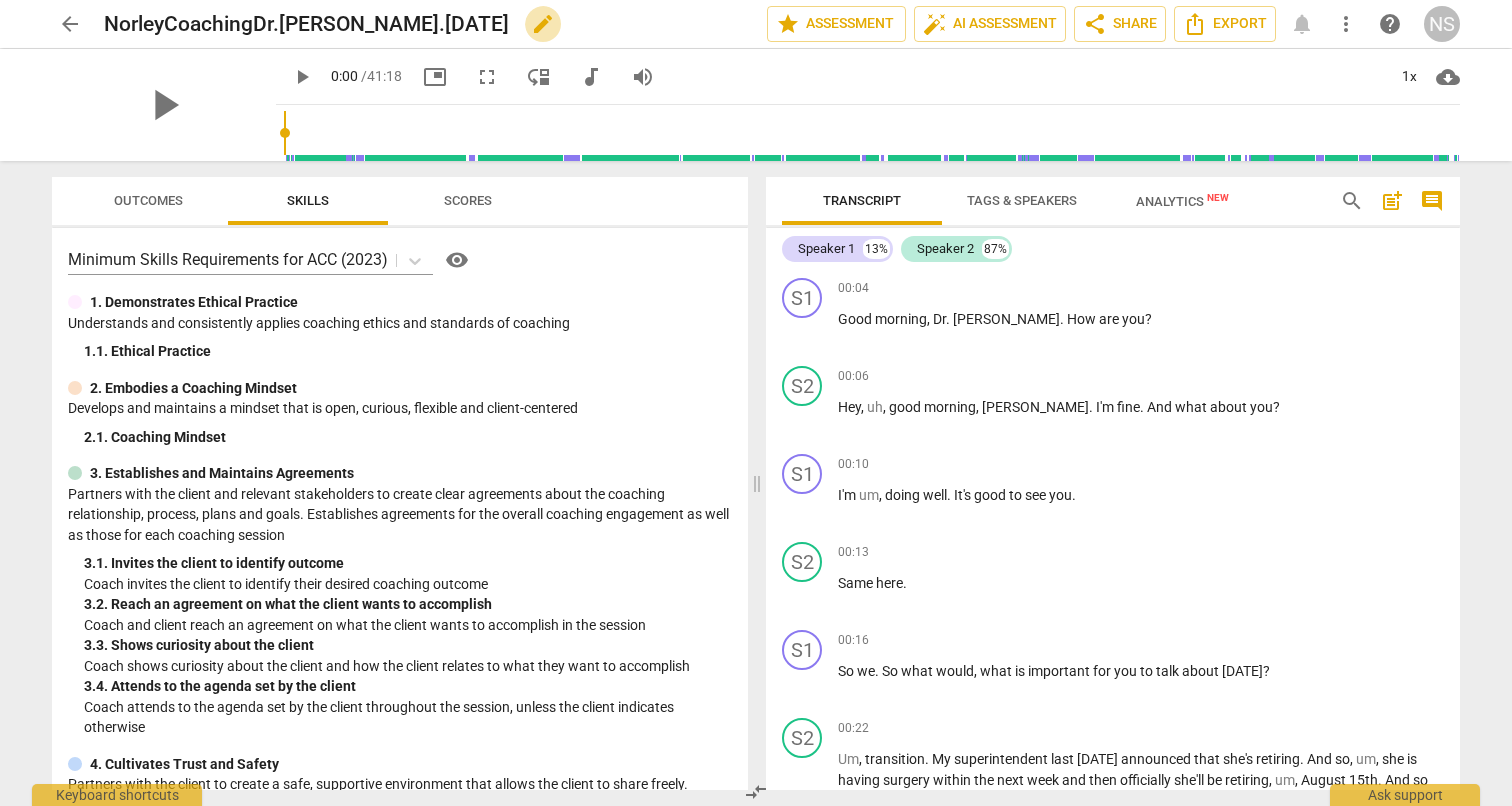 click on "edit" at bounding box center (543, 24) 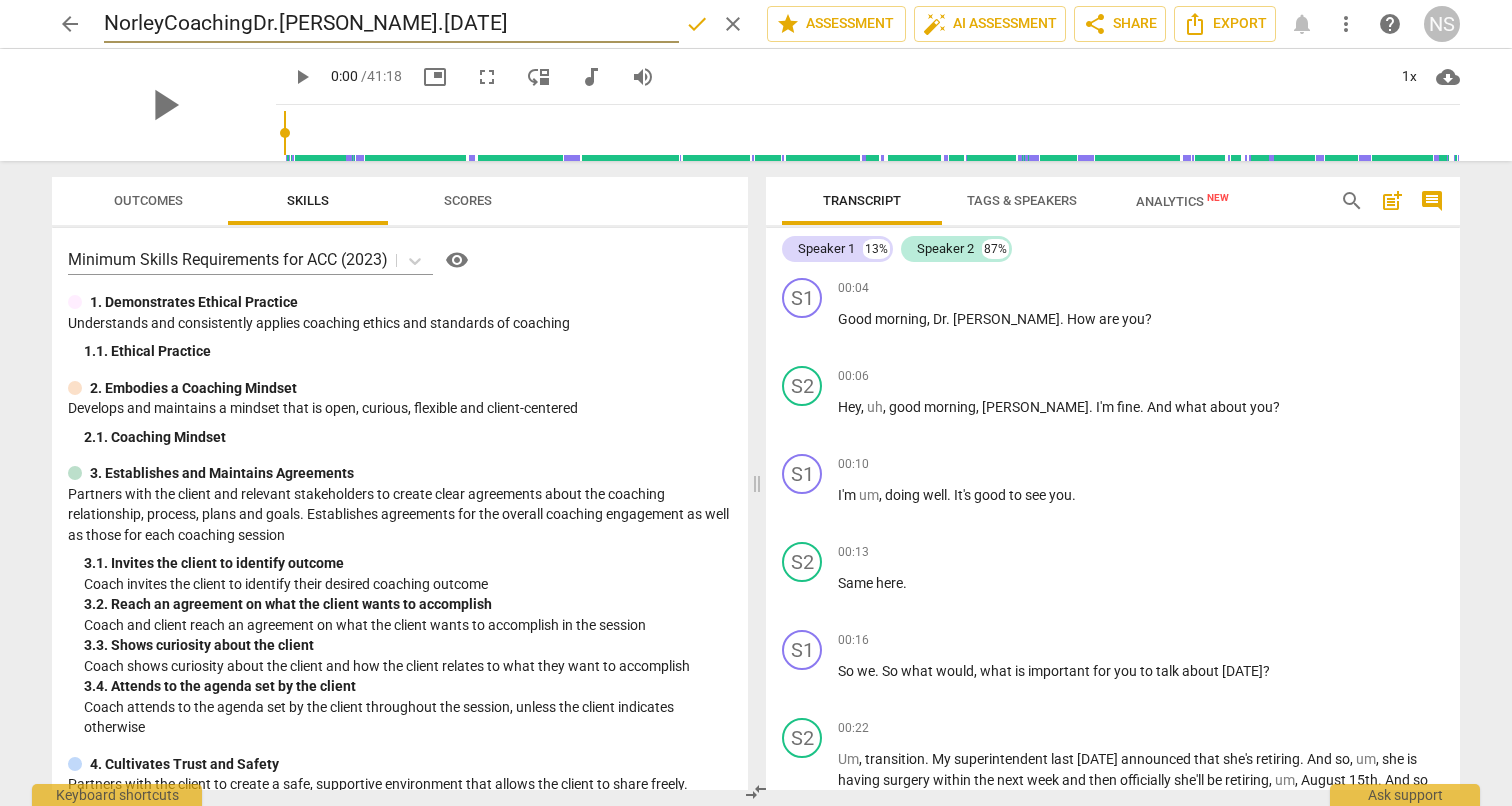 click on "NorleyCoachingDr.[PERSON_NAME].[DATE]" at bounding box center (391, 24) 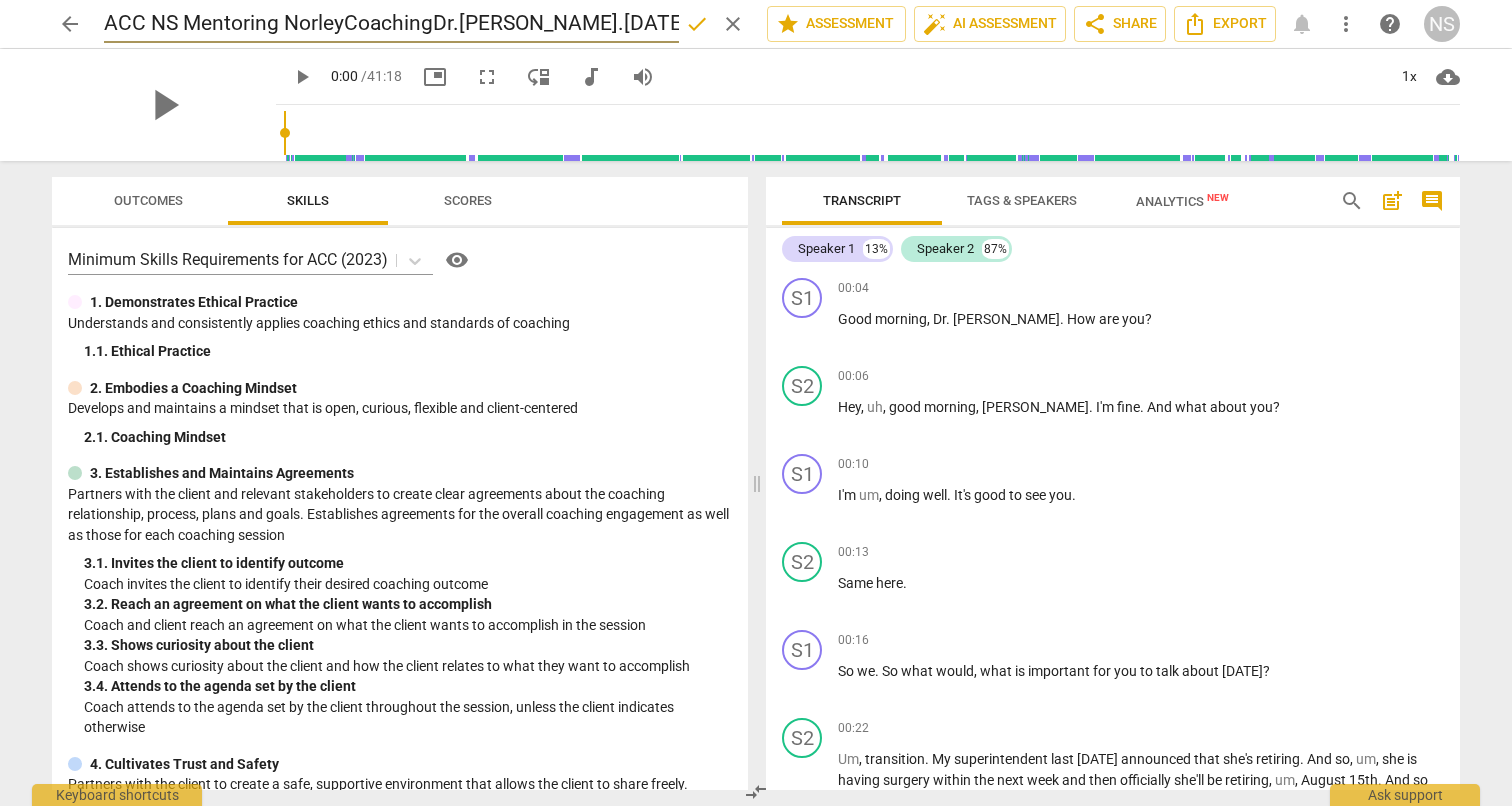 click on "ACC NS Mentoring NorleyCoachingDr.[PERSON_NAME].[DATE]" at bounding box center (391, 24) 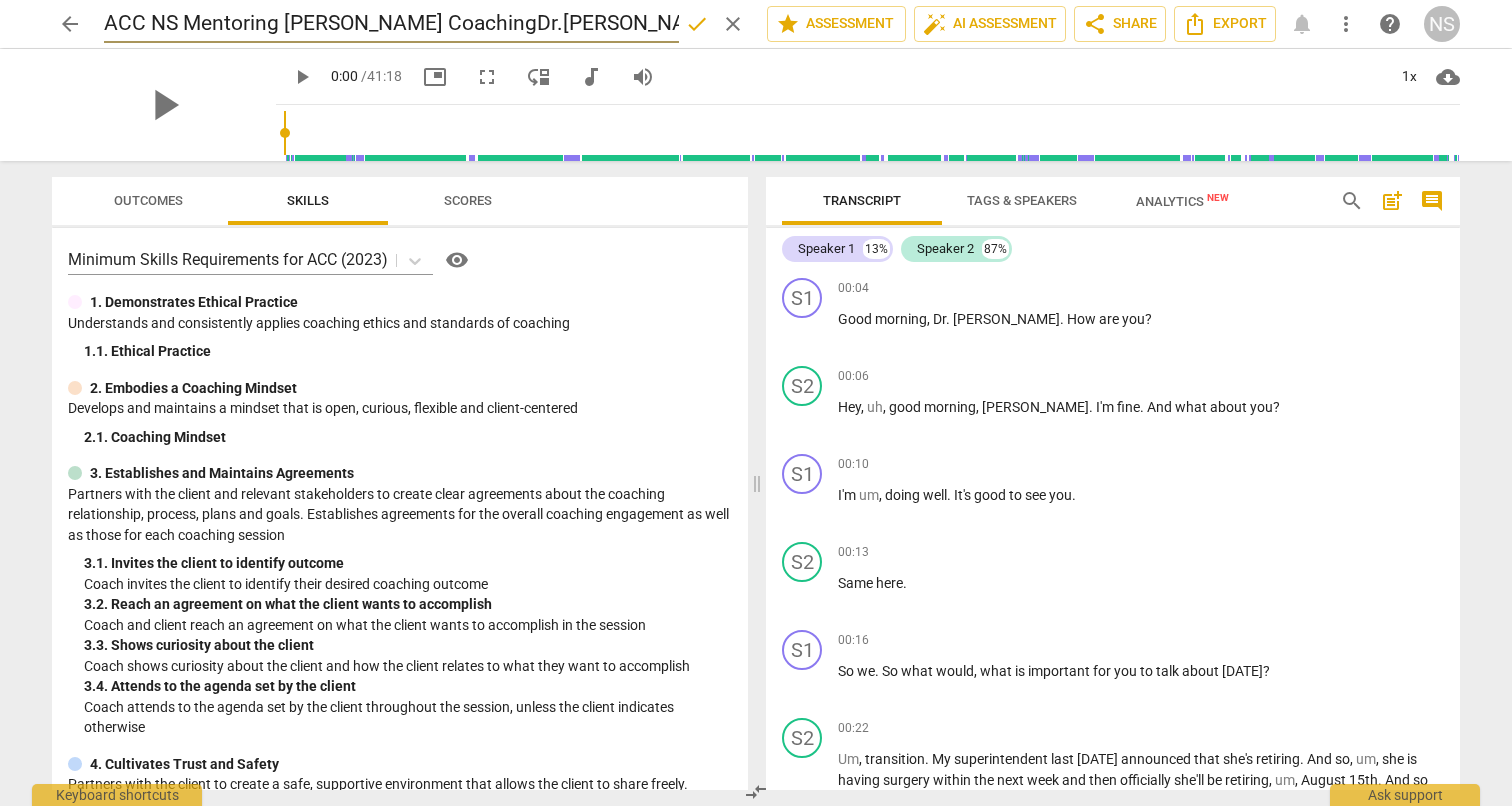 click on "ACC NS Mentoring [PERSON_NAME] CoachingDr.[PERSON_NAME].[DATE]" at bounding box center [391, 24] 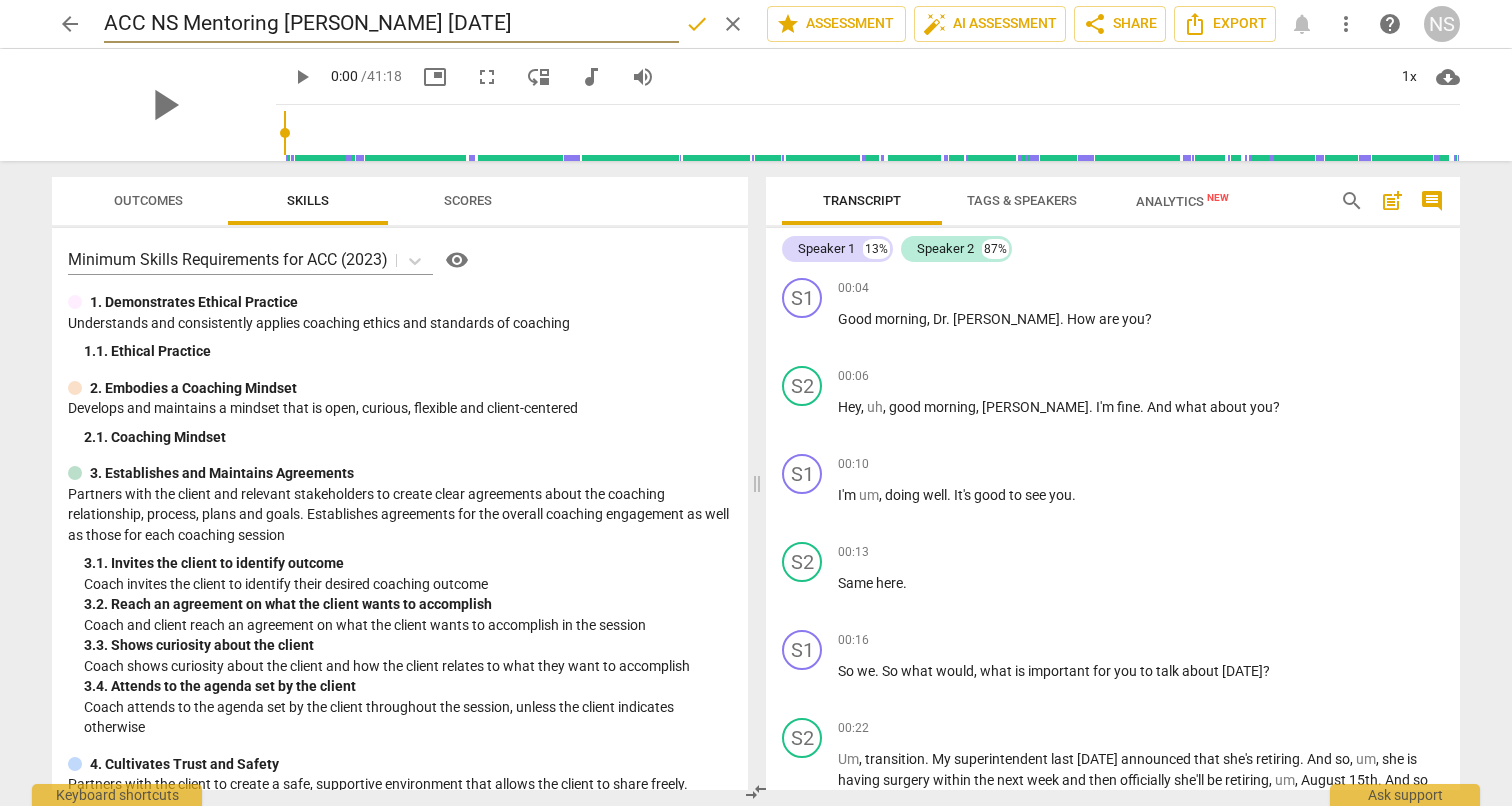 click on "ACC NS Mentoring [PERSON_NAME] [DATE]" at bounding box center [391, 24] 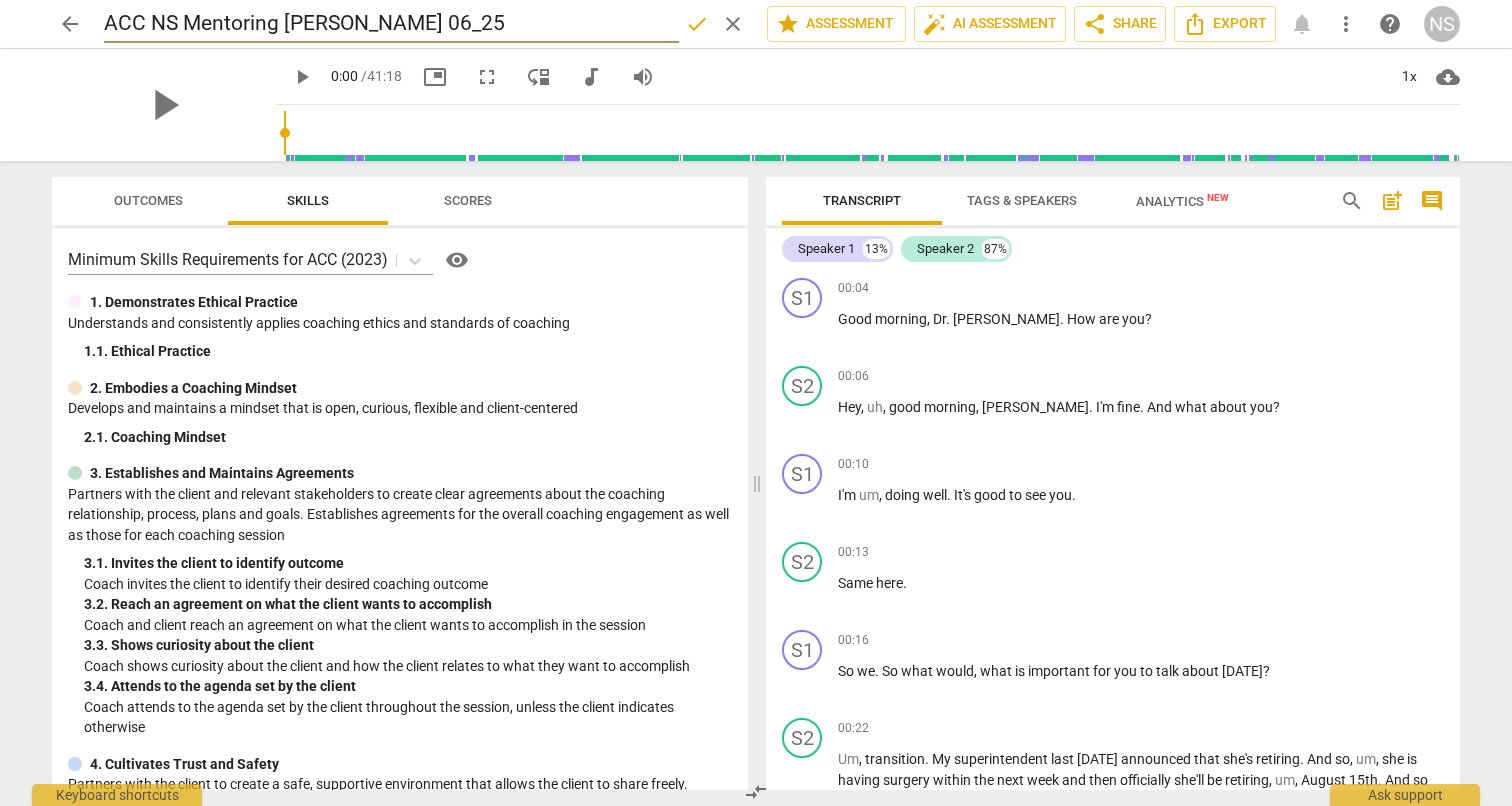 type on "ACC NS Mentoring [PERSON_NAME] 06_25" 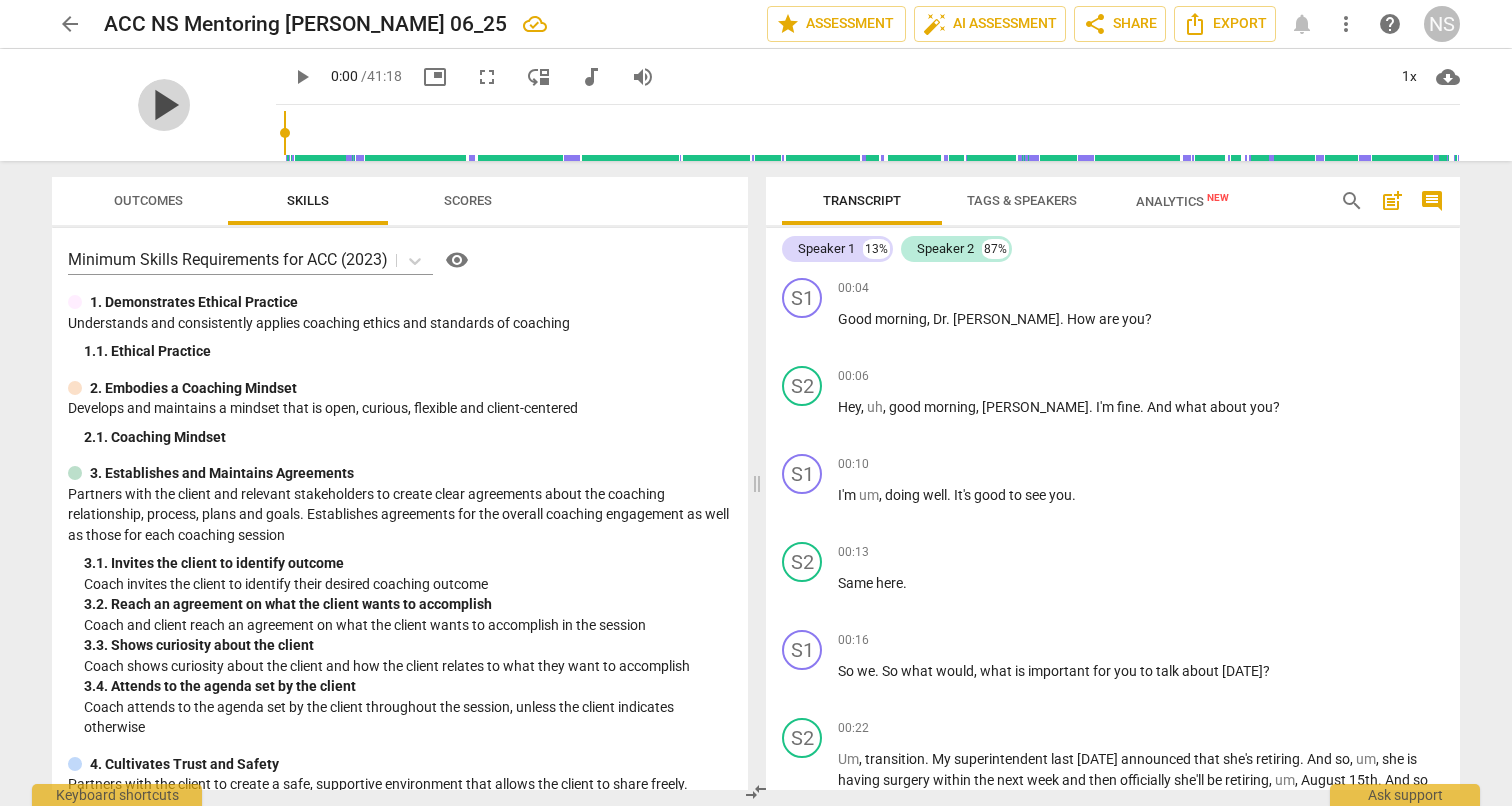 click on "play_arrow" at bounding box center [164, 105] 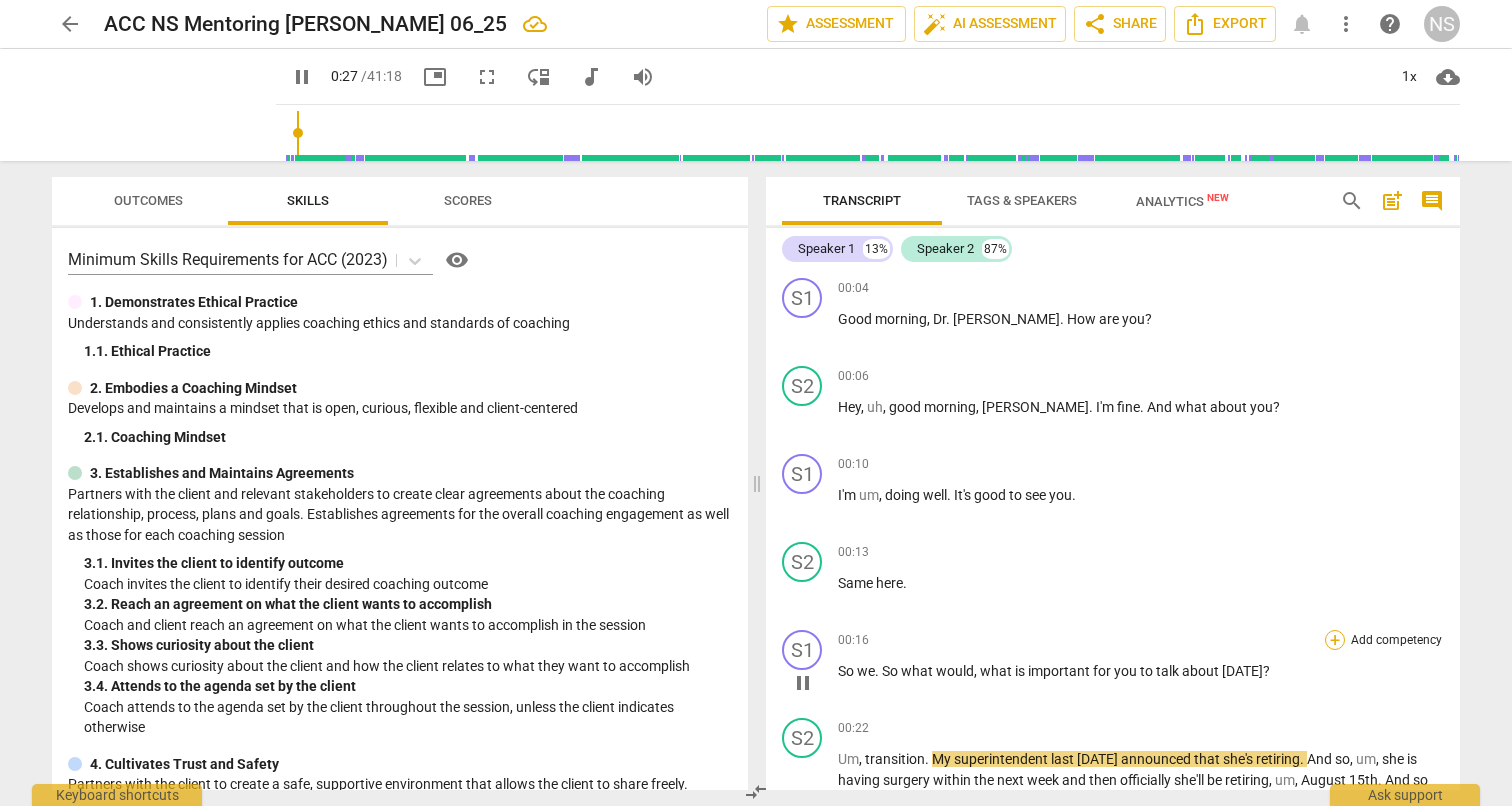 click on "+" at bounding box center (1335, 640) 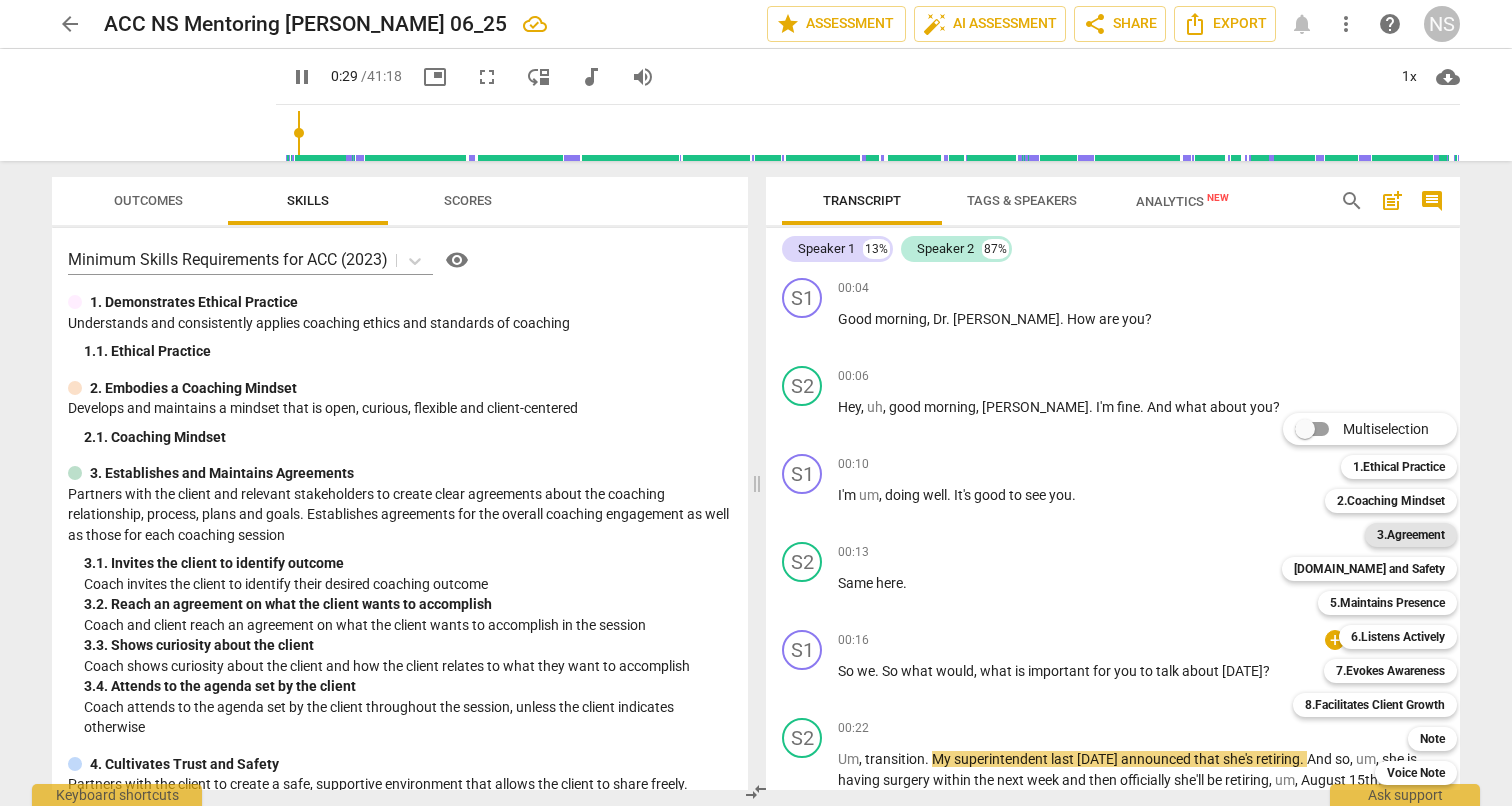 click on "3.Agreement" at bounding box center (1411, 535) 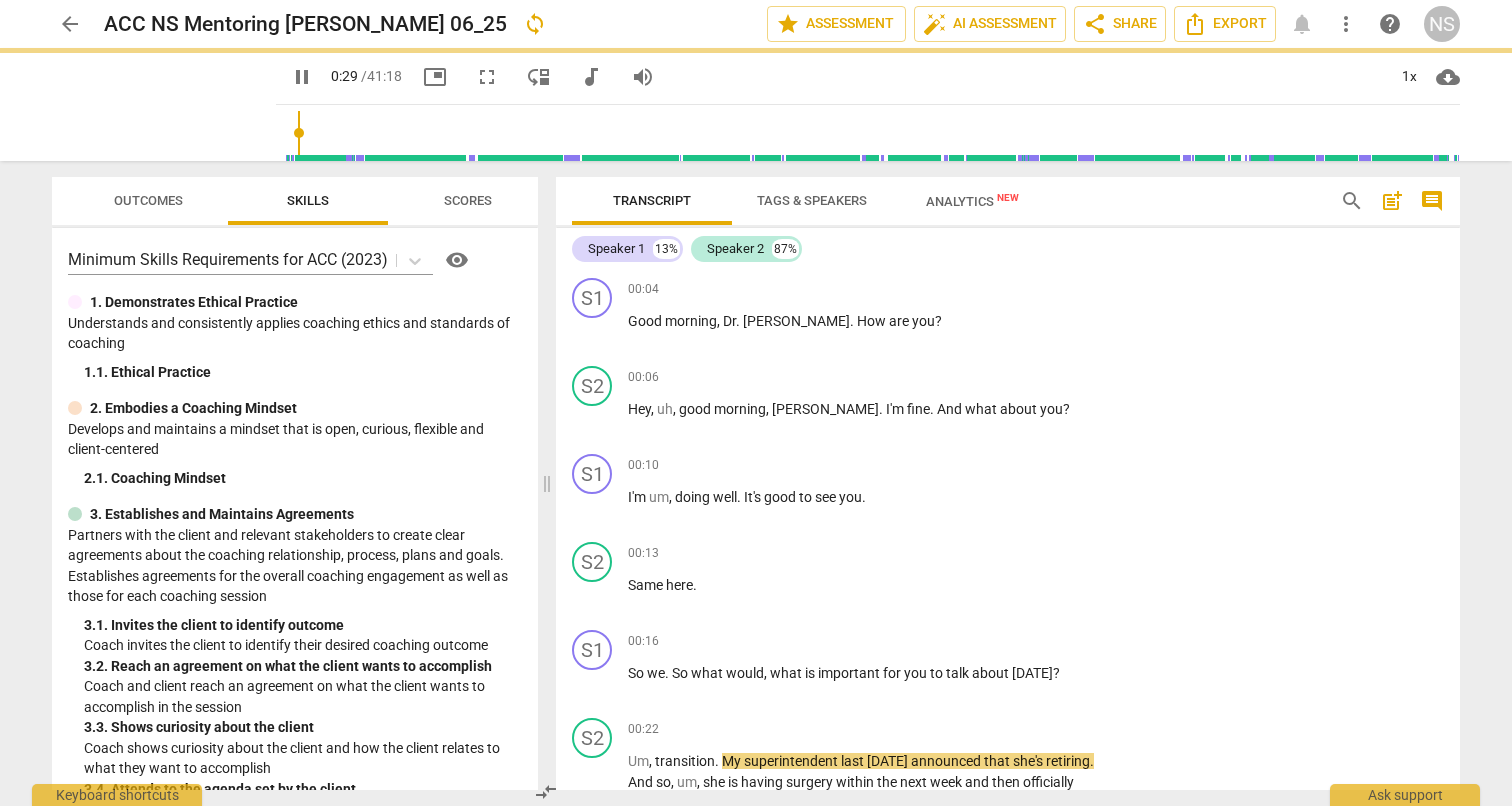 type on "30" 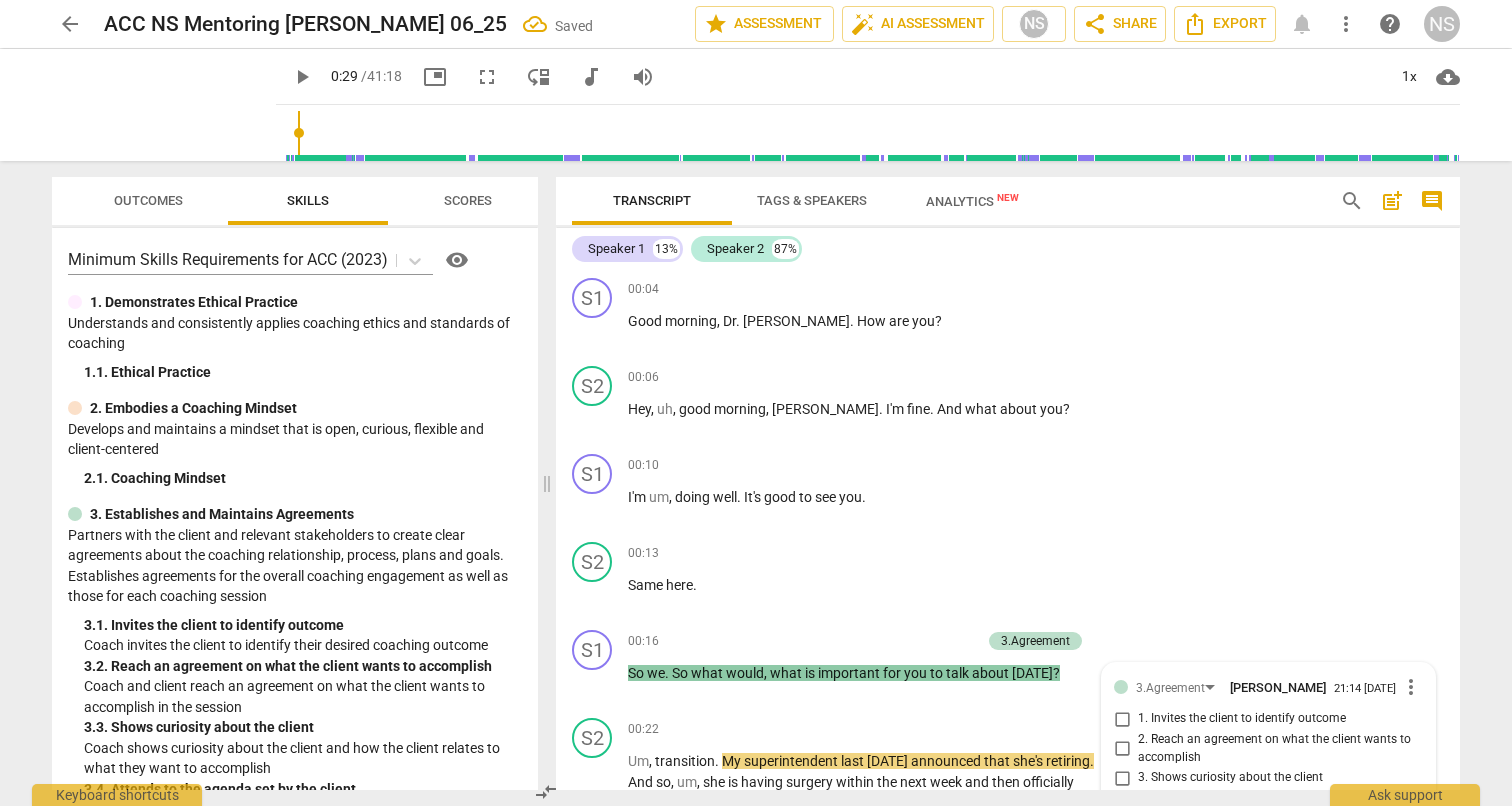 scroll, scrollTop: 317, scrollLeft: 0, axis: vertical 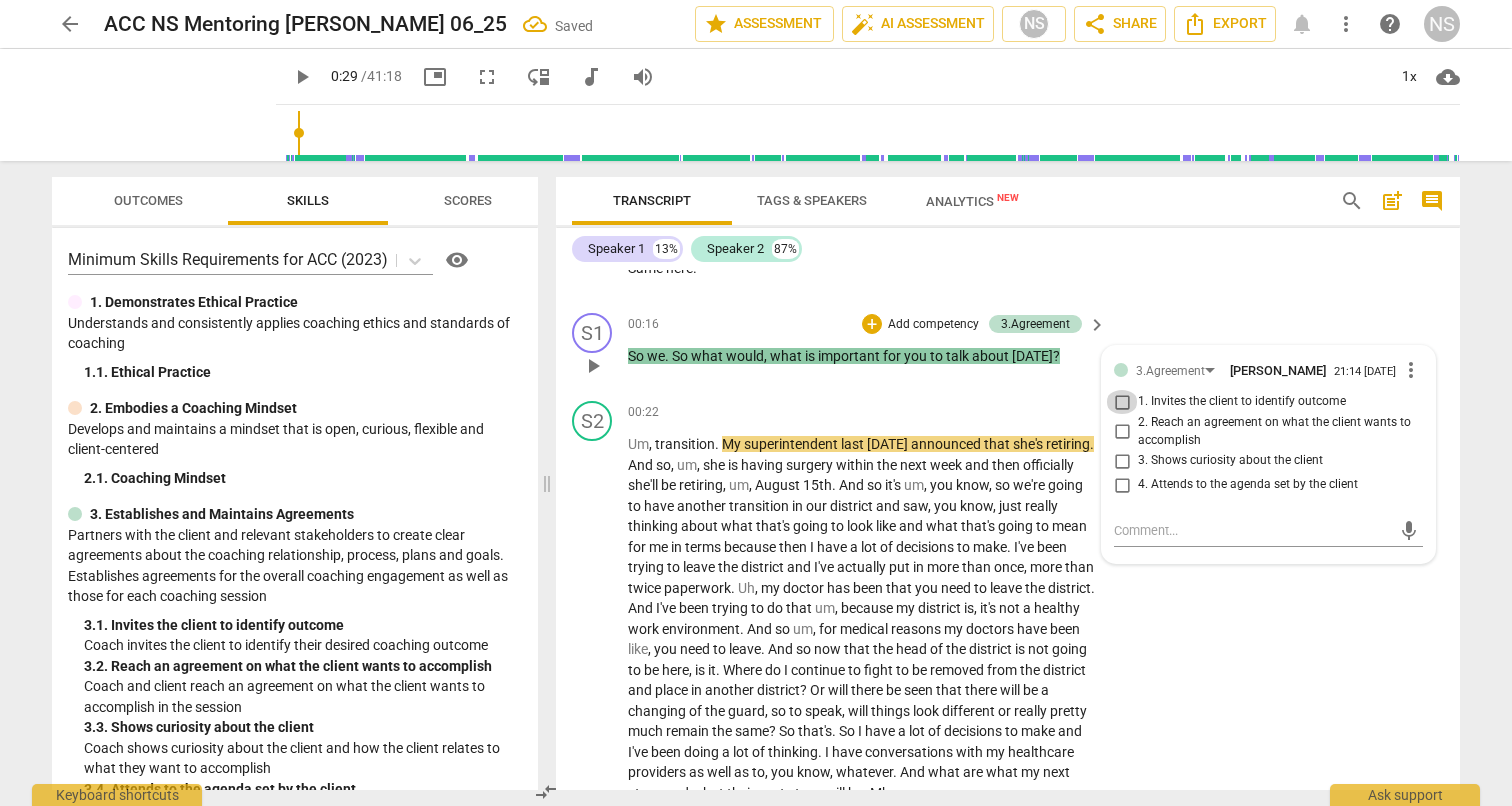 click on "1. Invites the client to identify outcome" at bounding box center [1122, 402] 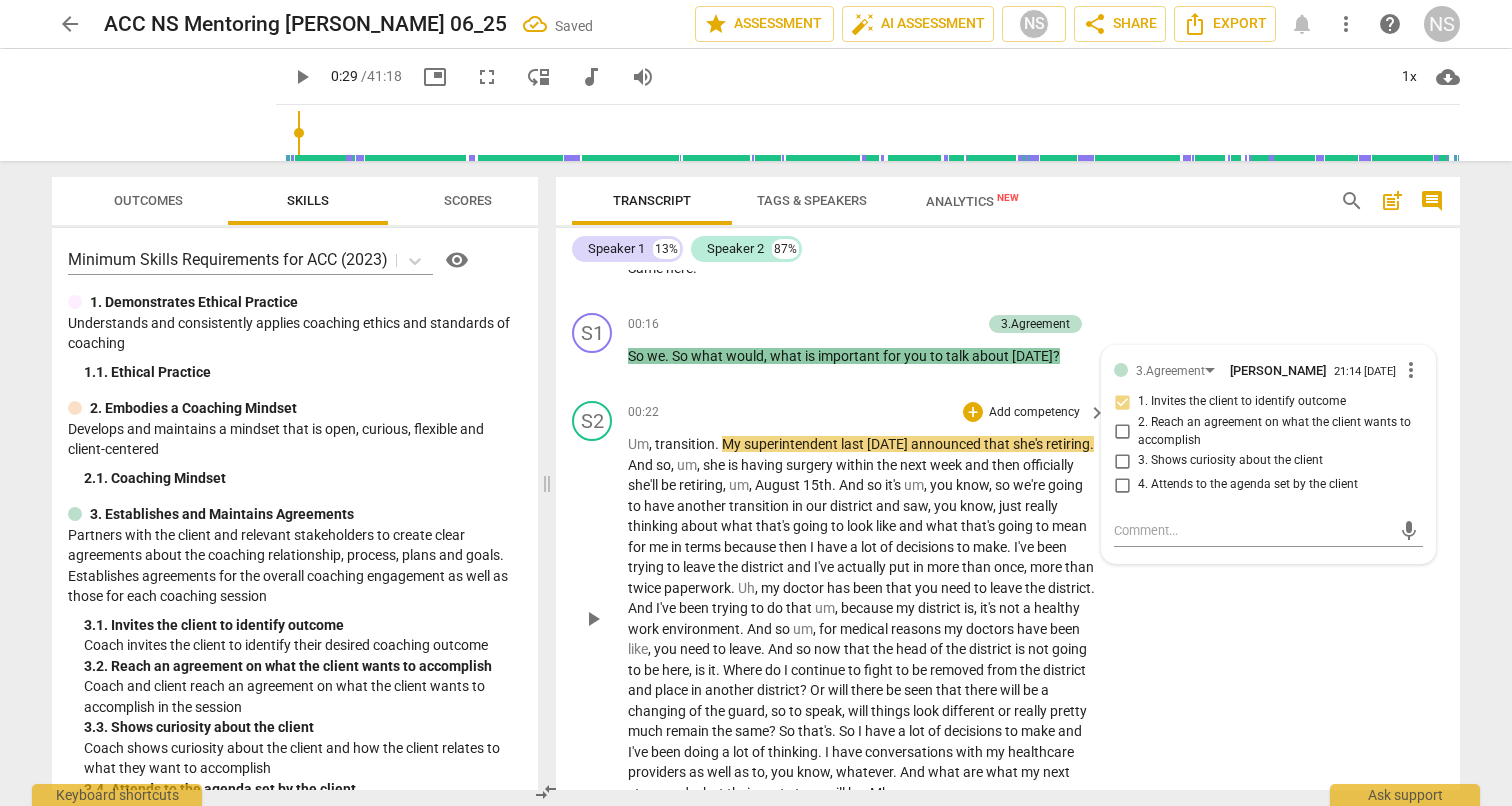 click on "S2 play_arrow pause 00:22 + Add competency keyboard_arrow_right Um ,   transition .   My   superintendent   [DATE]   announced   that   she's   retiring .   And   so ,   um ,   she   is   having   surgery   within   the   next   week   and   then   officially   she'll   be   retiring ,   um ,   [DATE] .   And   so   it's   um ,   you   know ,   so   we're   going   to   have   another   transition   in   our   district   and   saw ,   you   know ,   just   really   thinking   about   what   that's   going   to   look   like   and   what   that's   going   to   mean   for   me   in   terms   because   then   I   have   a   lot   of   decisions   to   make .   I've   been   trying   to   leave   the   district   and   I've   actually   put   in   more   than   once ,   more   than   twice   paperwork .   Uh ,   my   doctor   has   been   that   you   need   to   leave   the   district .   And   I've   been   trying   to   do   that   um ,   because   my   district   is ,   it's   not   a   healthy" at bounding box center [1008, 602] 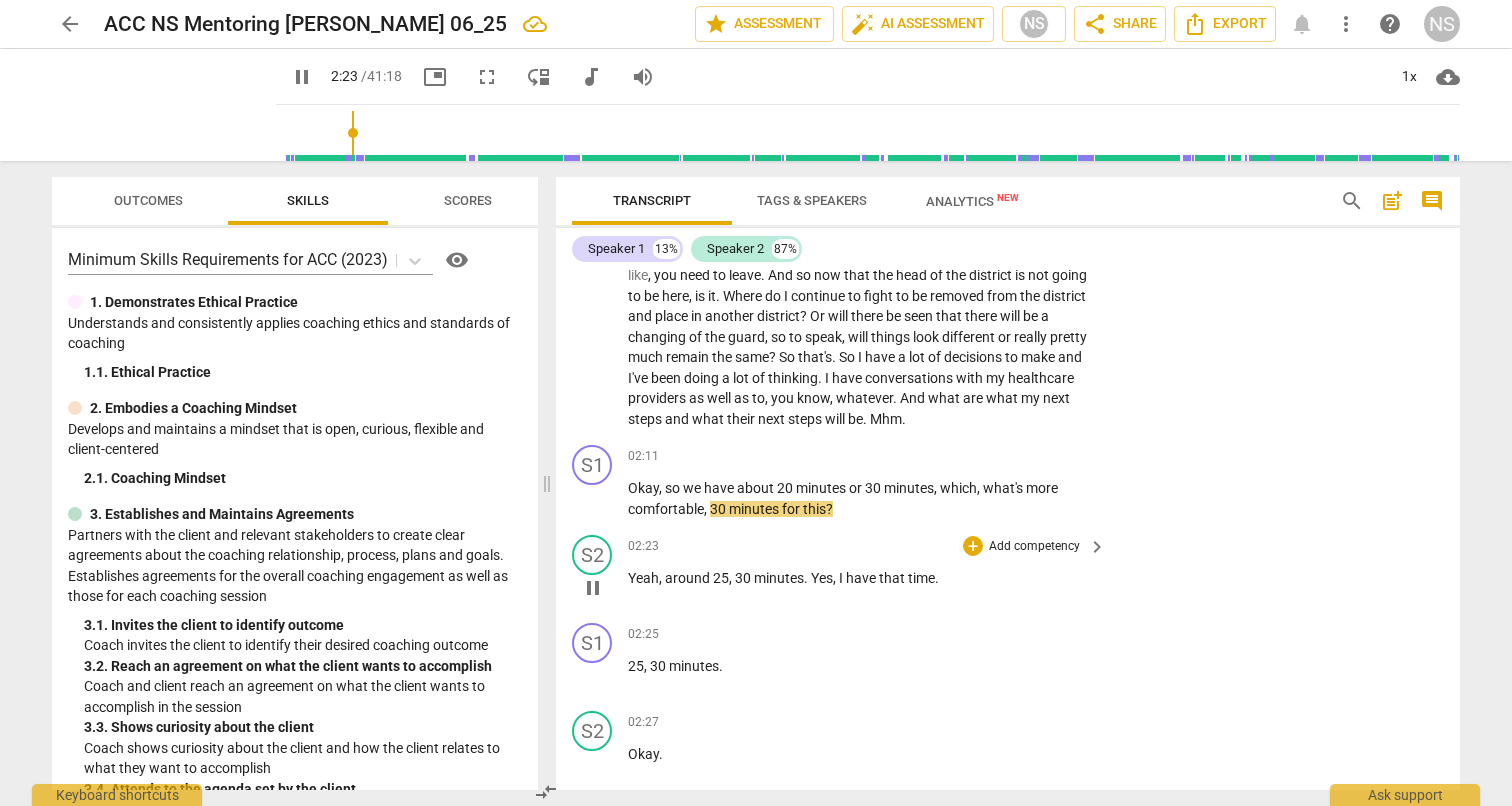 scroll, scrollTop: 710, scrollLeft: 0, axis: vertical 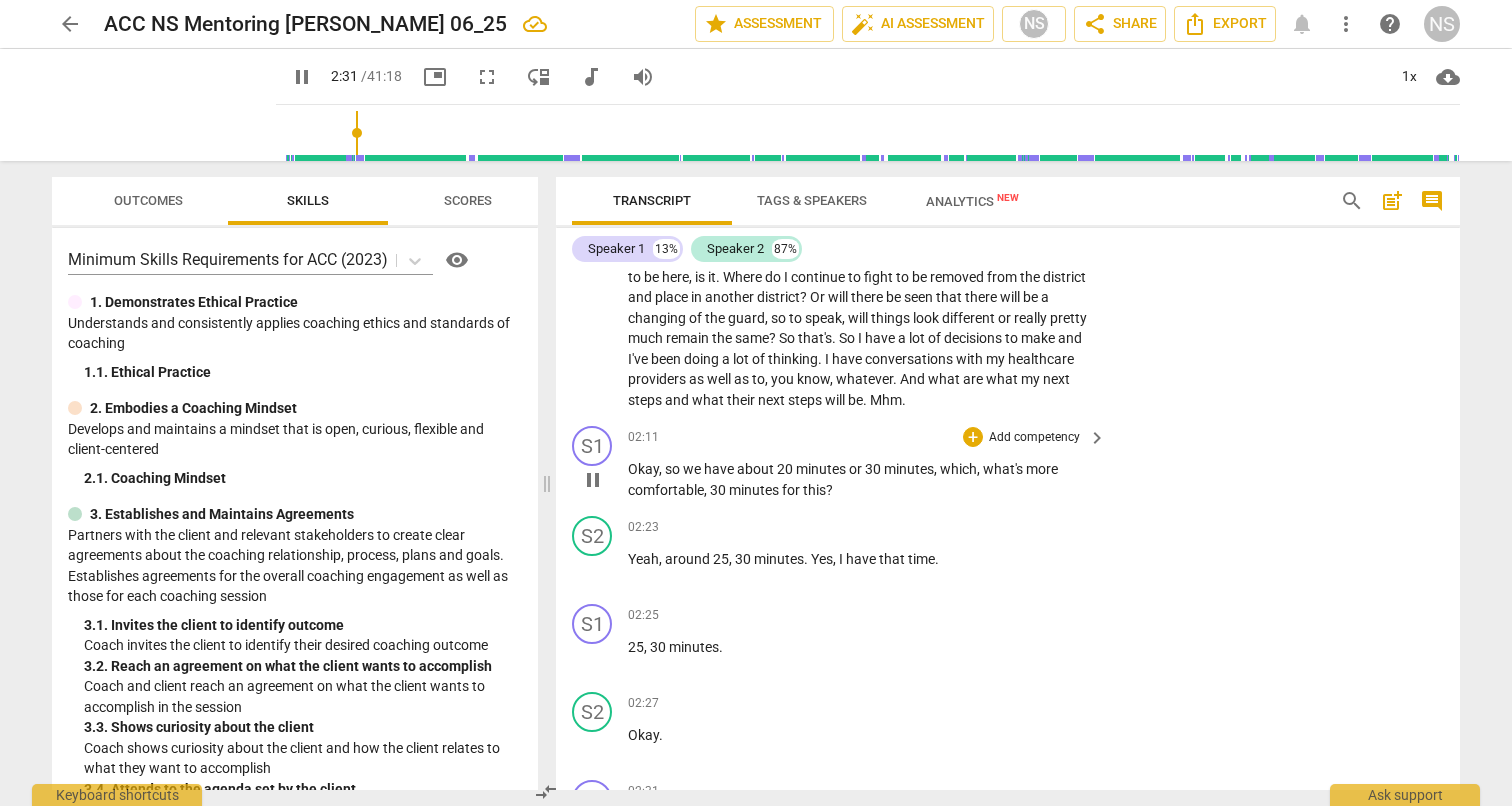 click on "Add competency" at bounding box center (1034, 438) 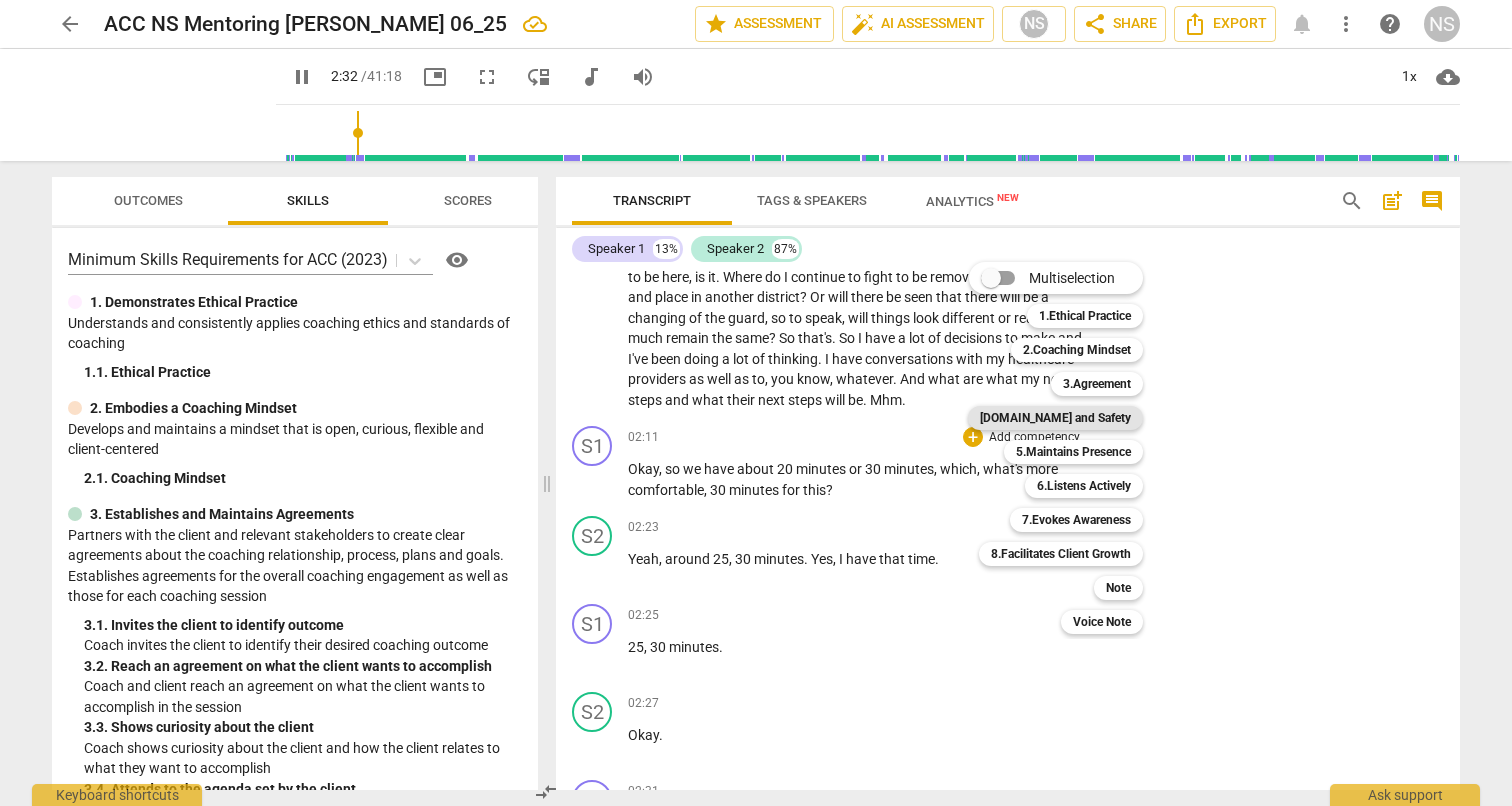 click on "[DOMAIN_NAME] and Safety" at bounding box center (1055, 418) 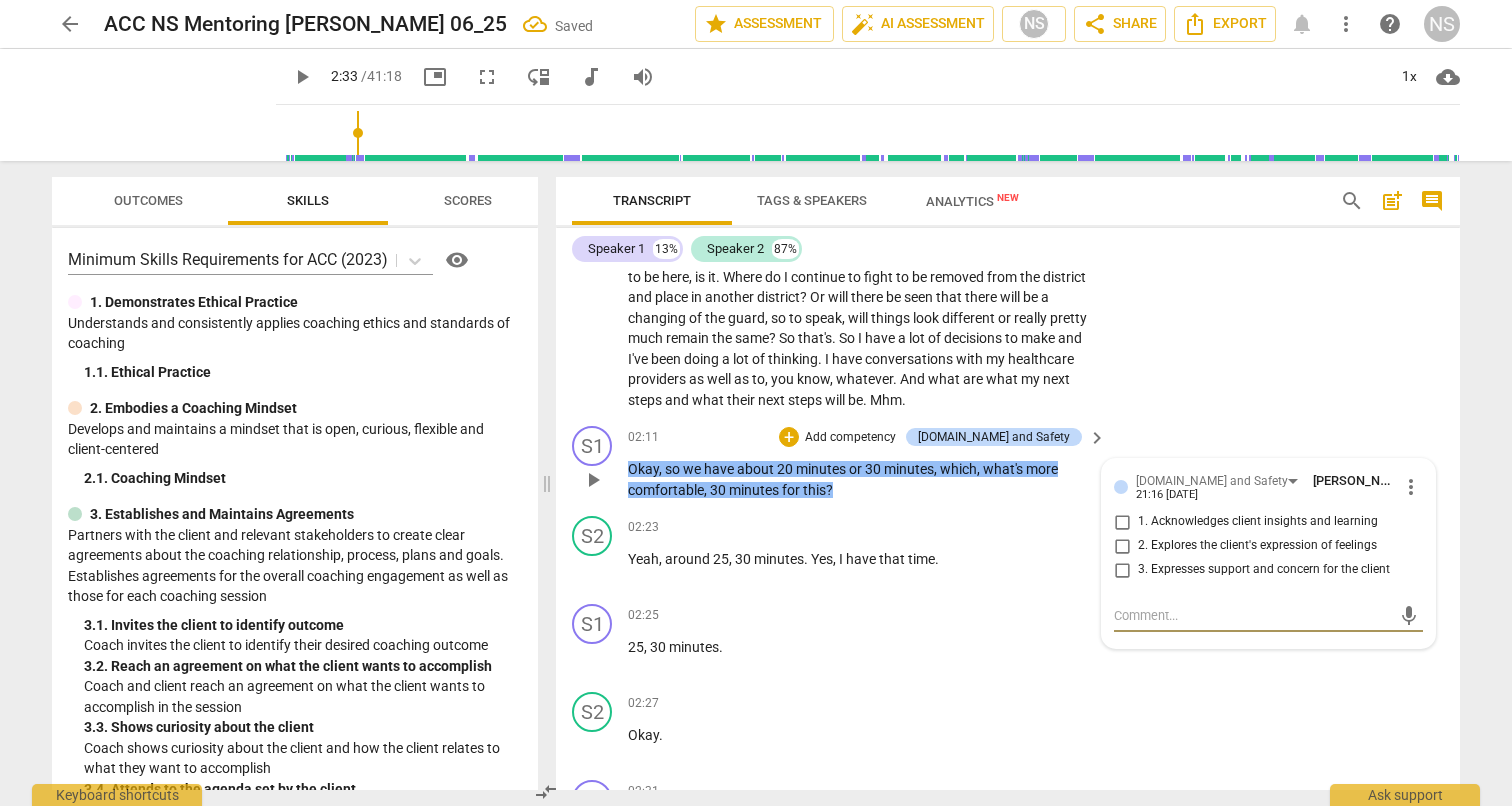 click on "more_vert" at bounding box center [1411, 487] 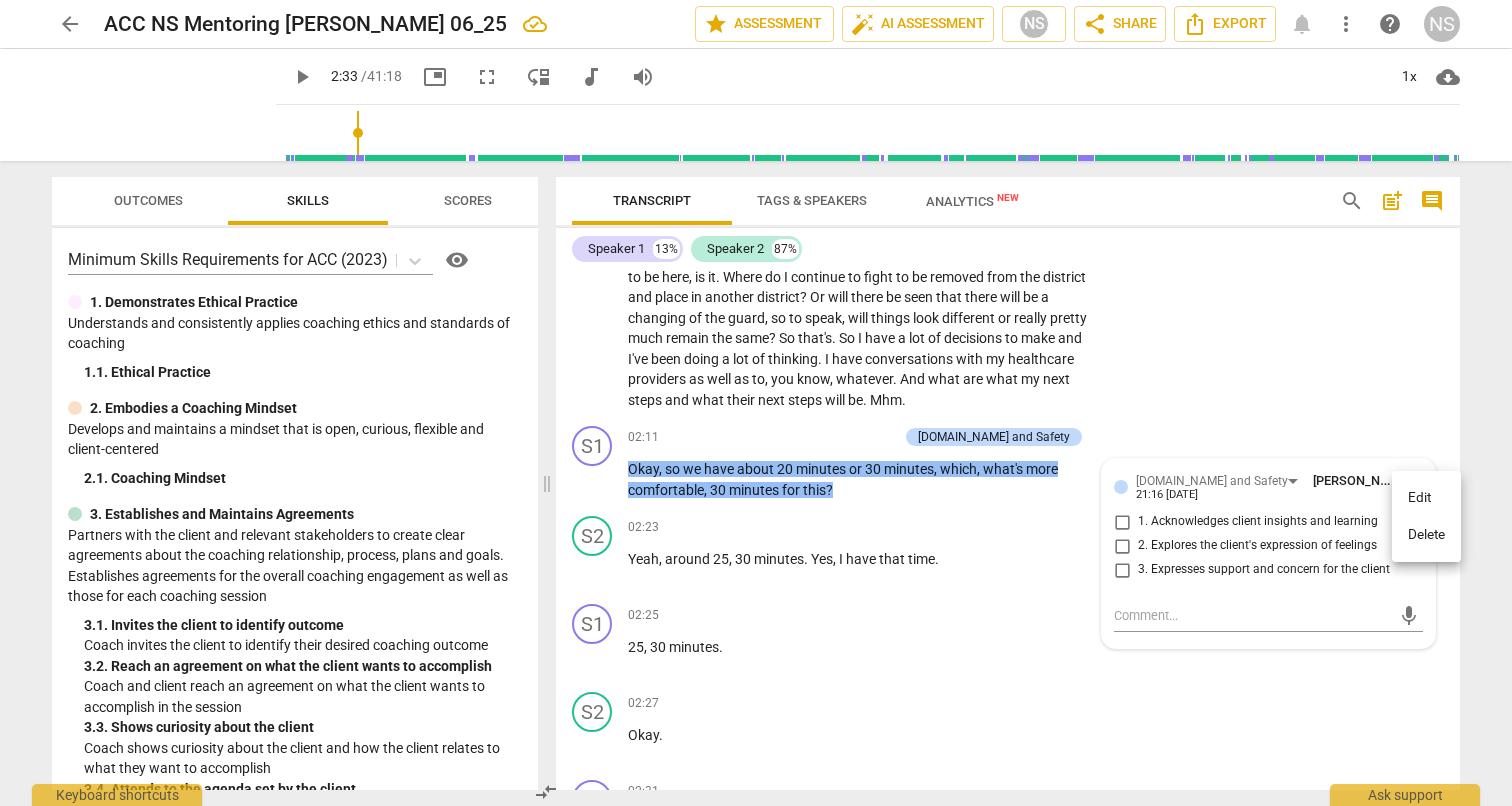 click on "Delete" at bounding box center [1426, 535] 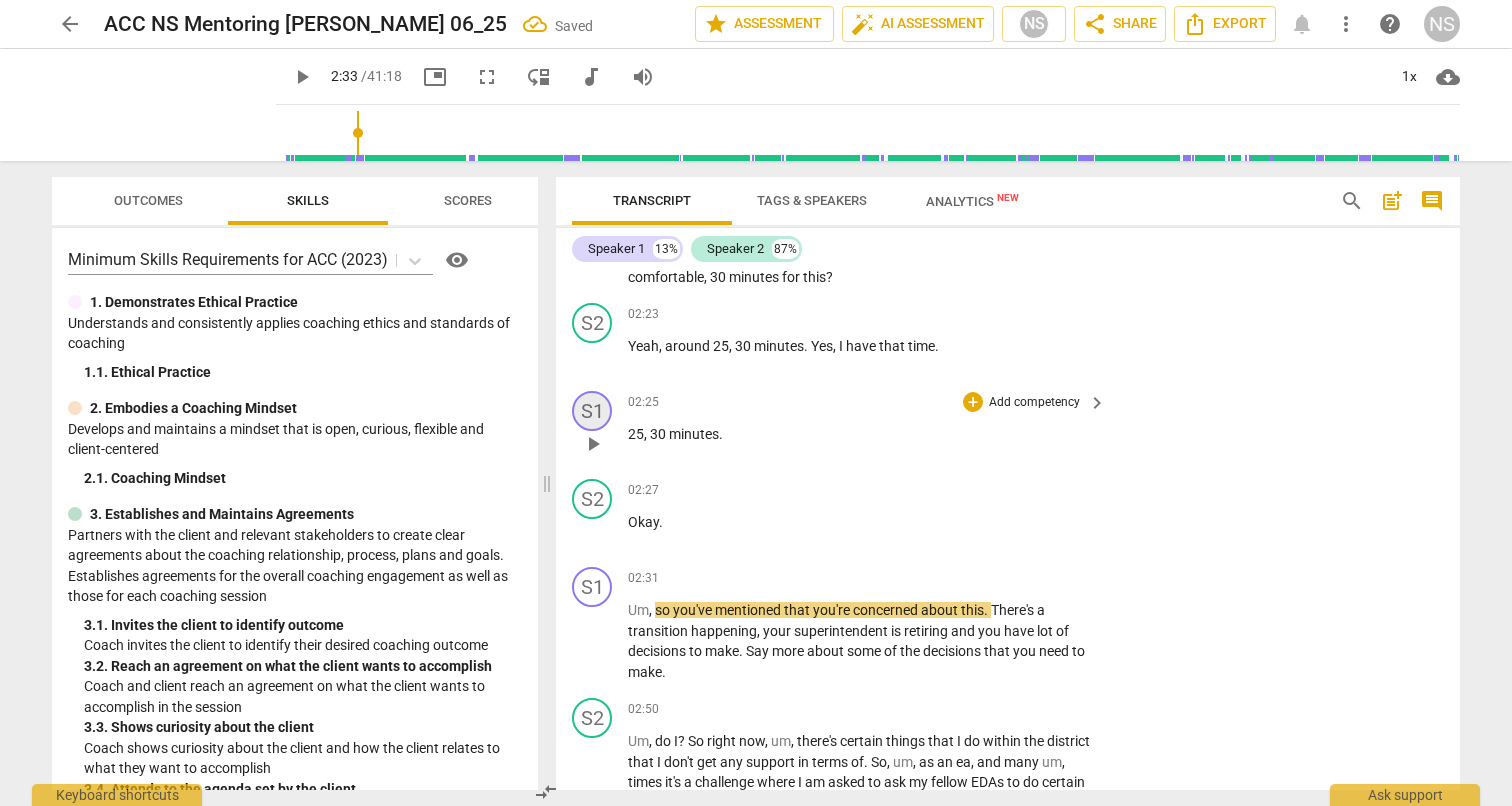 scroll, scrollTop: 931, scrollLeft: 0, axis: vertical 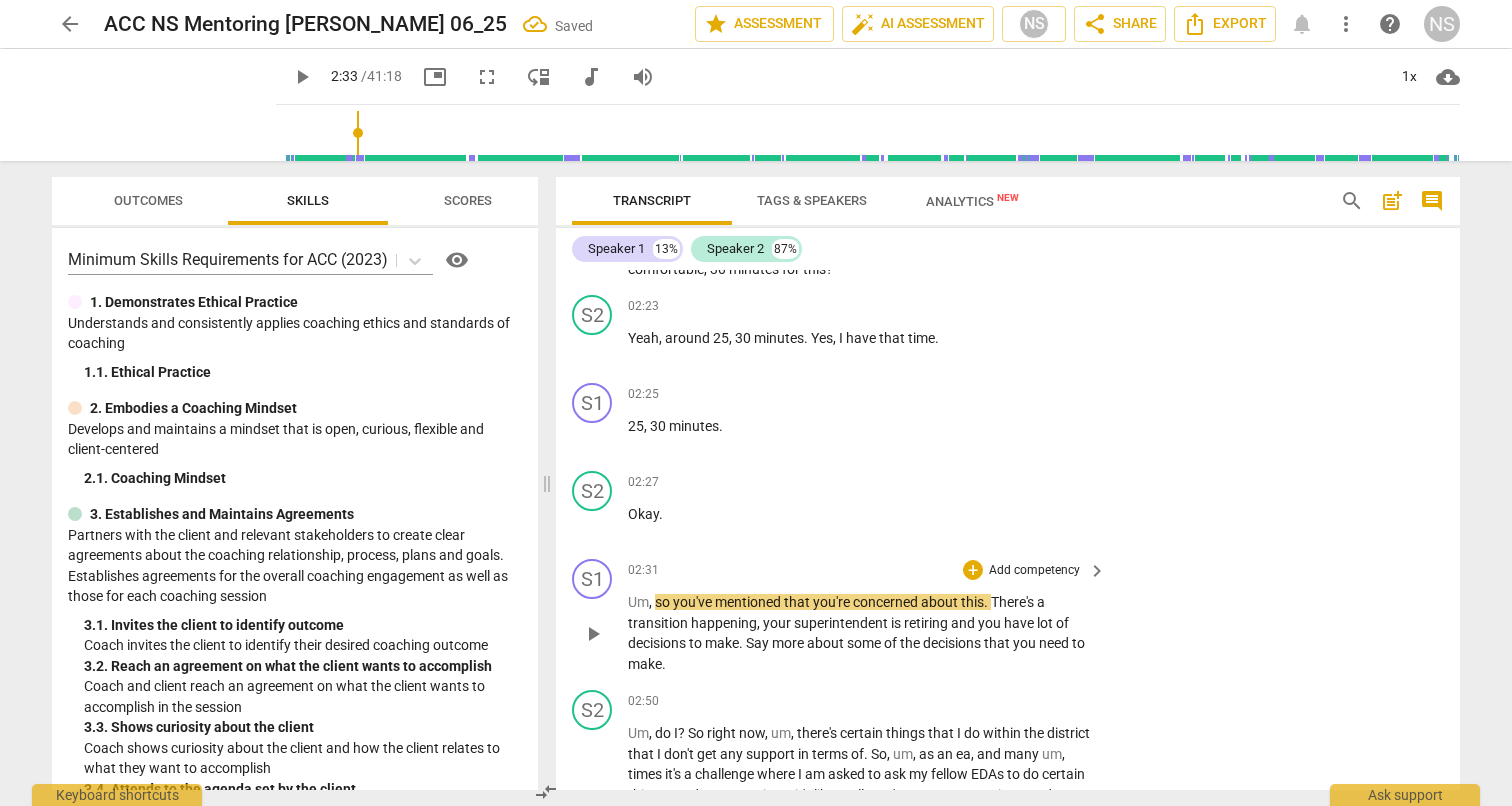 click on "play_arrow" at bounding box center (593, 634) 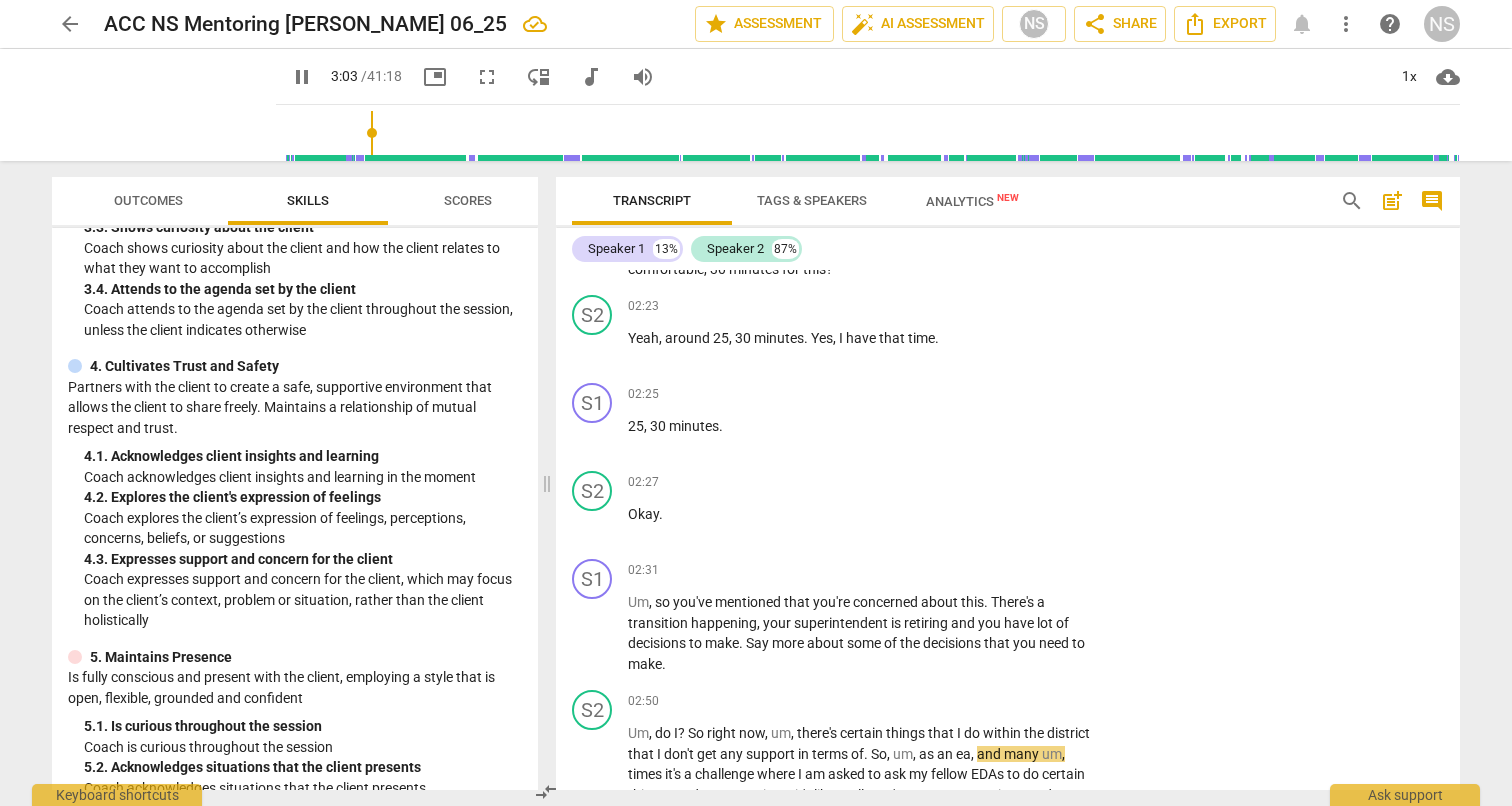 scroll, scrollTop: 526, scrollLeft: 0, axis: vertical 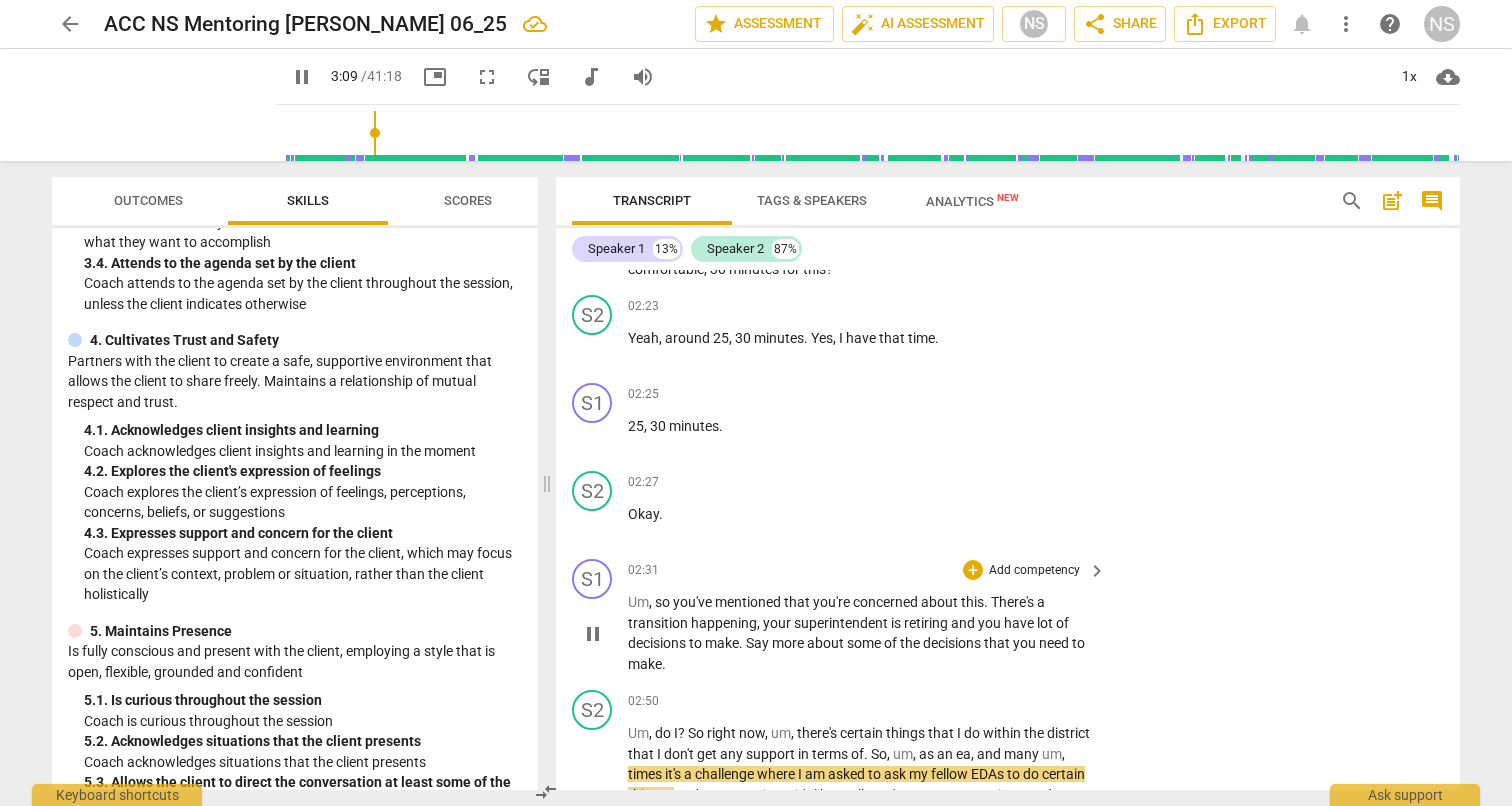 click on "Add competency" at bounding box center (1034, 571) 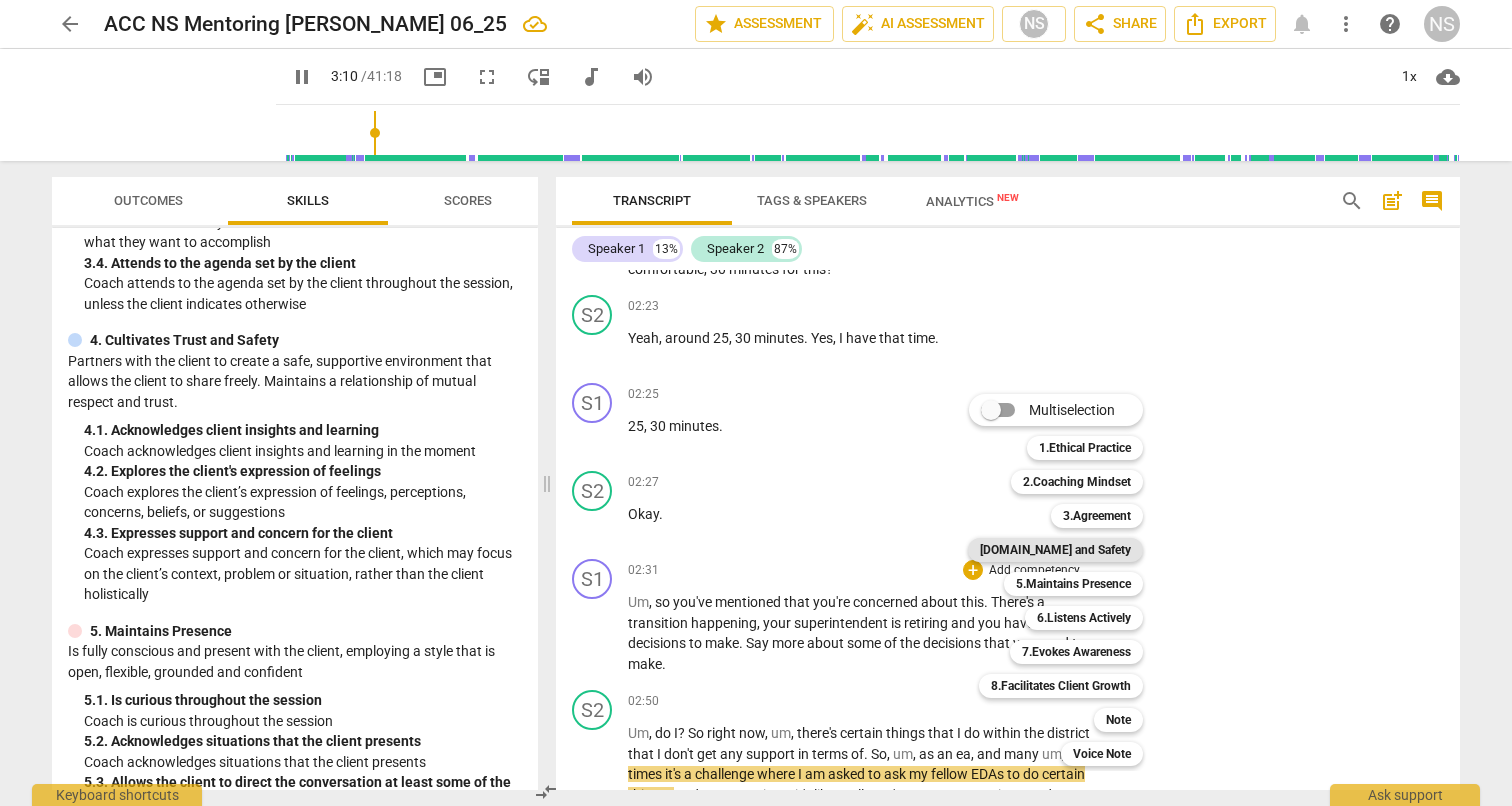 click on "[DOMAIN_NAME] and Safety" at bounding box center [1055, 550] 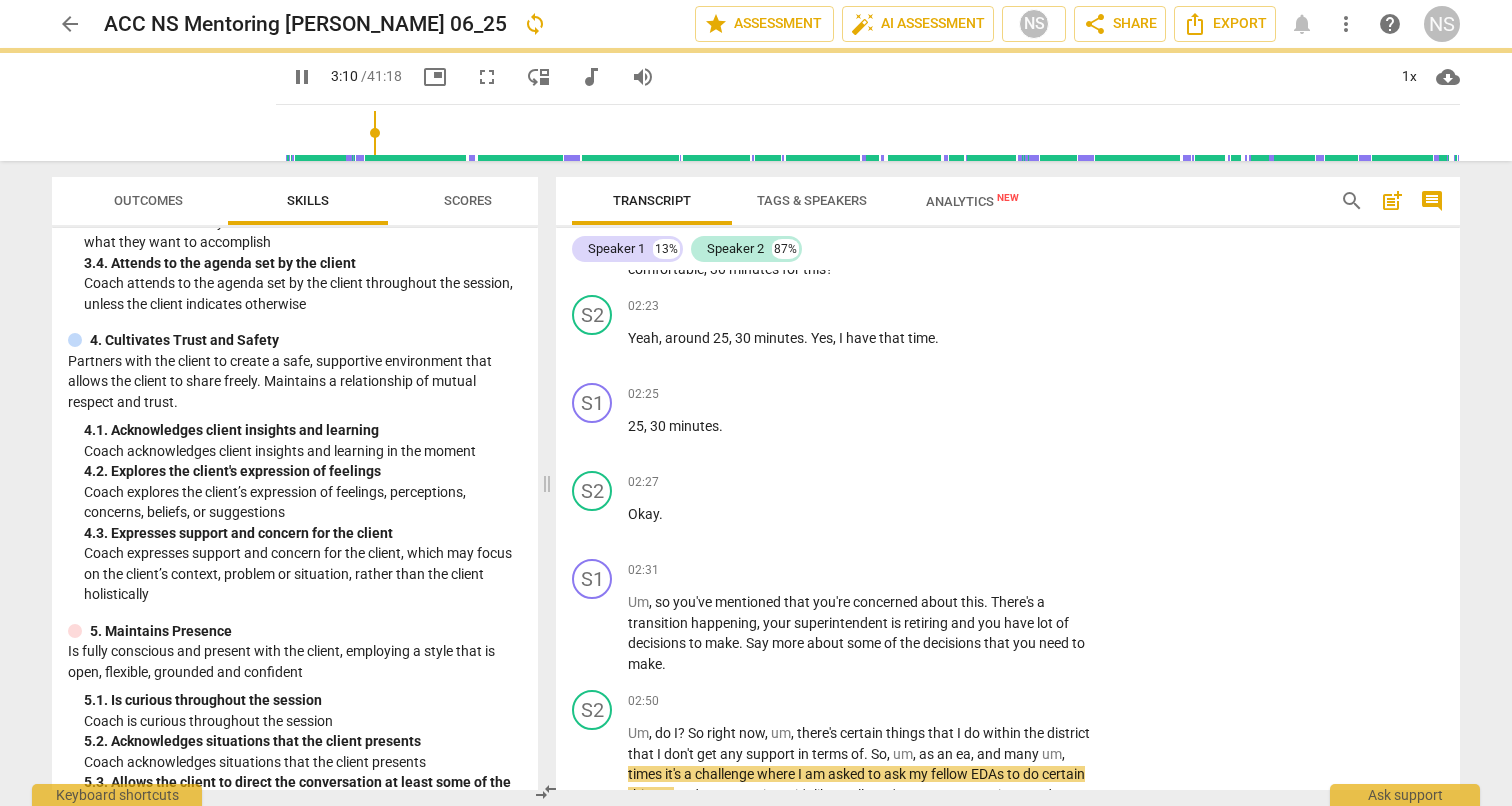 type on "191" 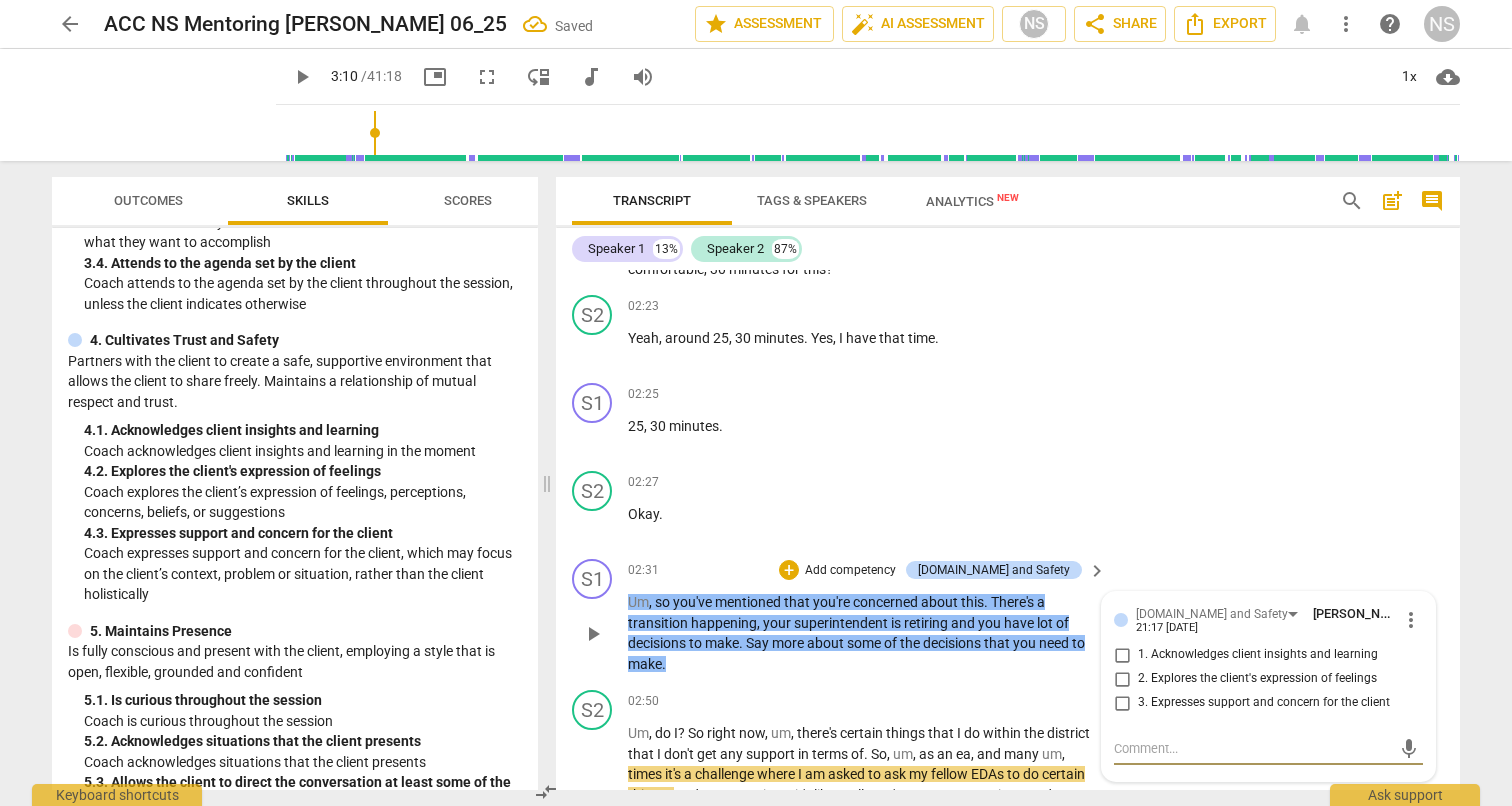 click on "2. Explores the client's expression of feelings" at bounding box center [1122, 679] 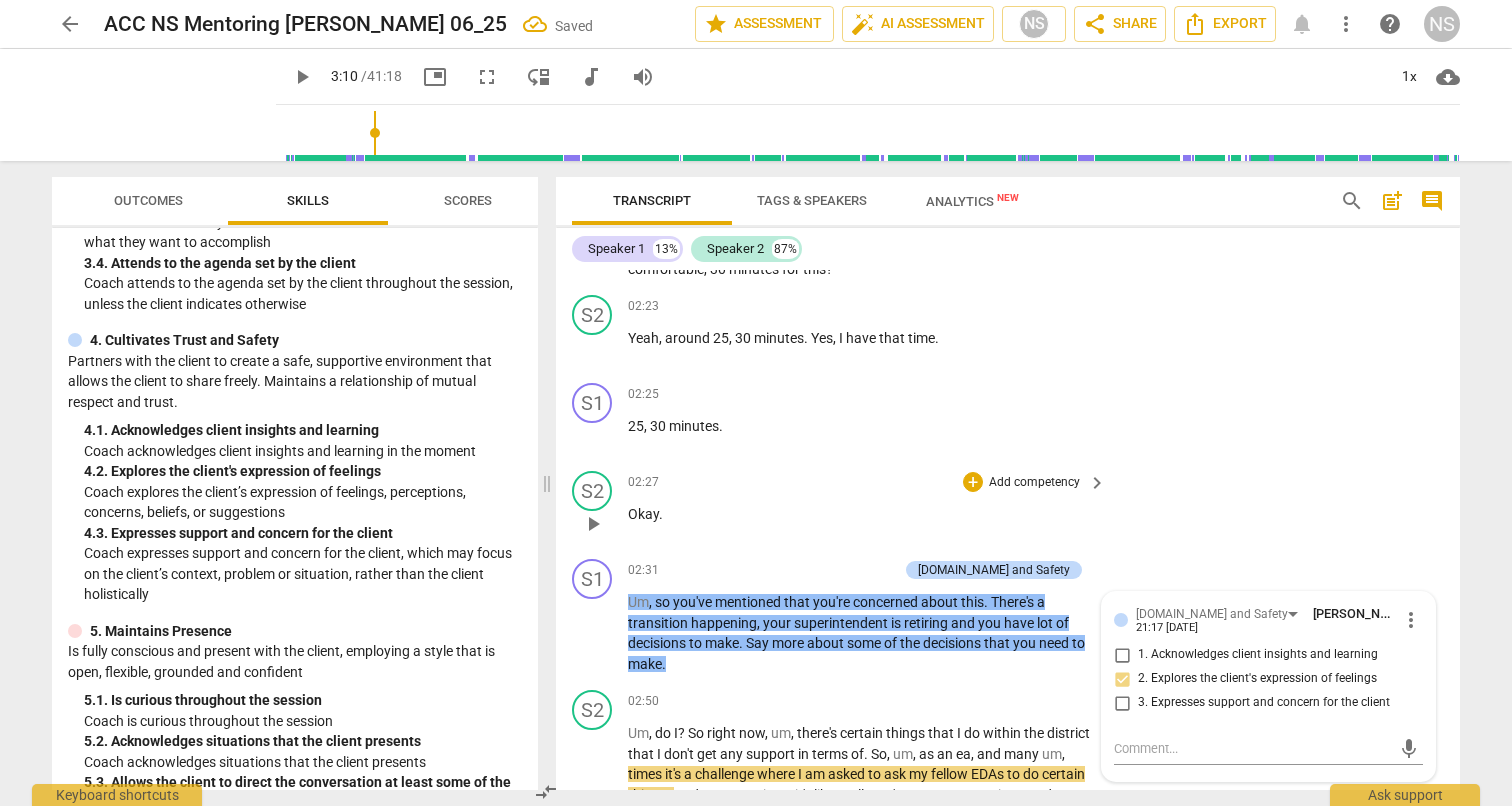 click on "S2 play_arrow pause 02:27 + Add competency keyboard_arrow_right Okay ." at bounding box center [1008, 507] 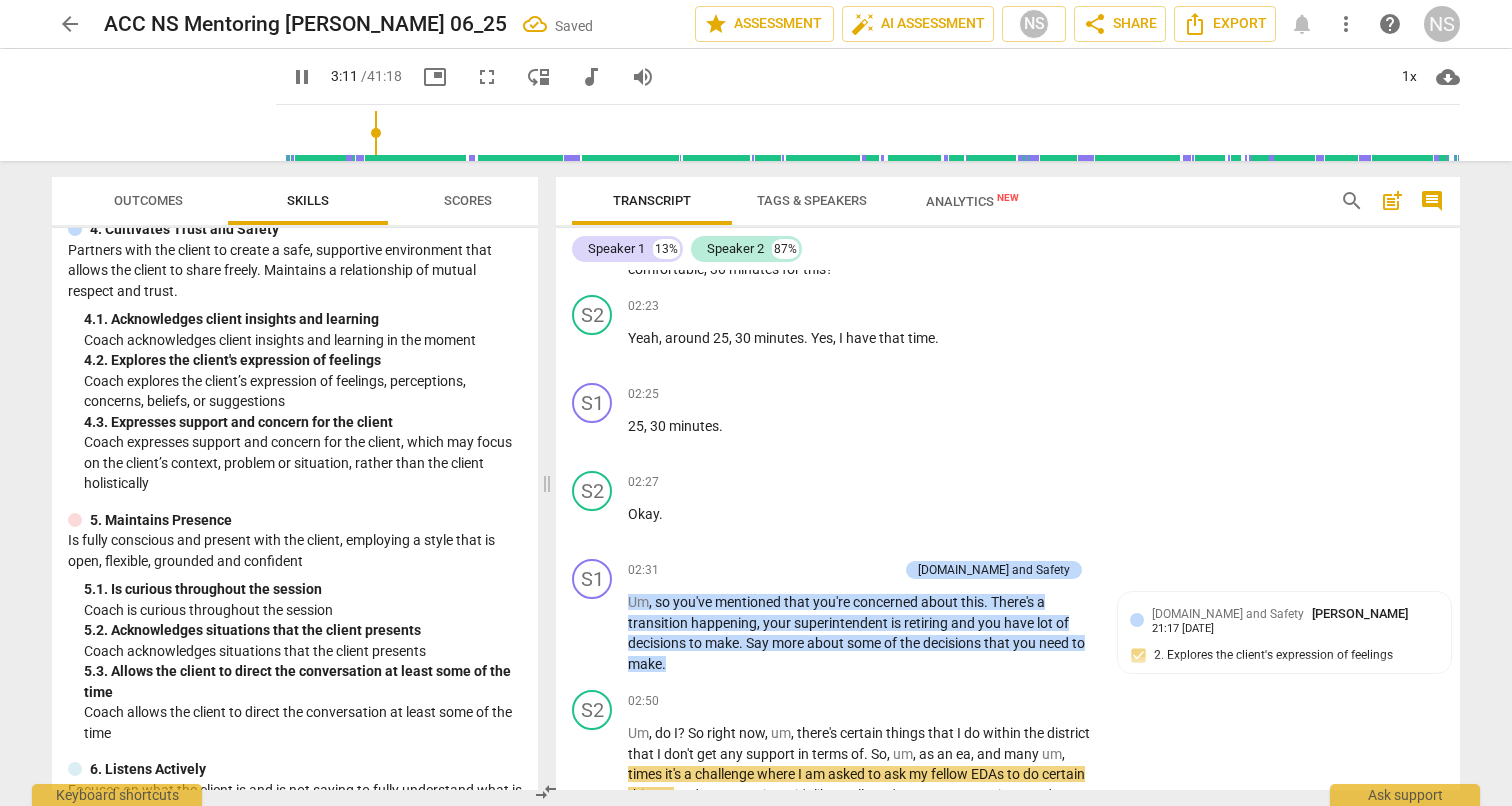 scroll, scrollTop: 639, scrollLeft: 0, axis: vertical 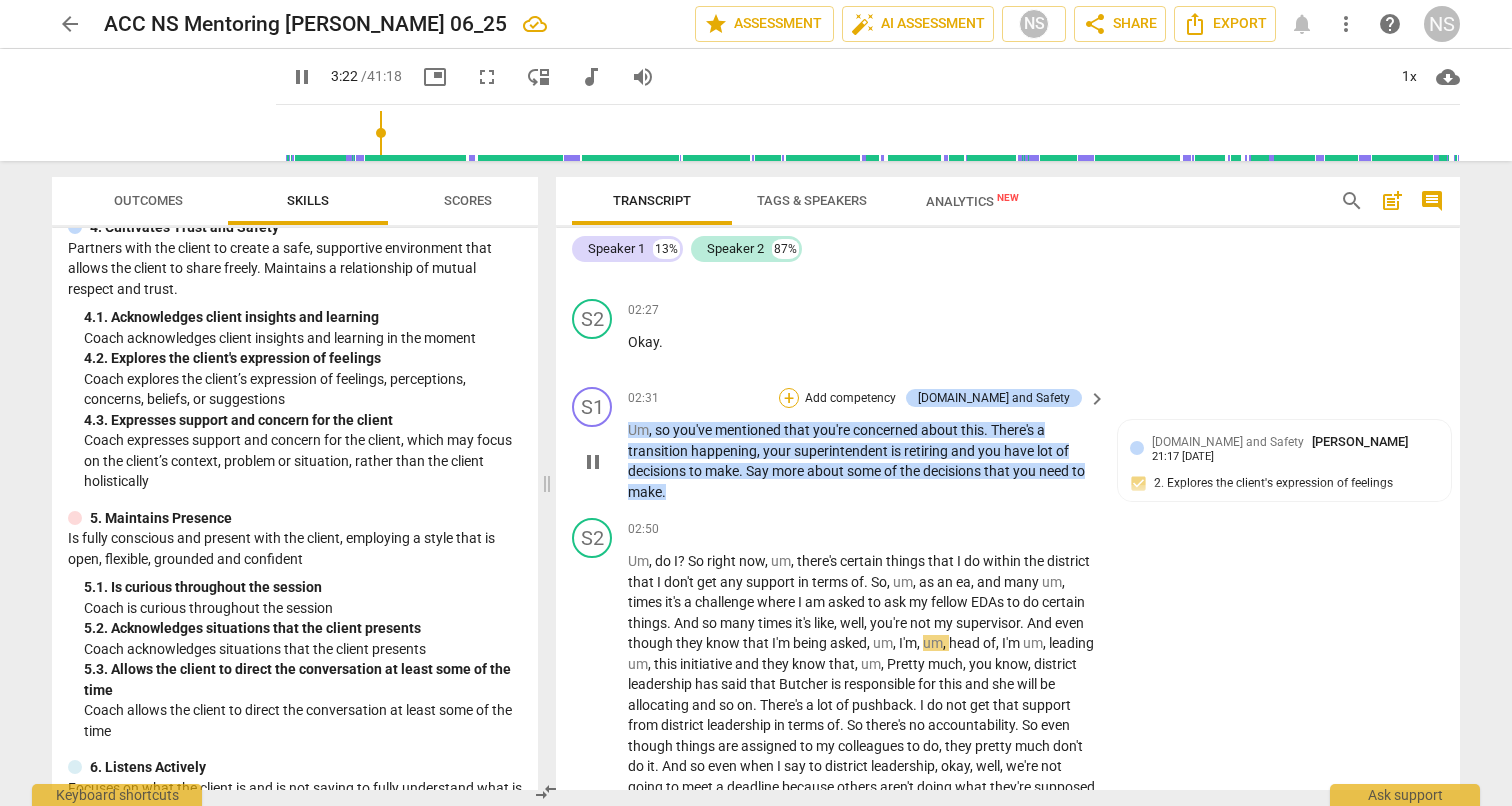 click on "+" at bounding box center (789, 398) 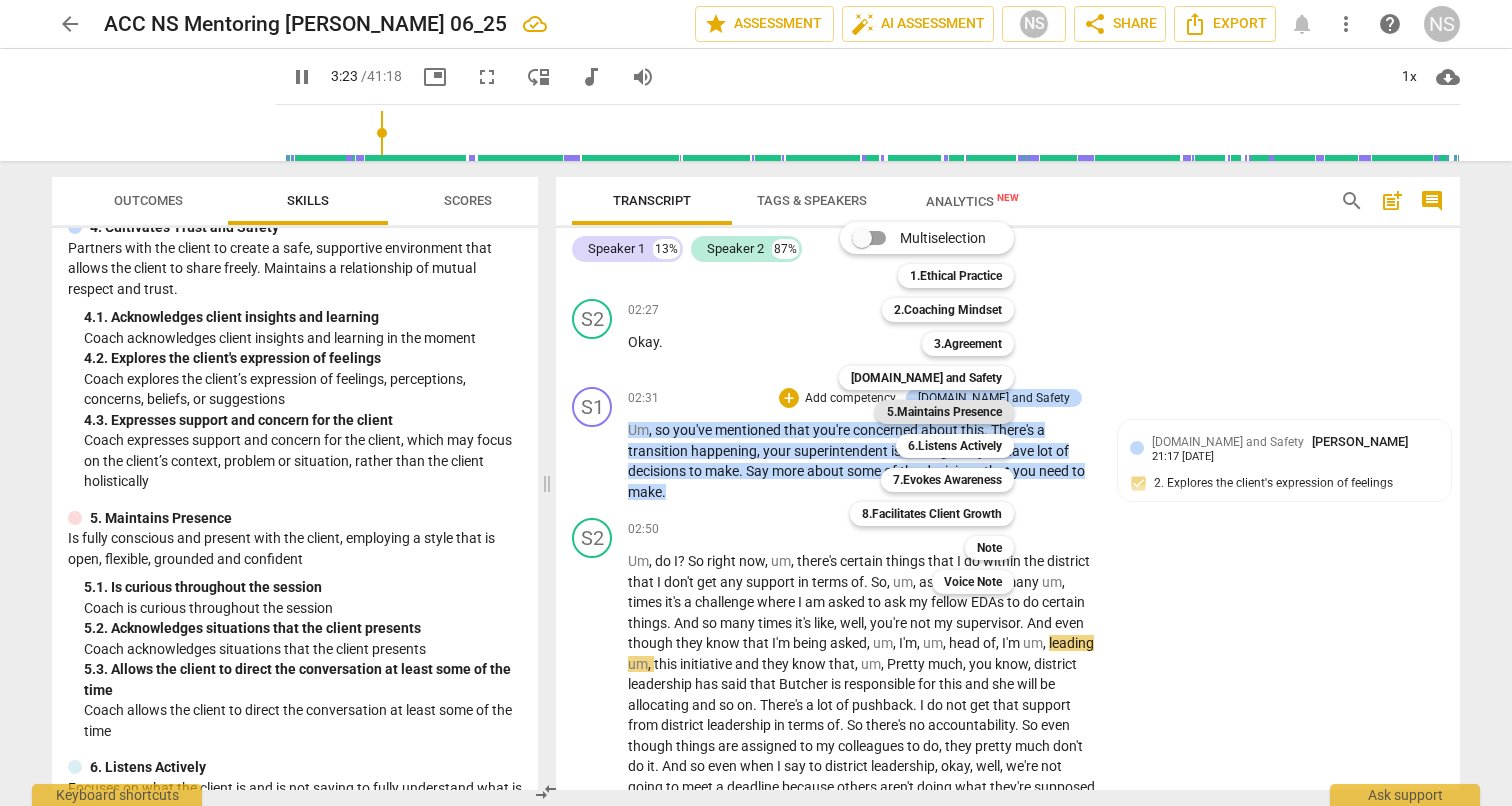 click on "5.Maintains Presence" at bounding box center (944, 412) 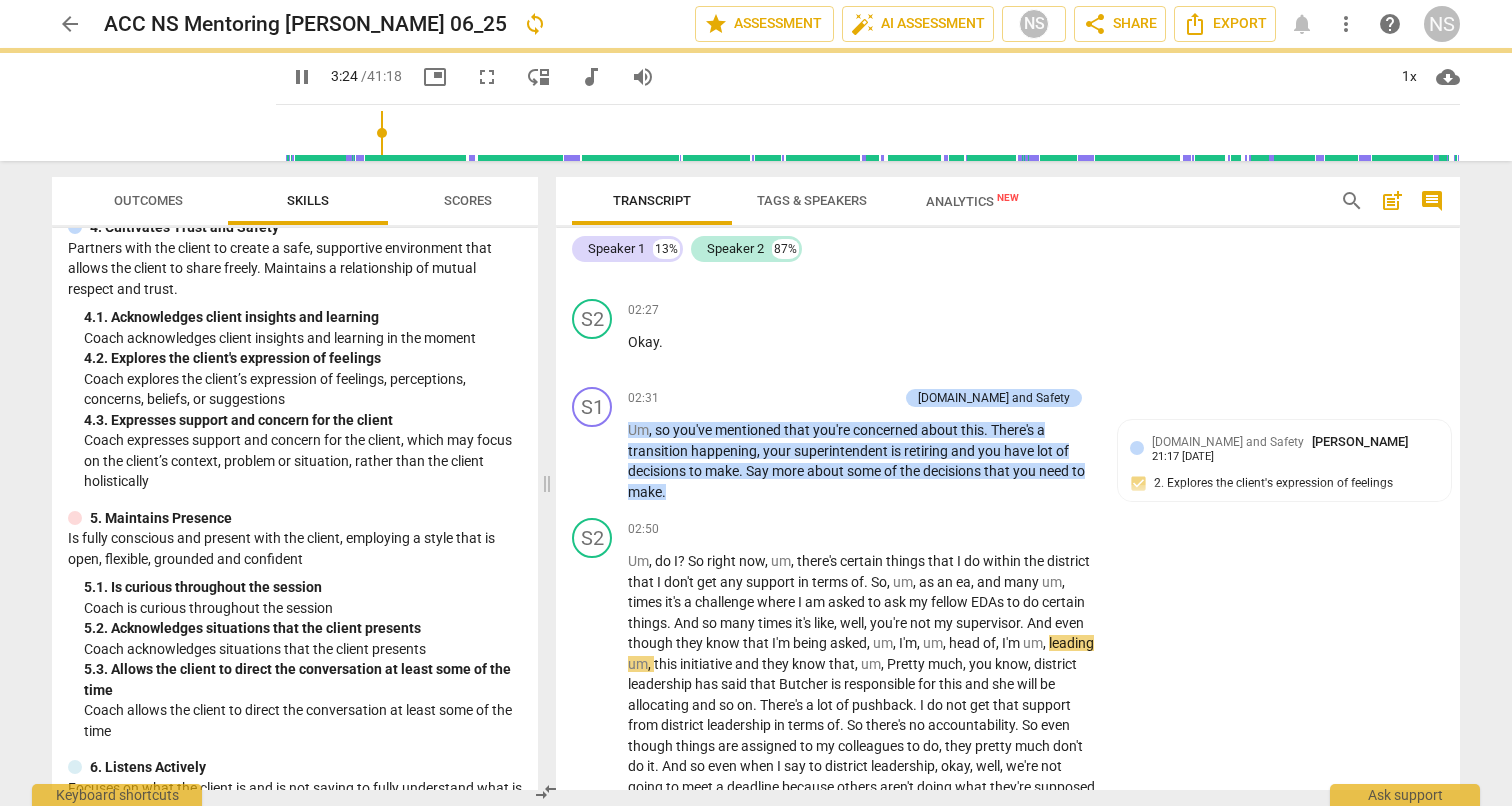type on "204" 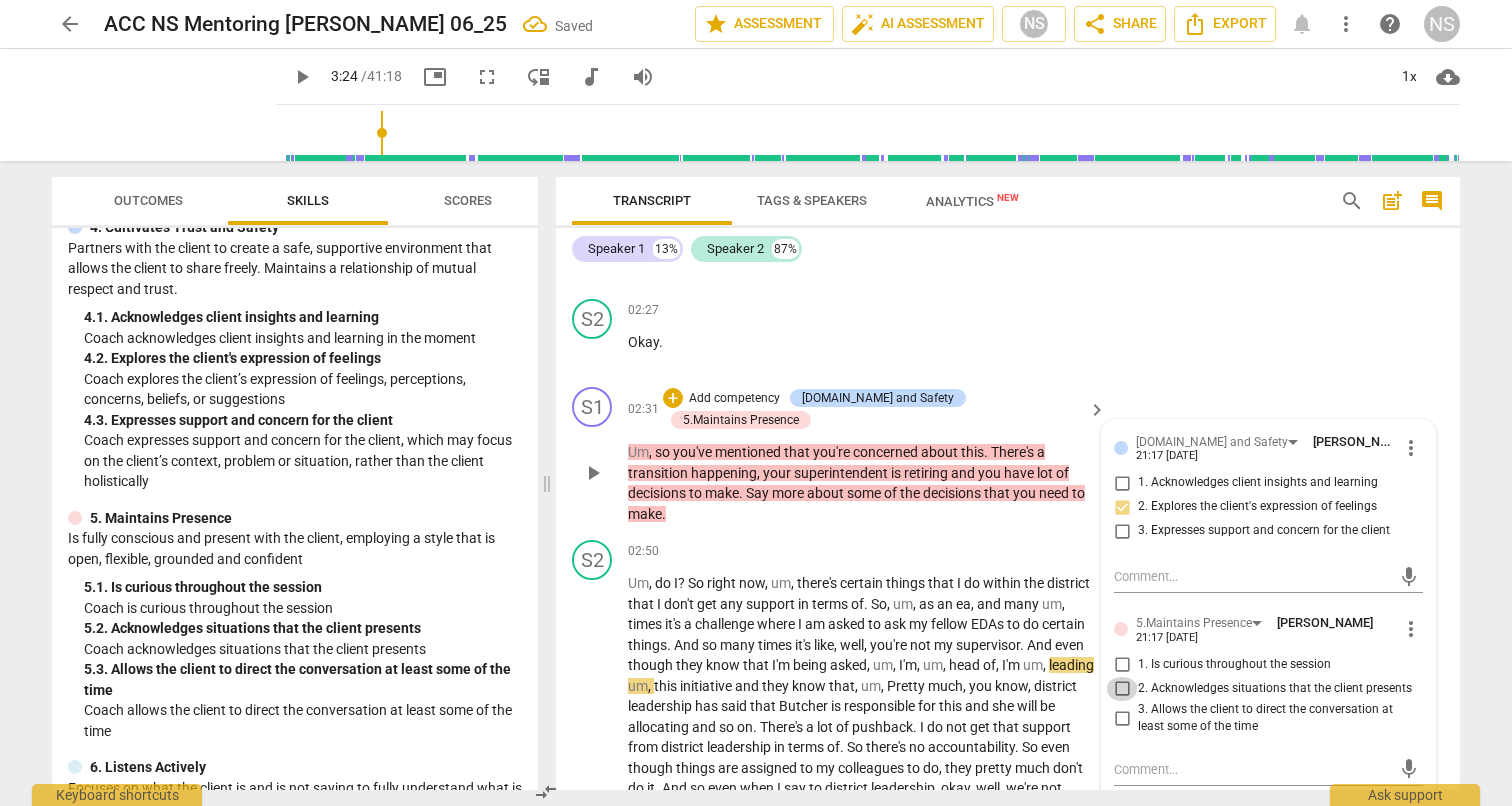 click on "2. Acknowledges situations that the client presents" at bounding box center (1122, 689) 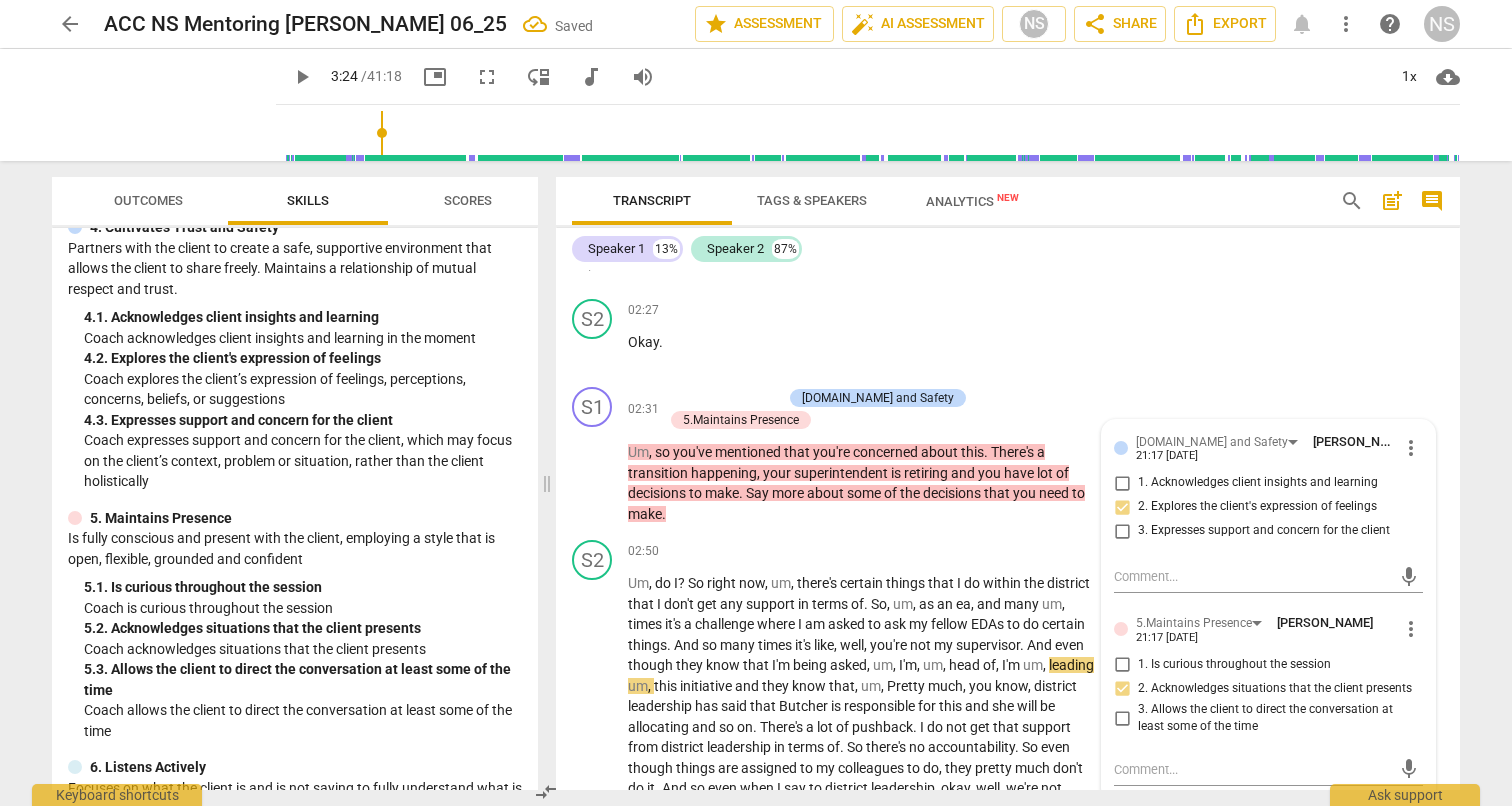 click on "S1 play_arrow pause 02:25 + Add competency keyboard_arrow_right 25 ,   30   minutes ." at bounding box center (1008, 247) 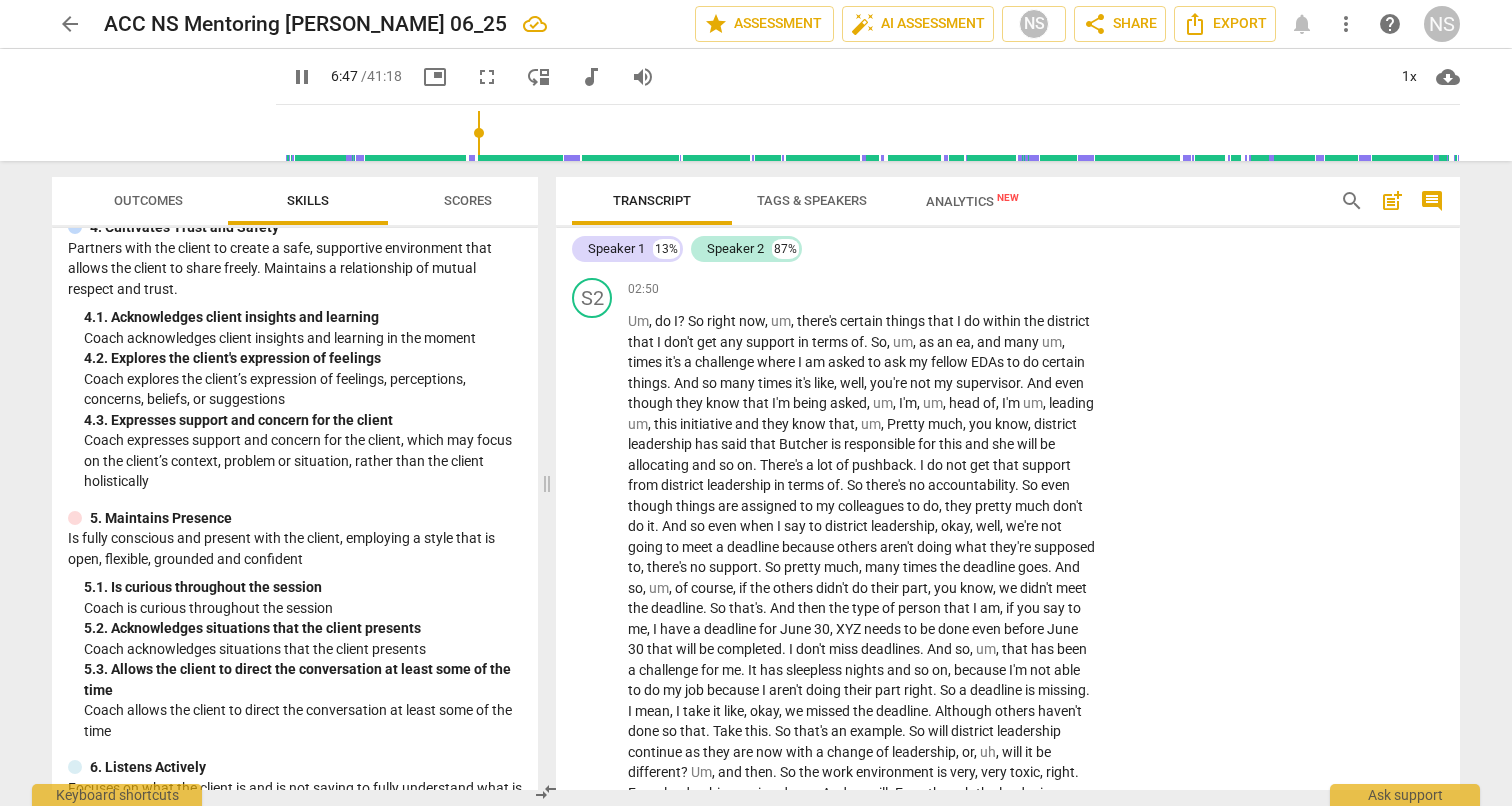 scroll, scrollTop: 1894, scrollLeft: 0, axis: vertical 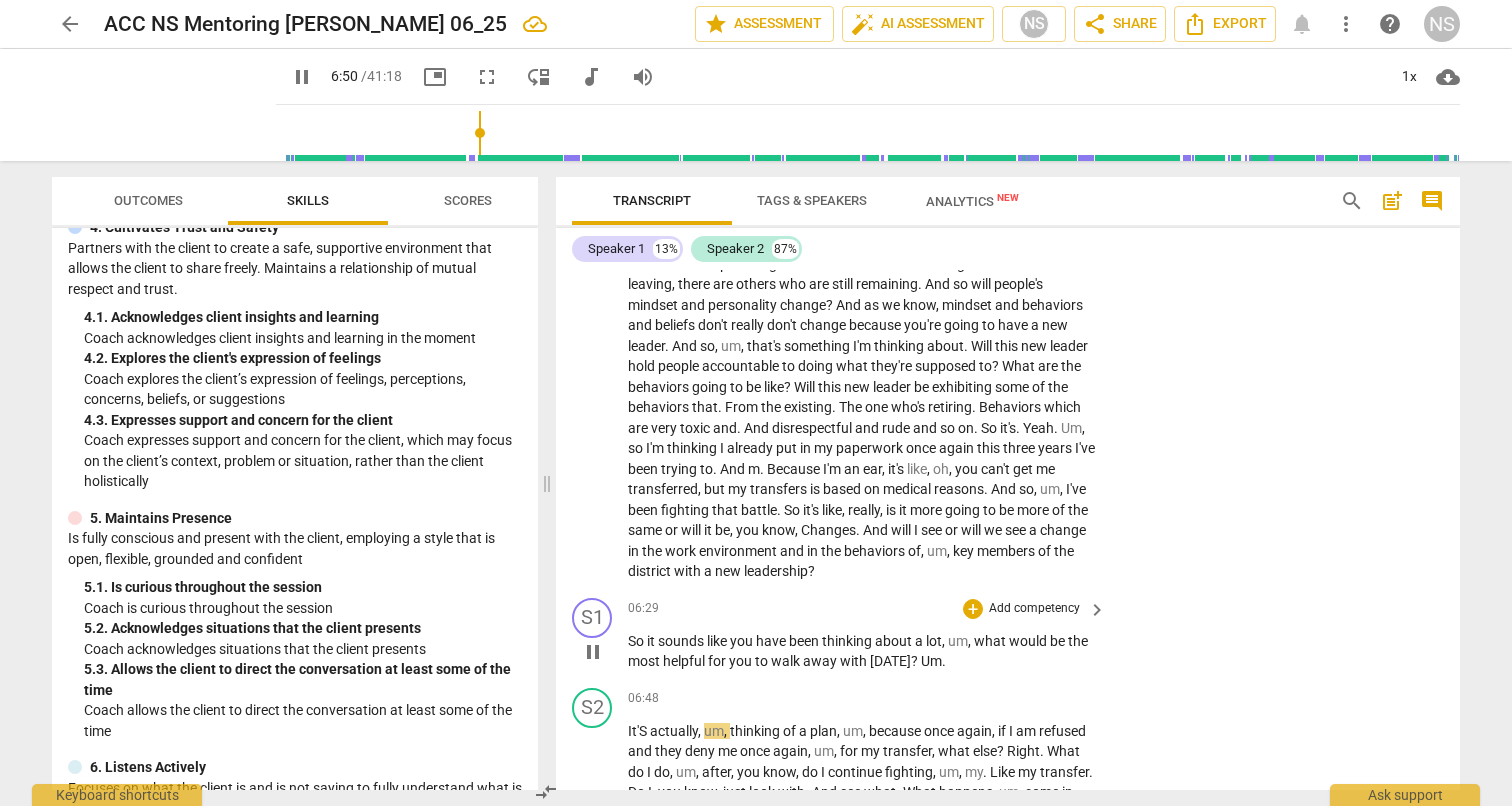 click on "Add competency" at bounding box center [1034, 609] 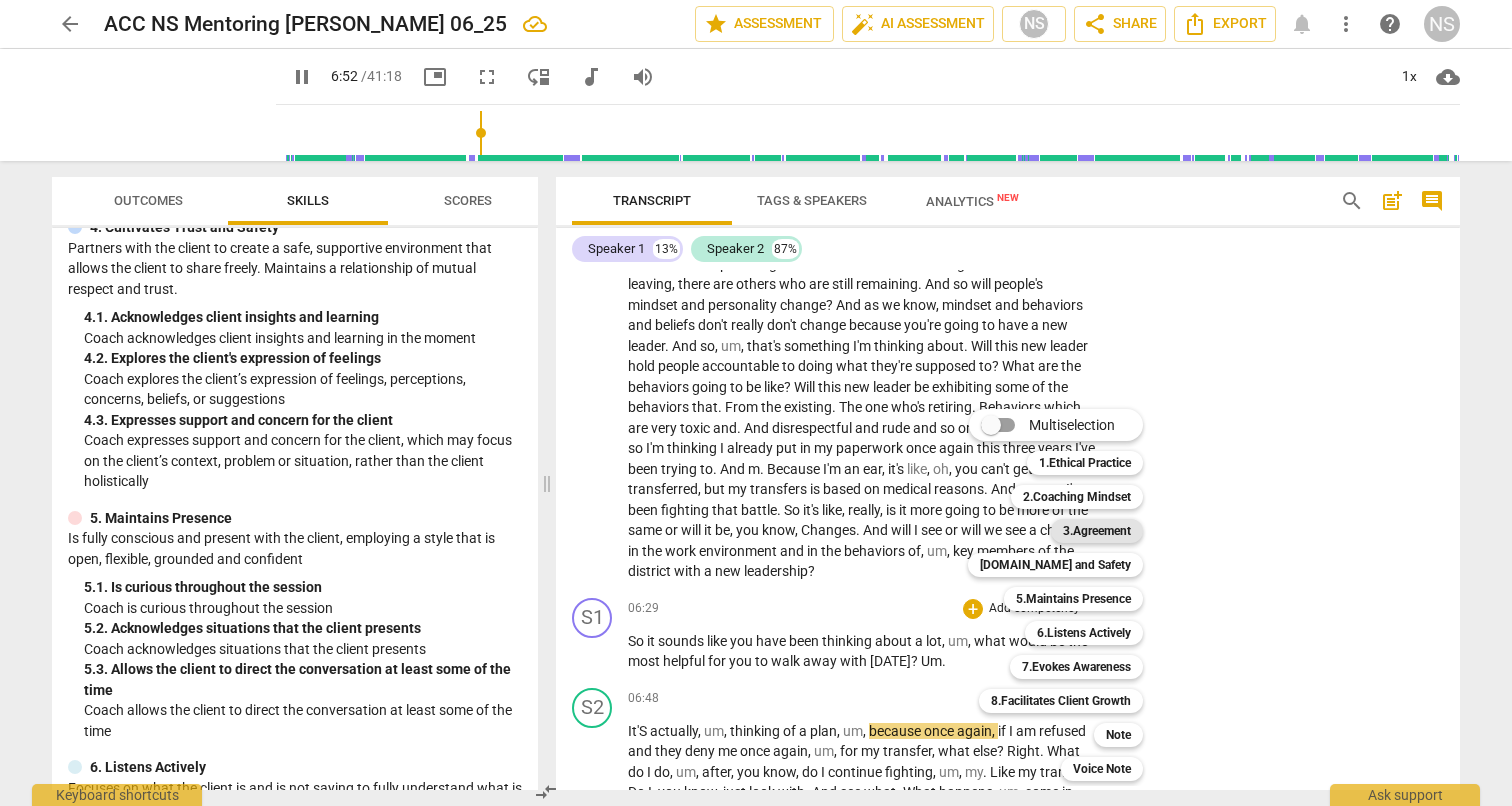 click on "3.Agreement" at bounding box center (1097, 531) 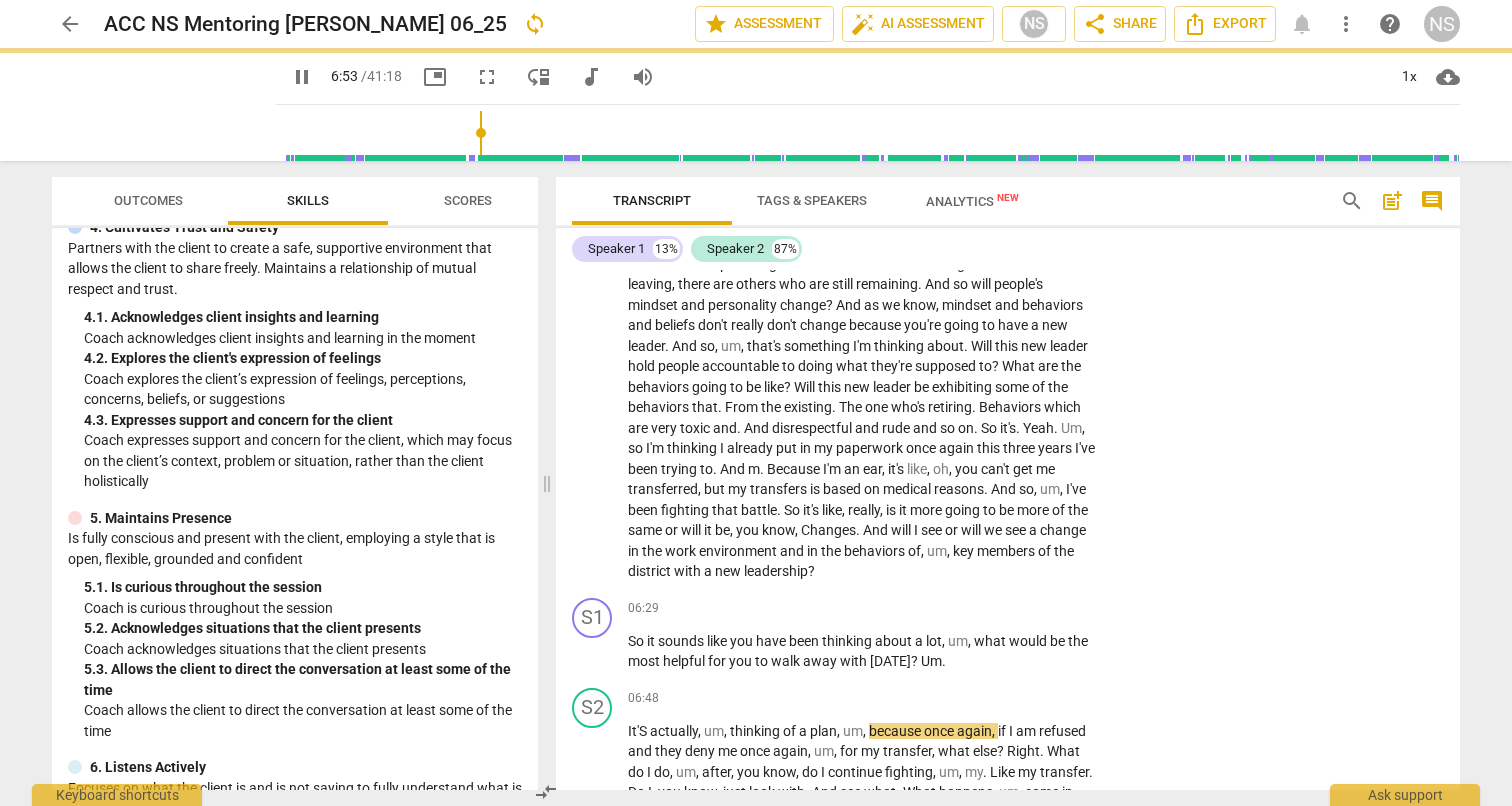 type on "413" 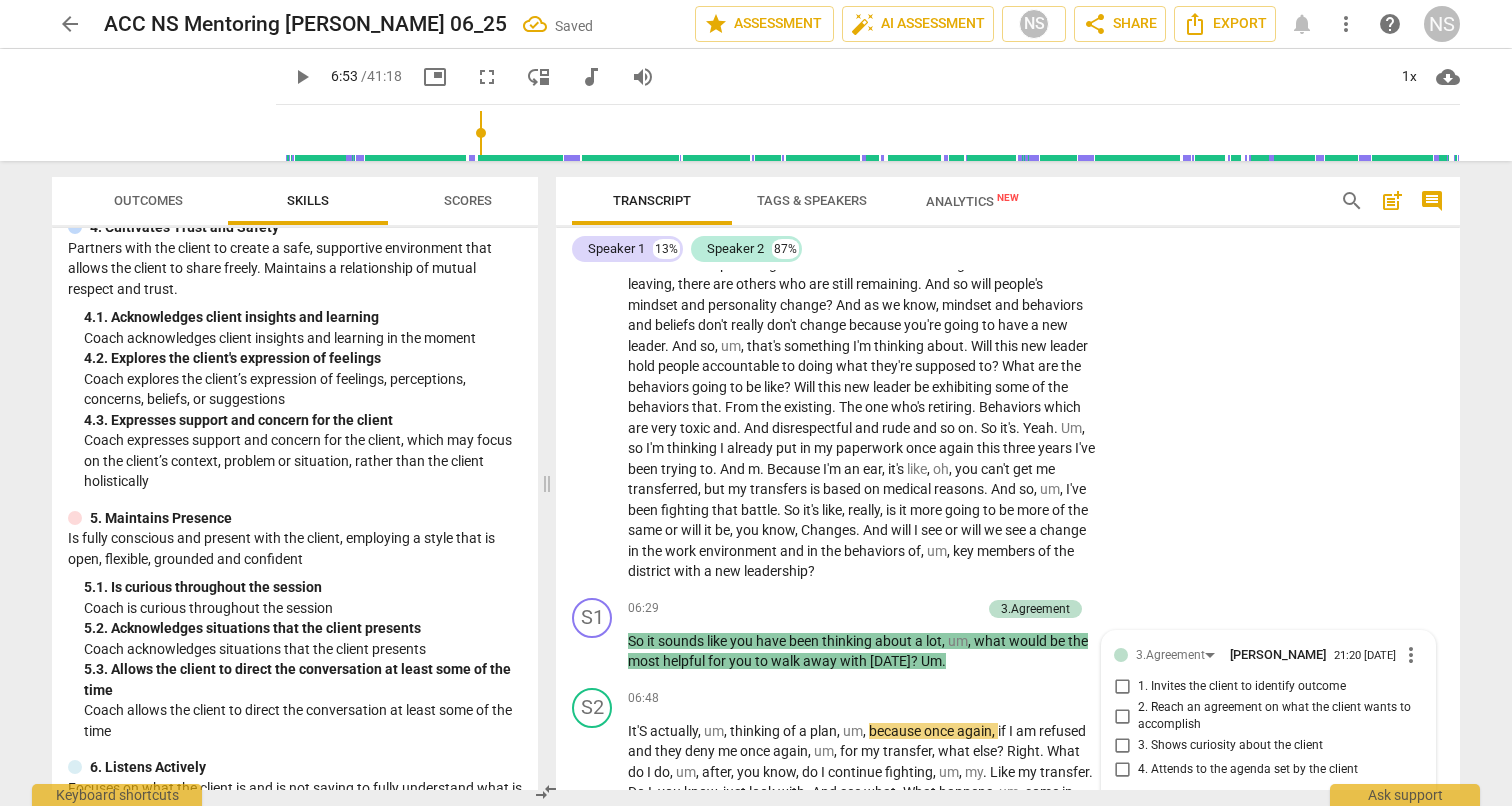 scroll, scrollTop: 2165, scrollLeft: 0, axis: vertical 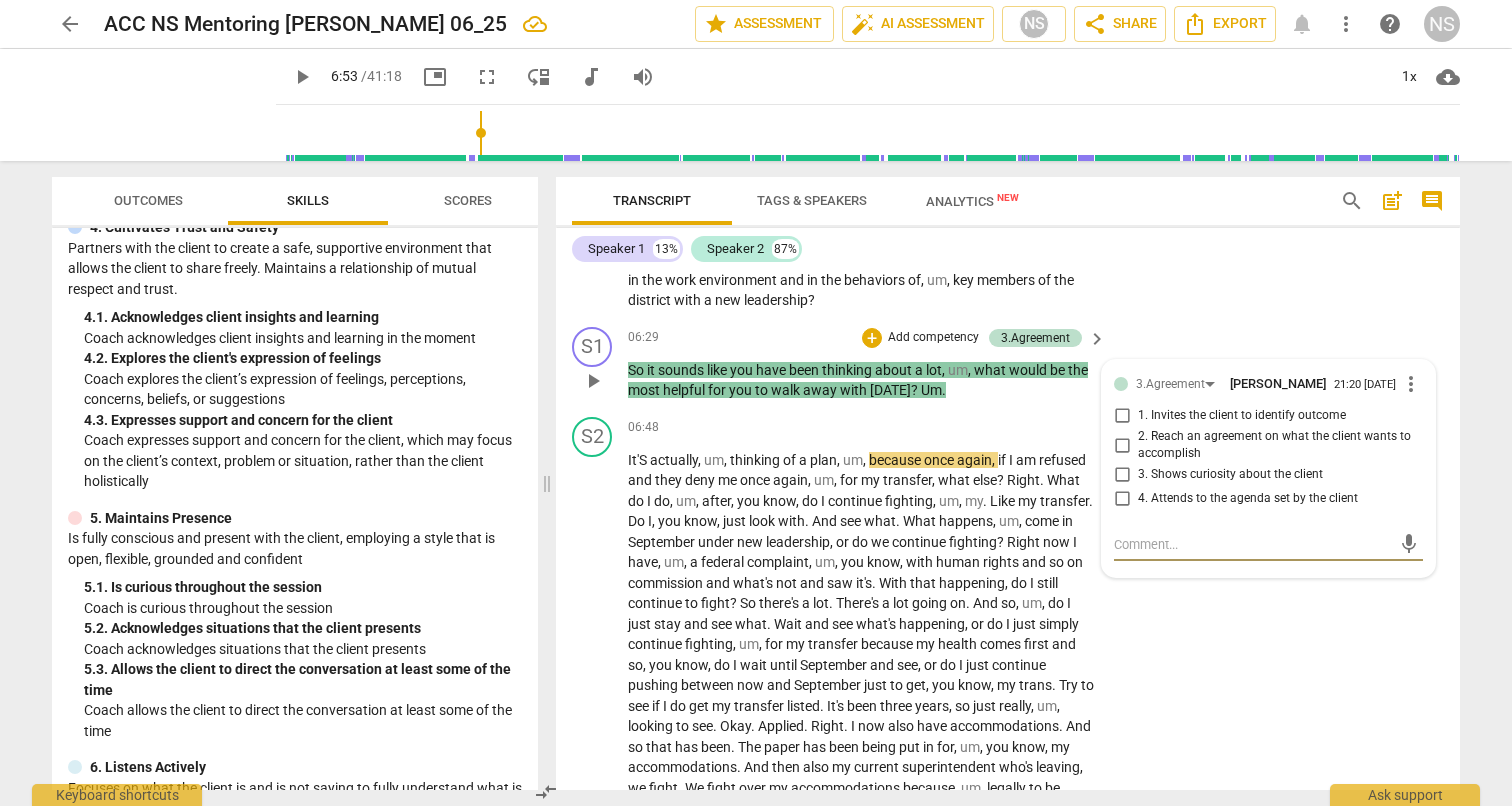 click on "1. Invites the client to identify outcome" at bounding box center [1122, 416] 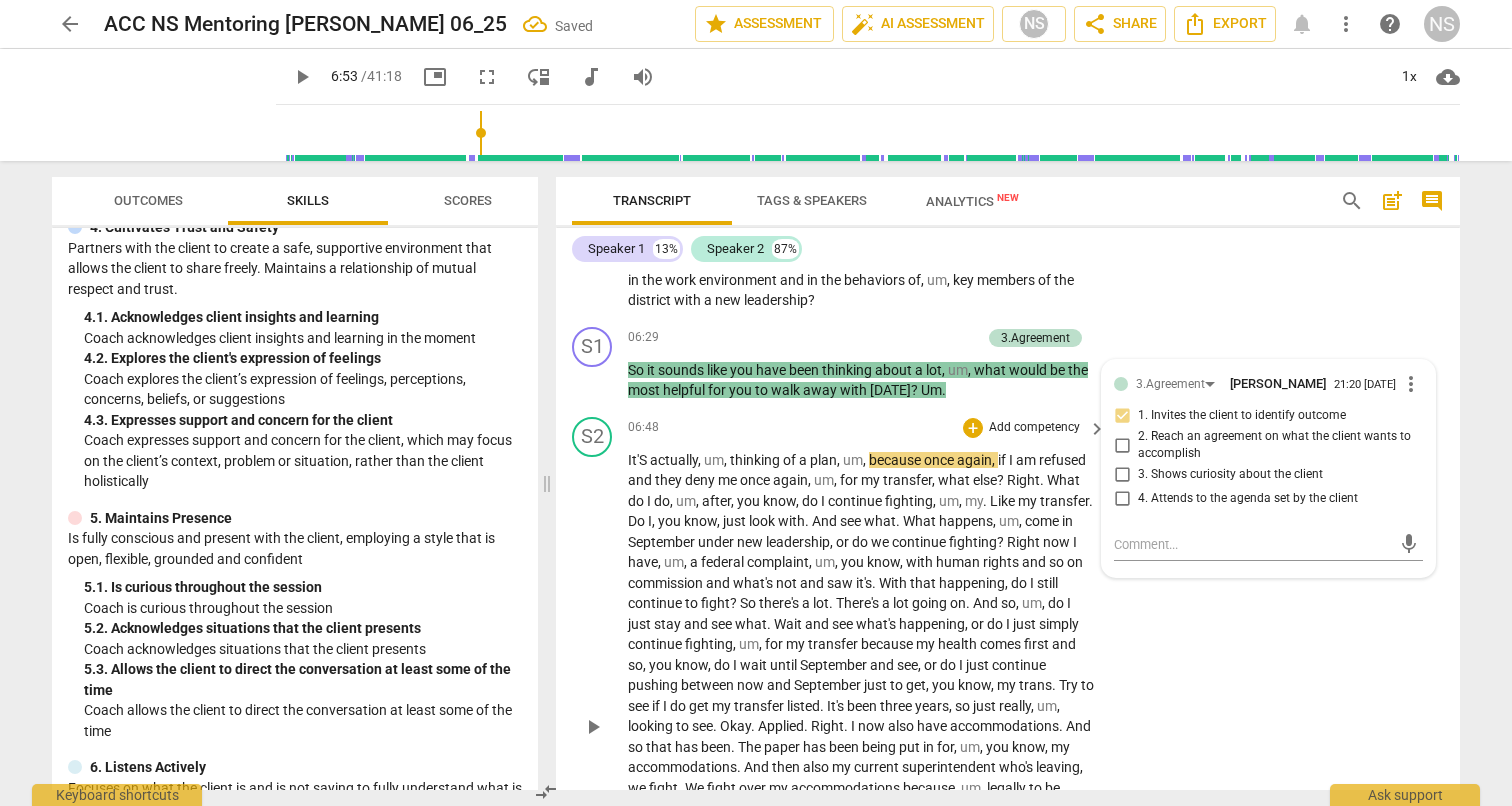 click on "S2 play_arrow pause 06:48 + Add competency keyboard_arrow_right It'S   actually ,   um ,   thinking   of   a   plan ,   um ,   because   once   again ,   if   I   am   refused   and   they   deny   me   once   again ,   um ,   for   my   transfer ,   what   else ?   Right .   What   do   I   do ,   um ,   after ,   you   know ,   do   I   continue   fighting ,   um ,   my .   Like   my   transfer .   Do   I ,   you   know ,   just   look   with .   And   see   what .   What   happens ,   um ,   come   in   September   under   new   leadership ,   or   do   we   continue   fighting ?   Right   now   I   have ,   um ,   a   federal   complaint ,   um ,   you   know ,   with   human   rights   and   so   on   commission   and   what's   not   and   saw   it's .   With   that   happening ,   do   I   still   continue   to   fight ?   So   there's   a   lot .   There's   a   lot   going   on .   And   so ,   um ,   do   I   just   stay   and   see   what .   Wait   and   see   what's   happening ,   or   do   I" at bounding box center [1008, 710] 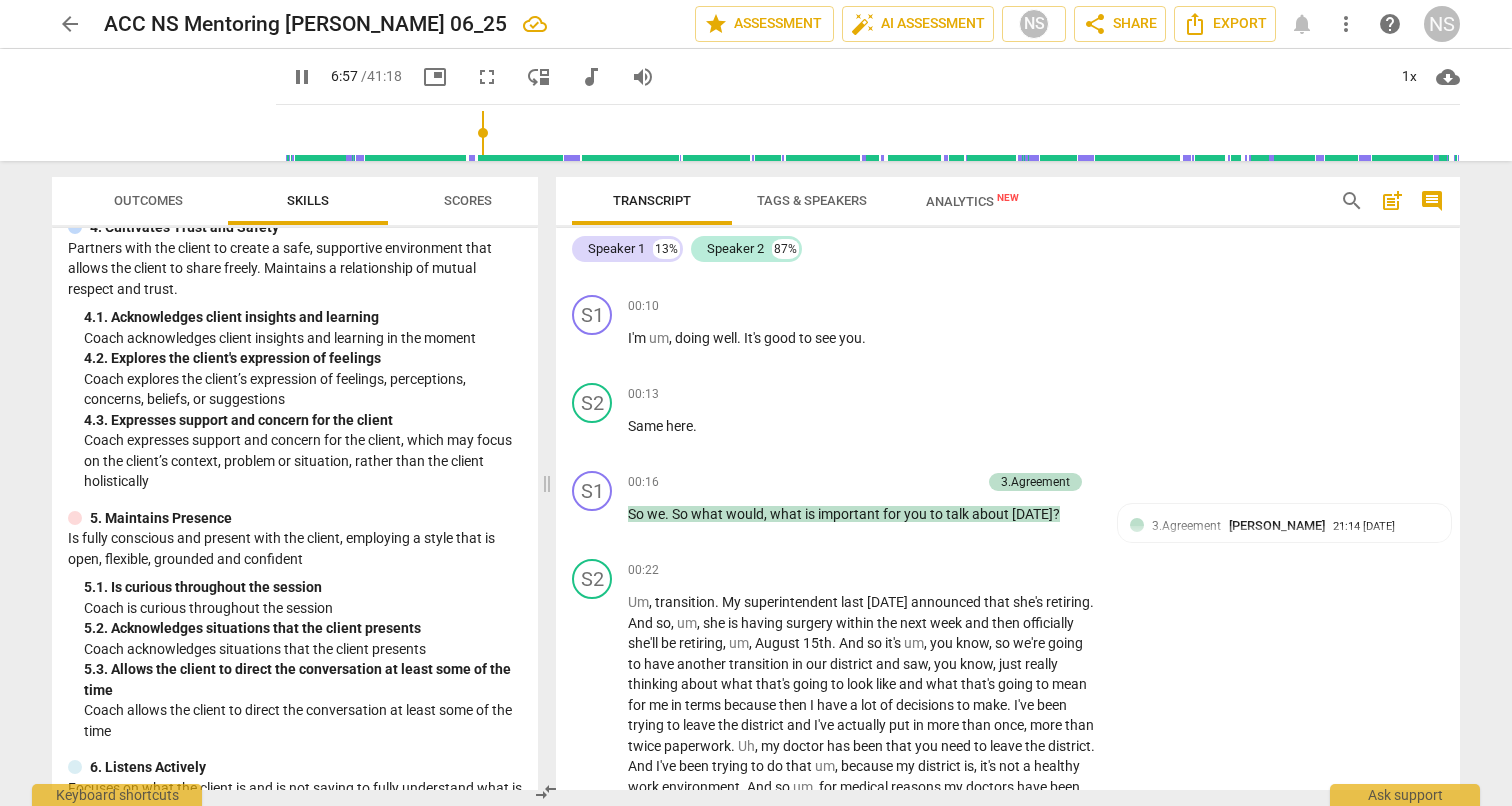 scroll, scrollTop: 134, scrollLeft: 0, axis: vertical 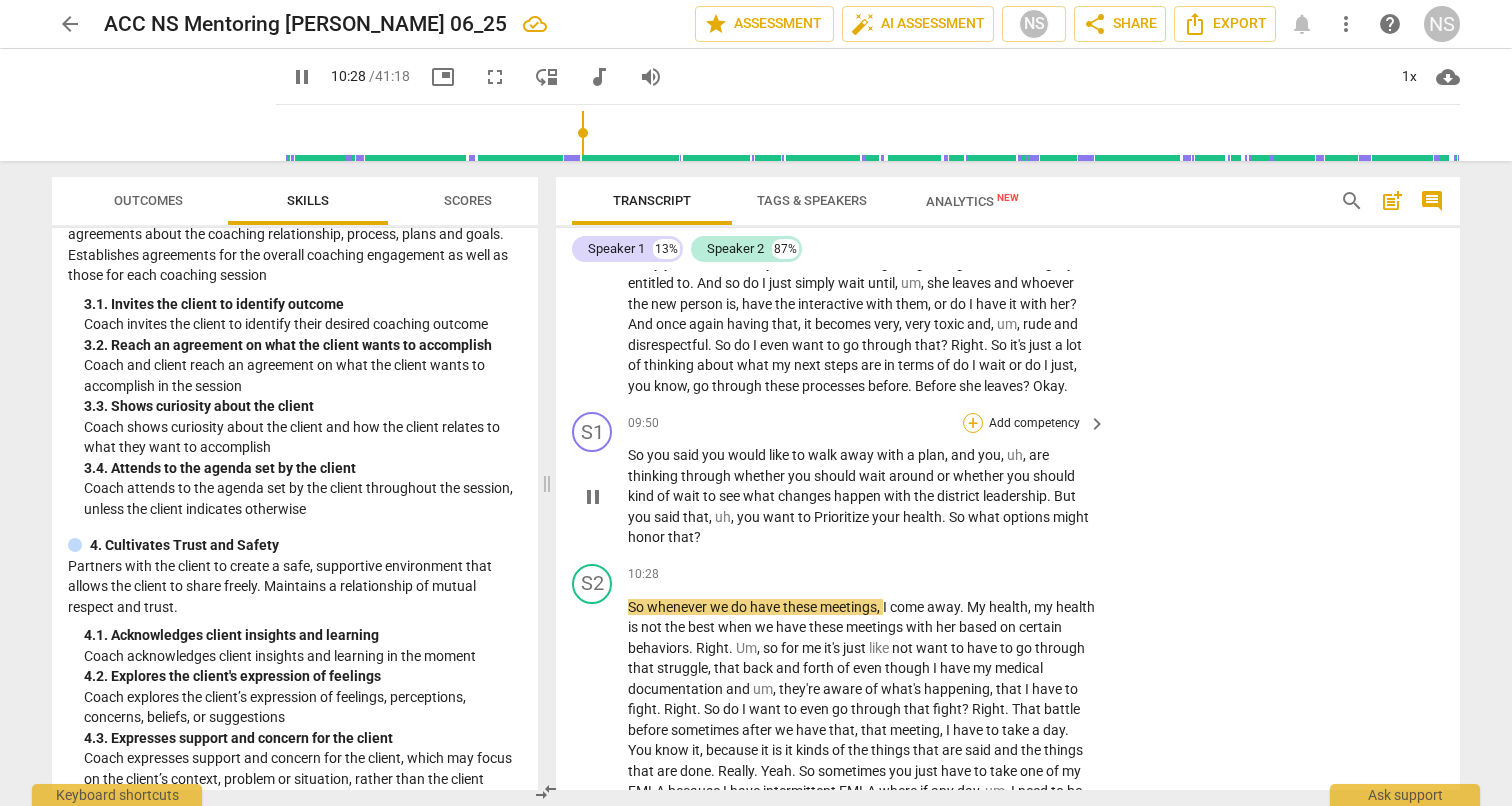 click on "+" at bounding box center [973, 423] 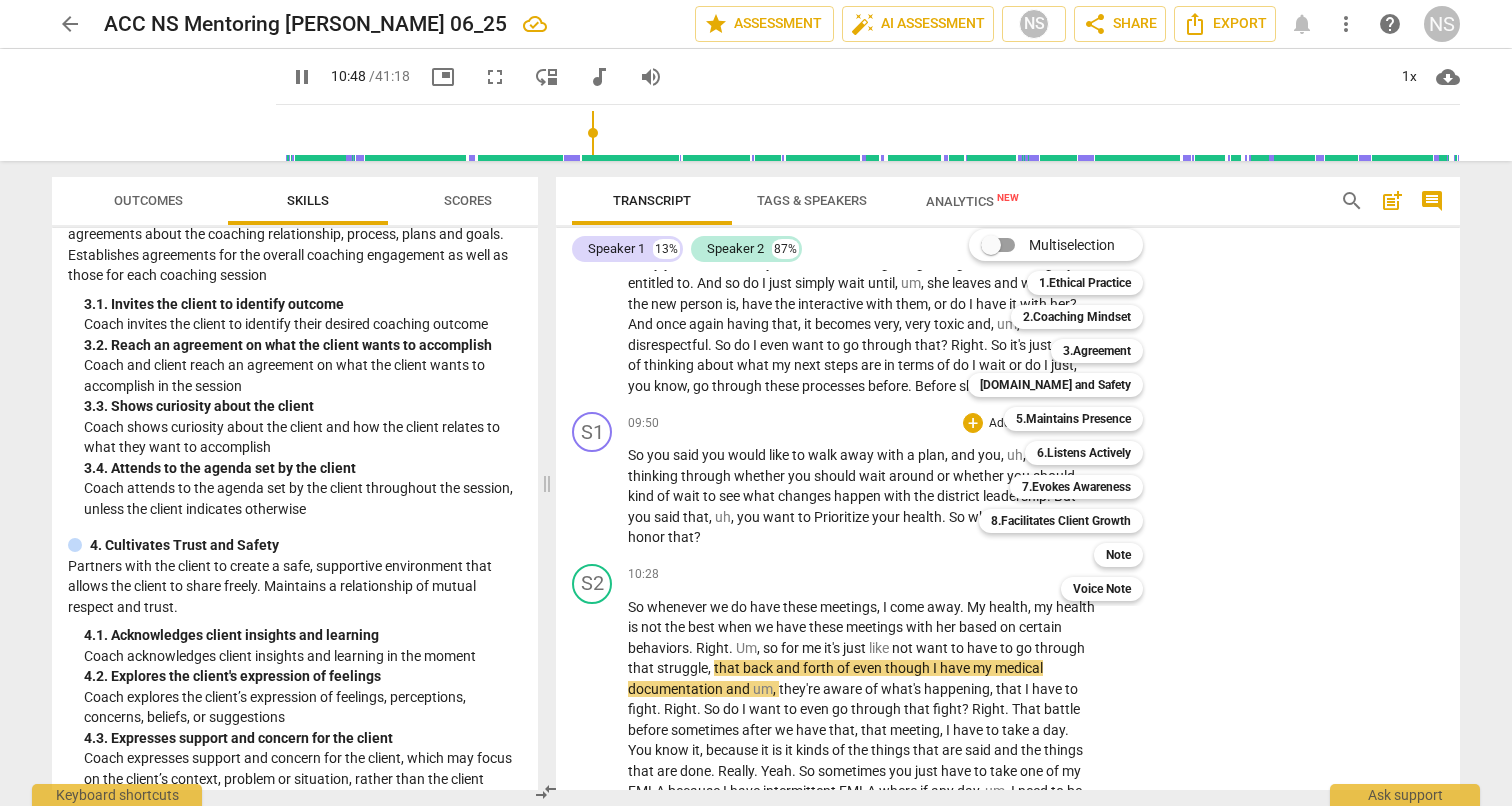 click at bounding box center [756, 403] 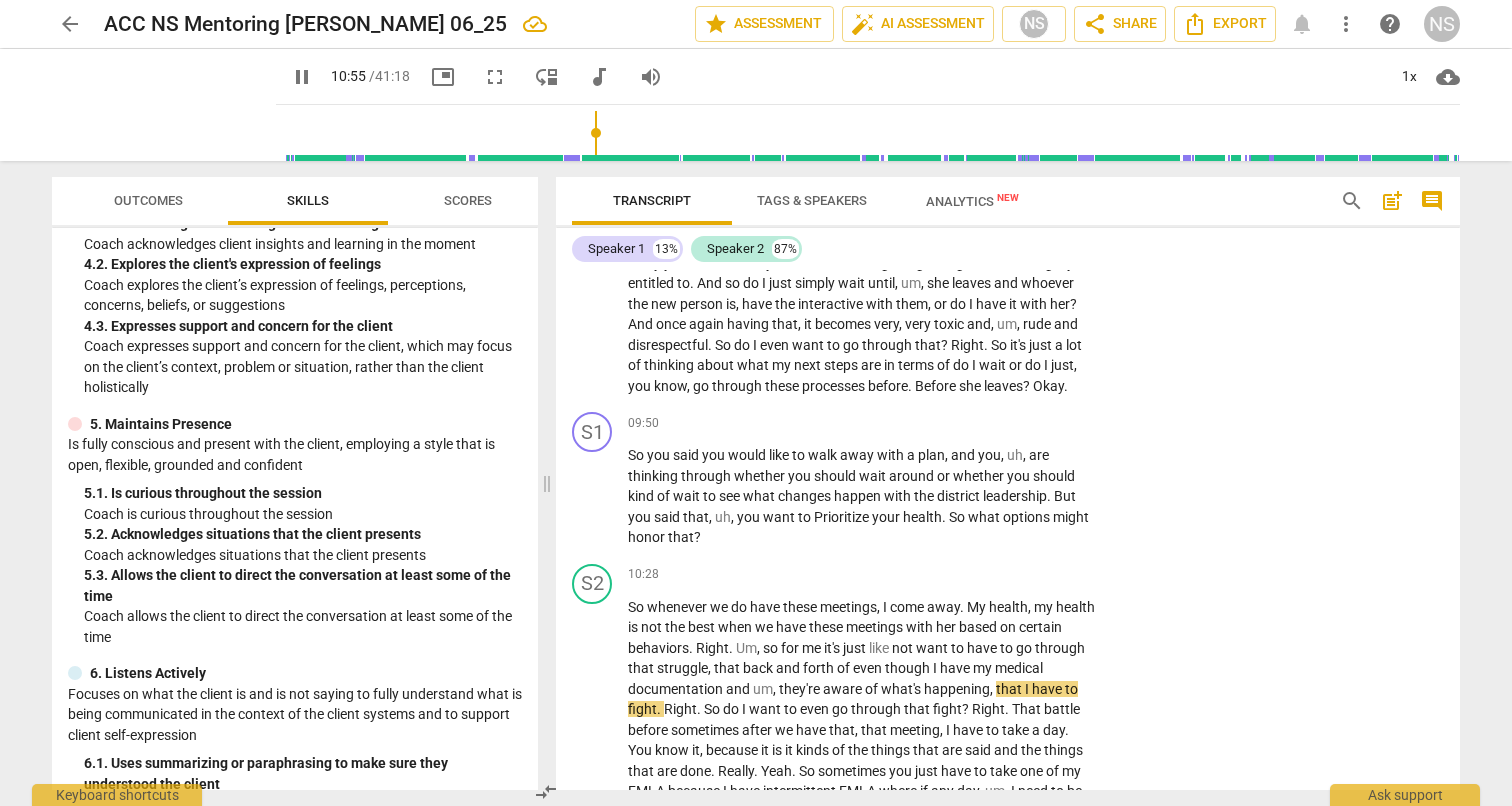 scroll, scrollTop: 731, scrollLeft: 0, axis: vertical 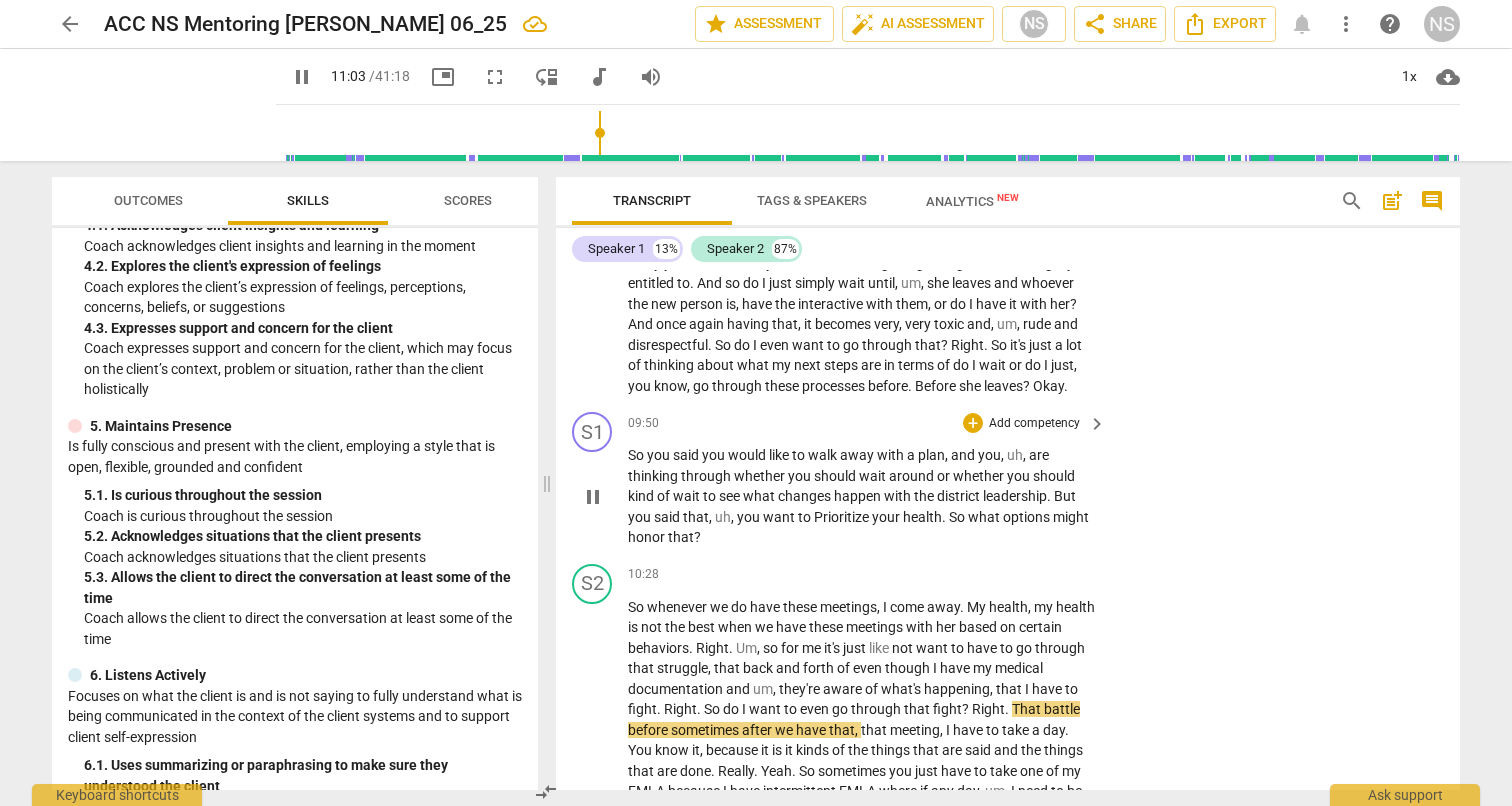 click on "Add competency" at bounding box center [1034, 424] 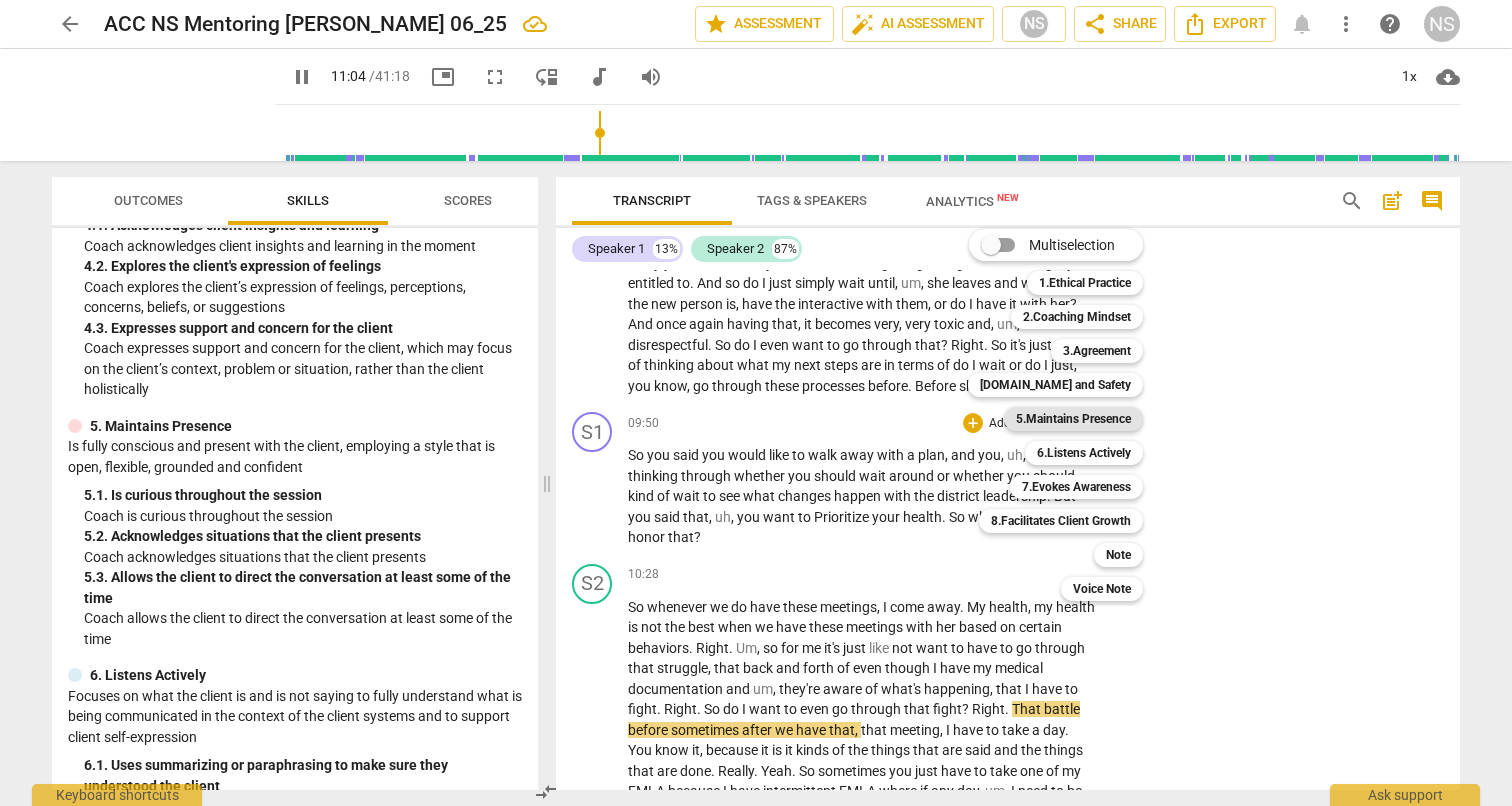 click on "5.Maintains Presence" at bounding box center [1073, 419] 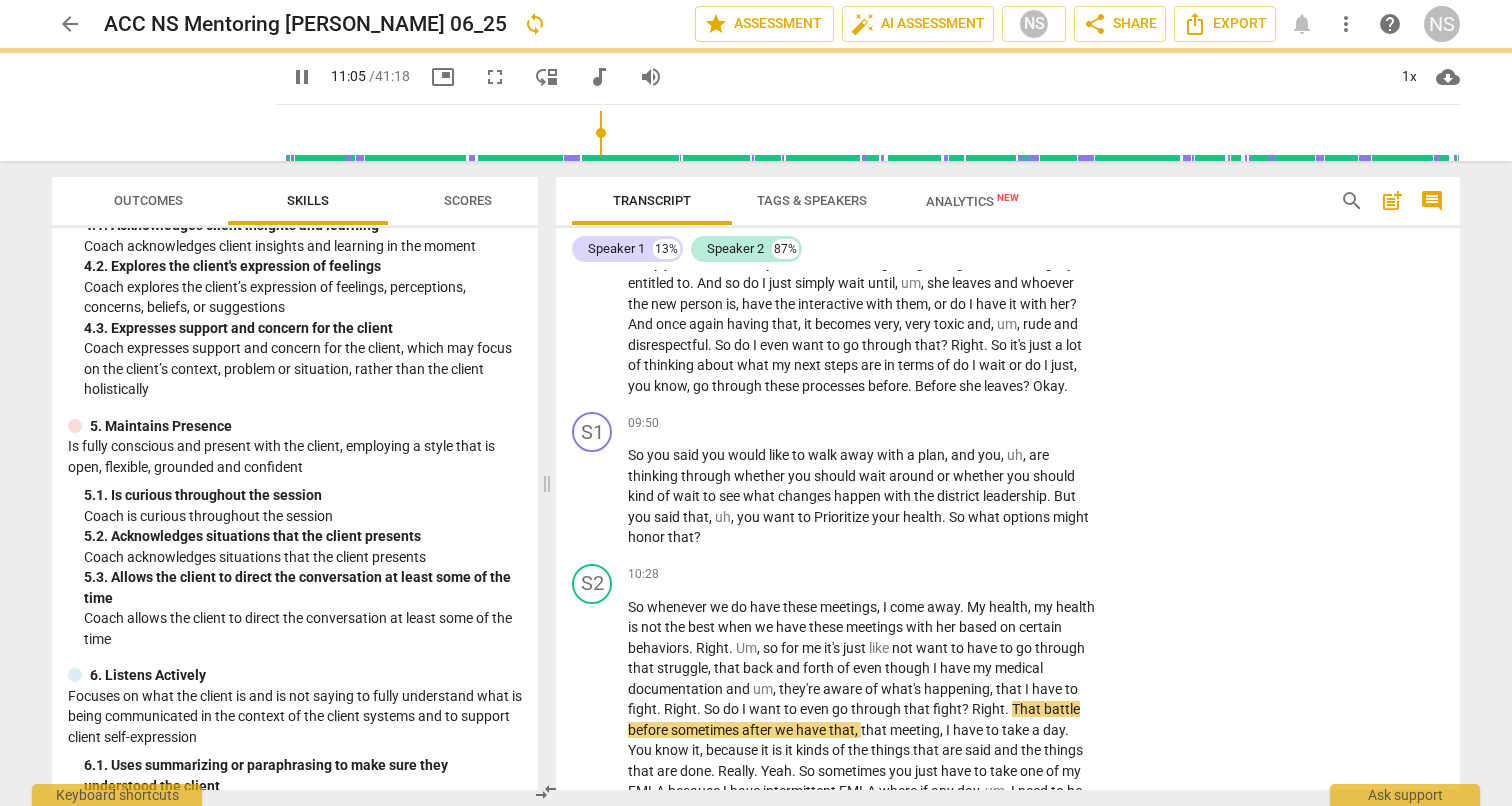 type on "665" 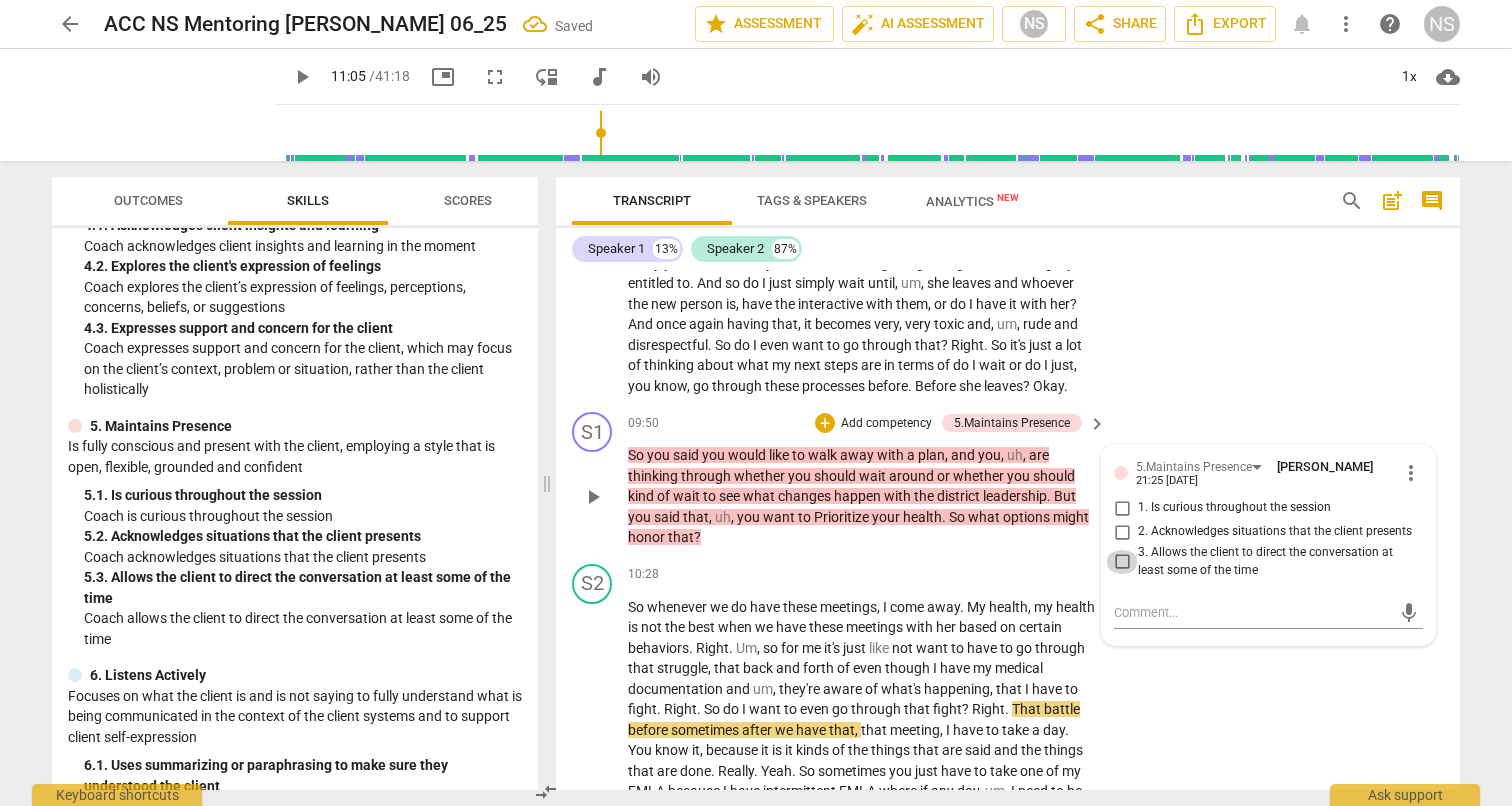 click on "3. Allows the client to direct the conversation at least some of the time" at bounding box center [1122, 562] 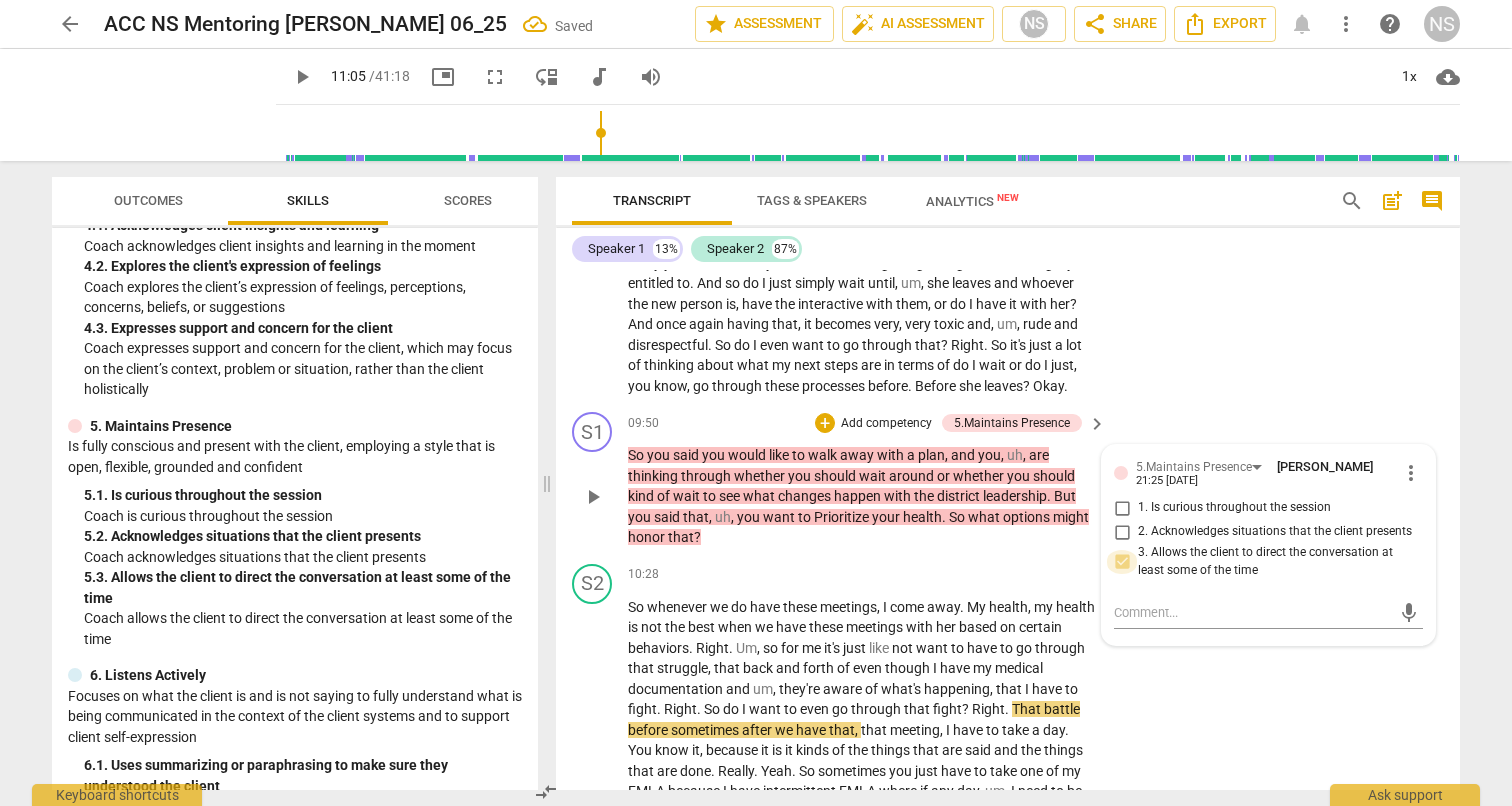 click on "3. Allows the client to direct the conversation at least some of the time" at bounding box center [1122, 562] 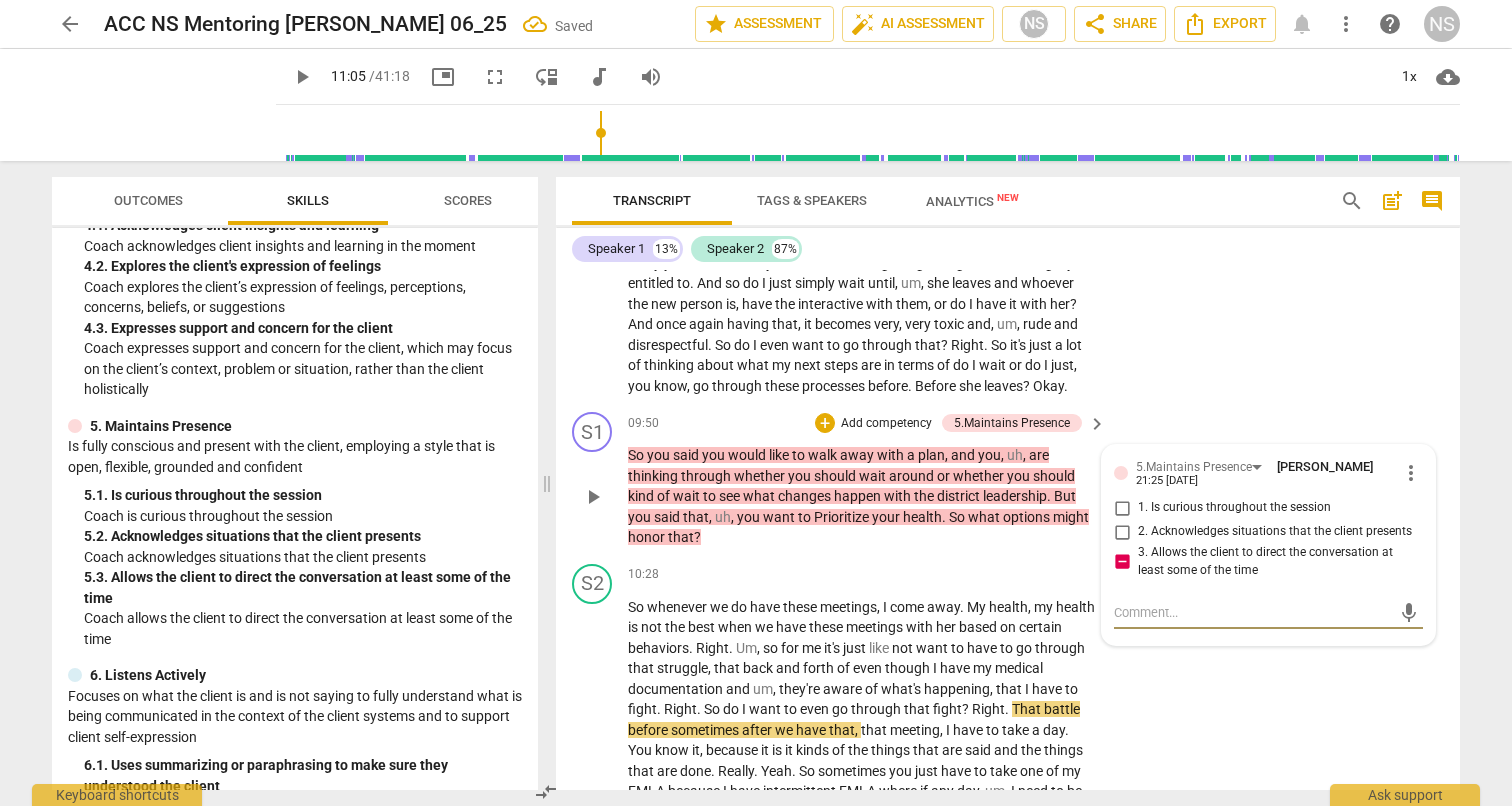 click at bounding box center (1252, 612) 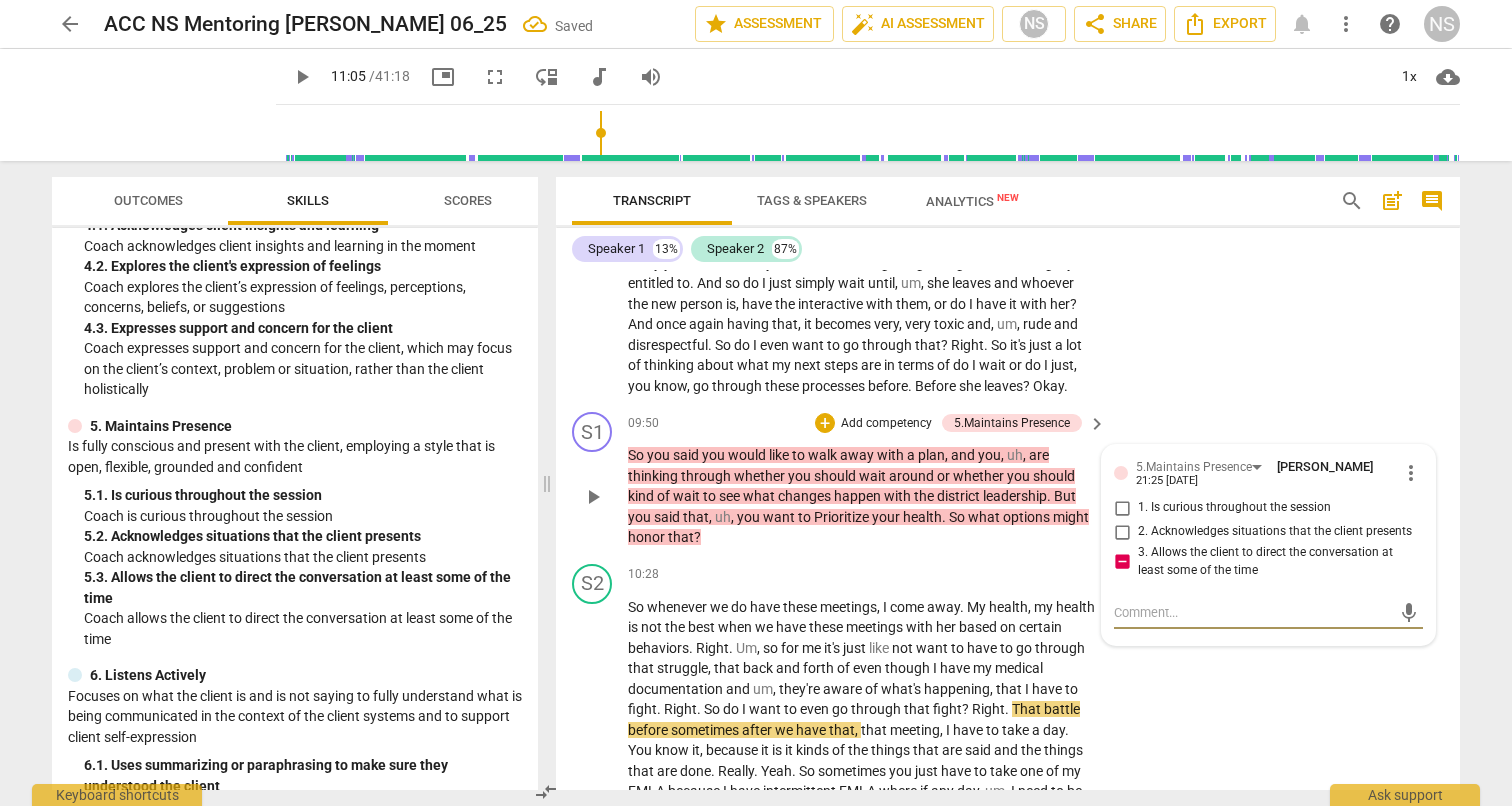 type on "S" 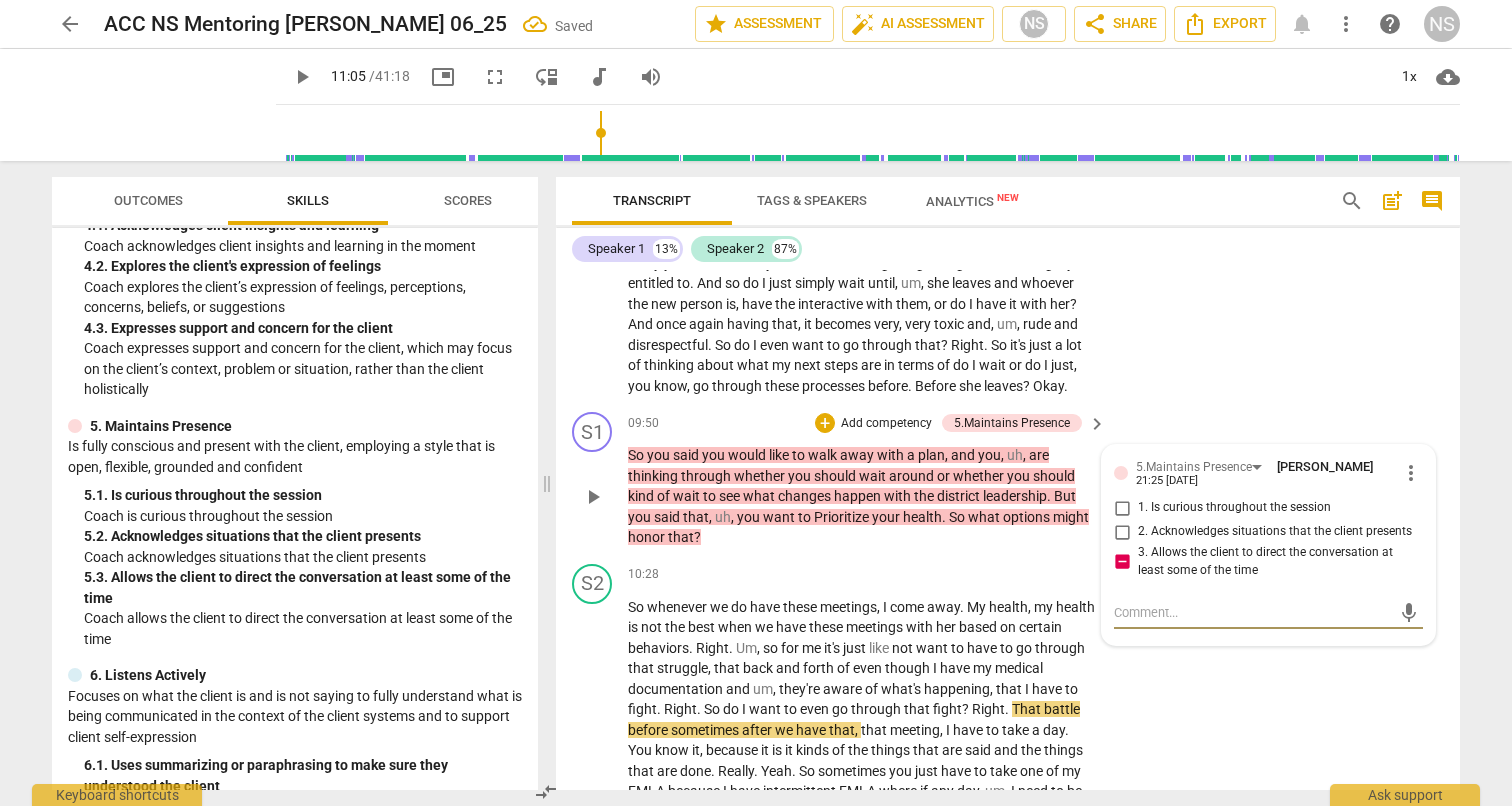 type on "S" 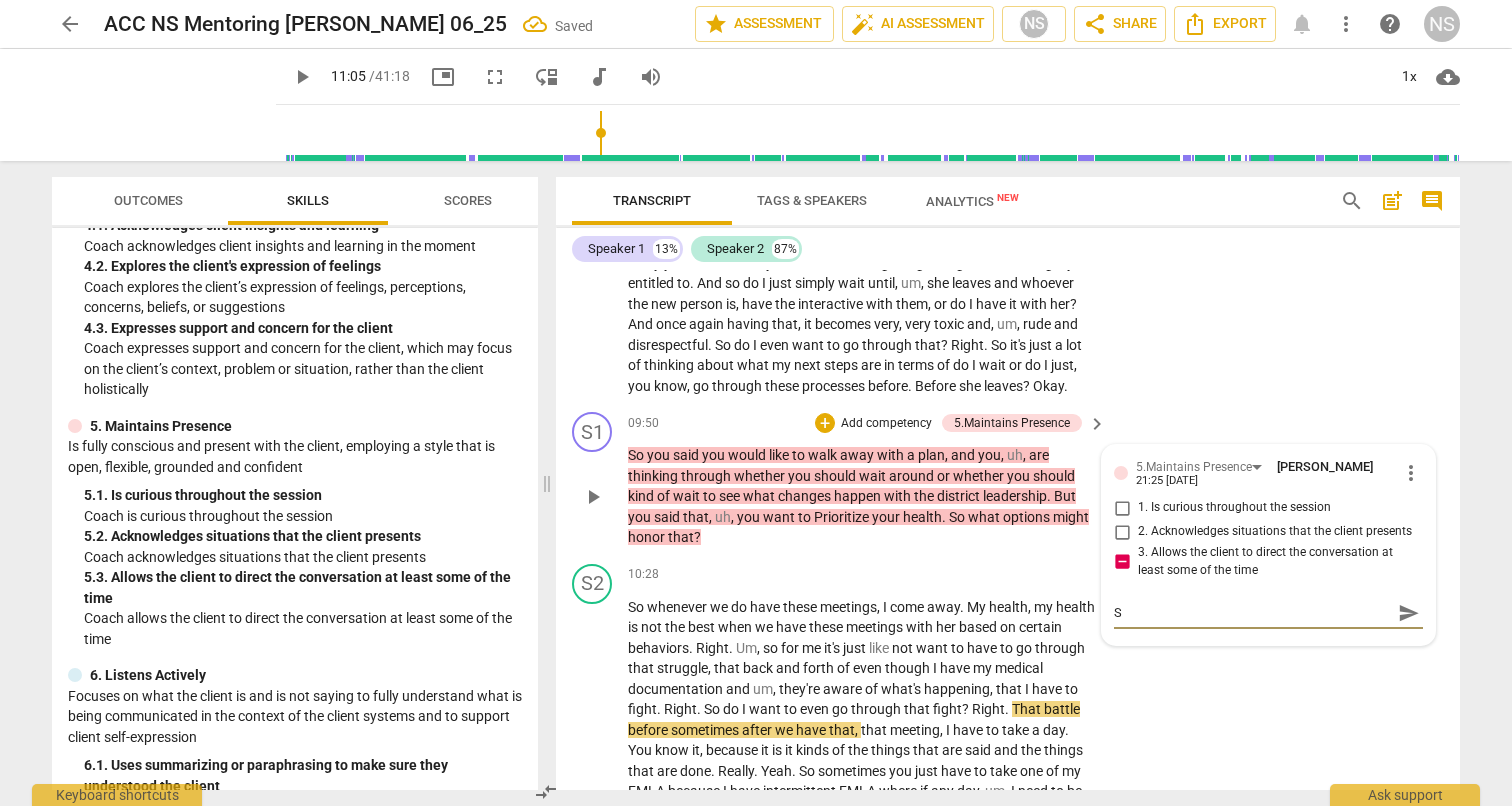type on "Se" 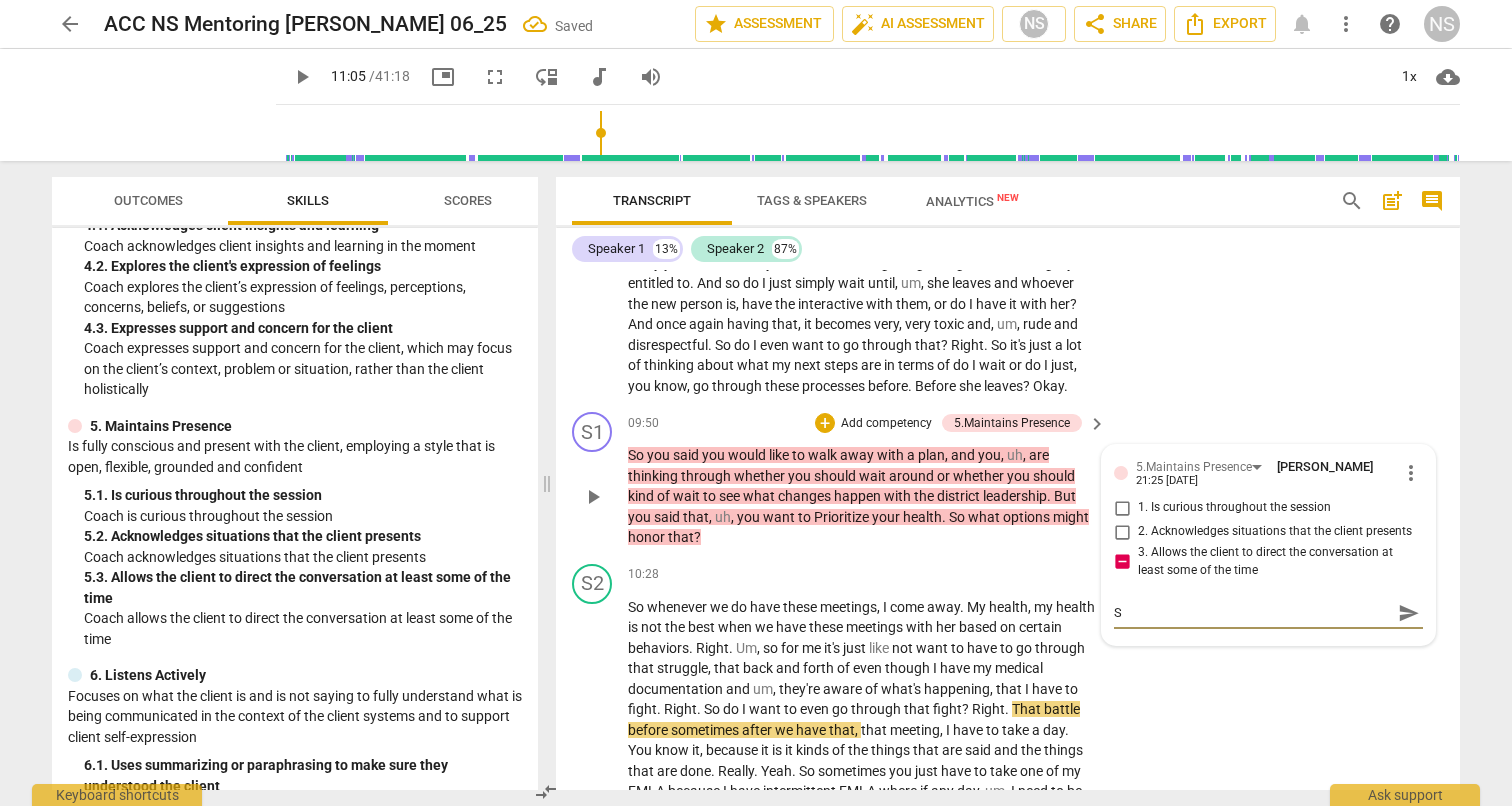 type on "Se" 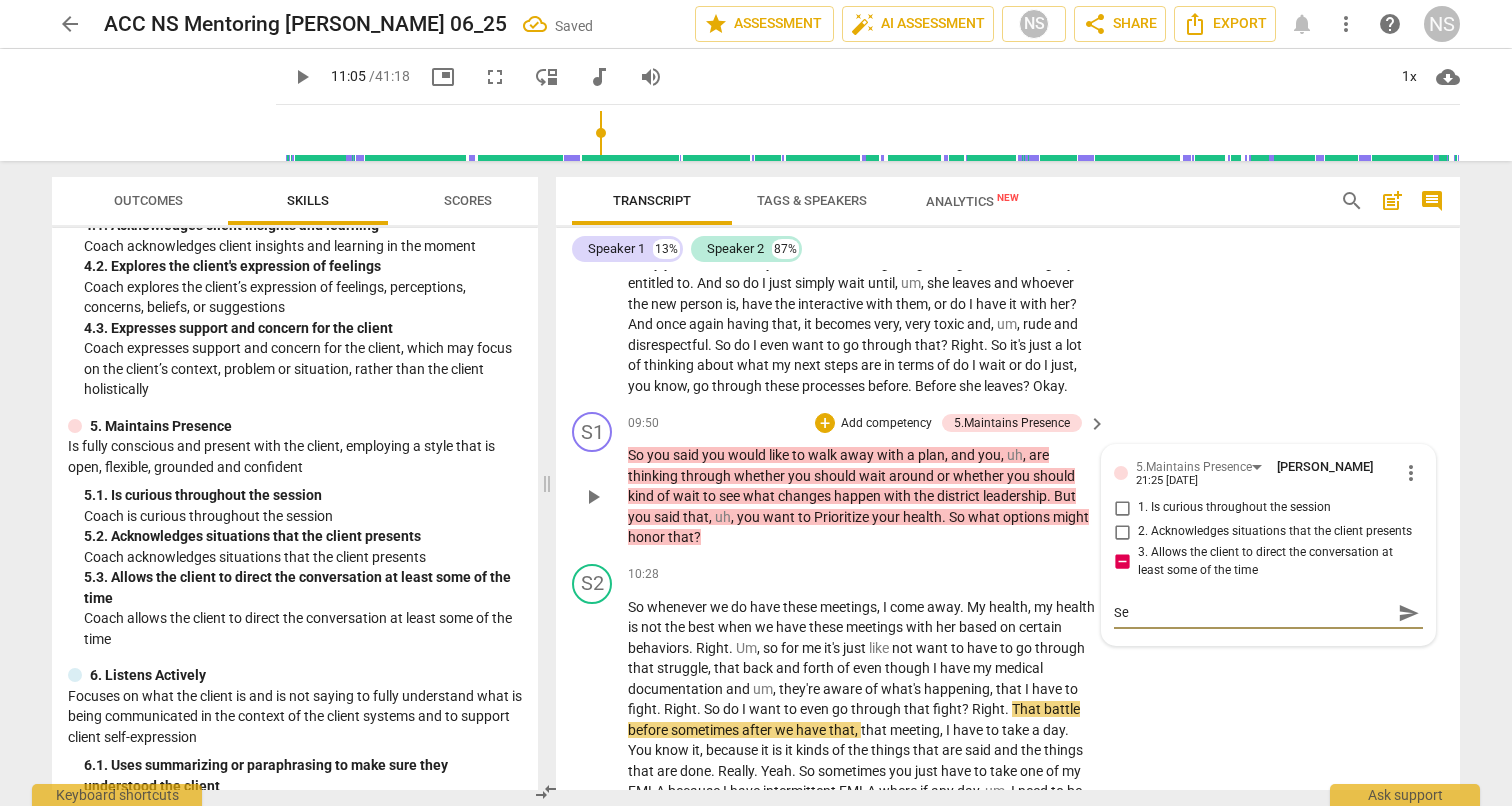 type on "Sev" 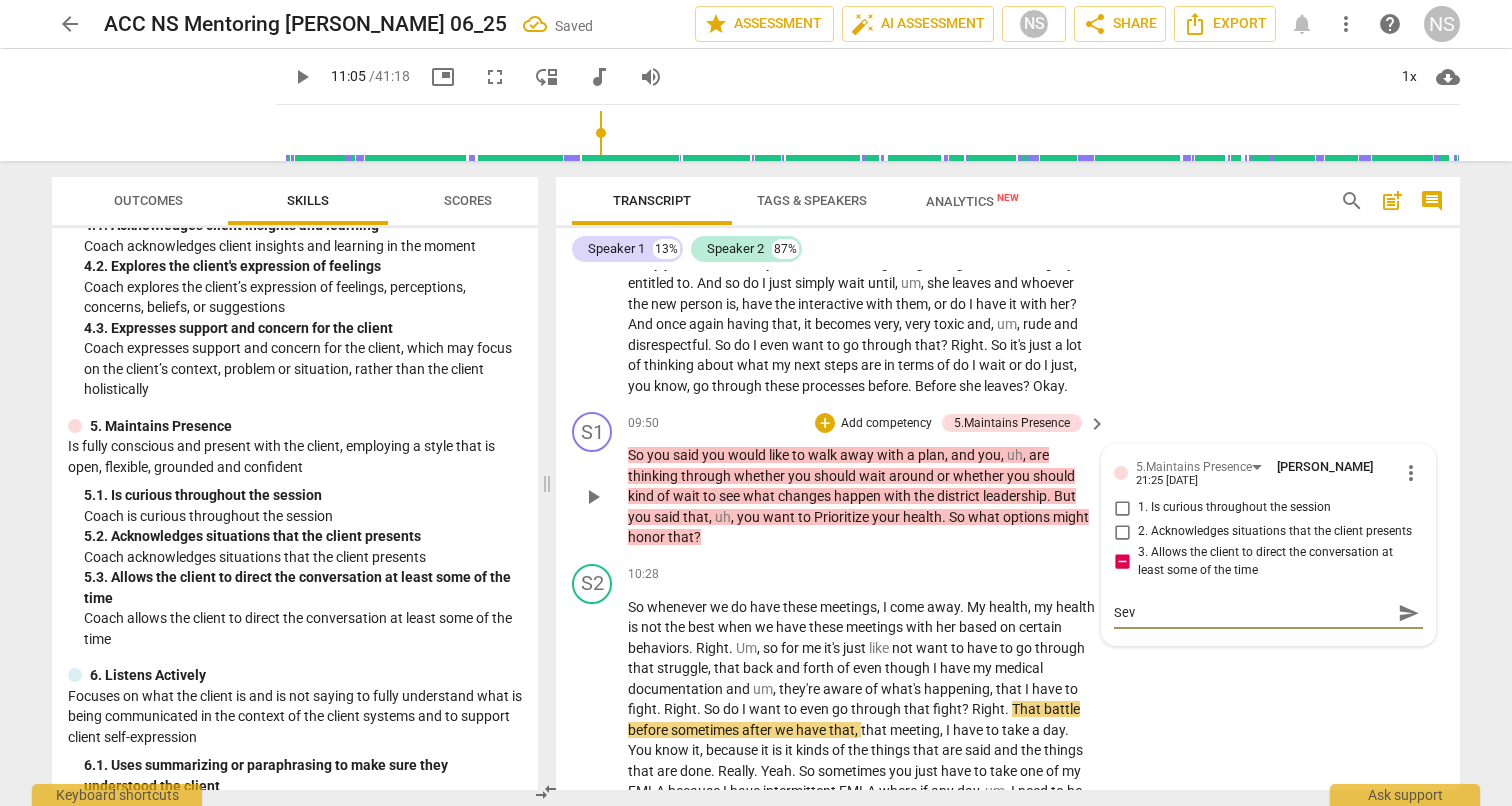 type on "Seve" 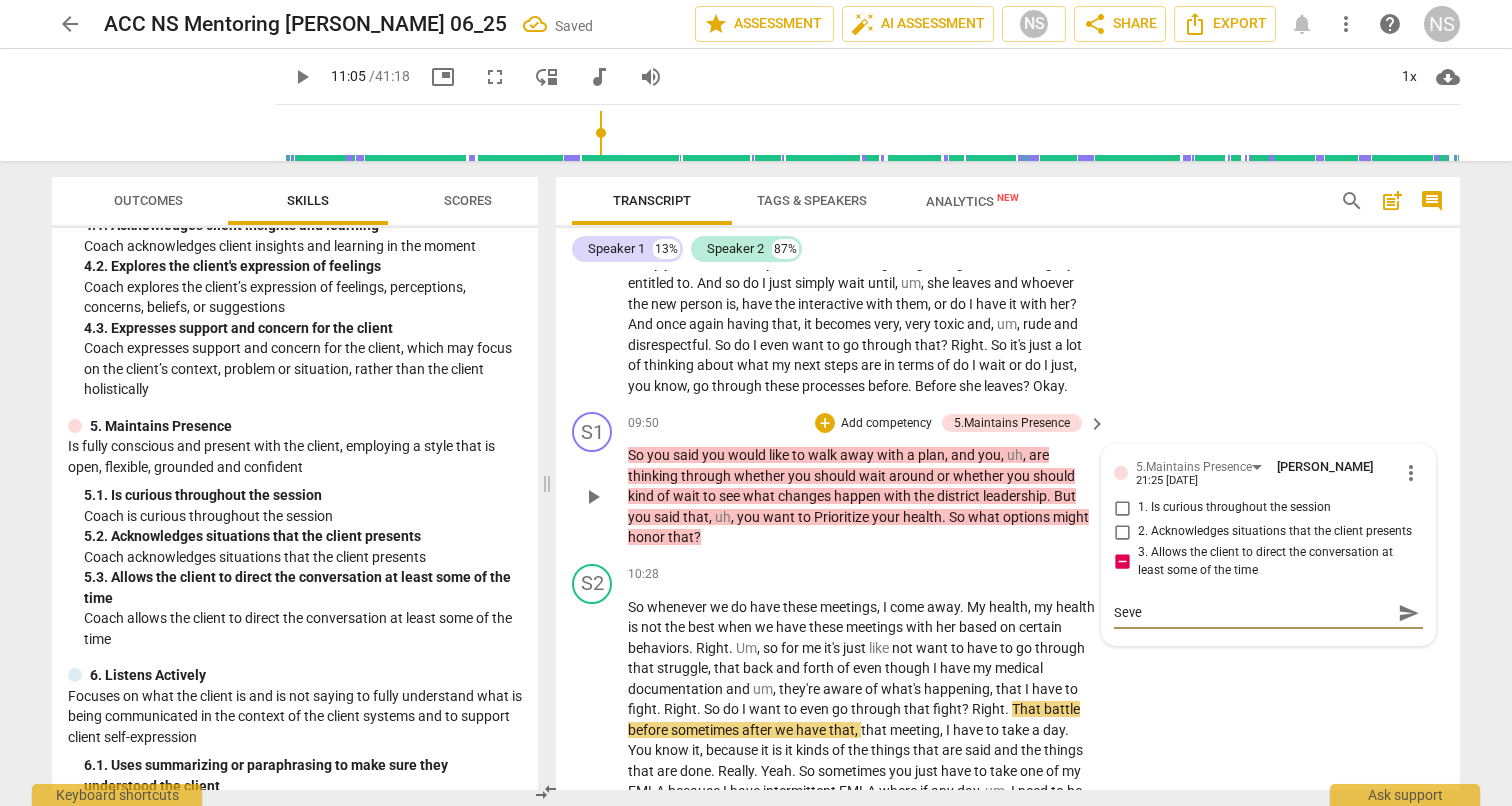 type on "Sever" 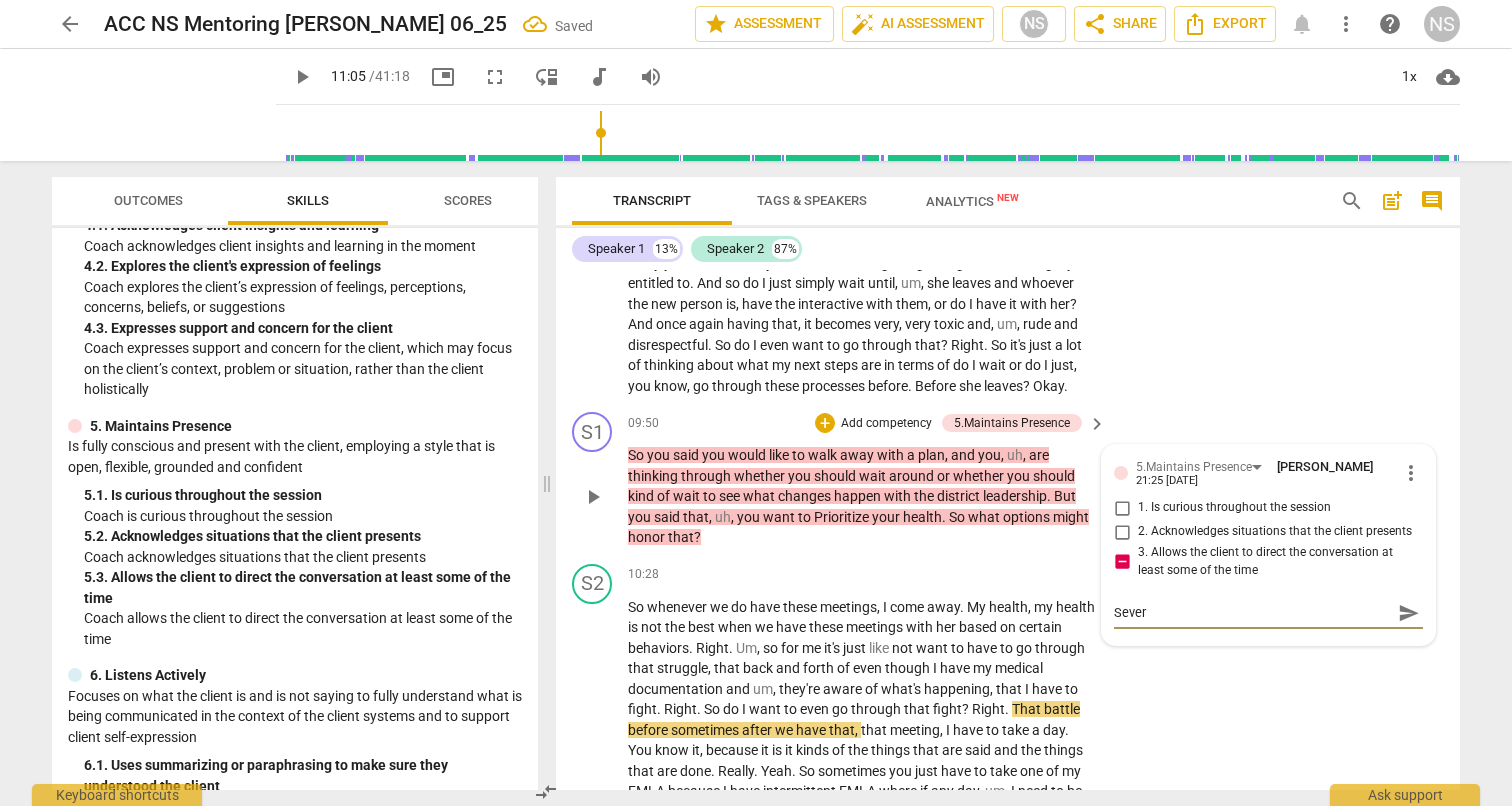type on "Severa" 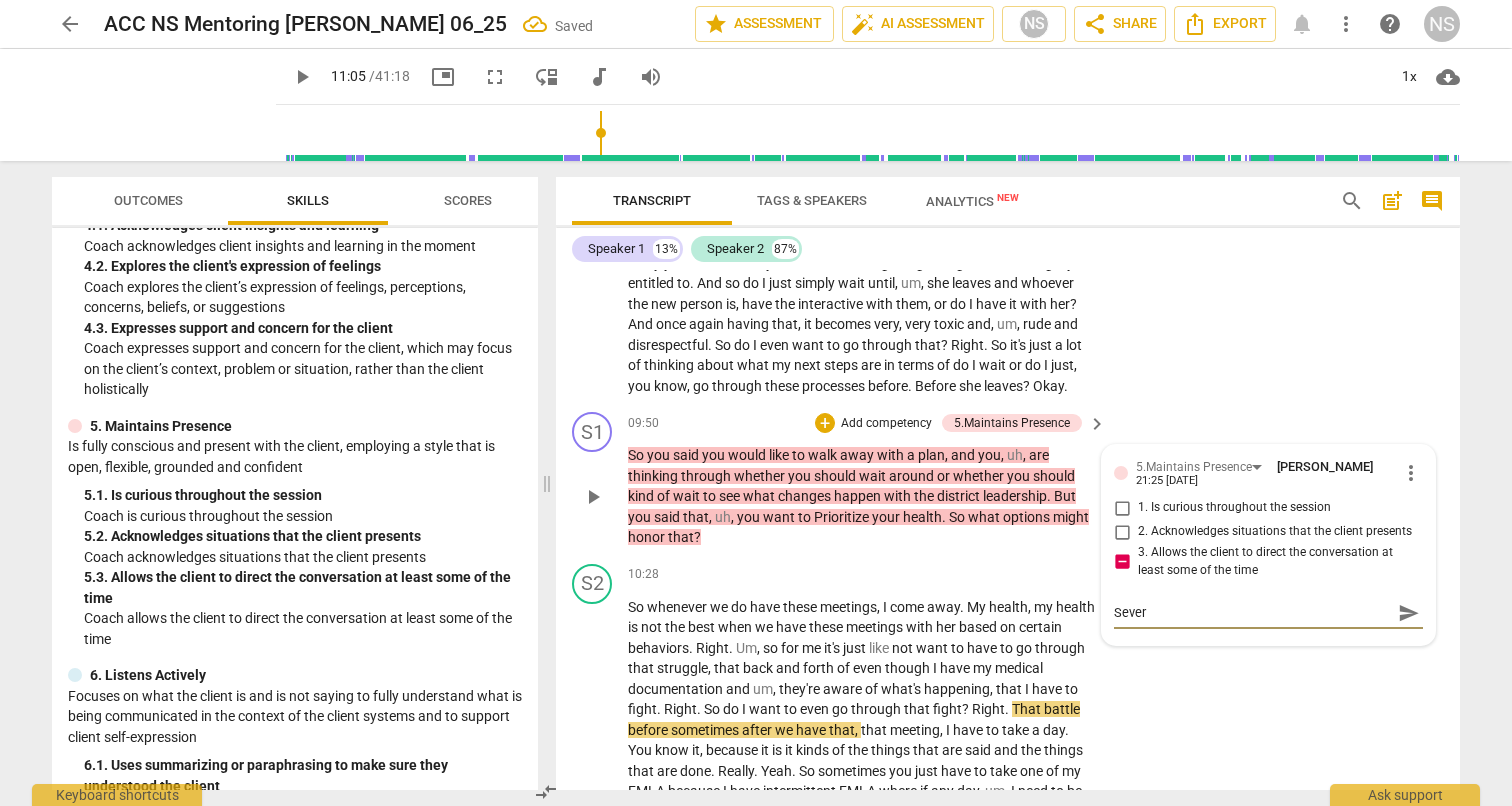 type on "Severa" 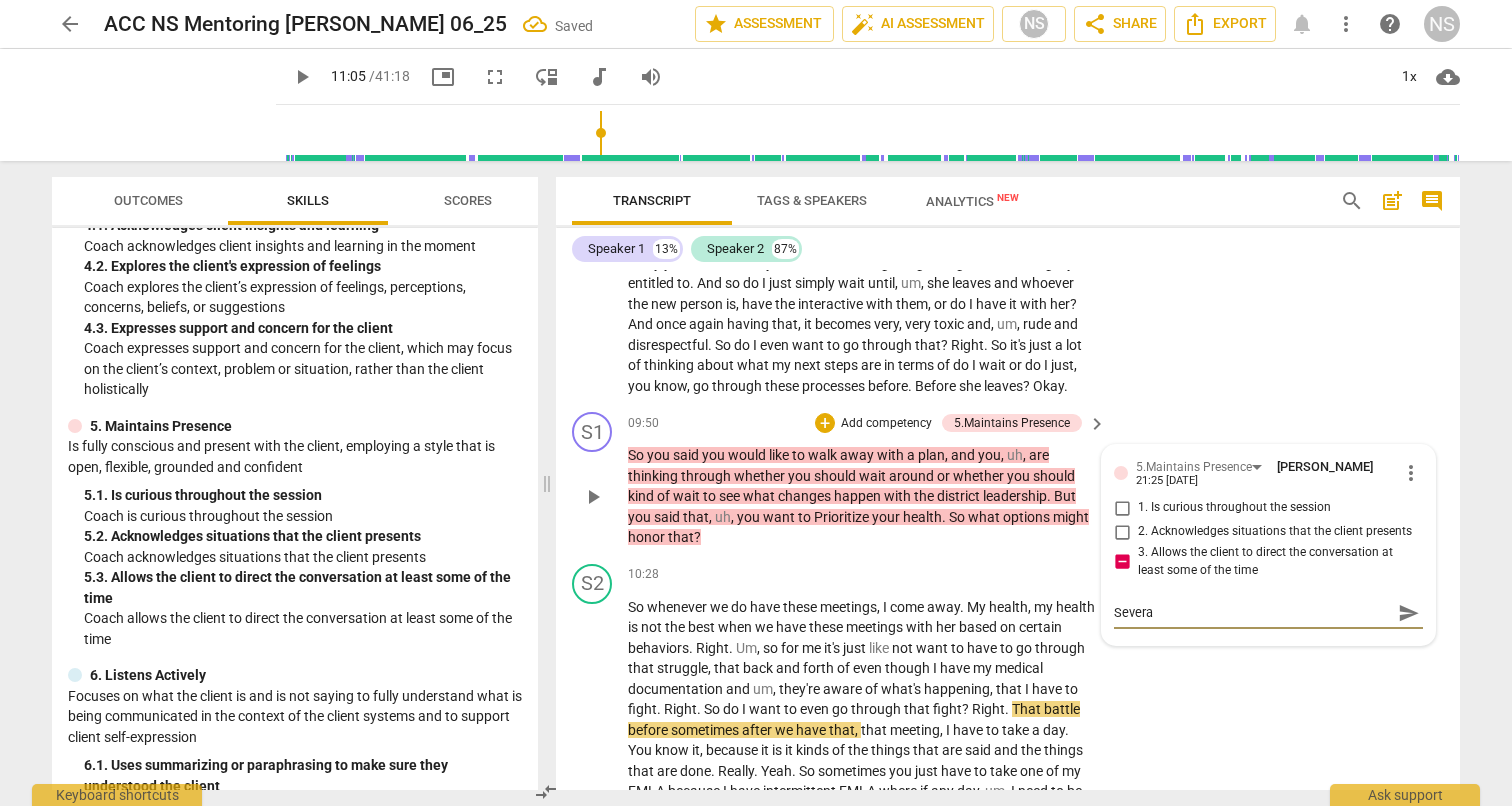 type on "Several" 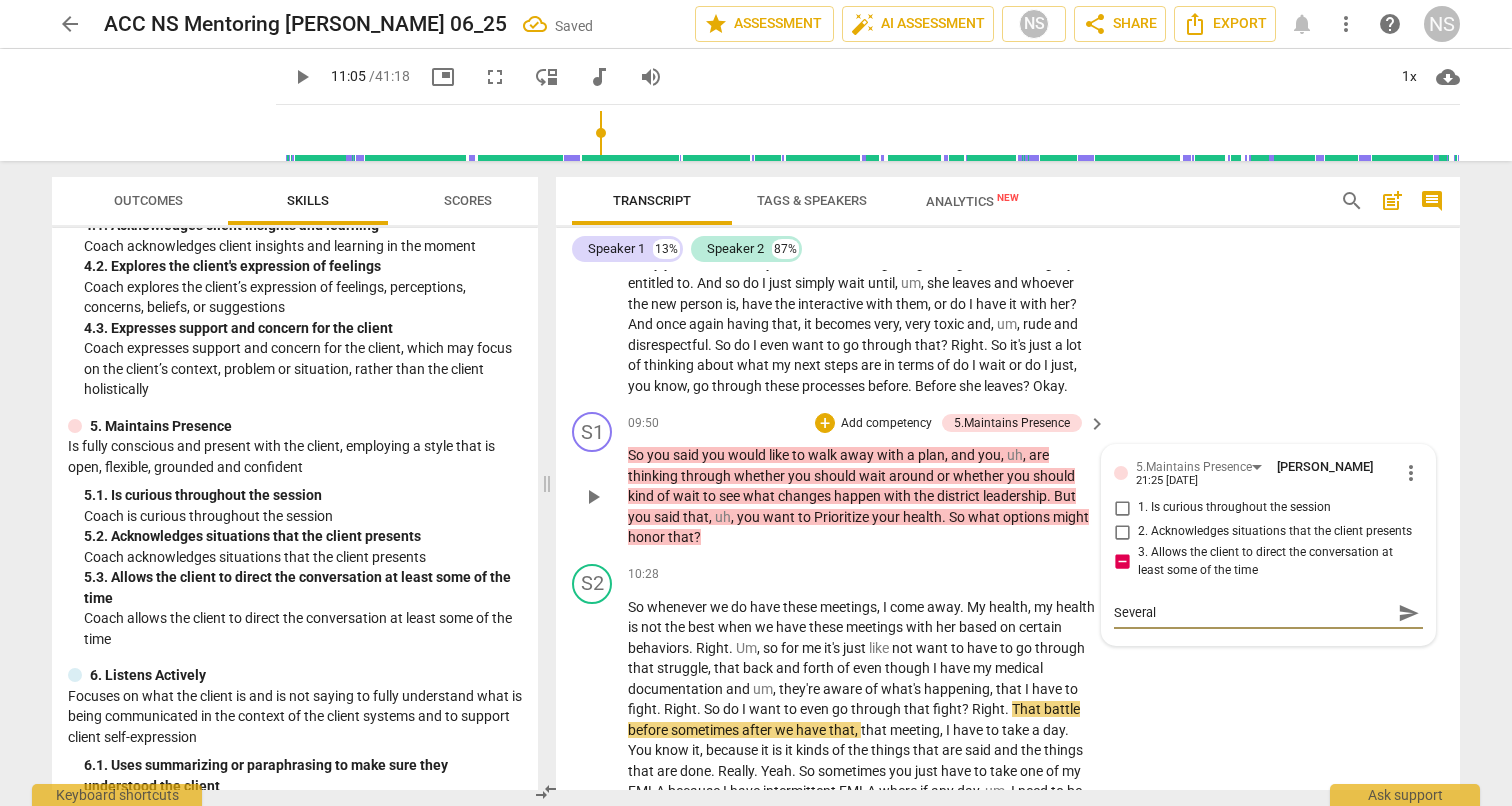 type on "Several" 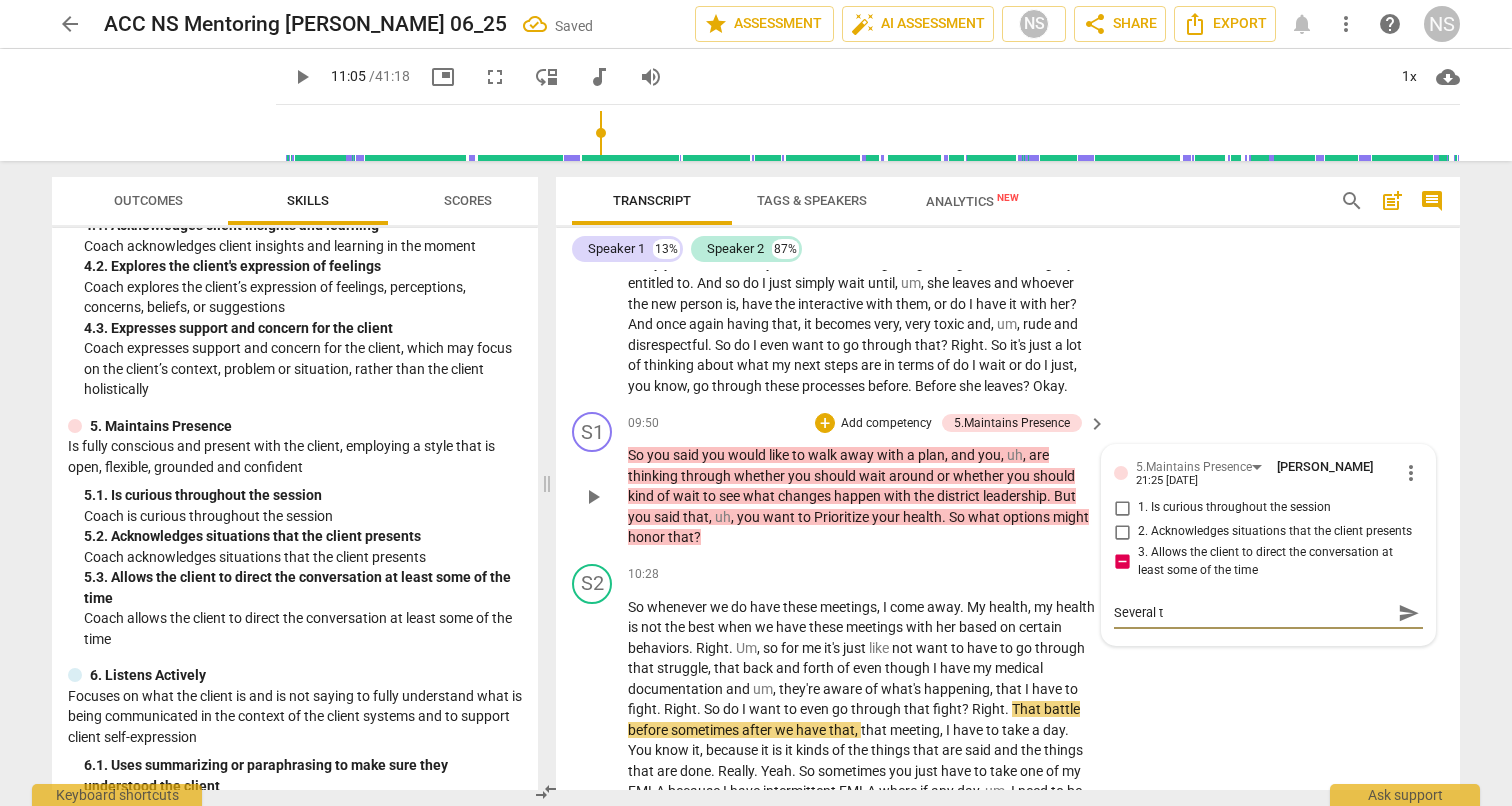 type on "Several th" 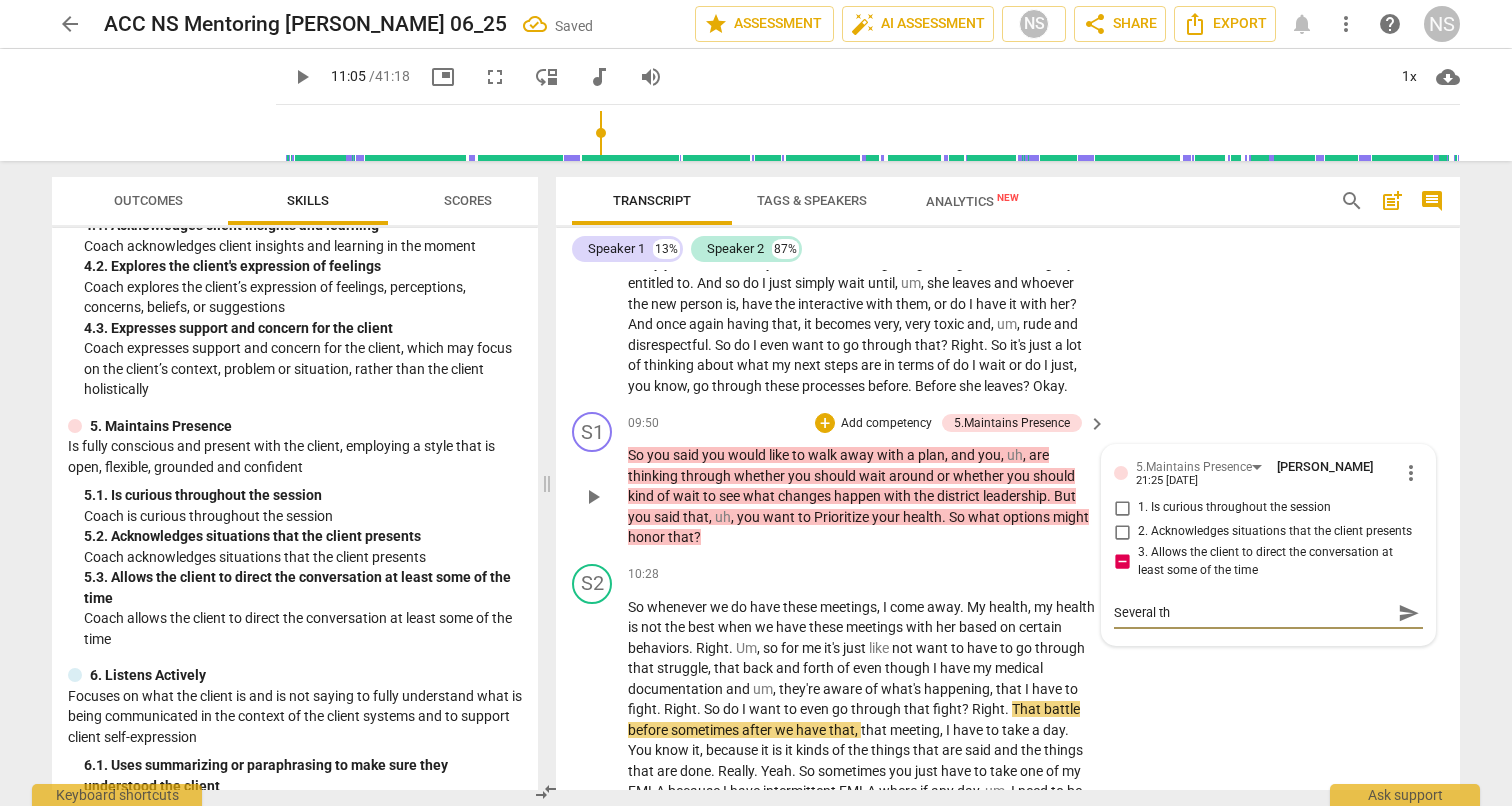 type on "Several thi" 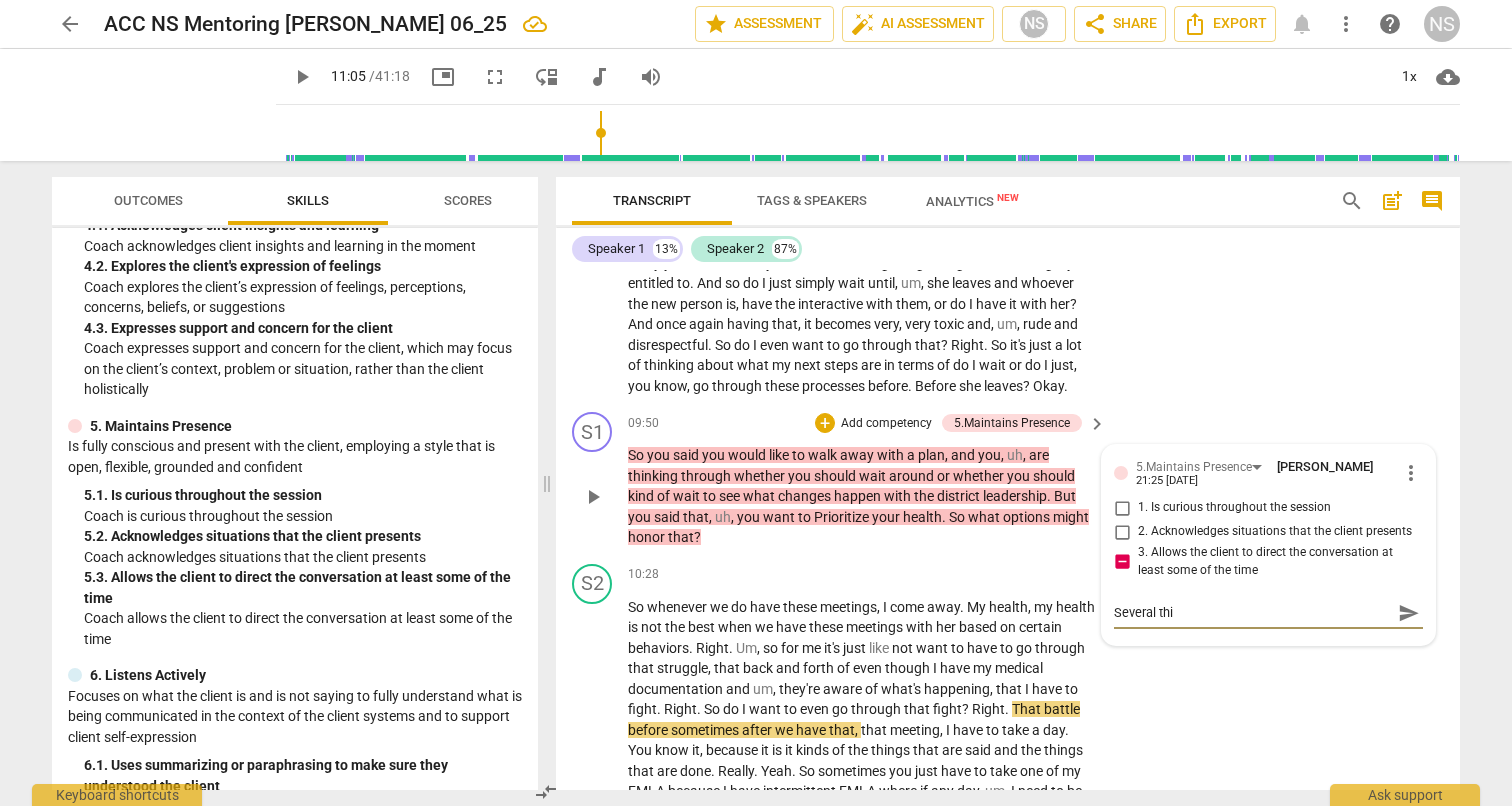 type on "Several thin" 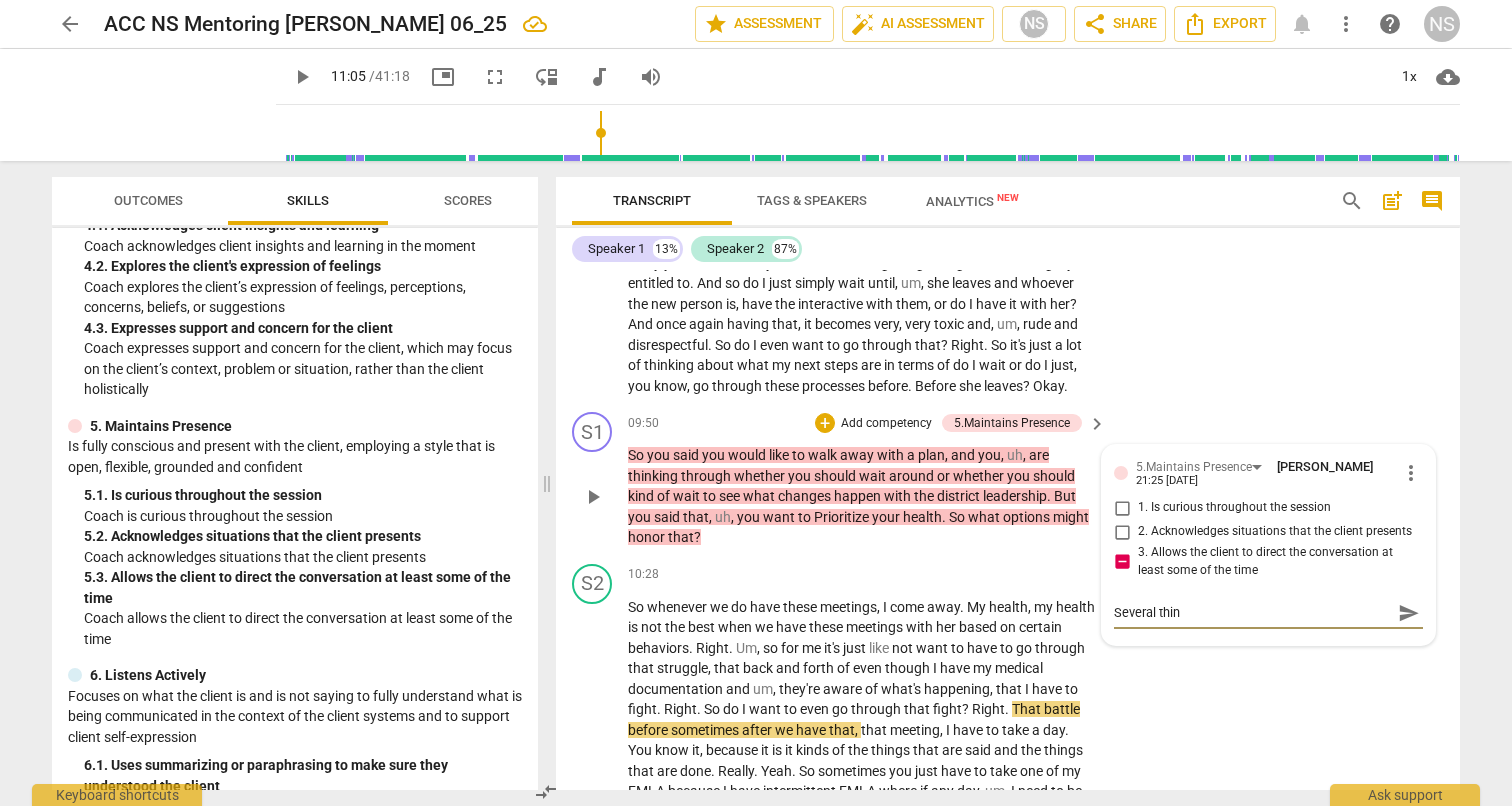 type on "Several thing" 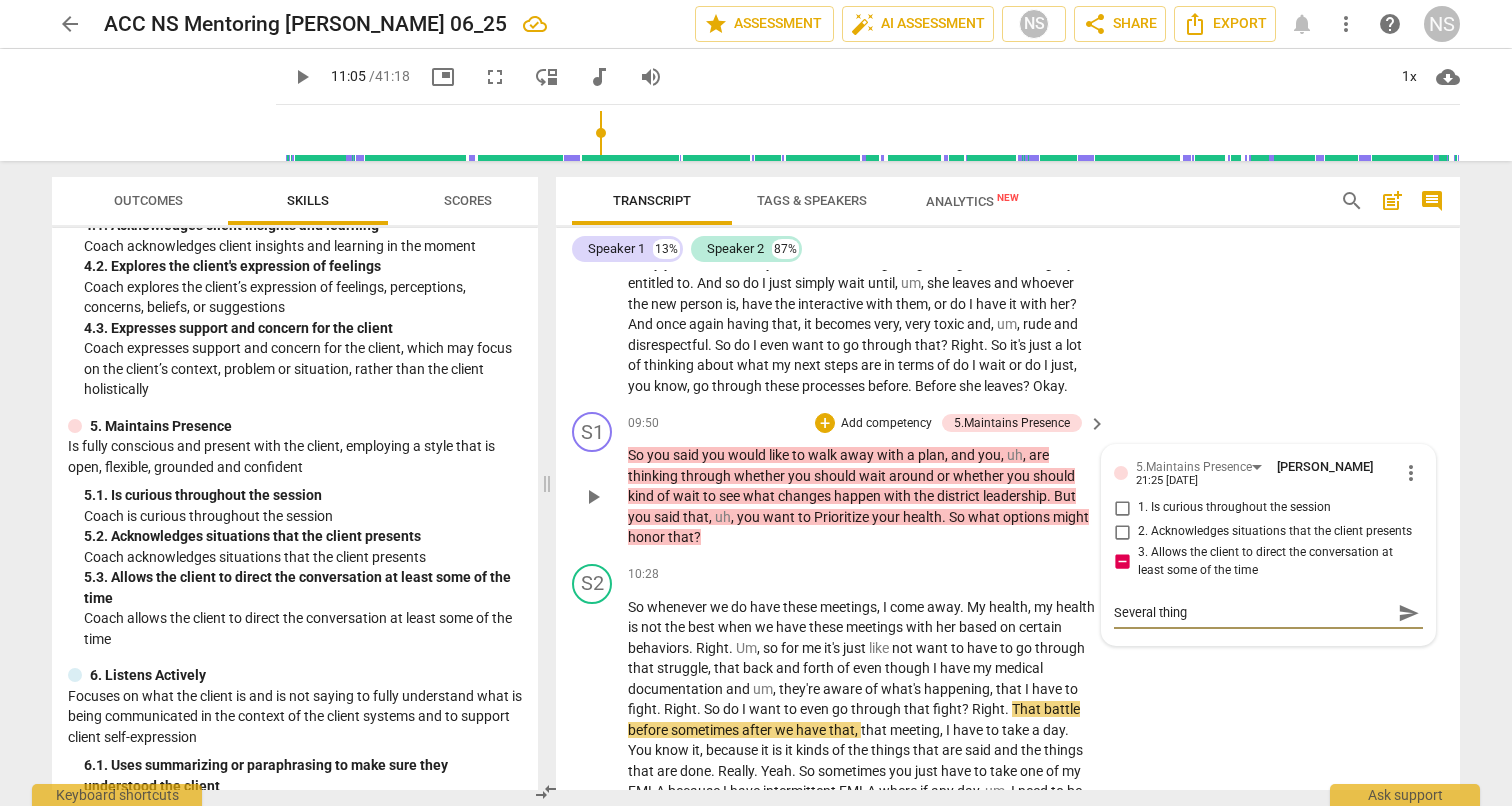 type on "Several things" 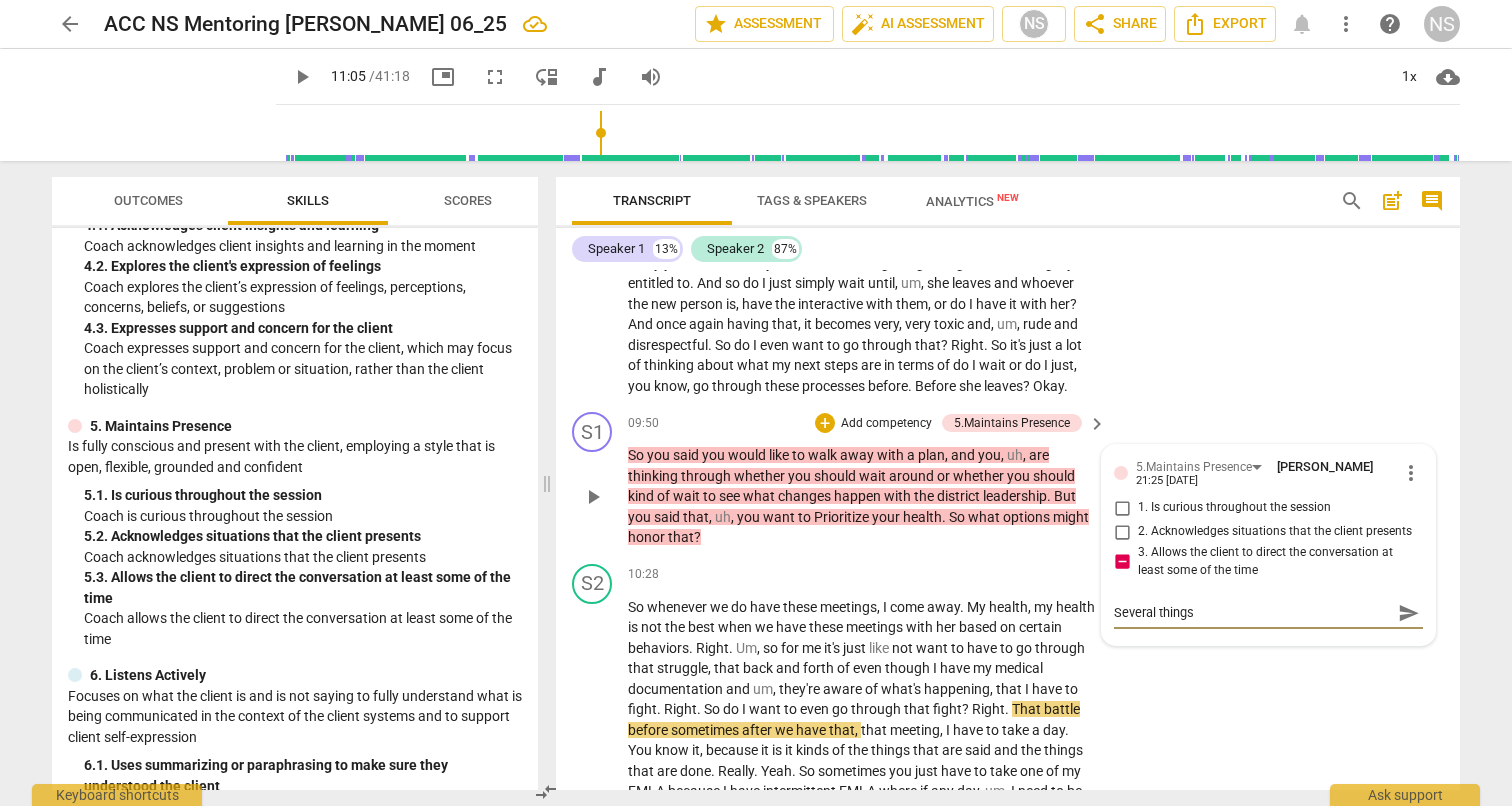 type on "Several things" 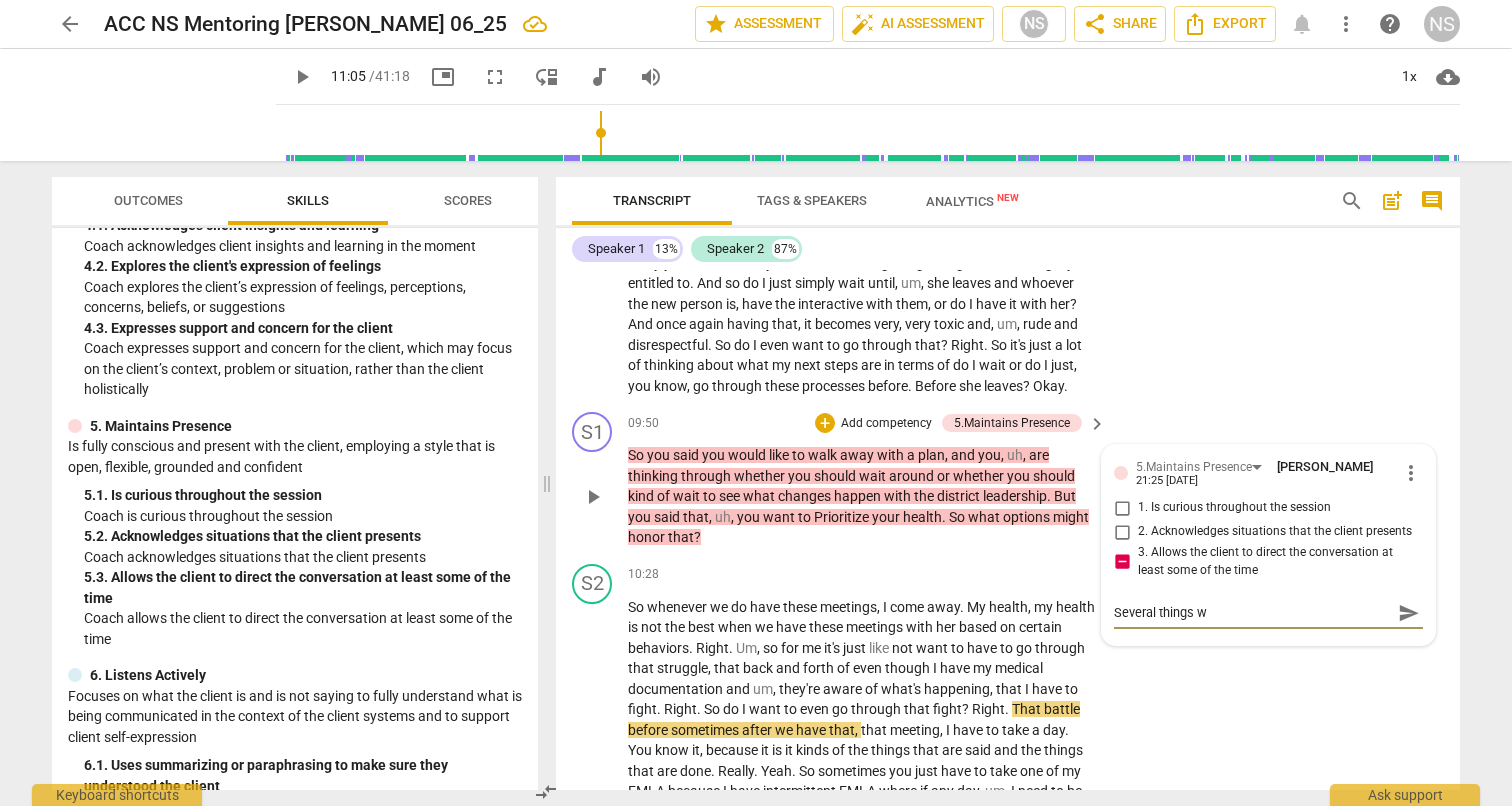 type on "Several things we" 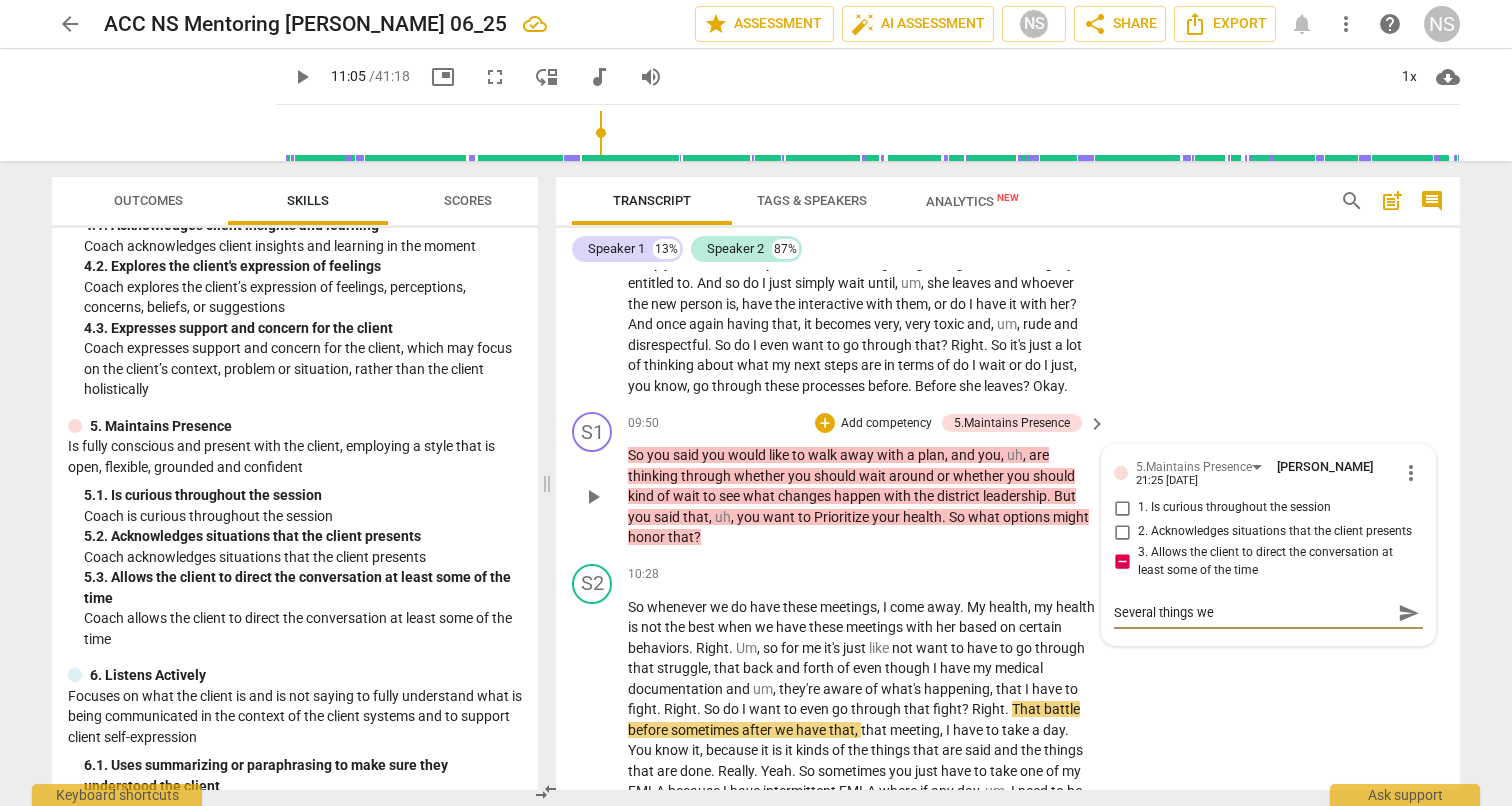 type on "Several things wer" 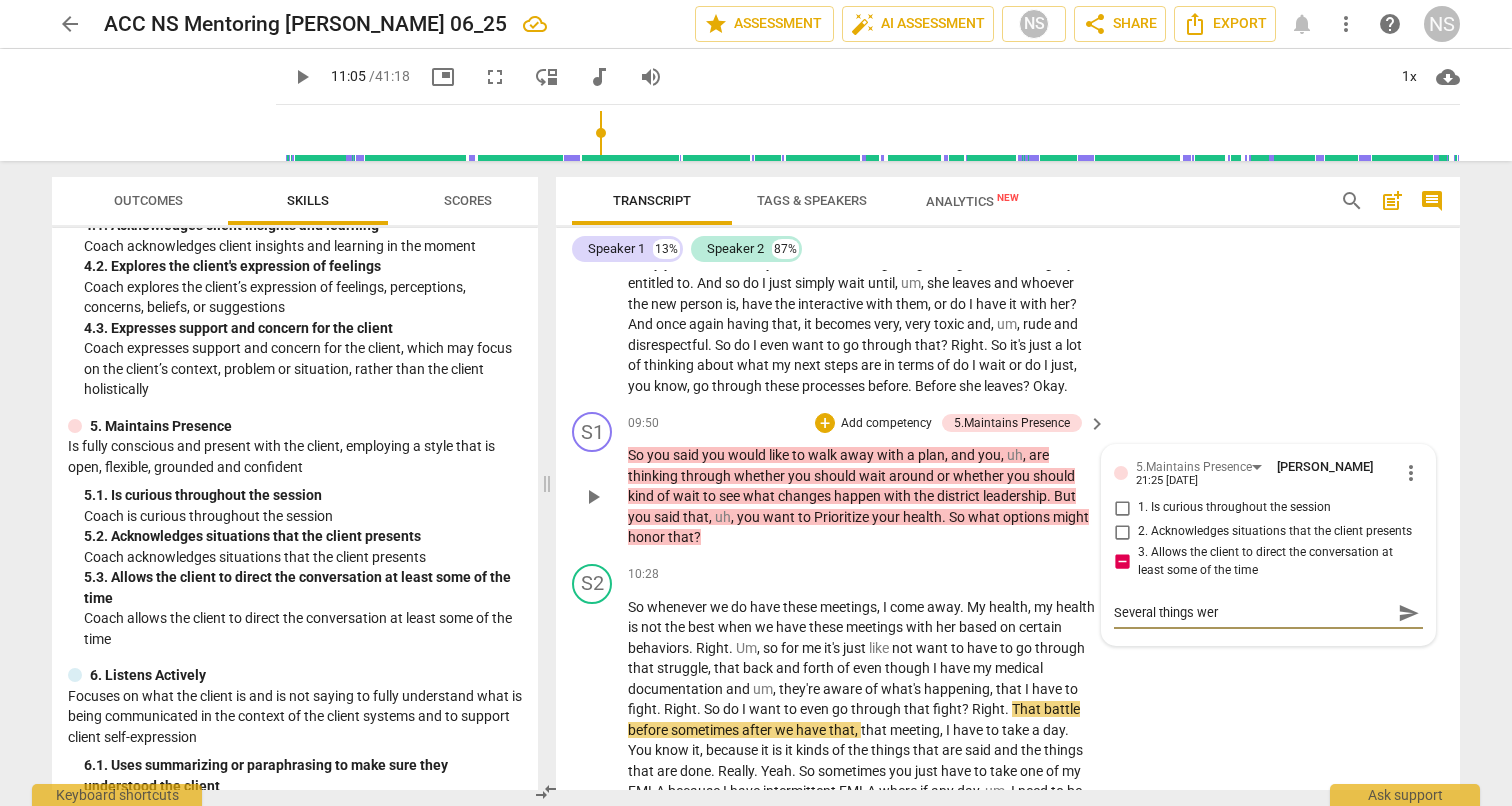type on "Several things were" 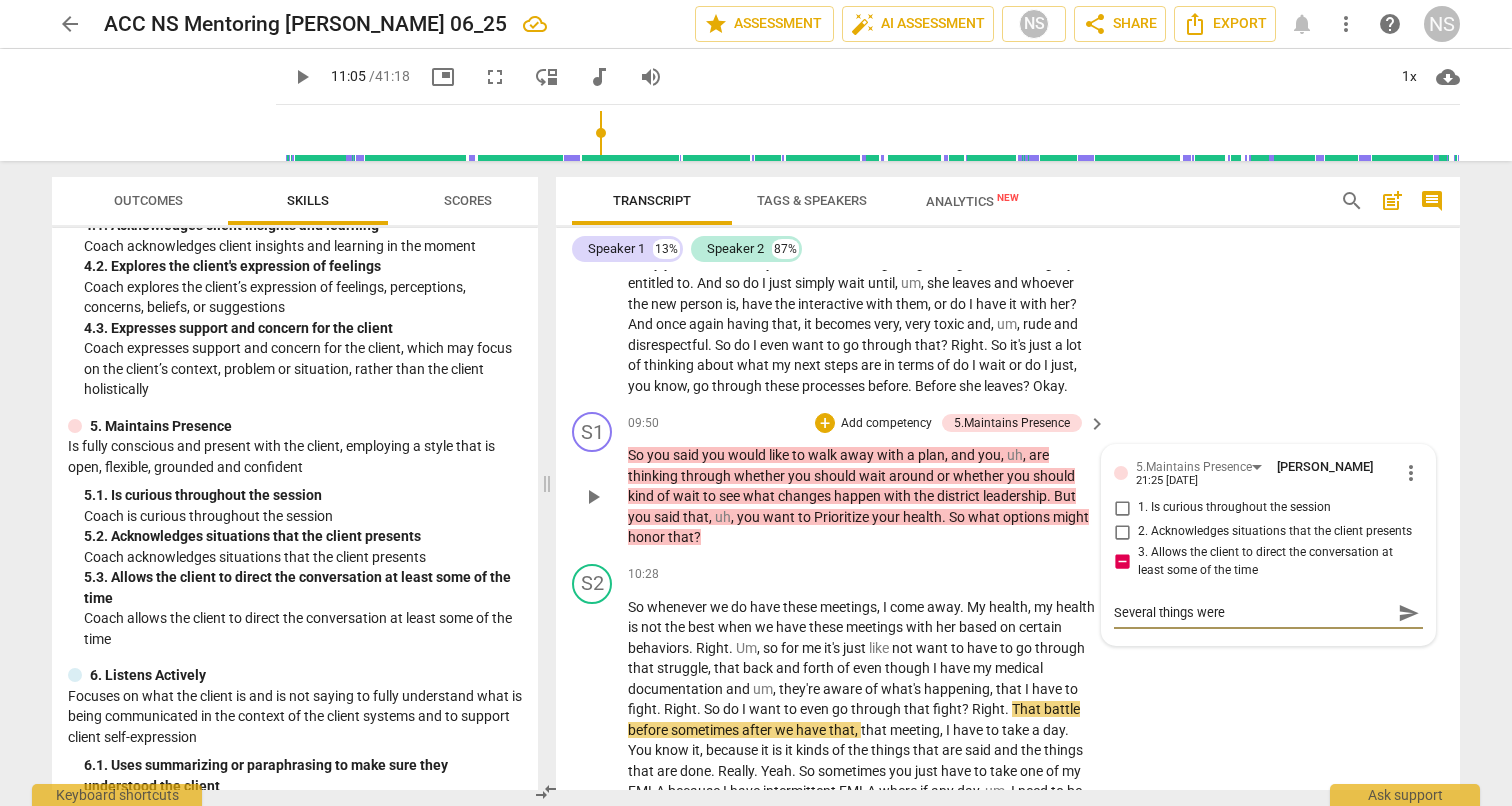type on "Several things were" 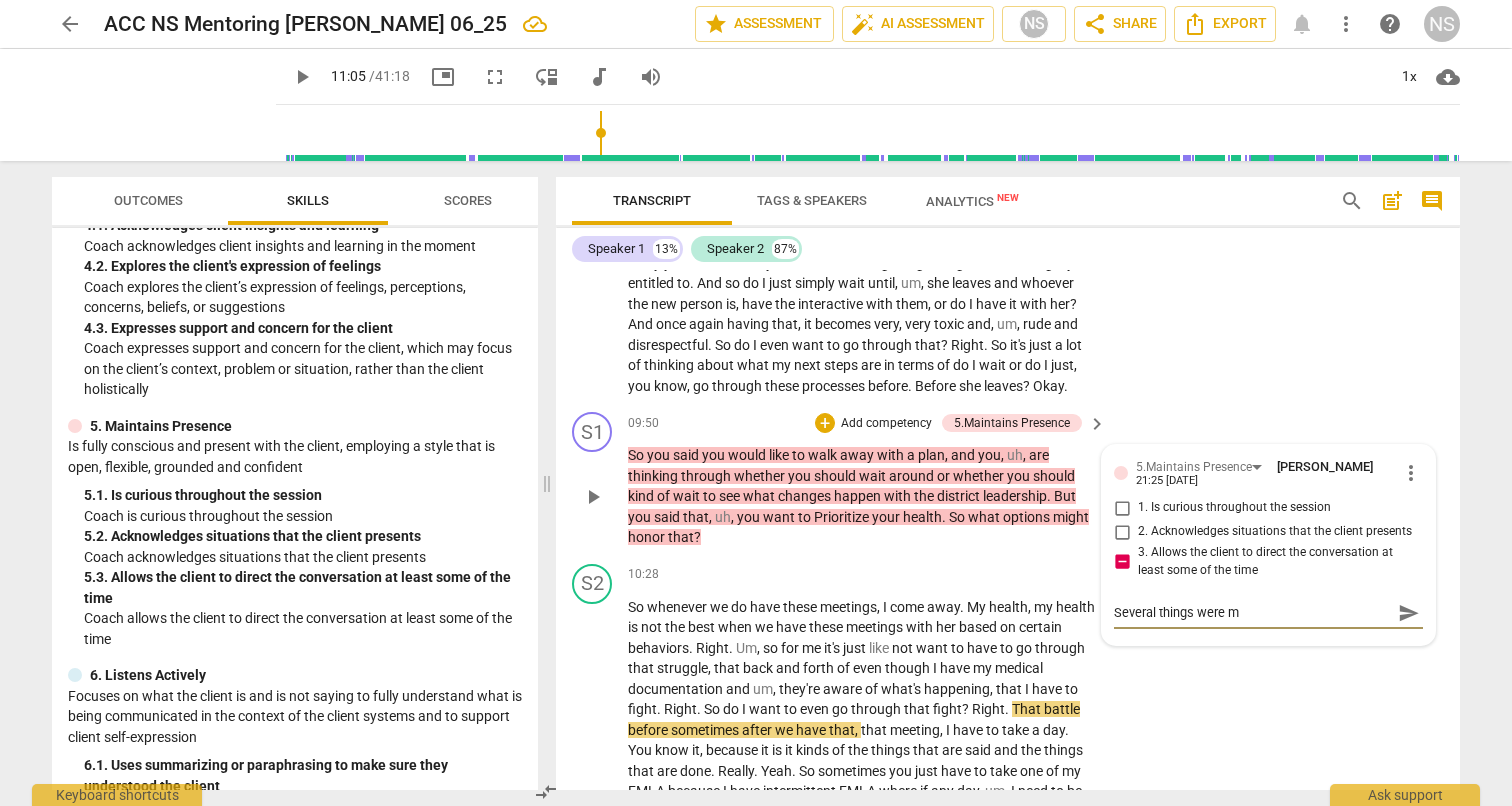 type on "Several things were me" 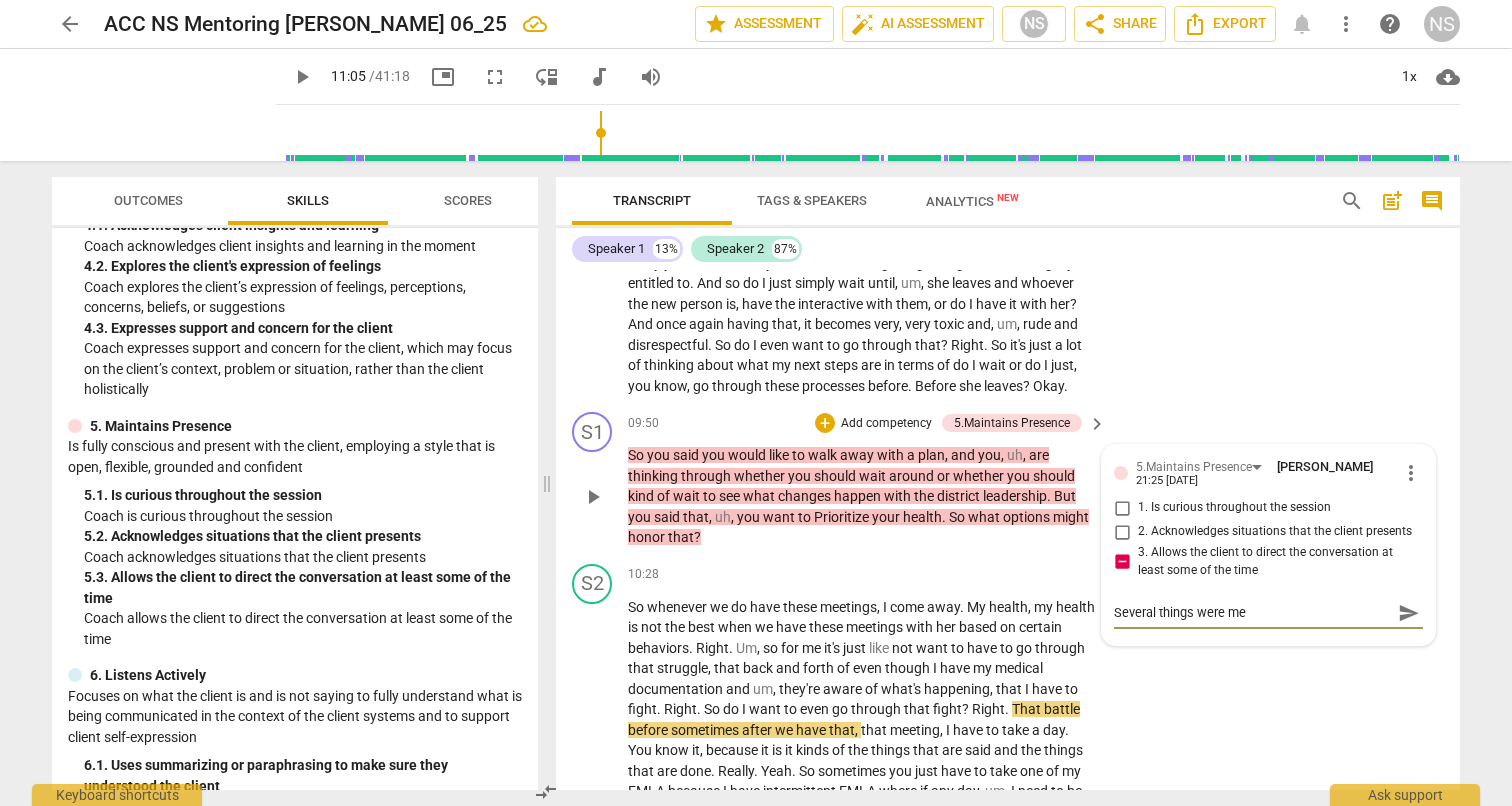 type on "Several things were men" 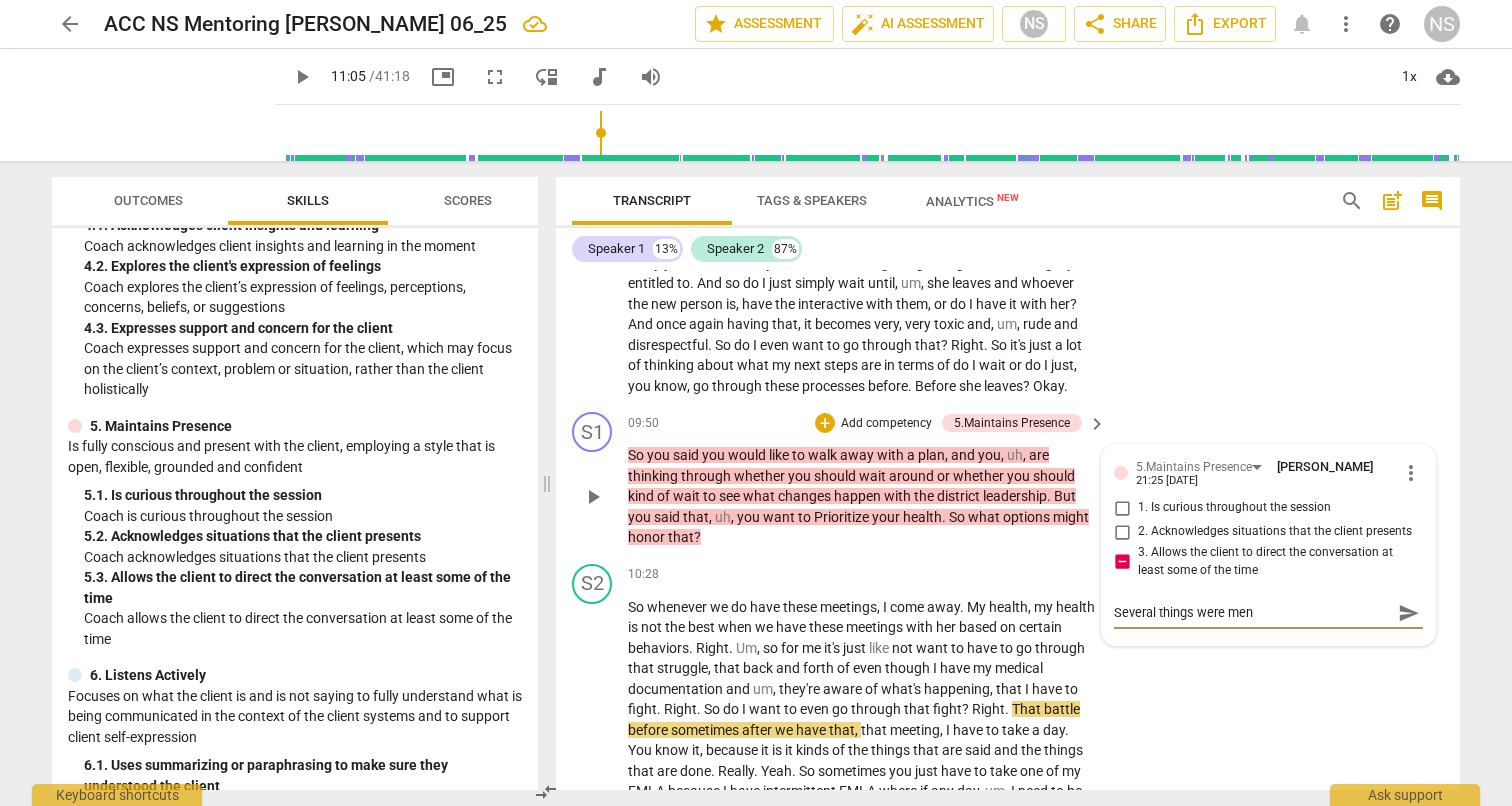 type on "Several things were ment" 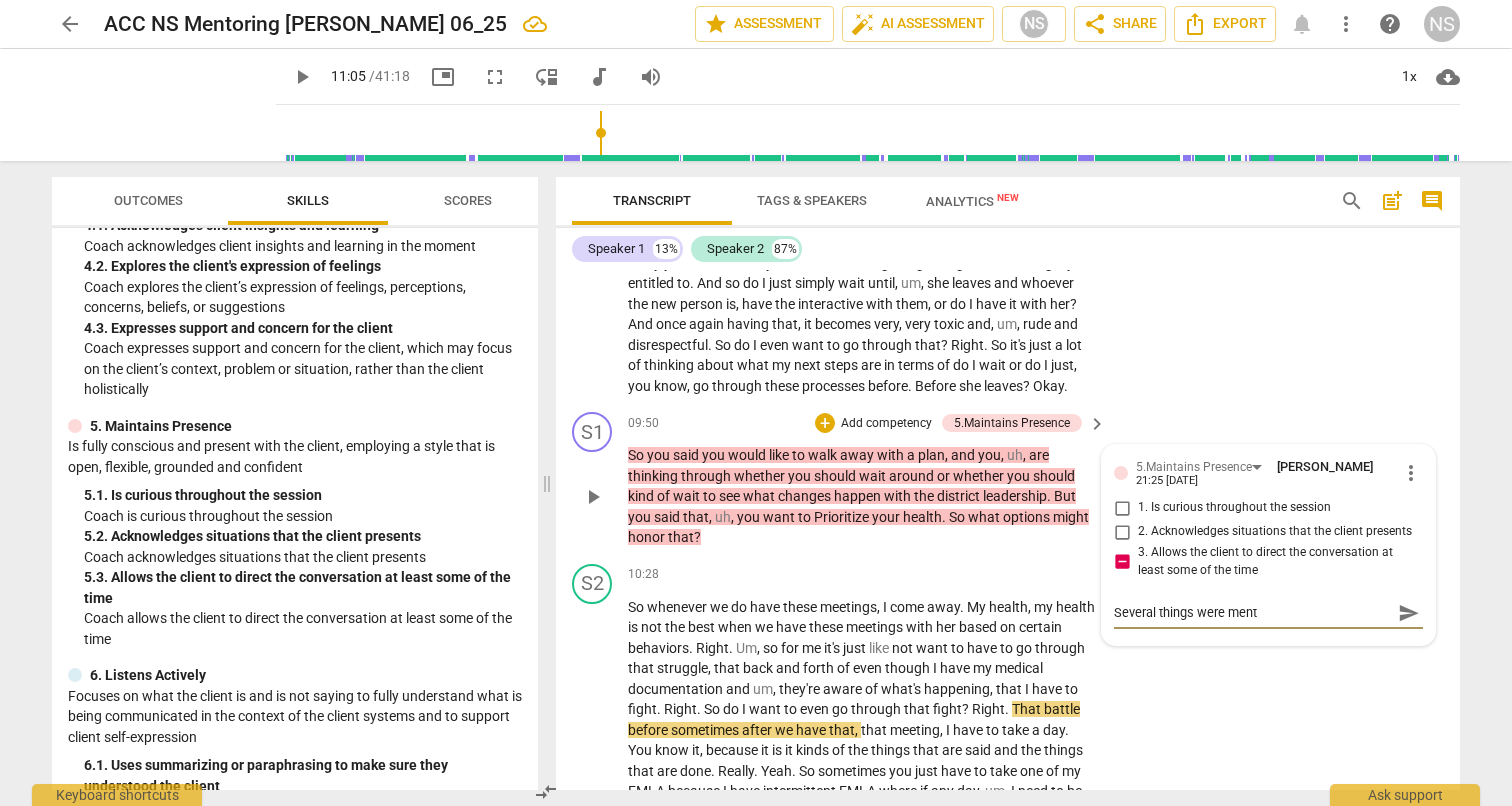 type on "Several things were menti" 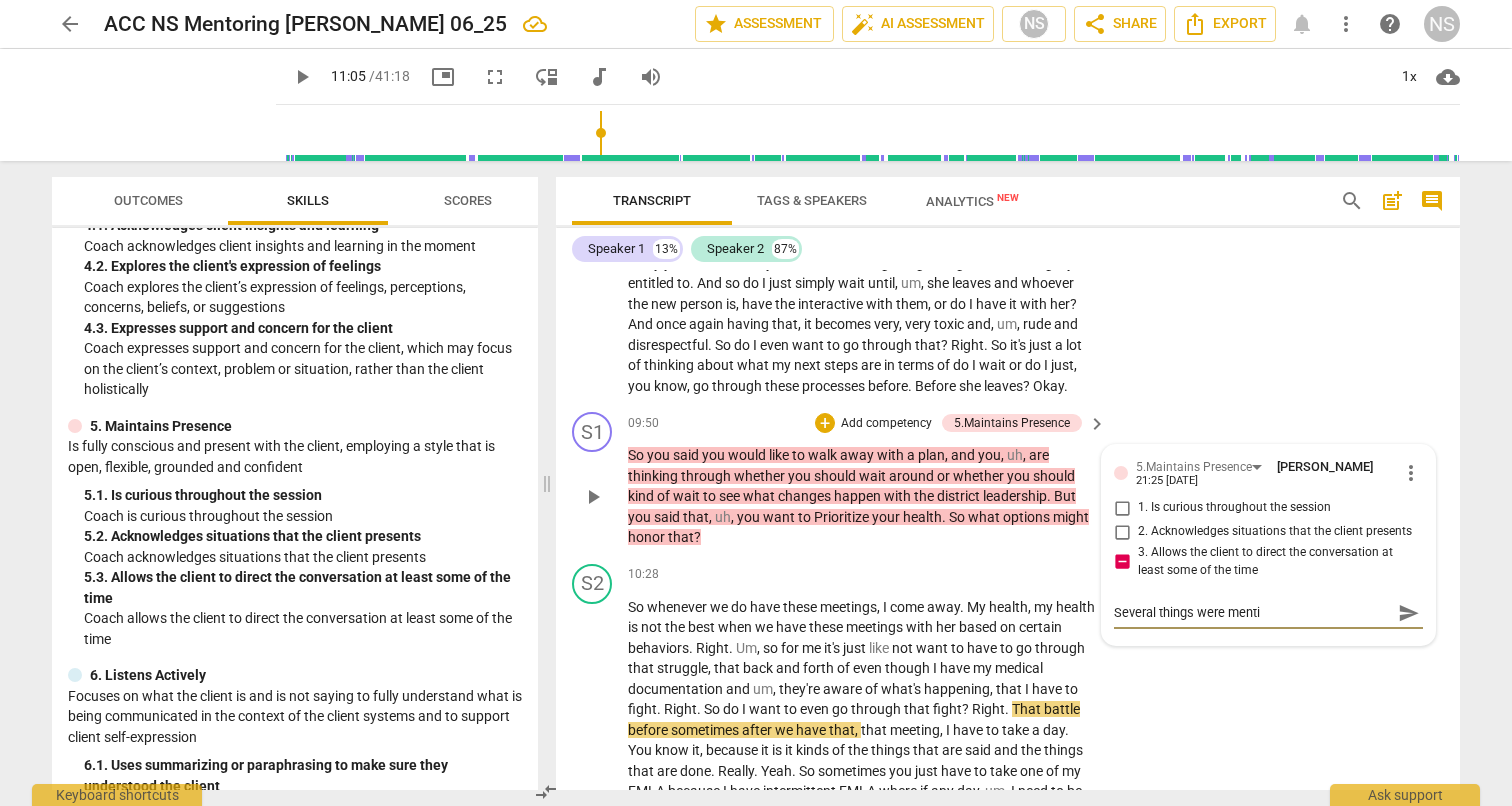 type on "Several things were mentio" 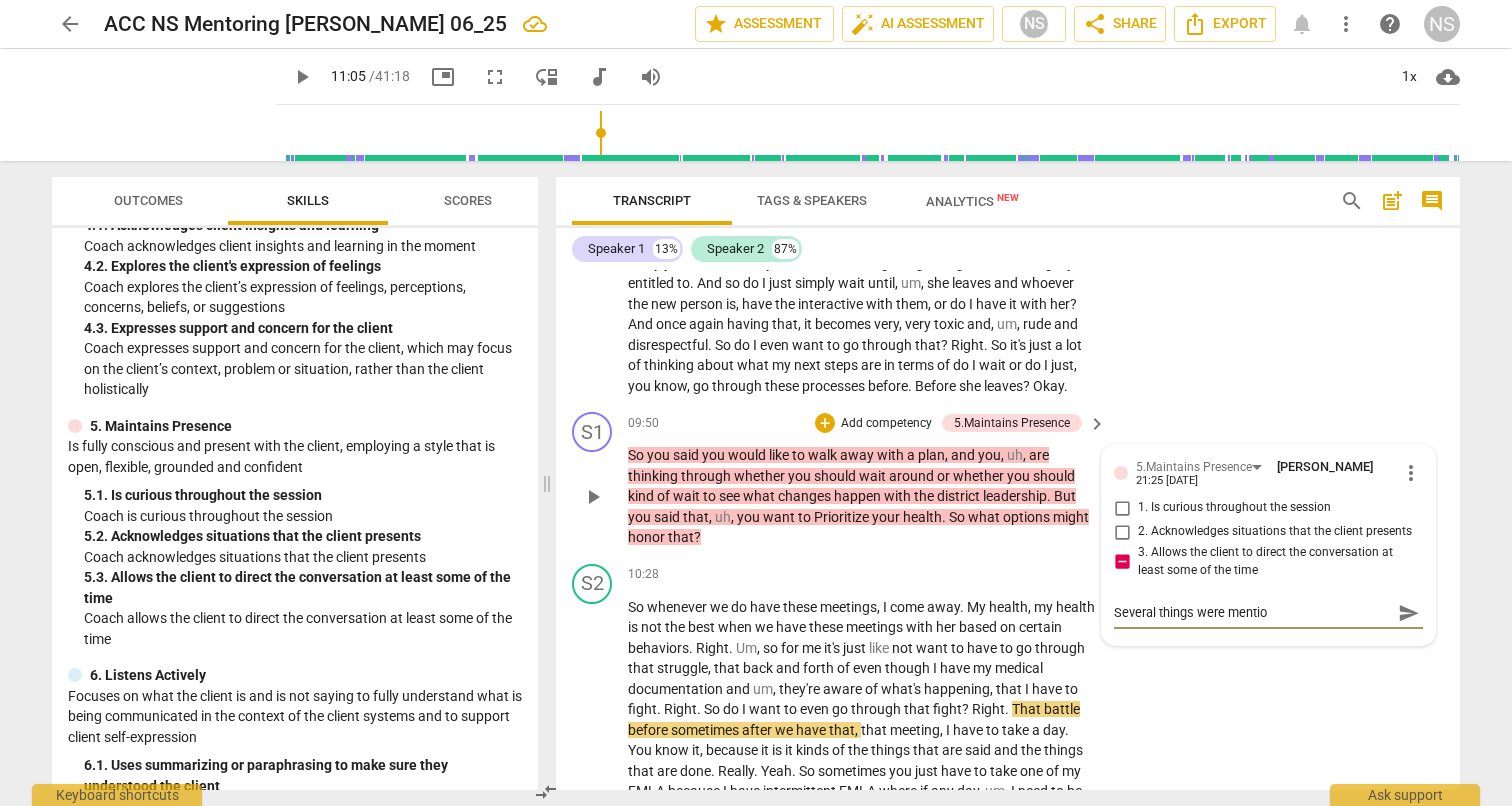type on "Several things were mention" 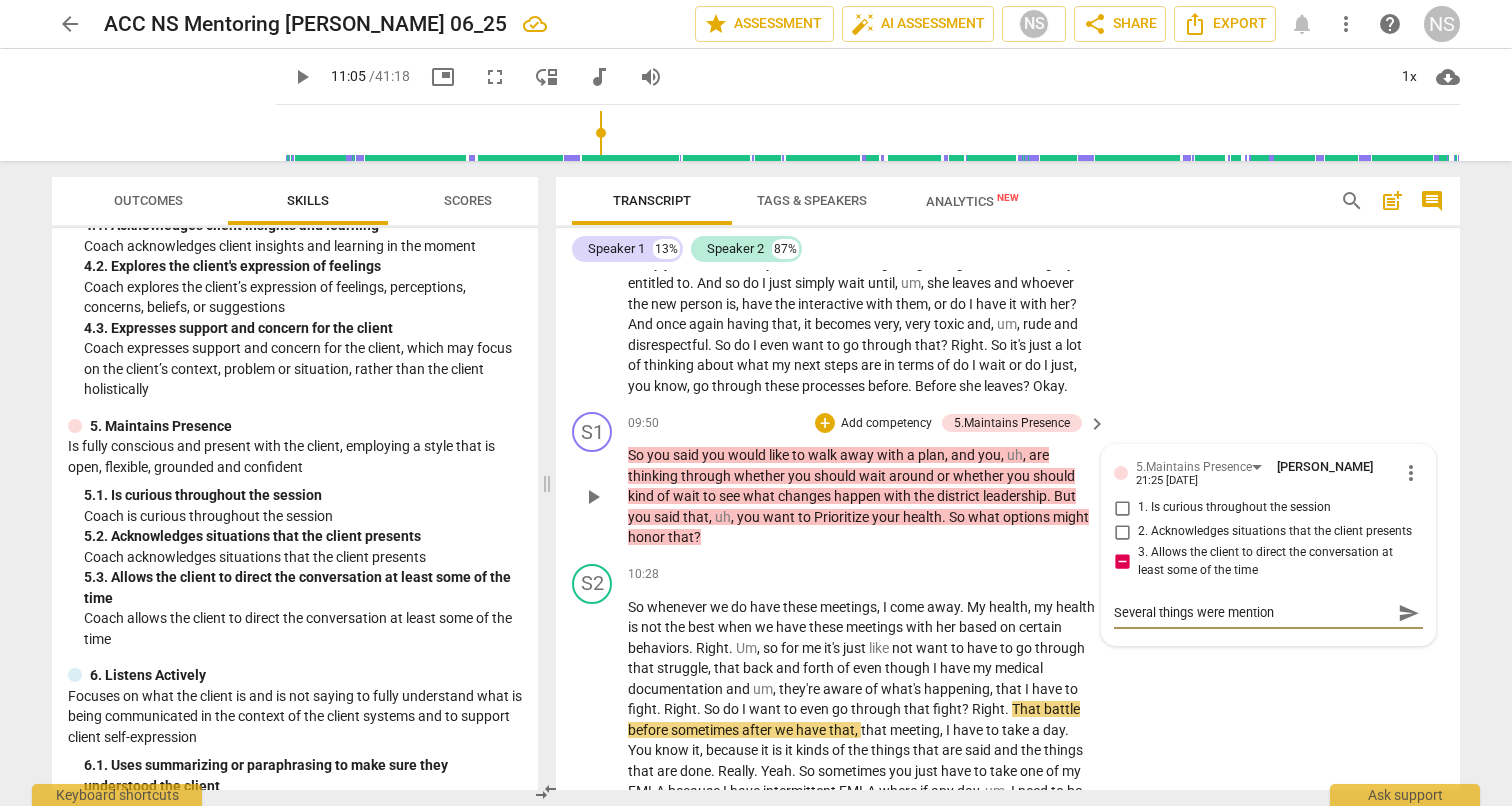 type on "Several things were mentione" 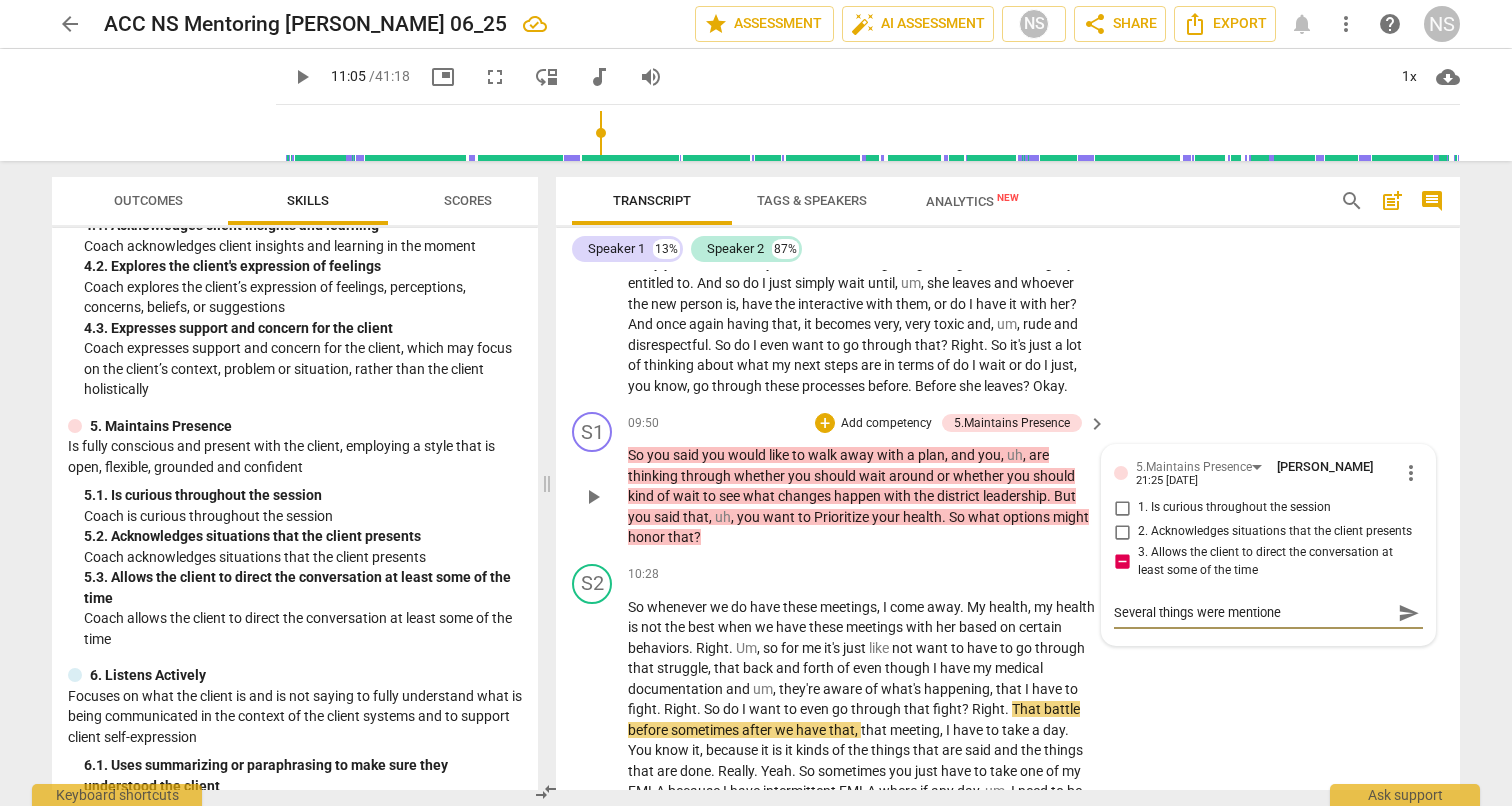 type on "Several things were mentioned" 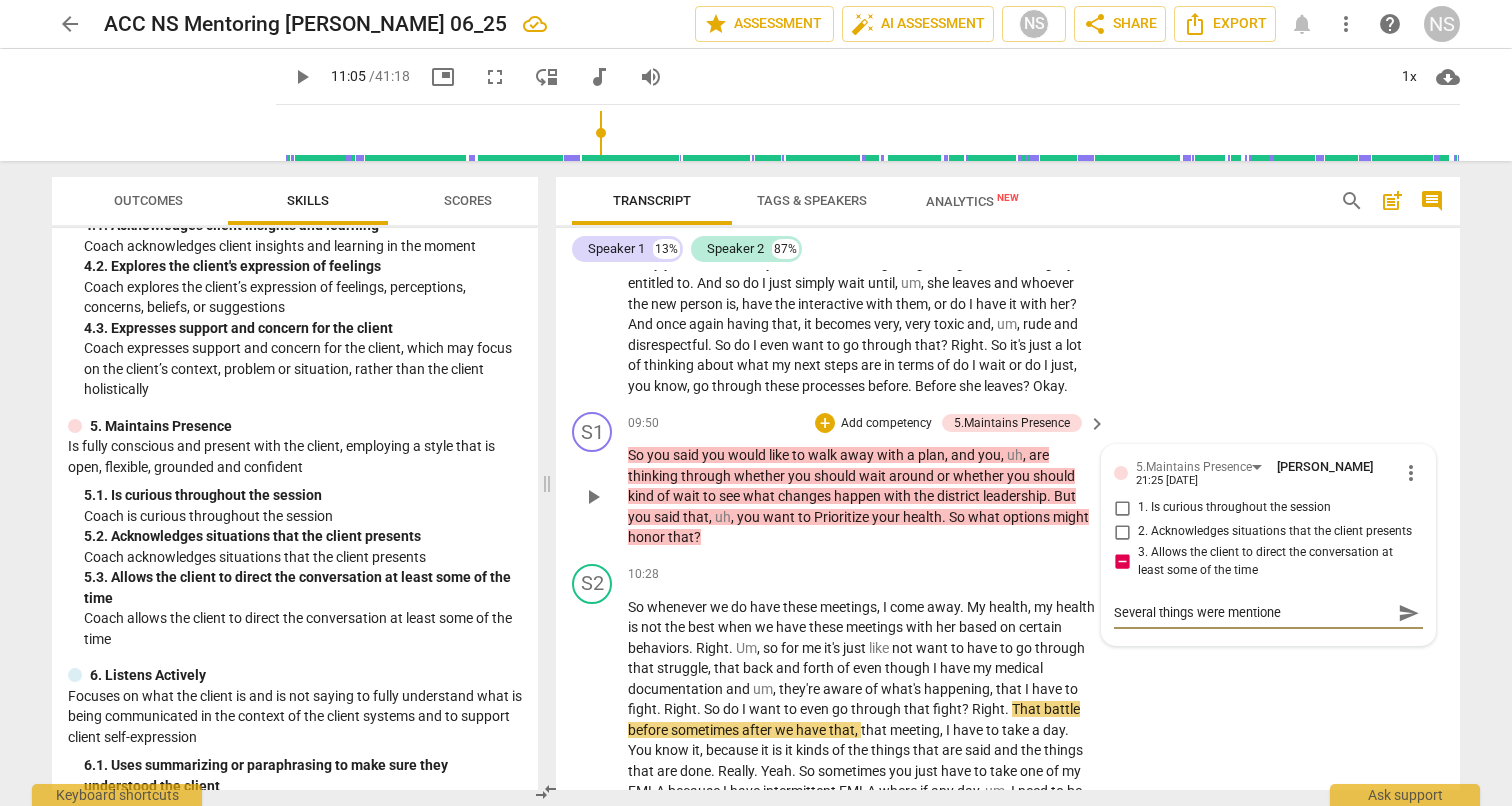 type on "Several things were mentioned" 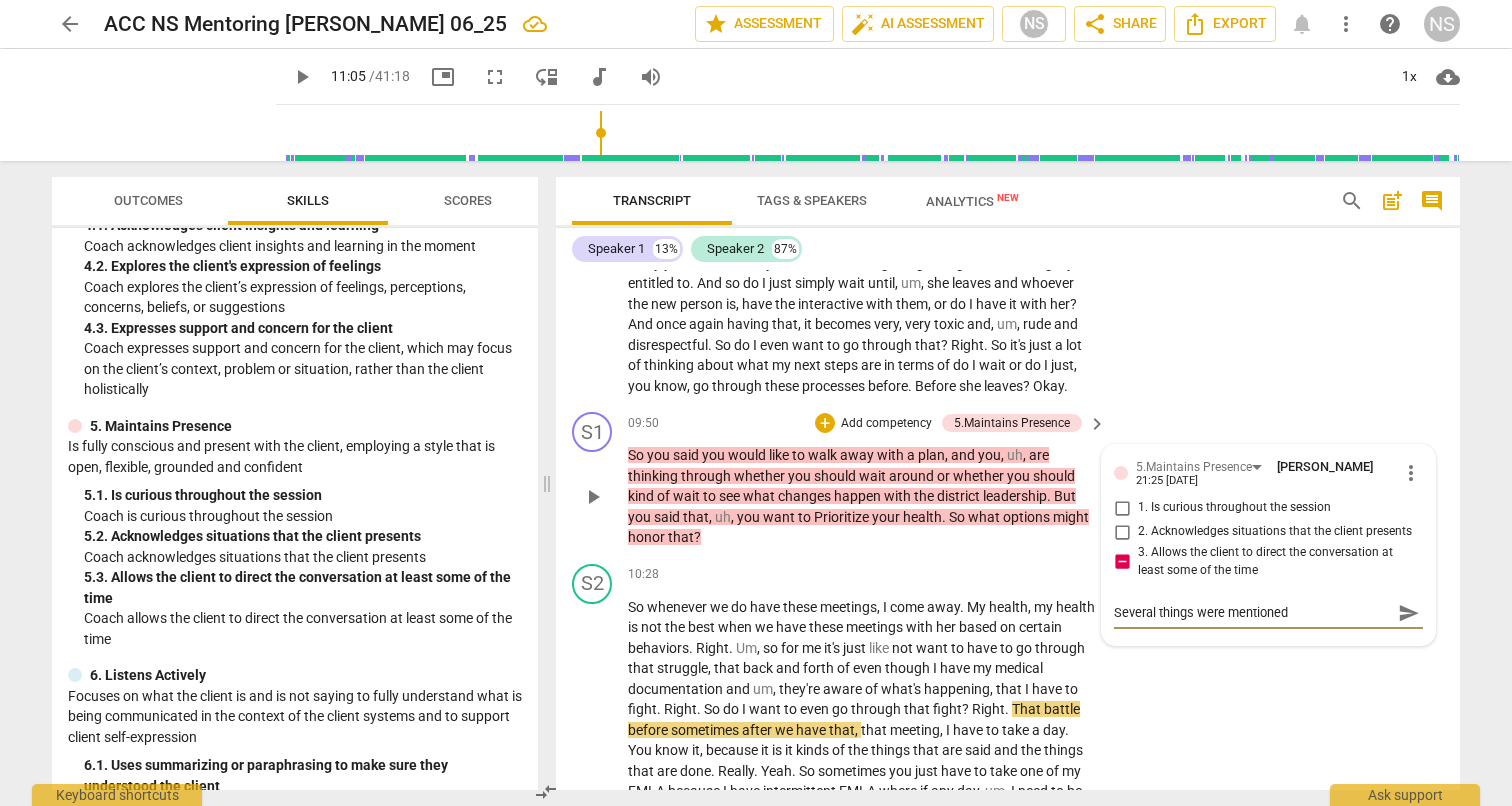 type on "Several things were mentioned" 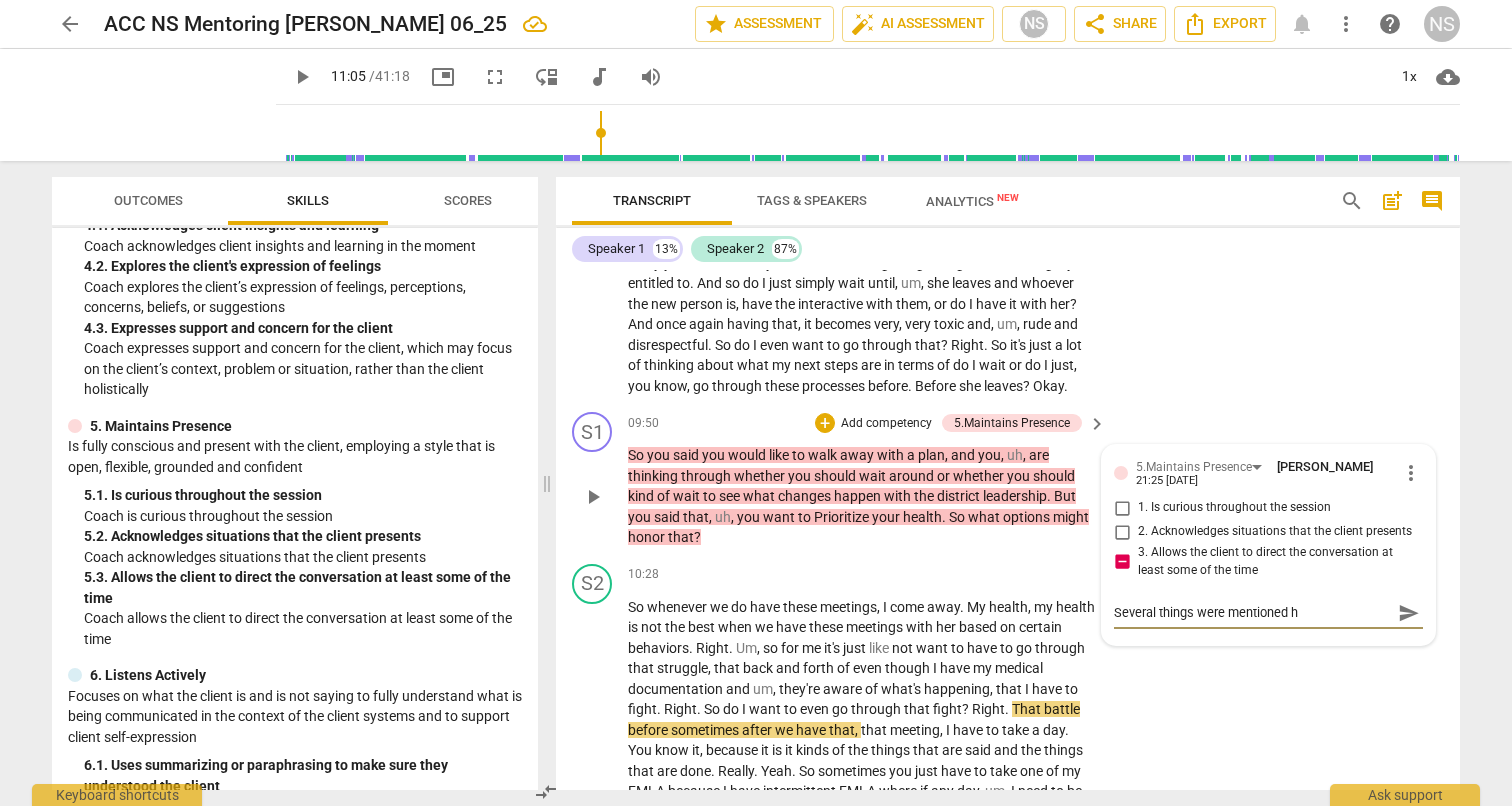 type on "Several things were mentioned he" 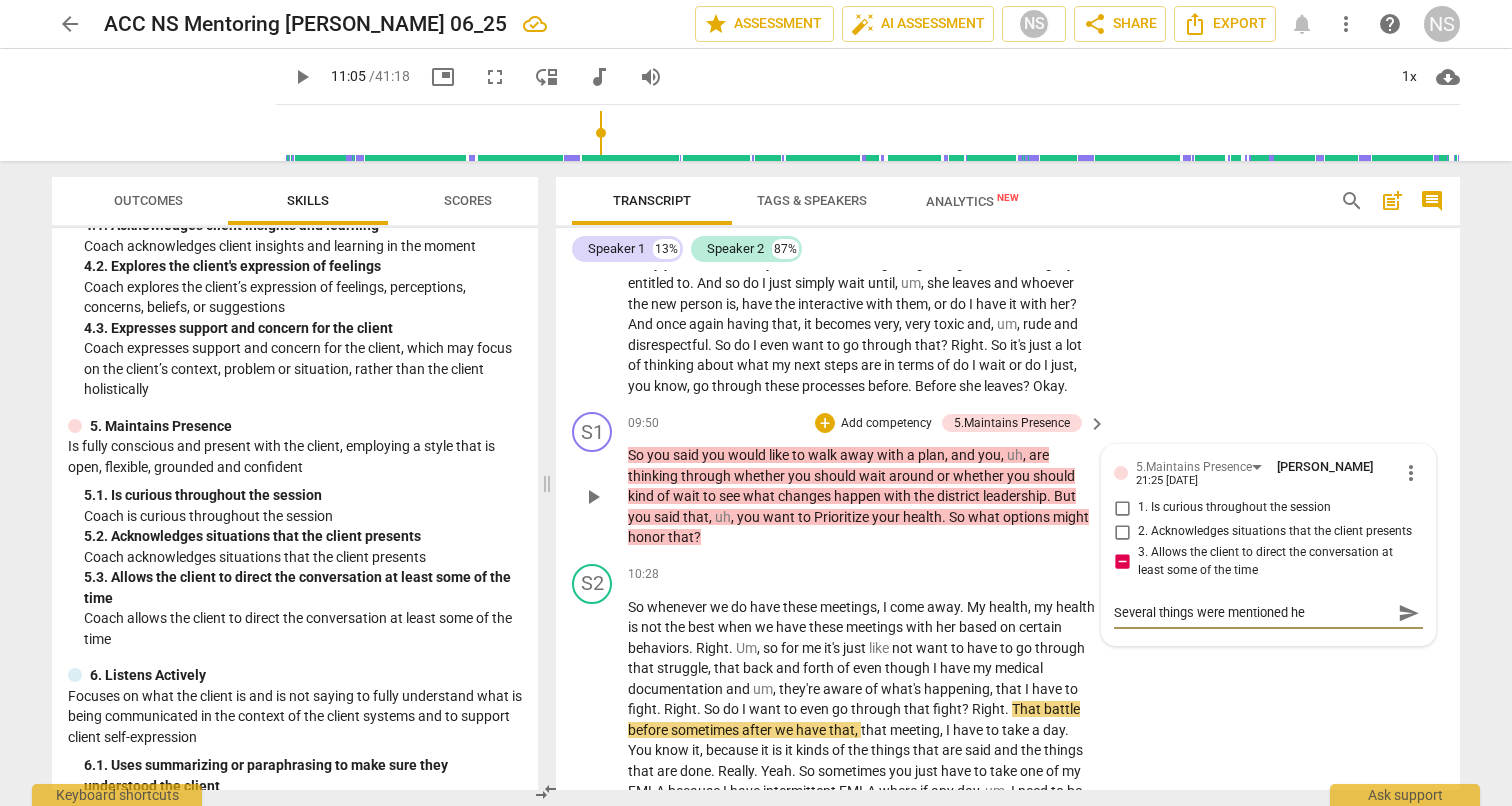 type on "Several things were mentioned her" 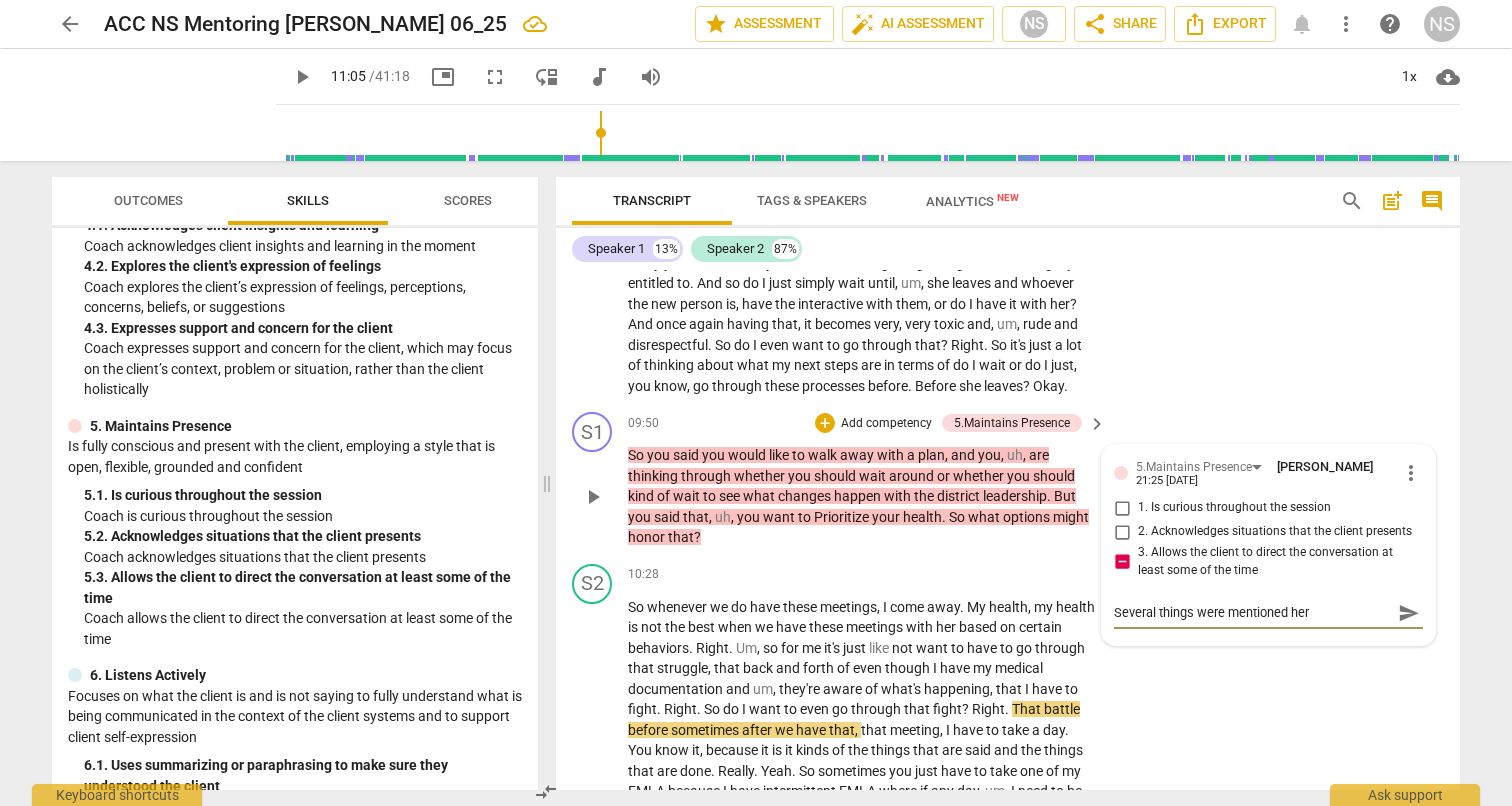 type on "Several things were mentioned here" 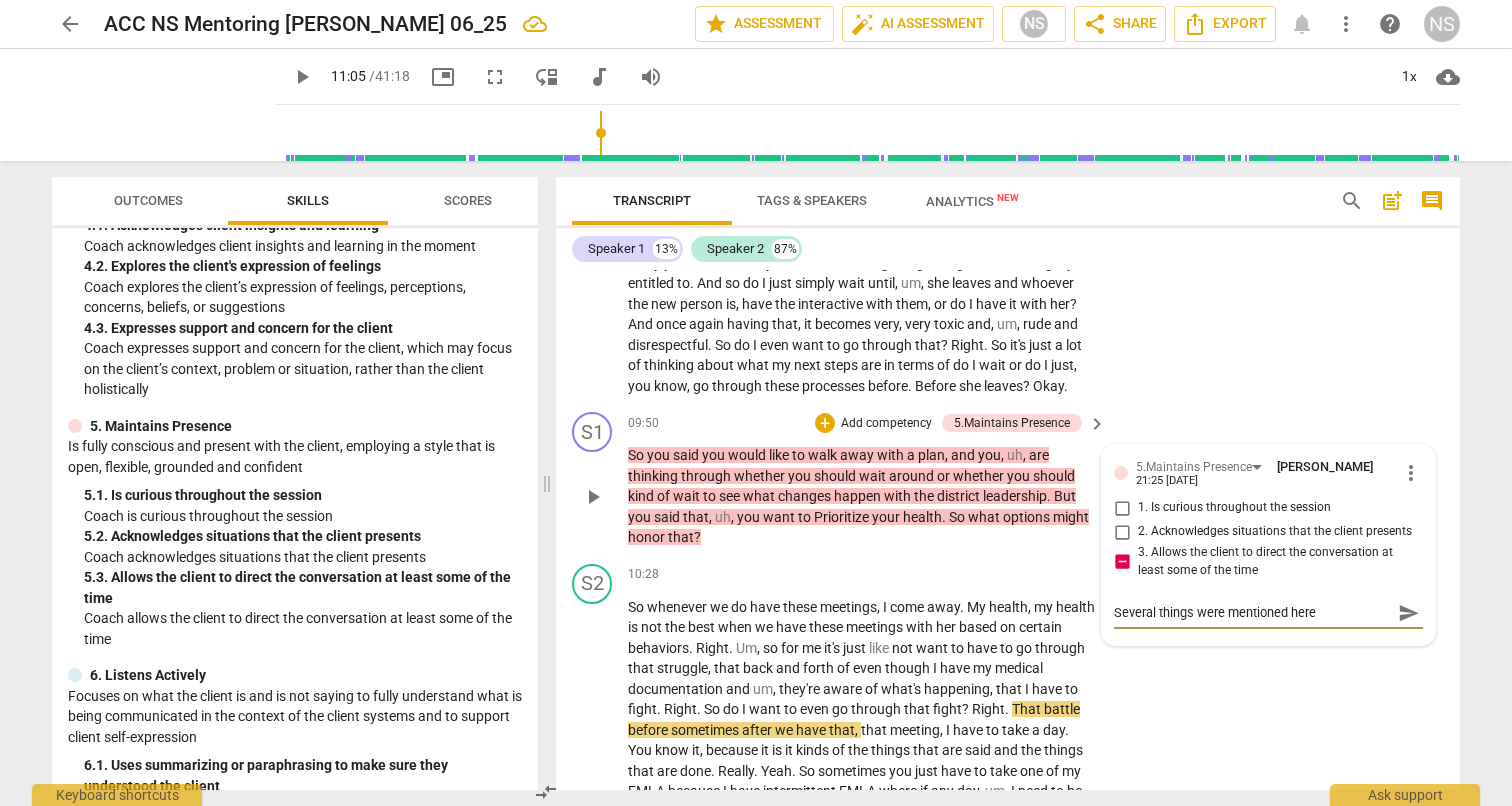 type on "Several things were mentioned here." 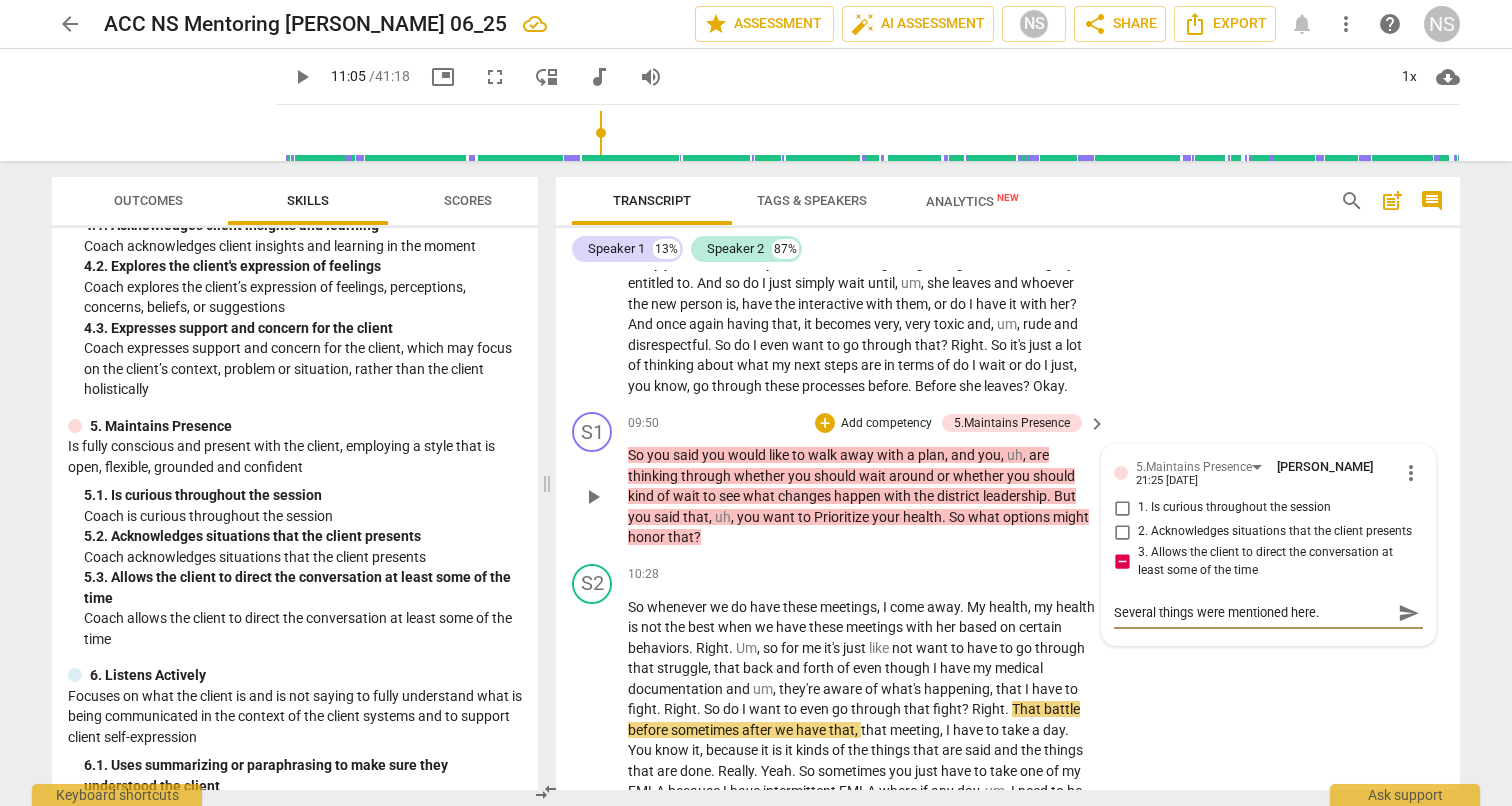 type on "Several things were mentioned here." 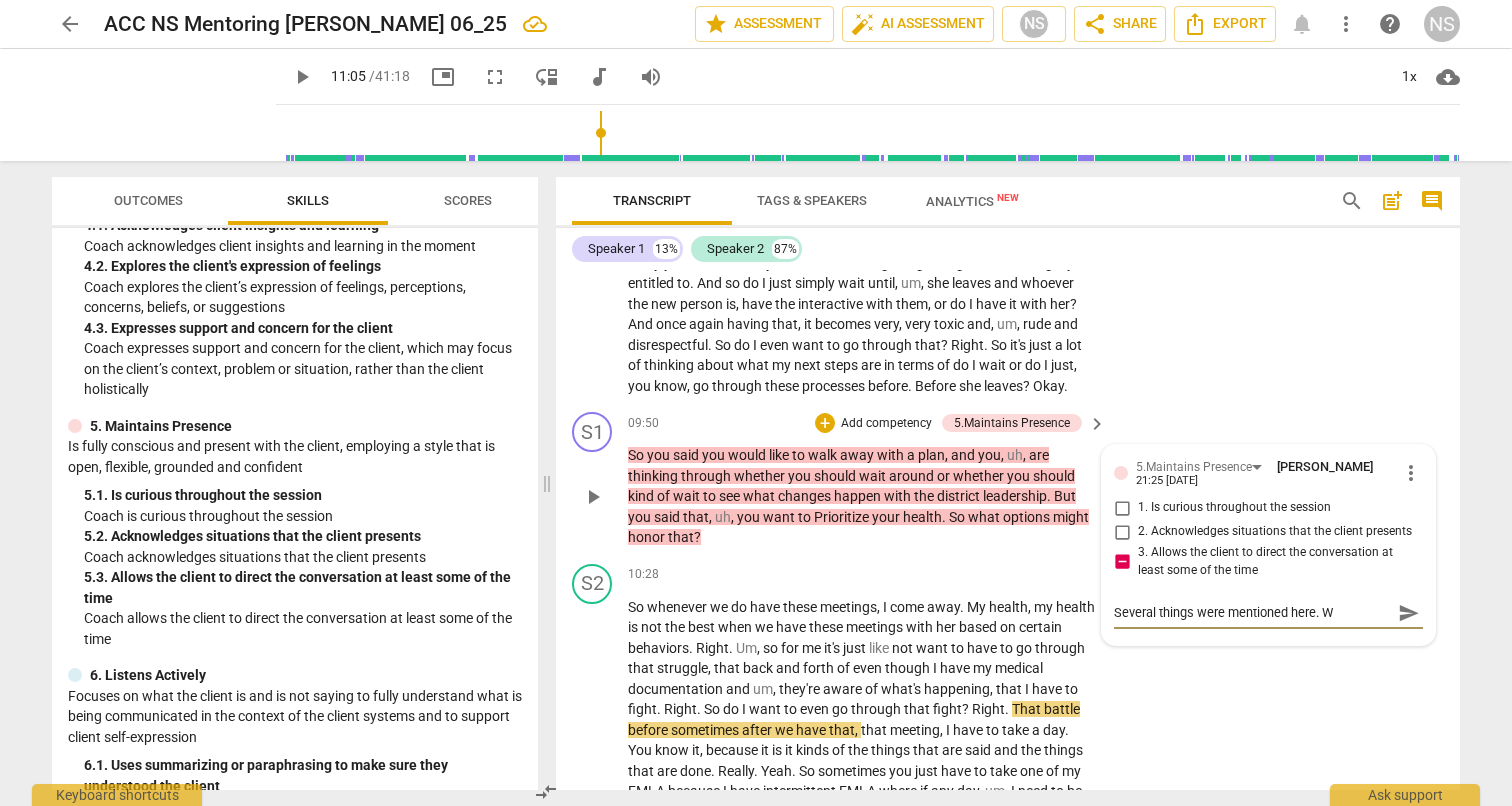 type on "Several things were mentioned here. Wh" 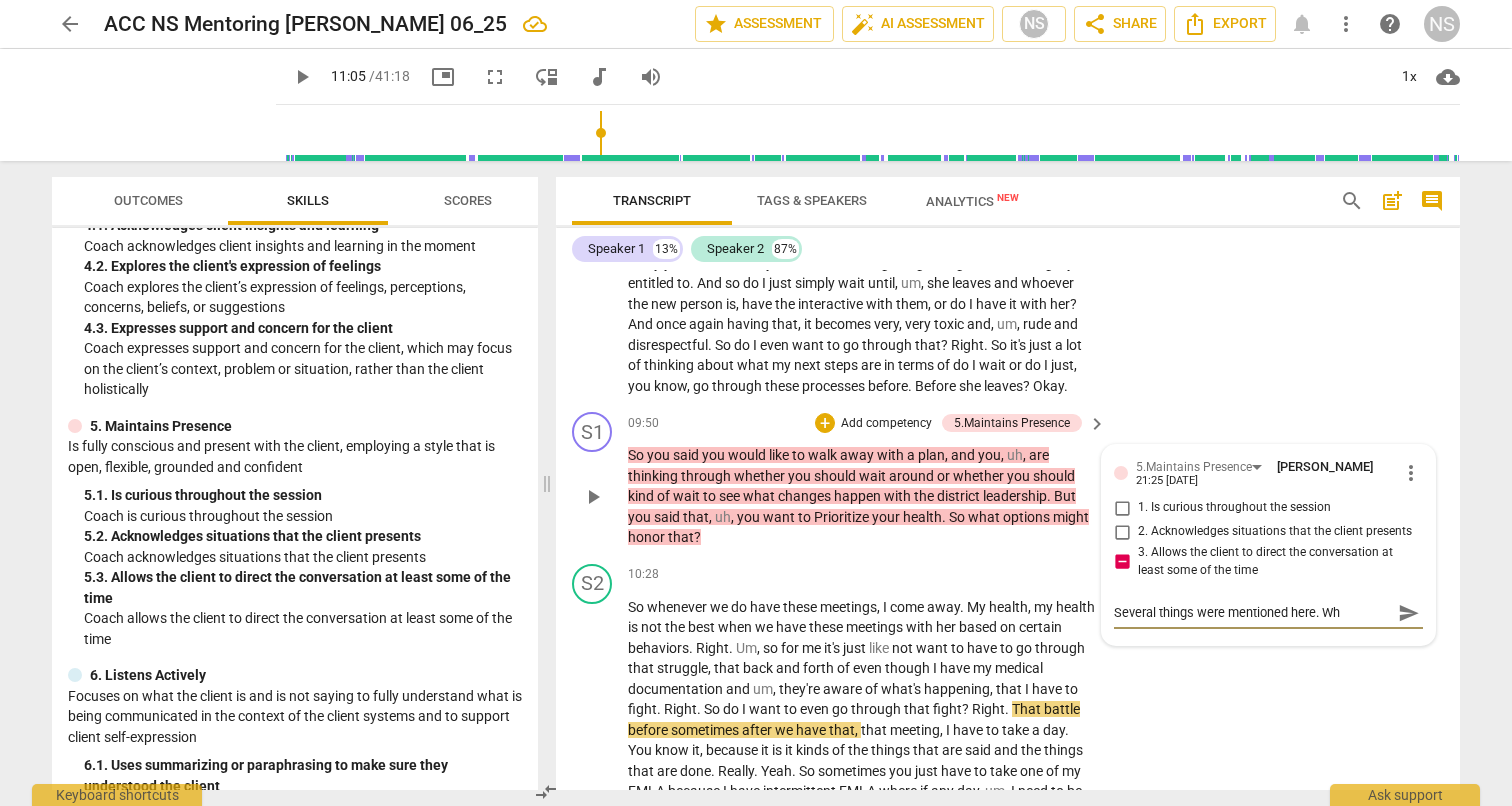 type on "Several things were mentioned here. Whi" 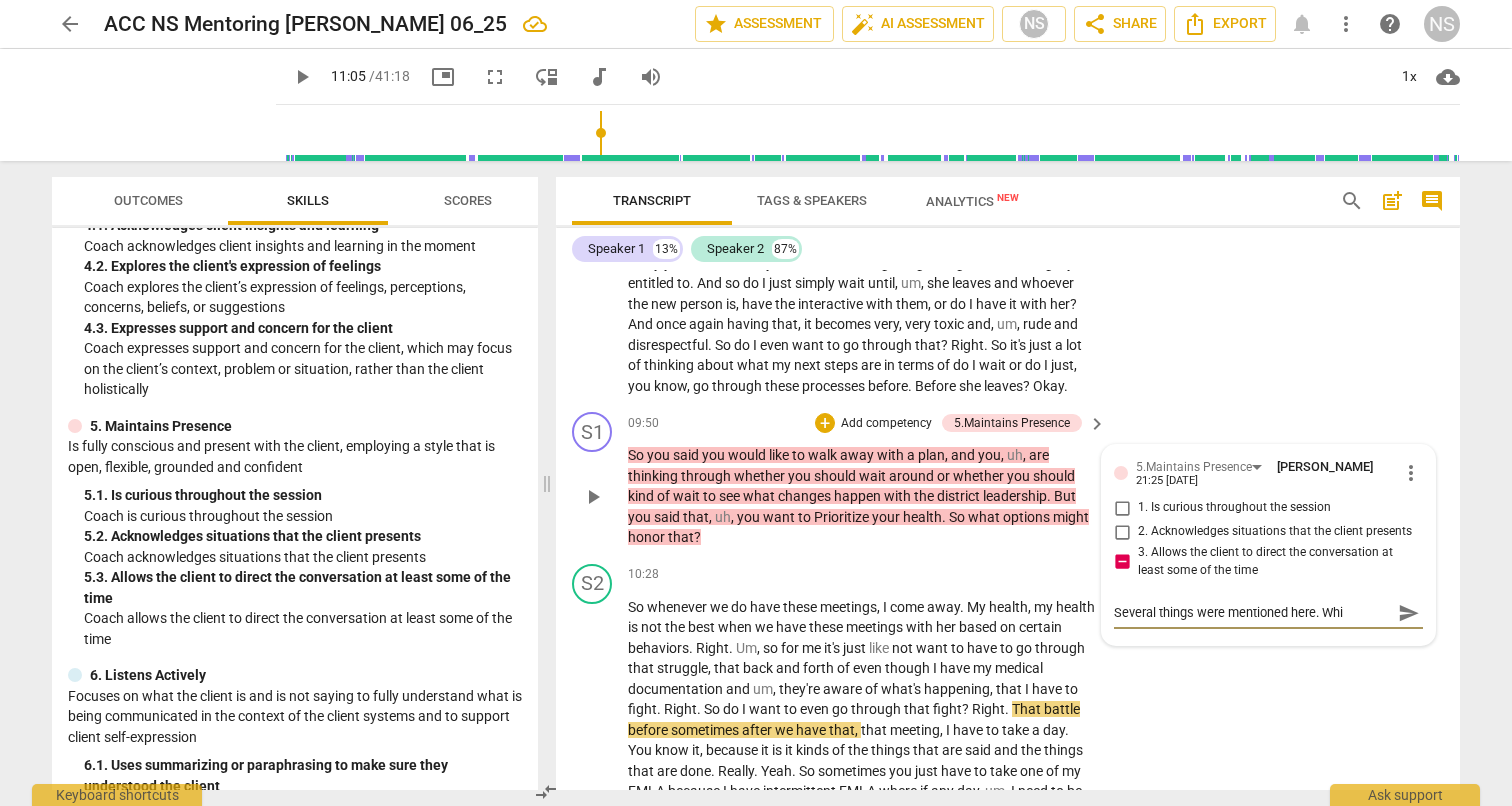 type on "Several things were mentioned here. Whic" 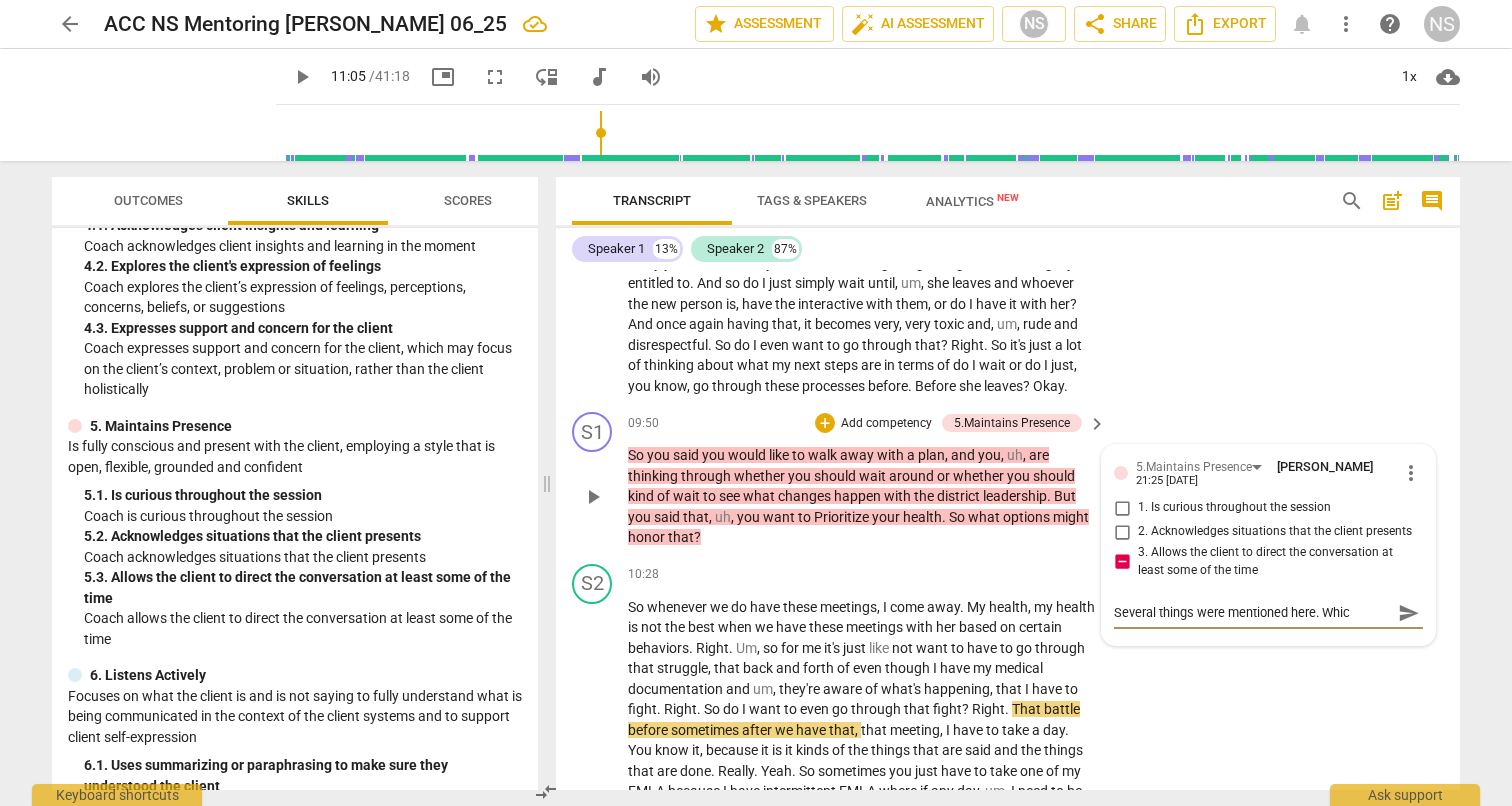 type on "Several things were mentioned here. Which" 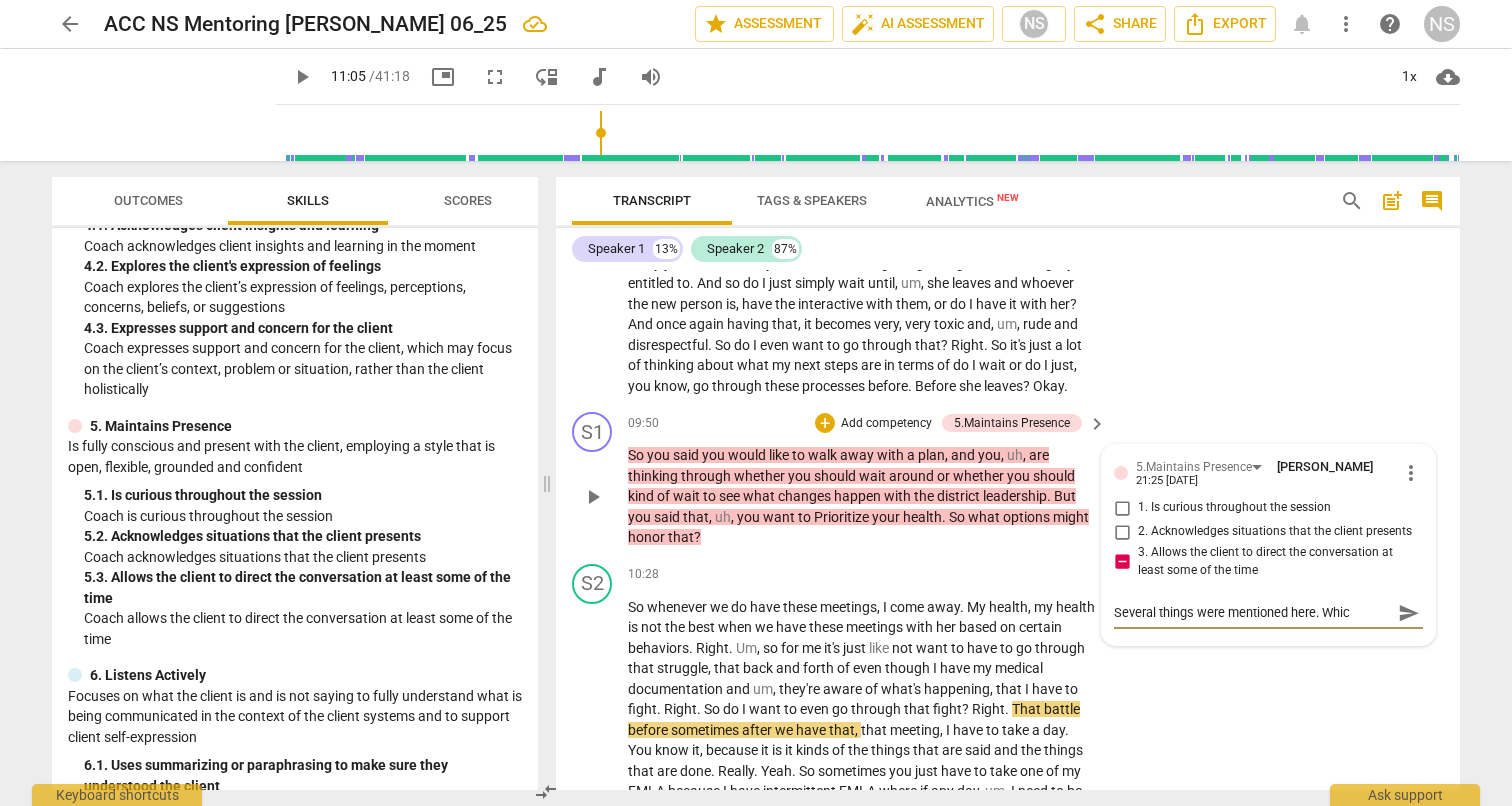 type on "Several things were mentioned here. Which" 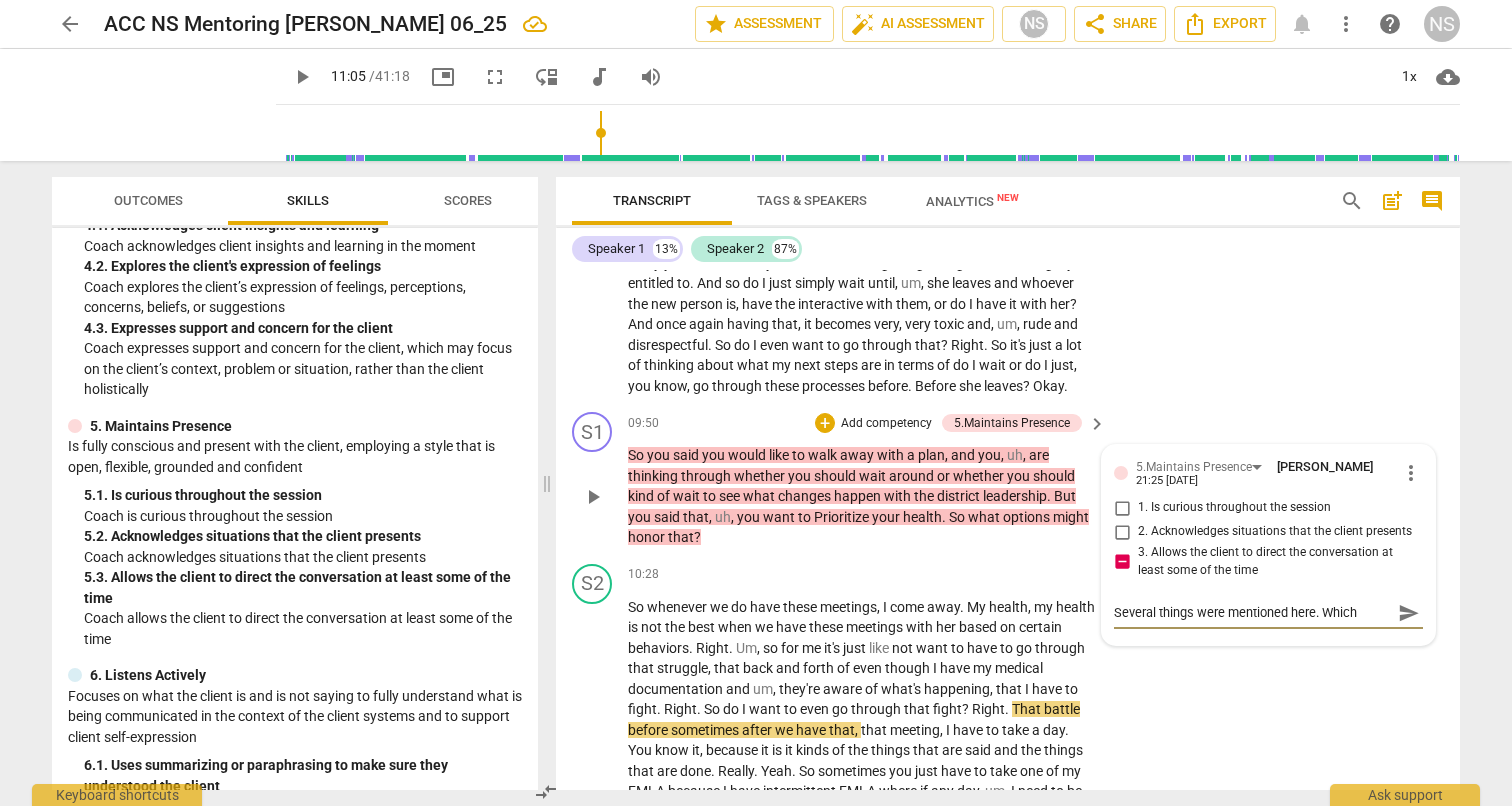 type on "Several things were mentioned here. Which" 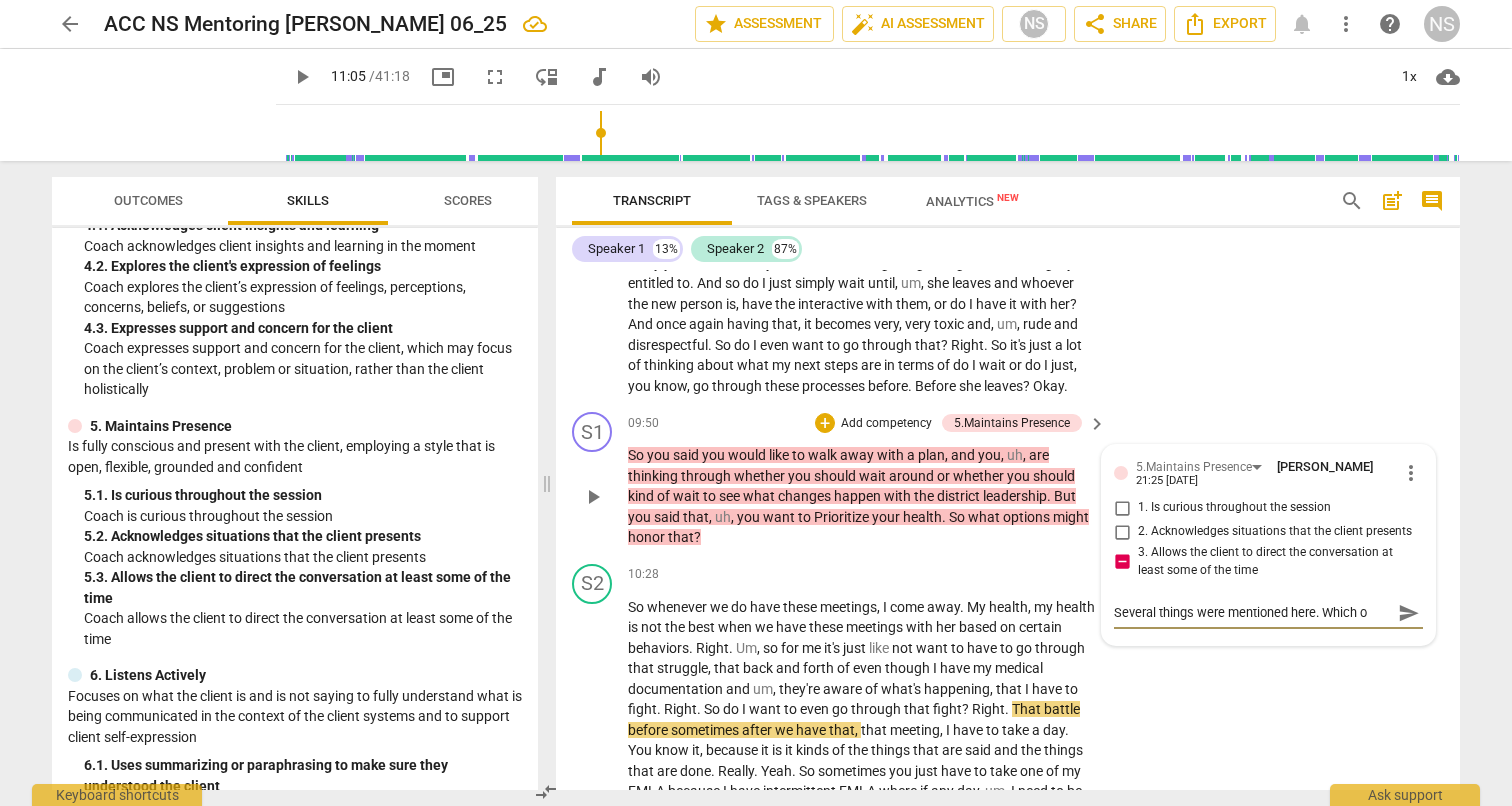 type on "Several things were mentioned here. Which on" 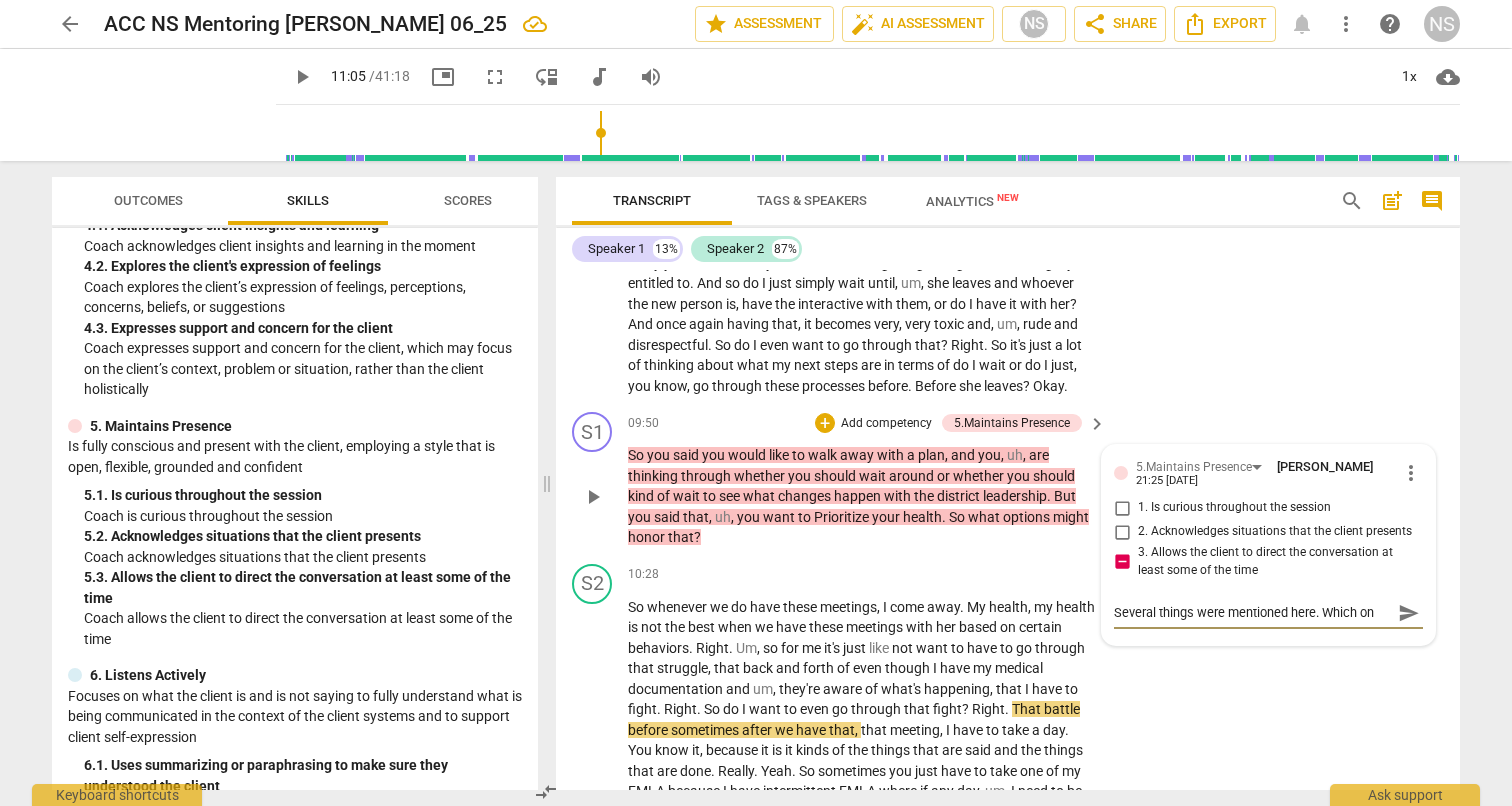 type on "Several things were mentioned here. Which one" 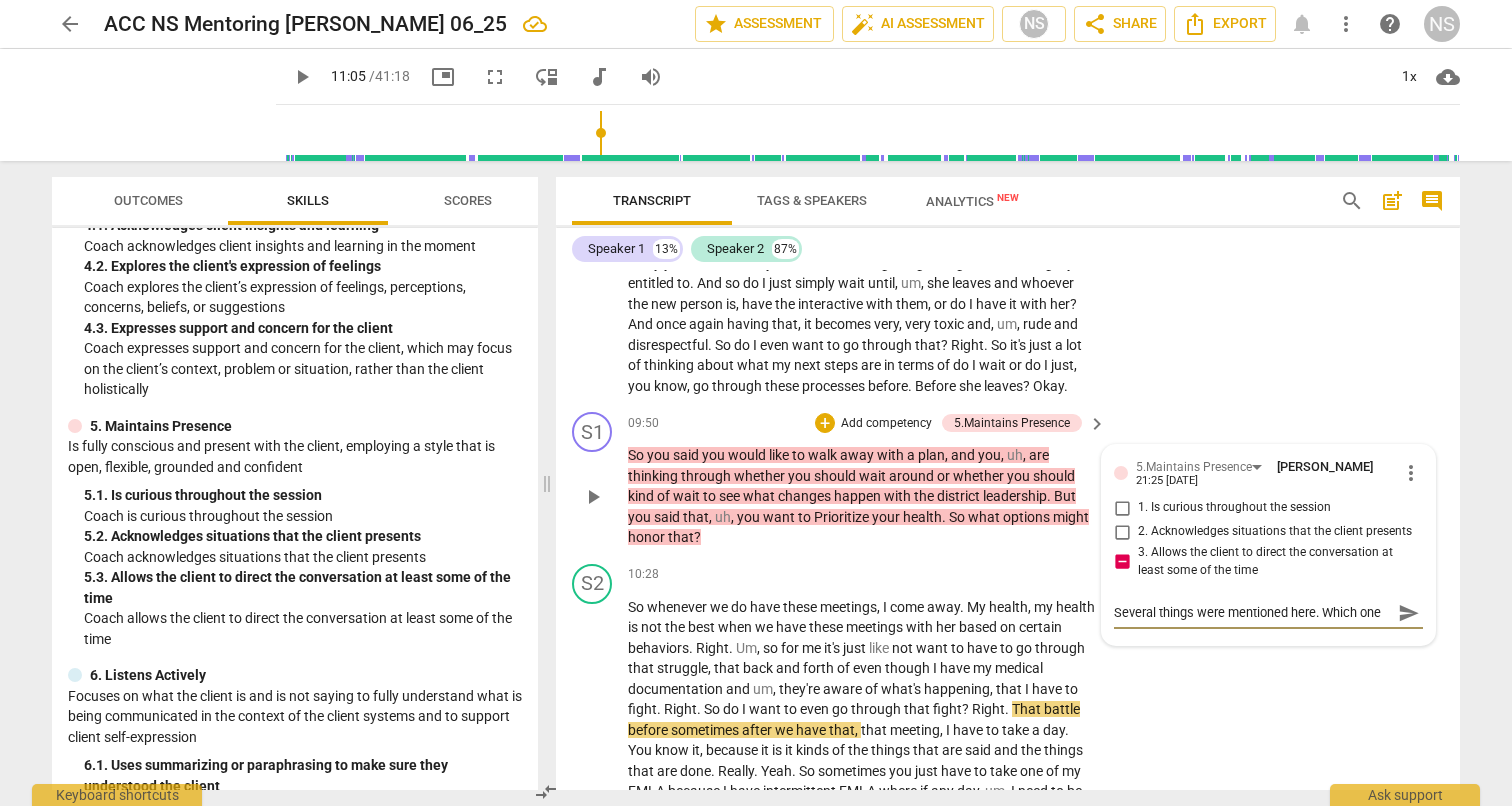 type on "Several things were mentioned here. Which one" 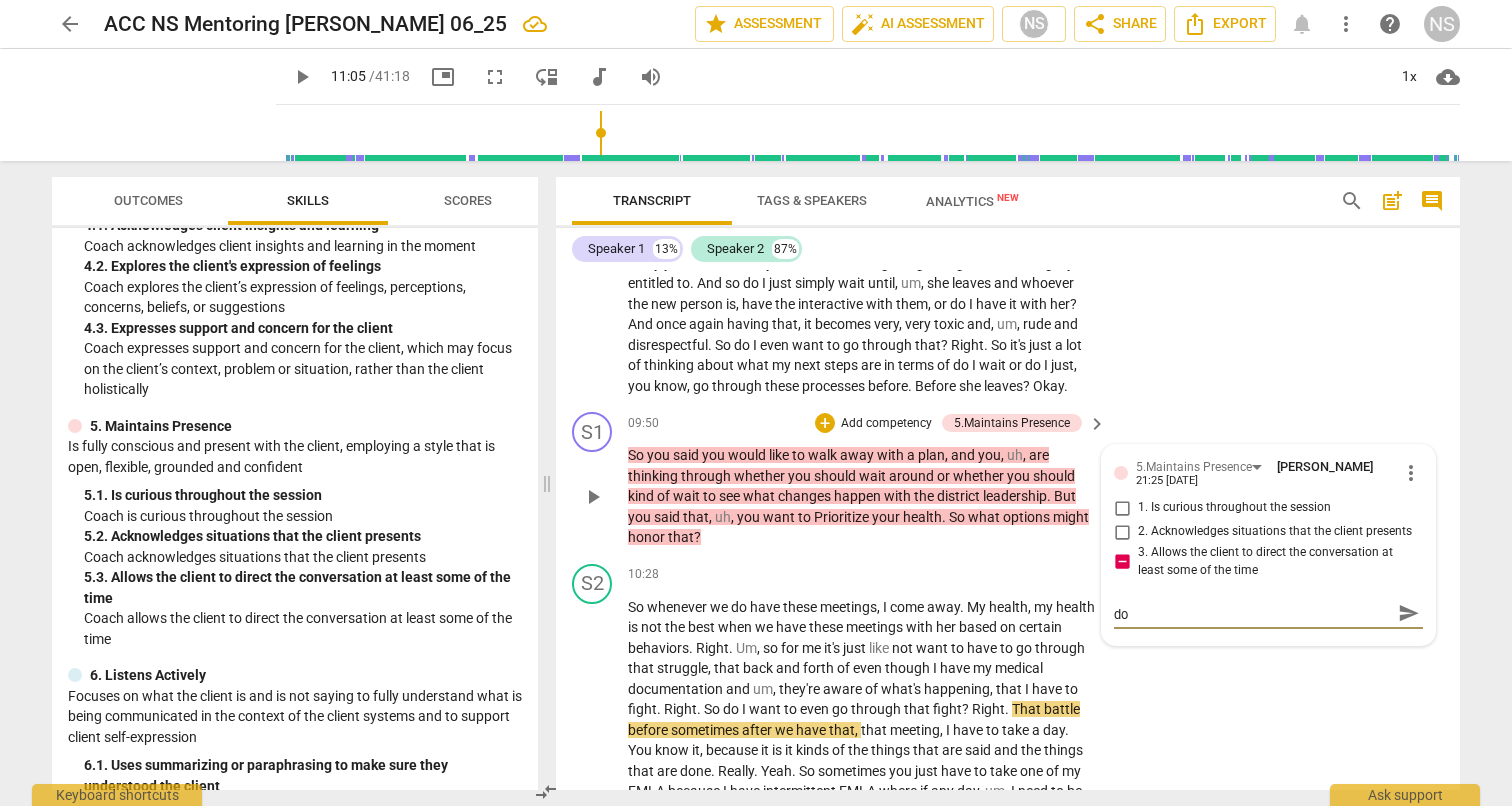 type on "Several things were mentioned here. Which one doe" 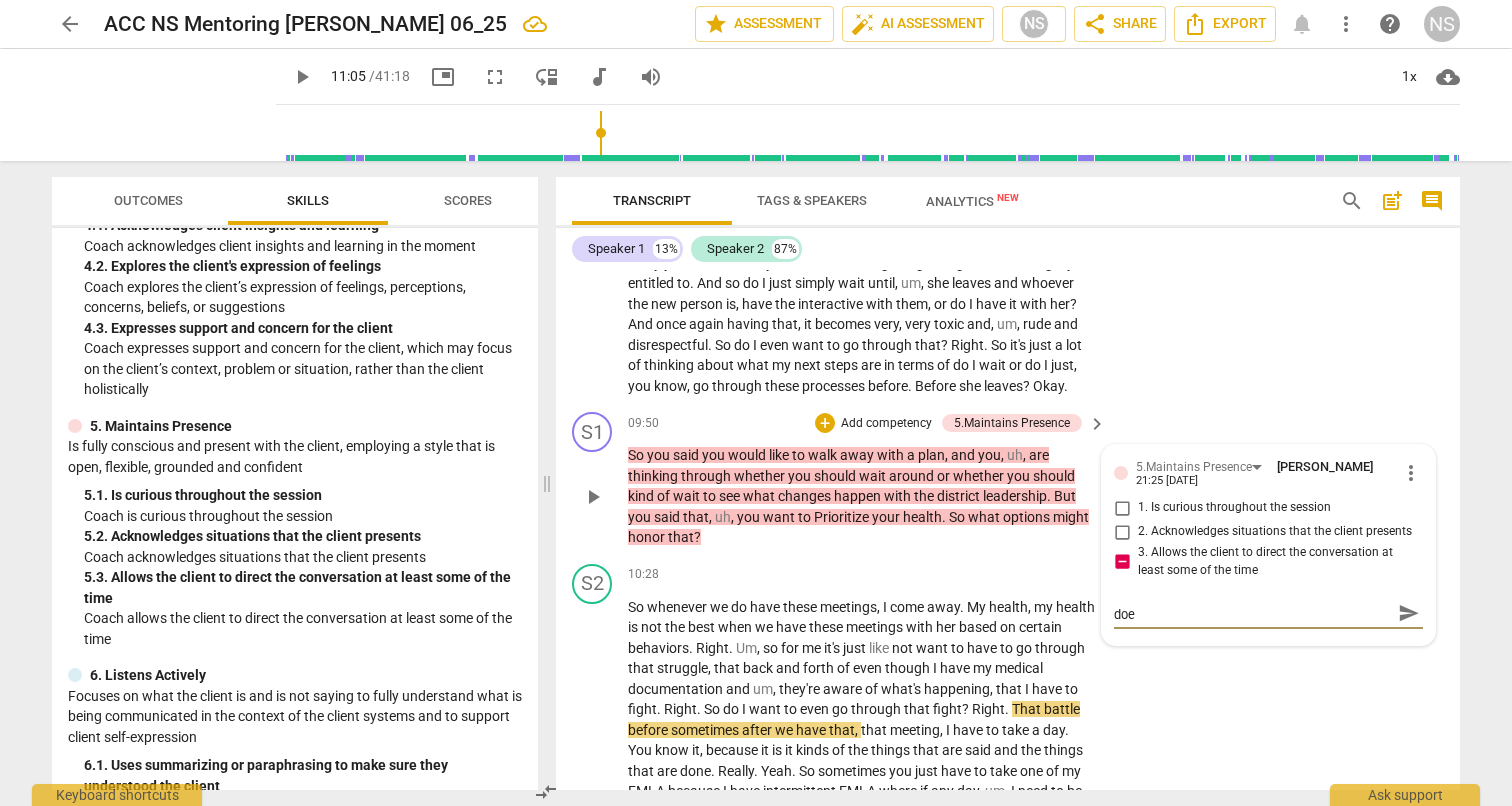 type on "Several things were mentioned here. Which one does" 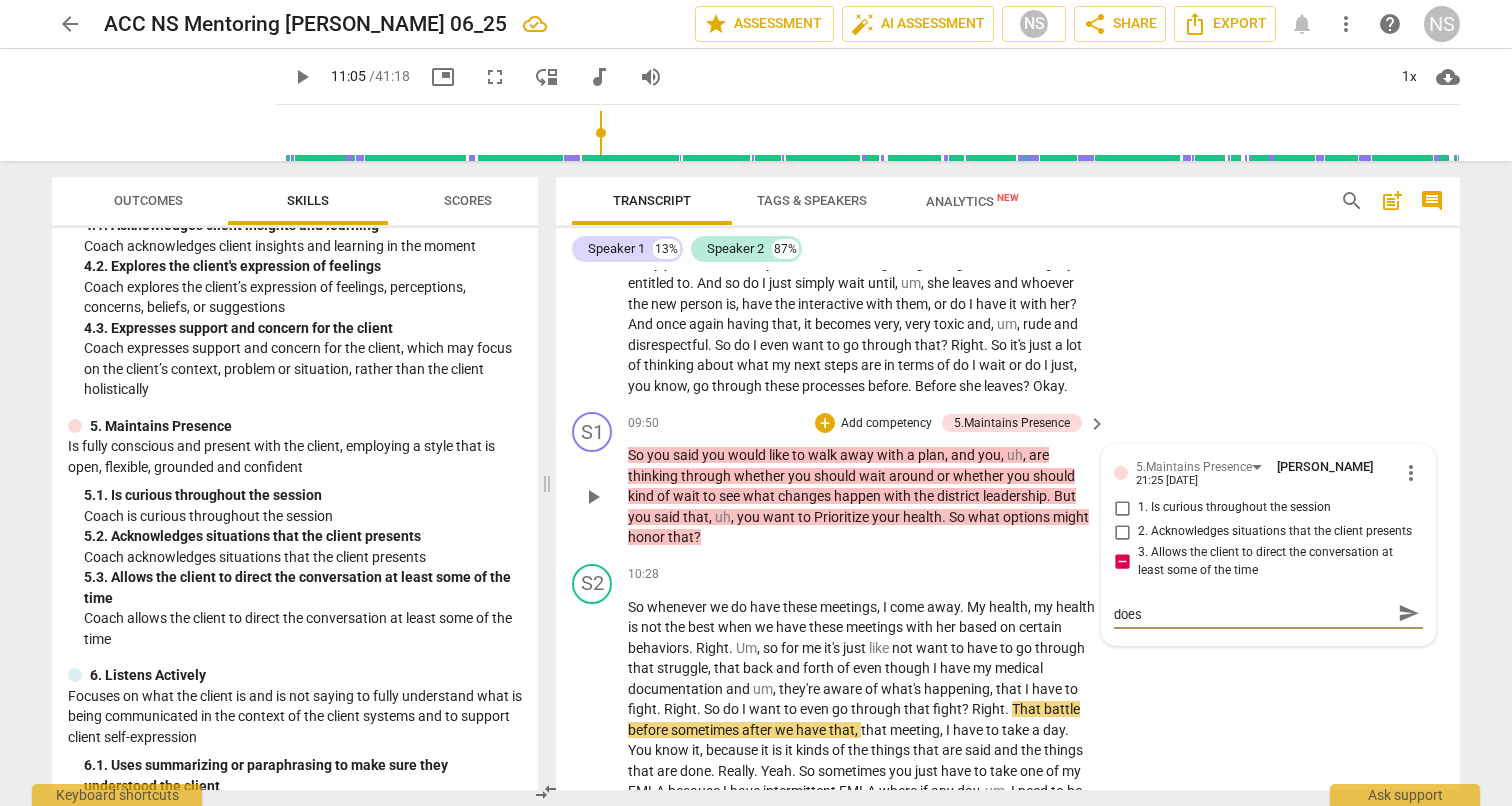 type on "Several things were mentioned here. Which one does" 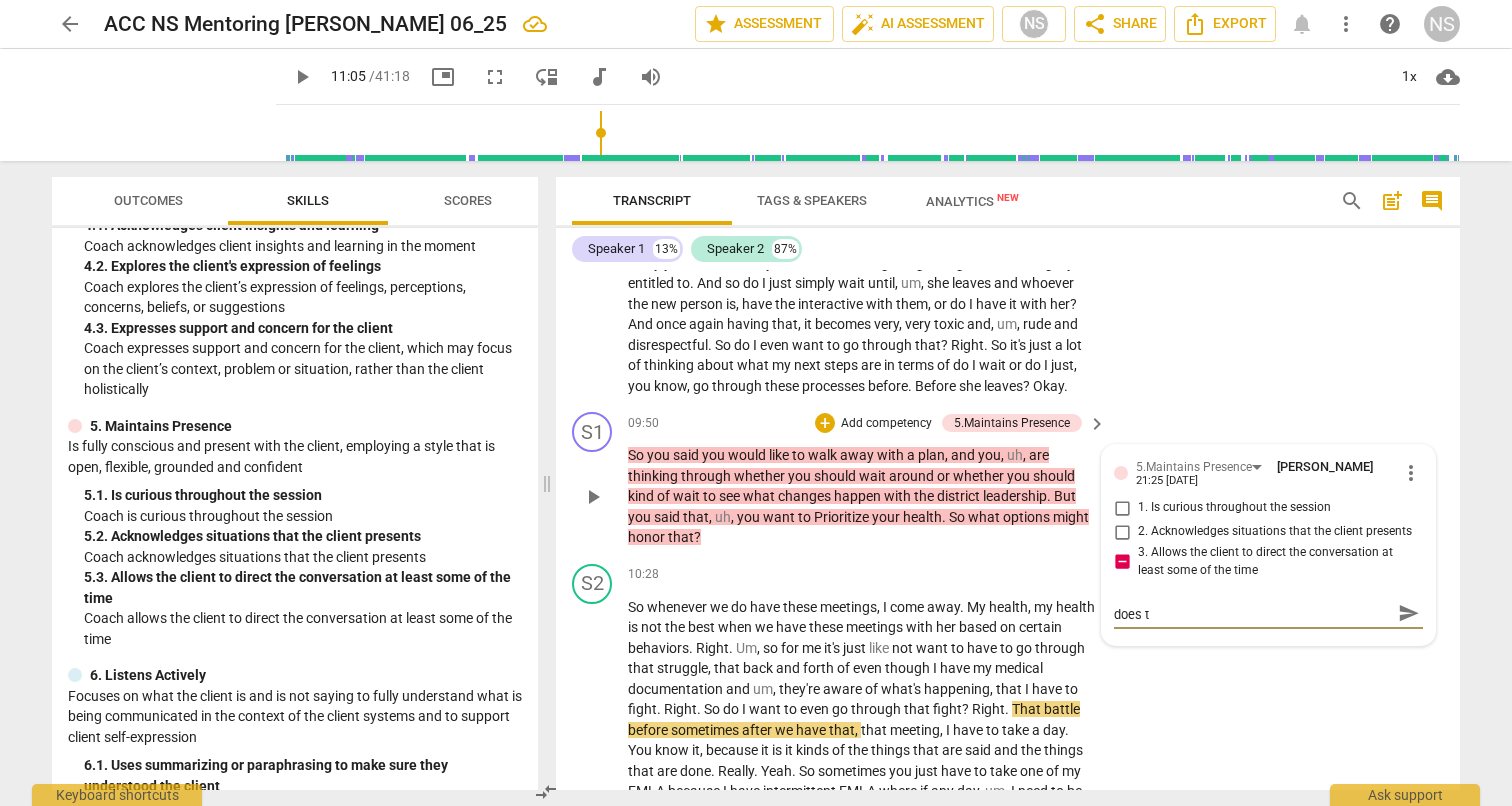 scroll, scrollTop: 0, scrollLeft: 0, axis: both 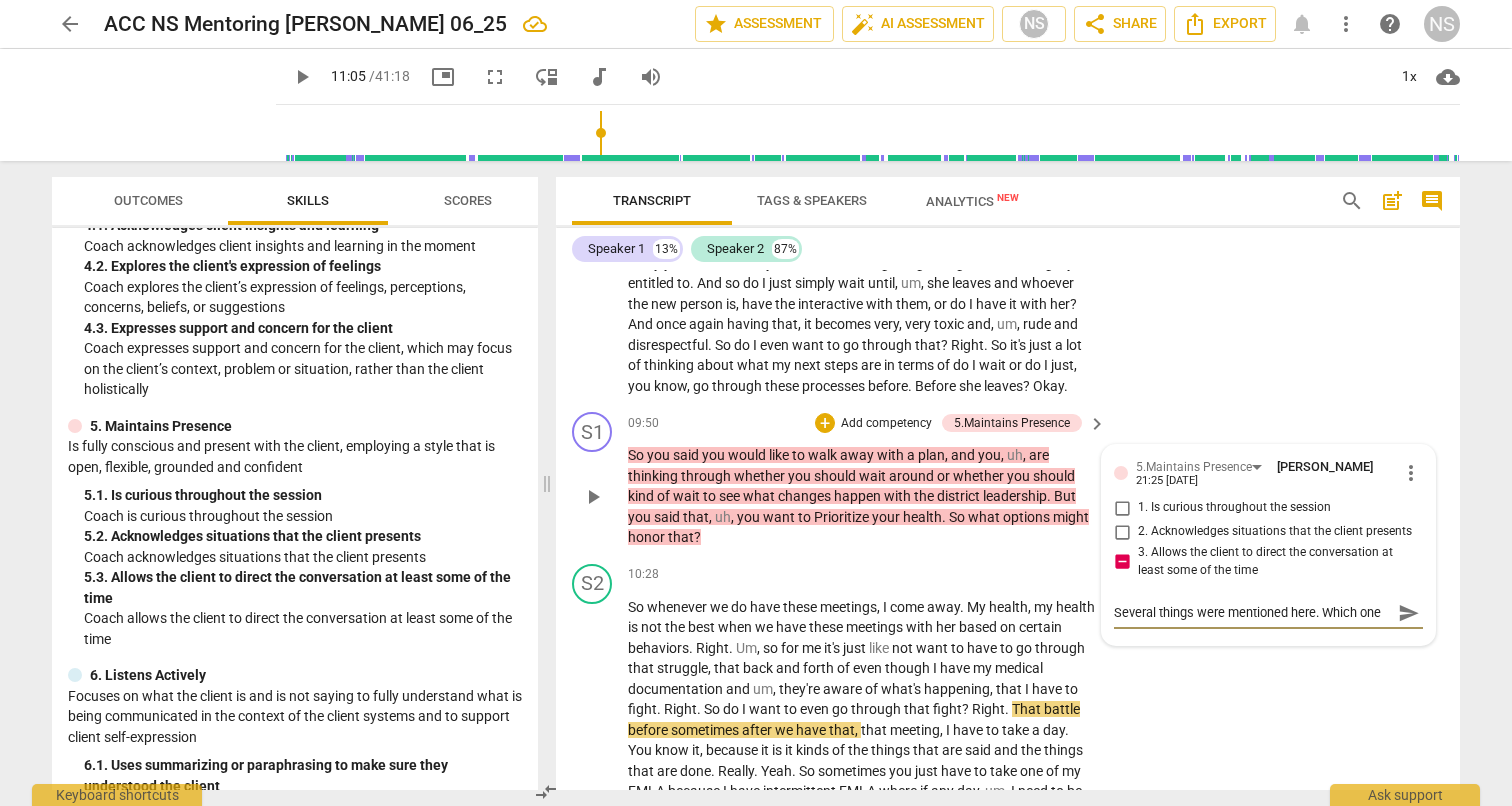 type on "Several things were mentioned here. Which one does th" 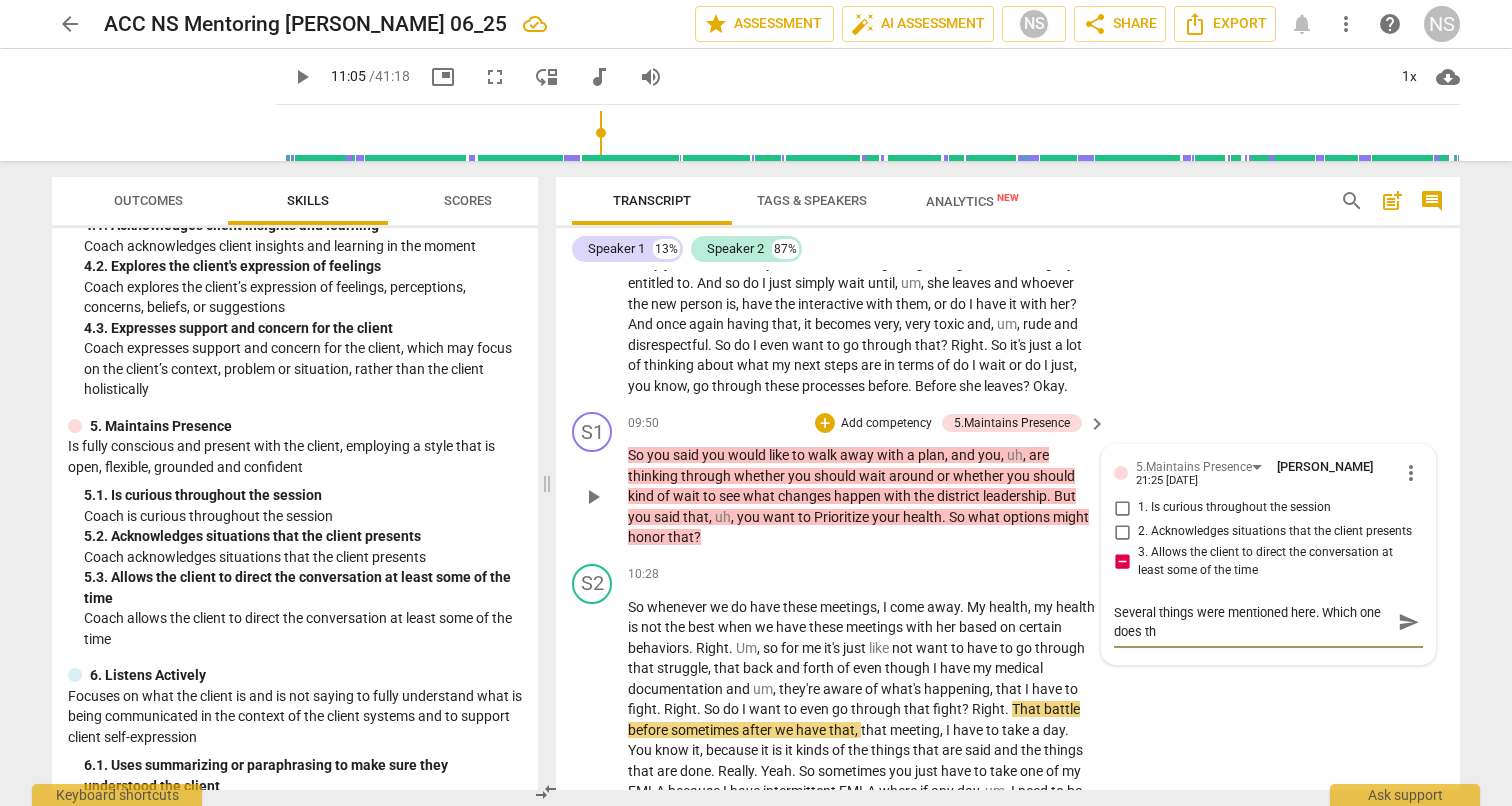 type on "Several things were mentioned here. Which one does the" 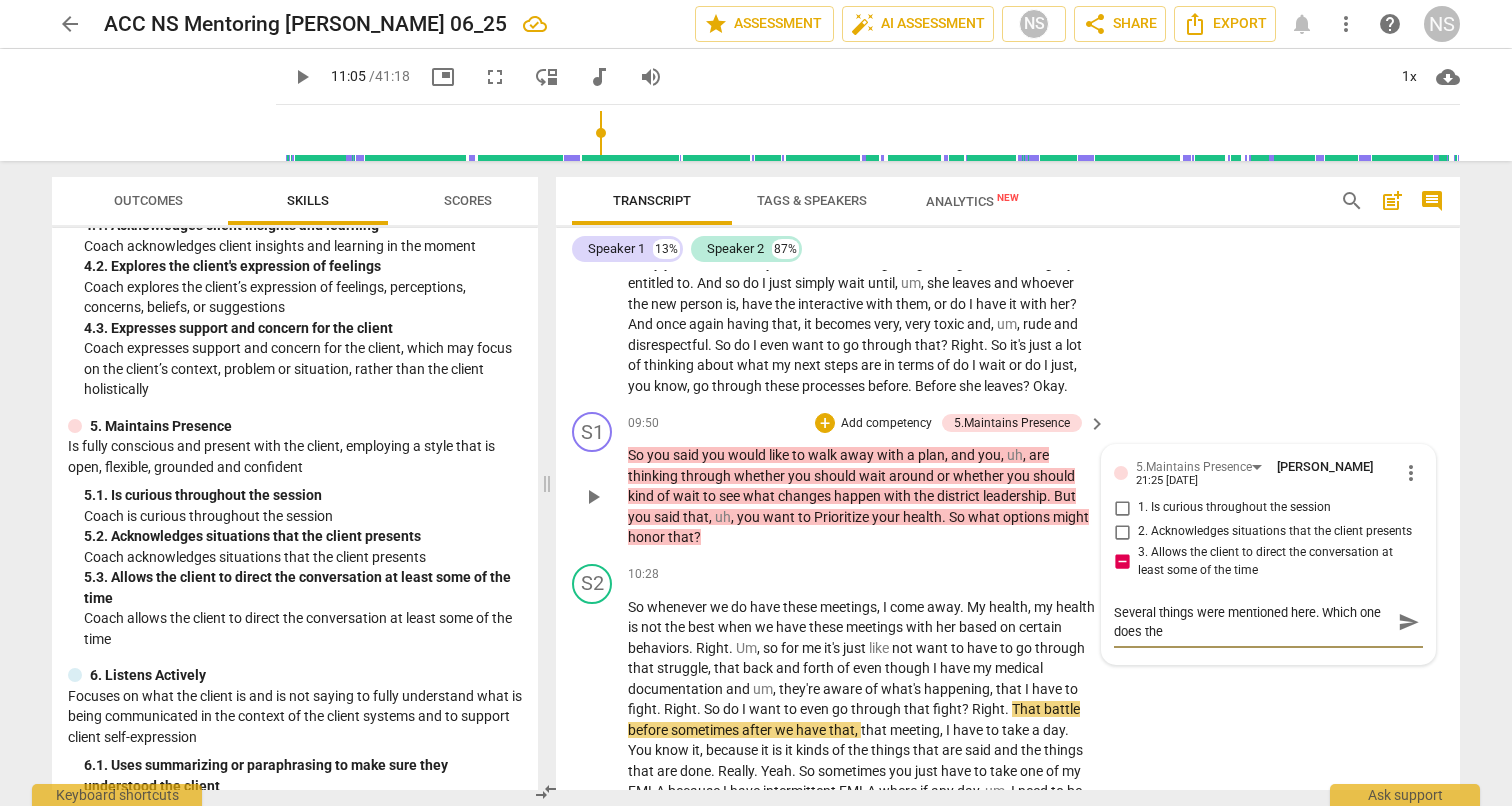 type on "Several things were mentioned here. Which one does the" 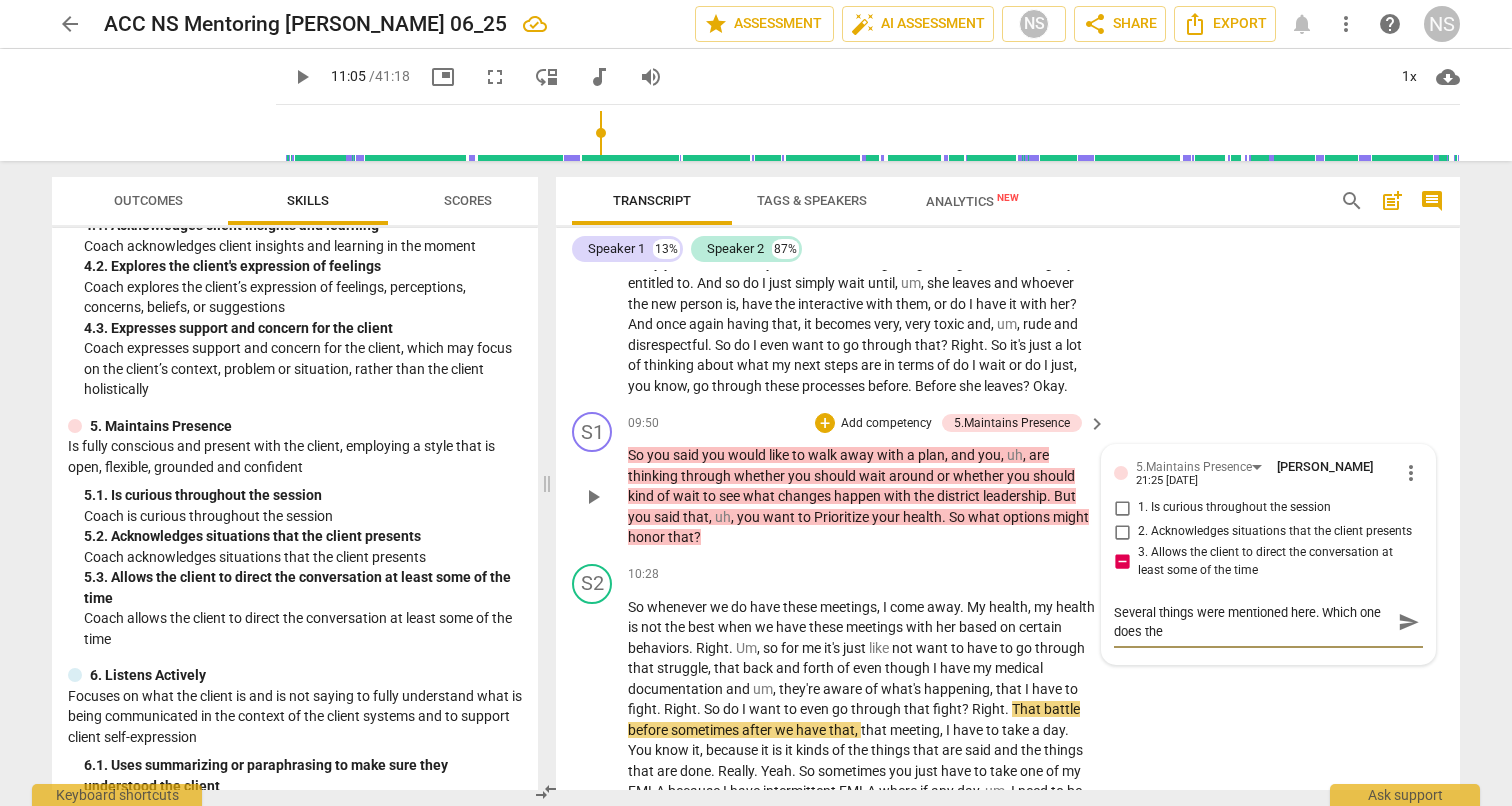 type on "Several things were mentioned here. Which one does the c" 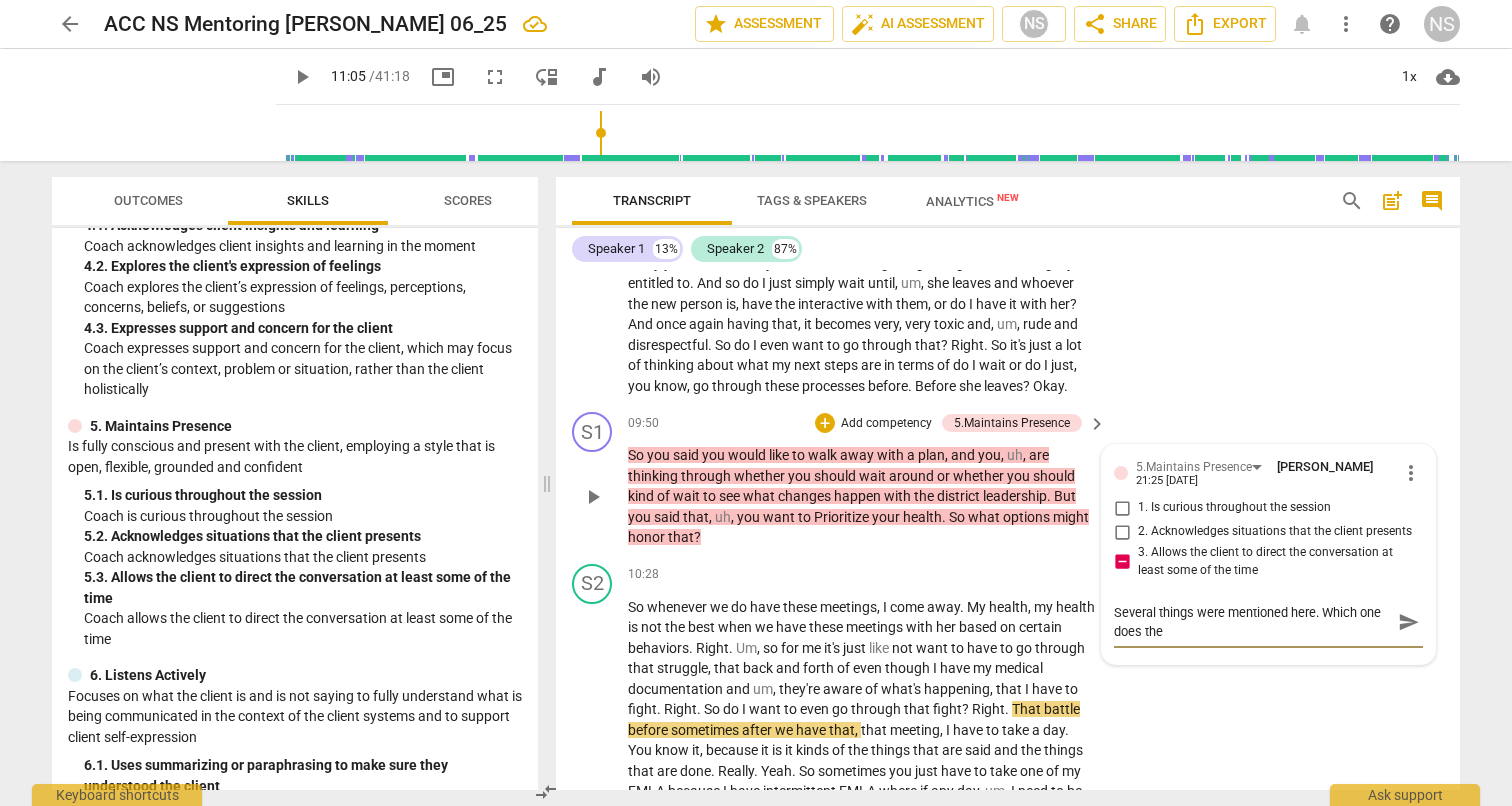 type on "Several things were mentioned here. Which one does the c" 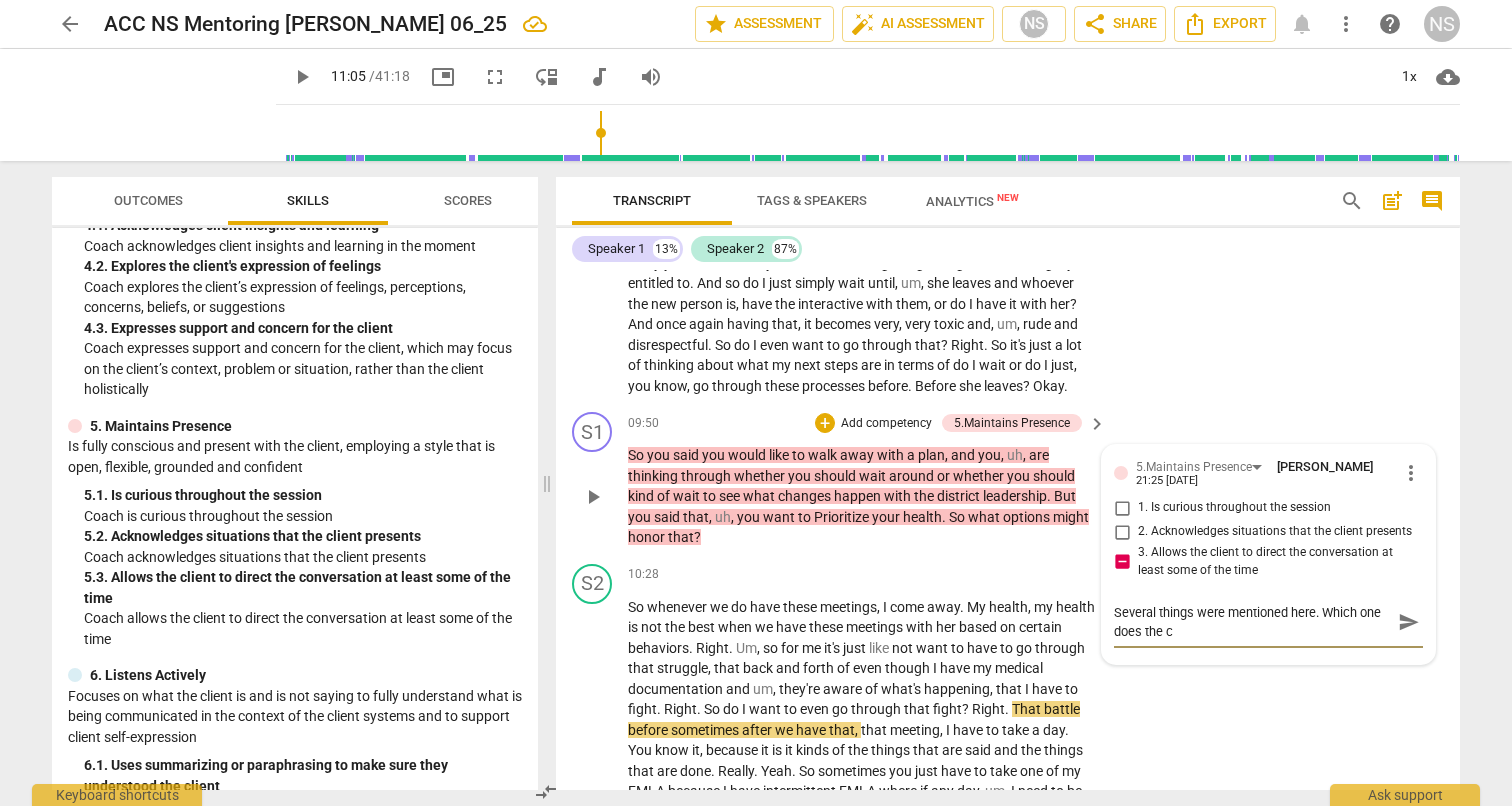 type on "Several things were mentioned here. Which one does the cl" 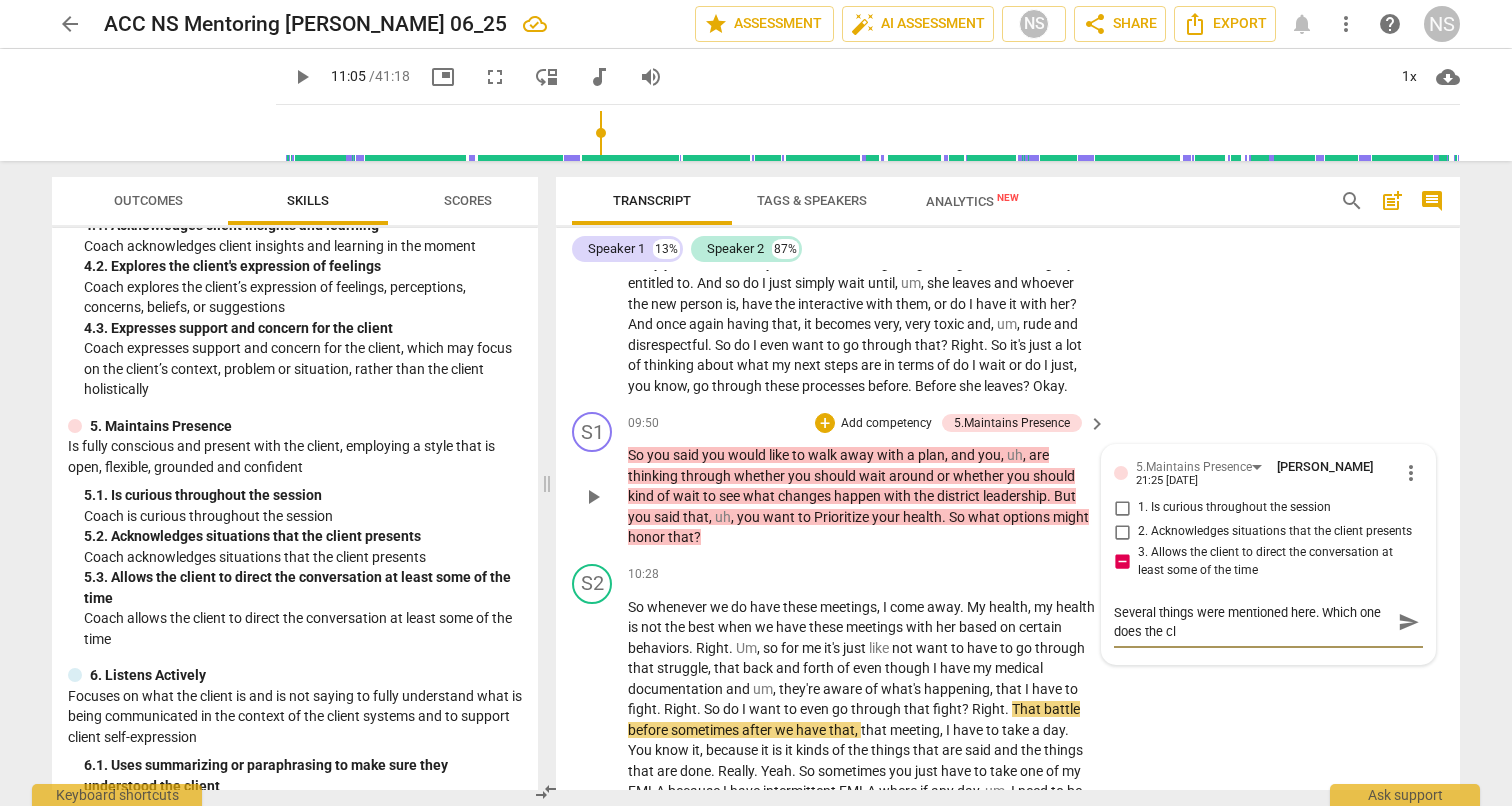 type on "Several things were mentioned here. Which one does the cli" 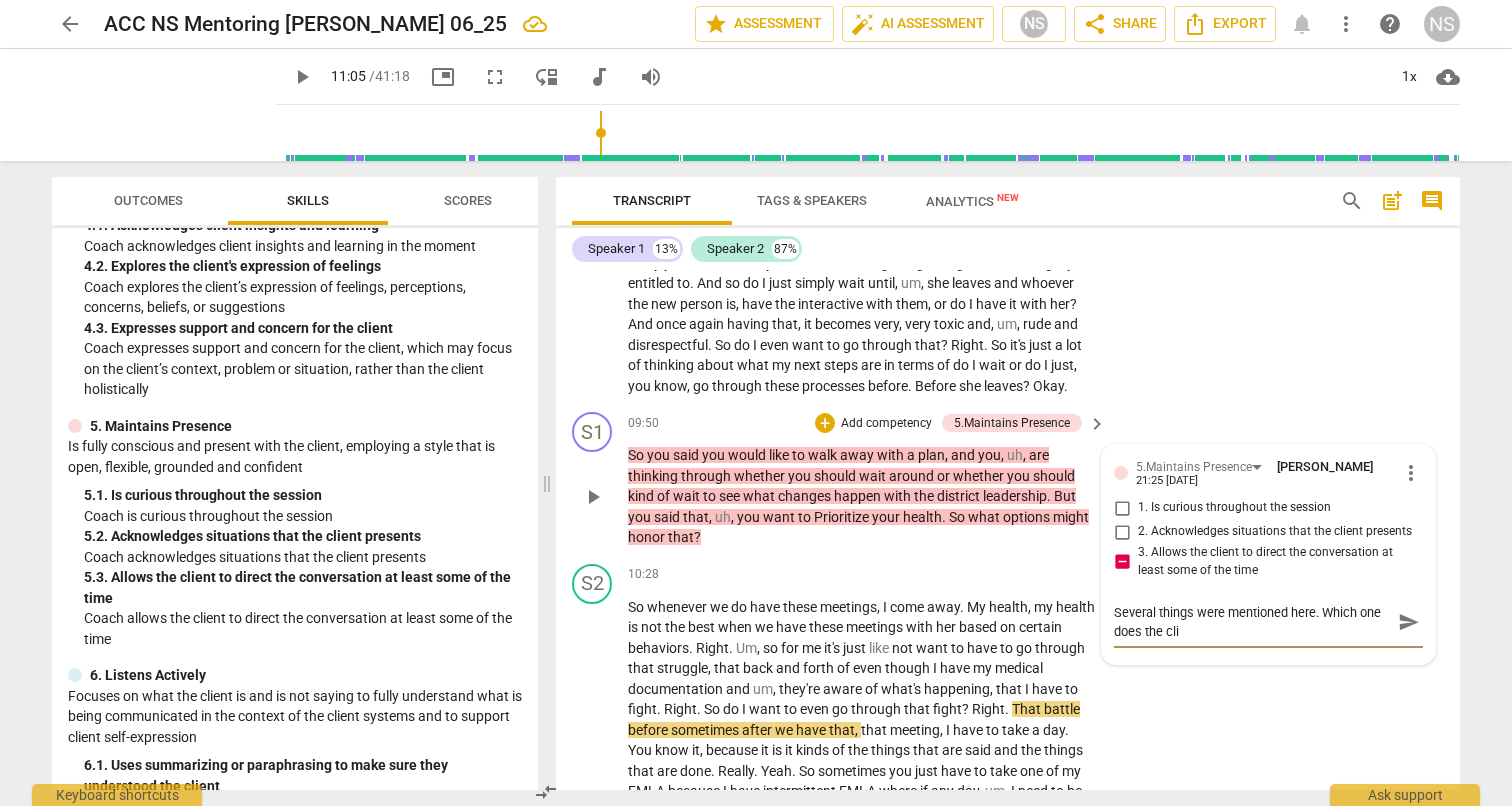 type on "Several things were mentioned here. Which one does the clie" 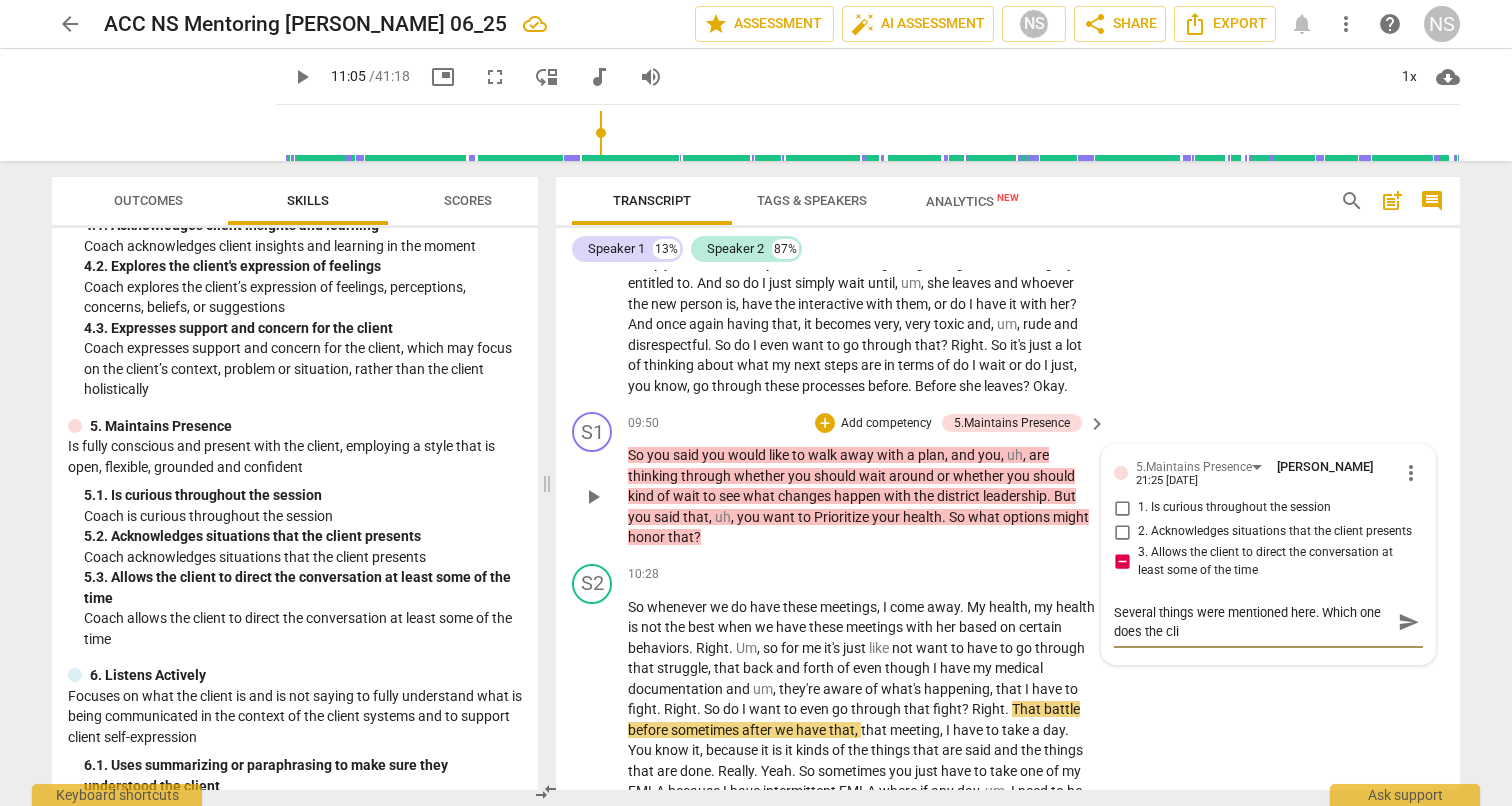 type on "Several things were mentioned here. Which one does the clie" 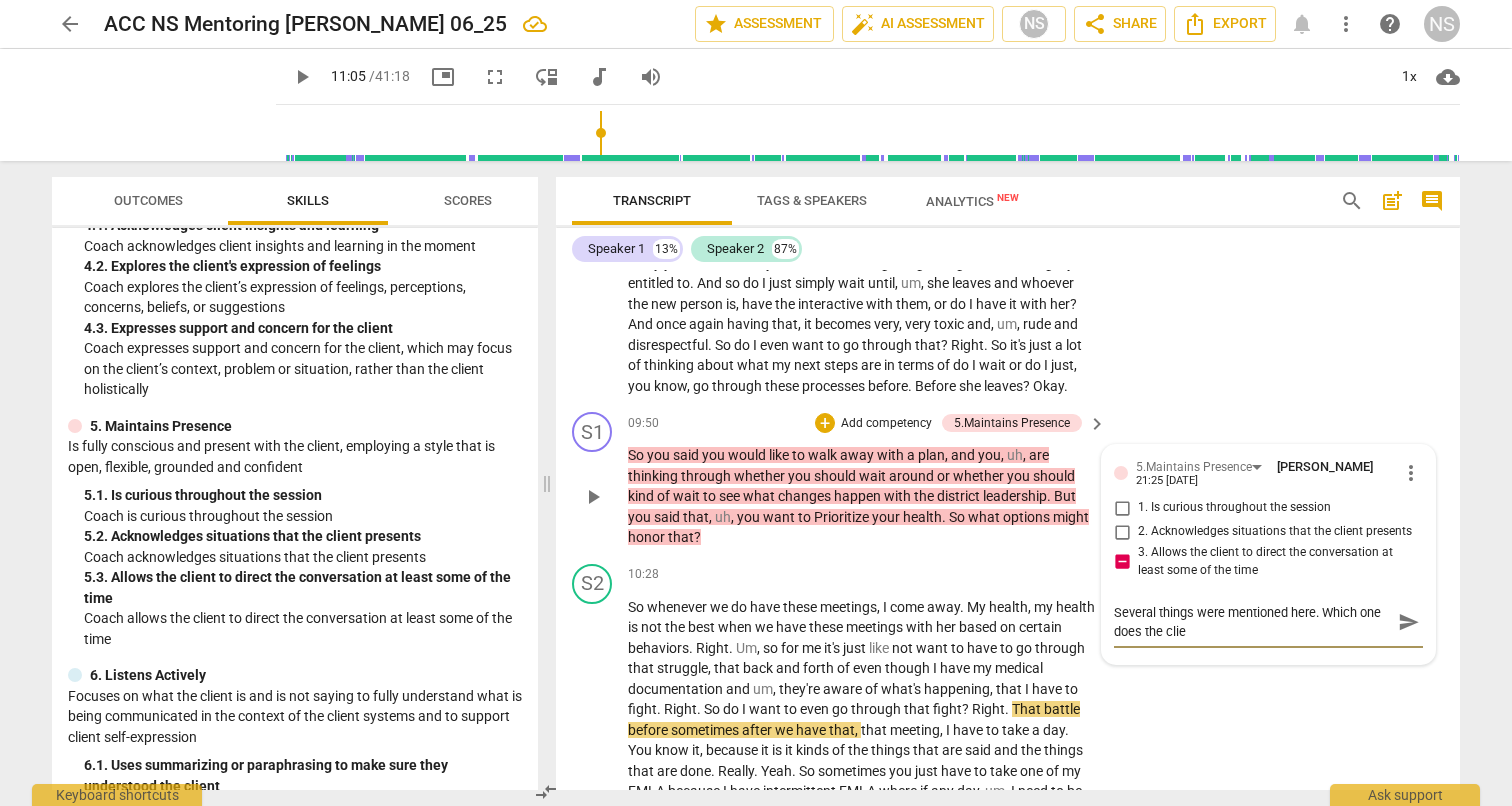 type on "Several things were mentioned here. Which one does the clien" 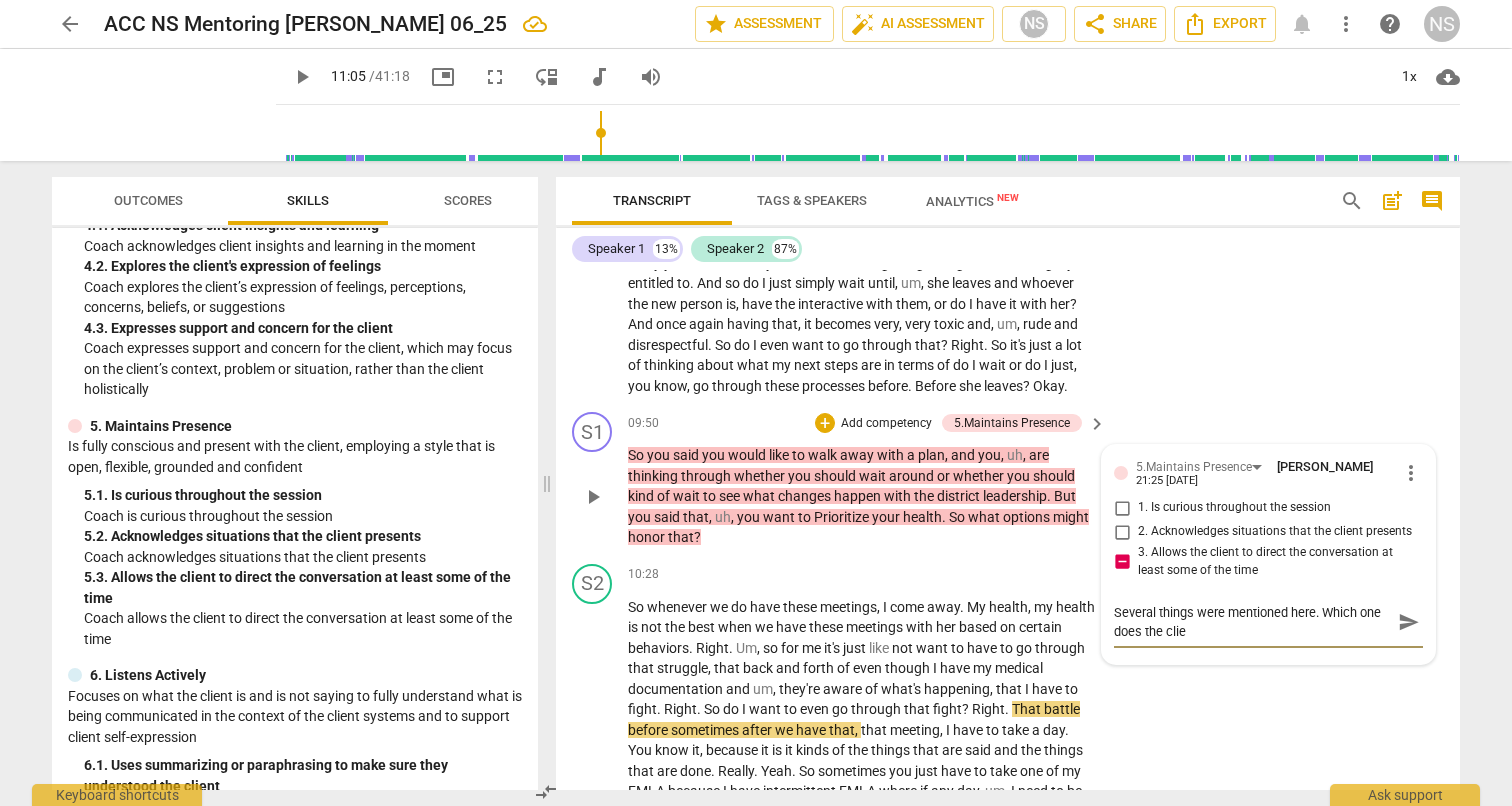 type on "Several things were mentioned here. Which one does the clien" 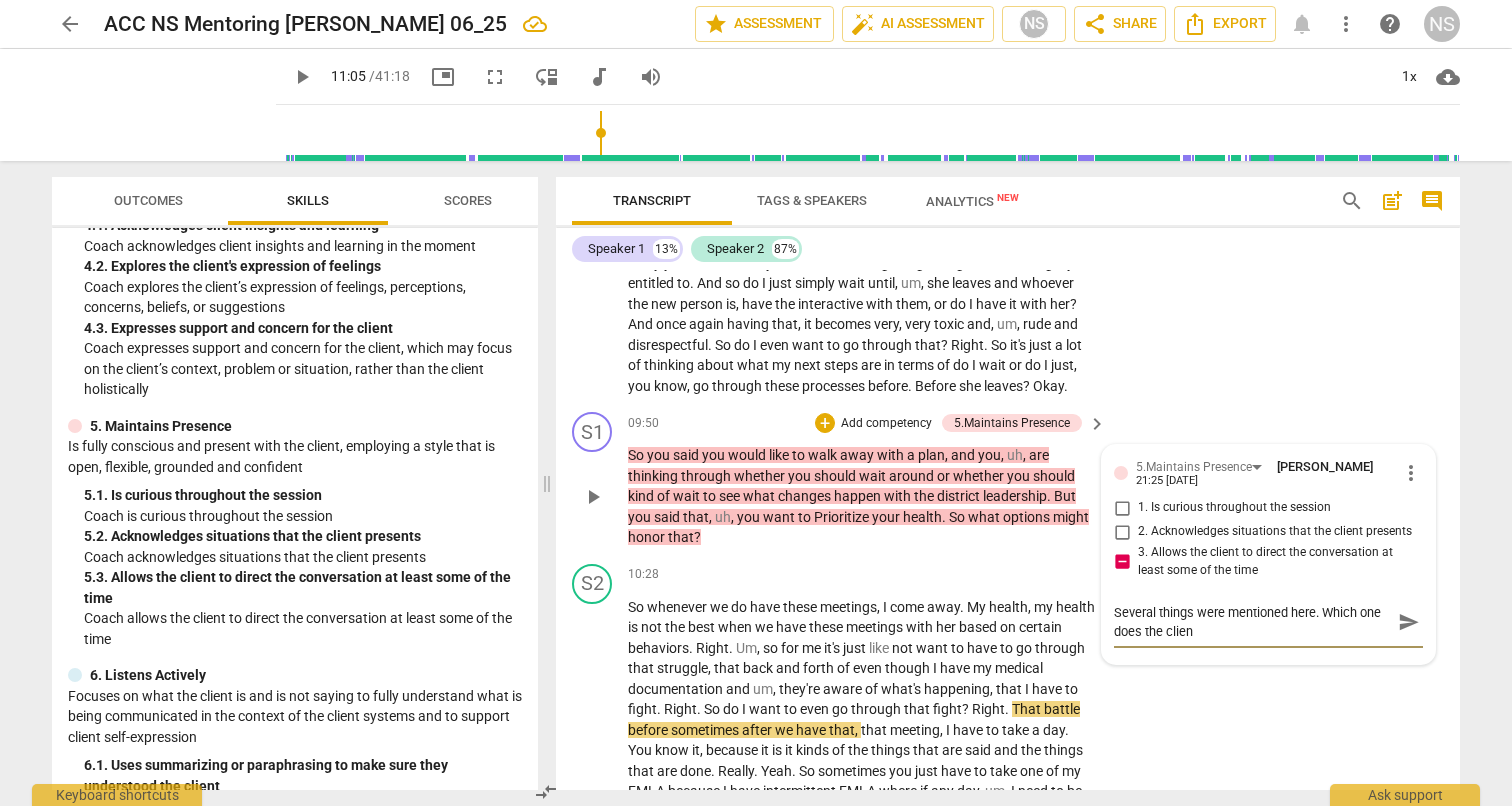 type on "Several things were mentioned here. Which one does the client" 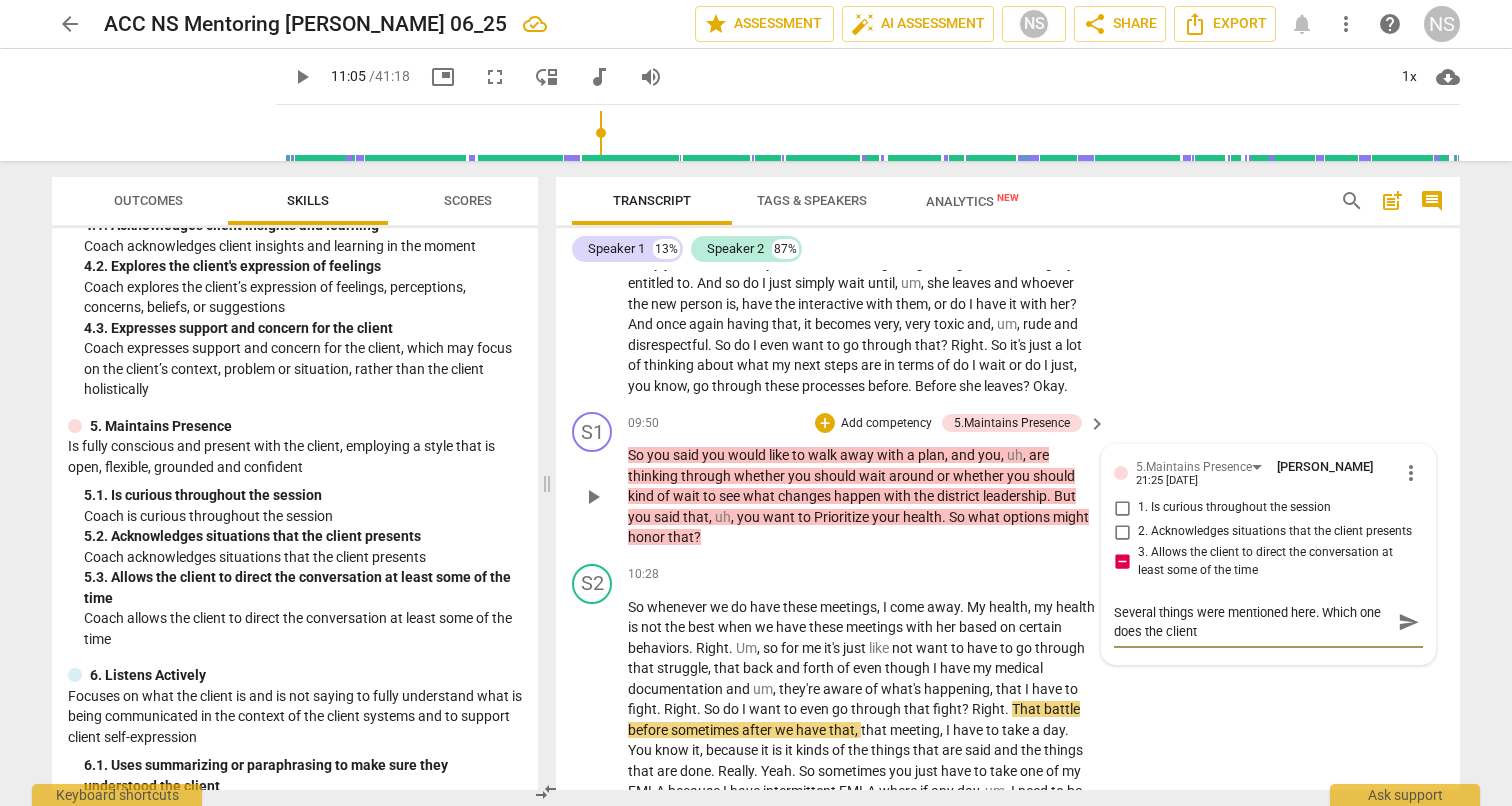 type on "Several things were mentioned here. Which one does the client" 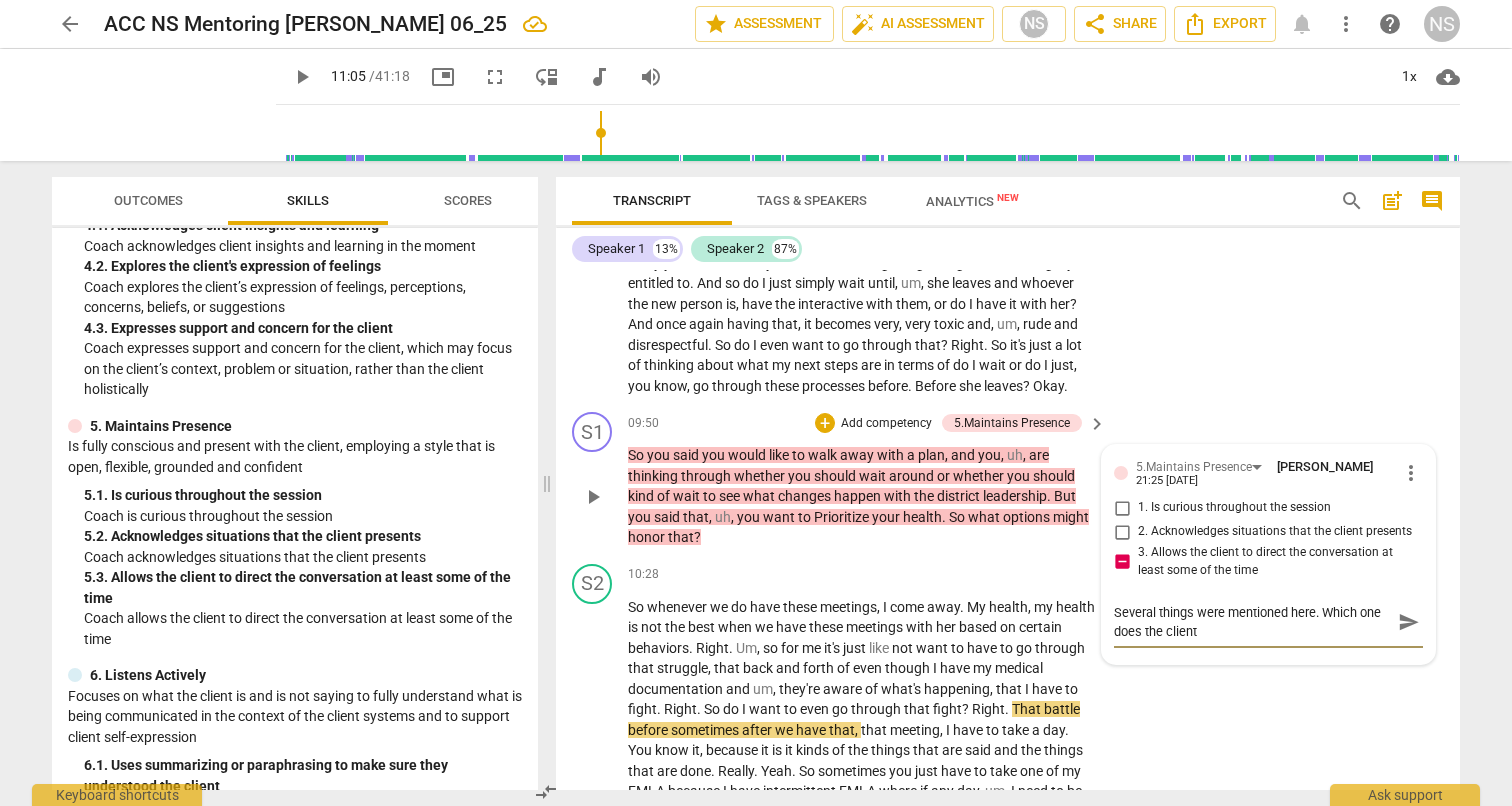 type on "Several things were mentioned here. Which one does the client" 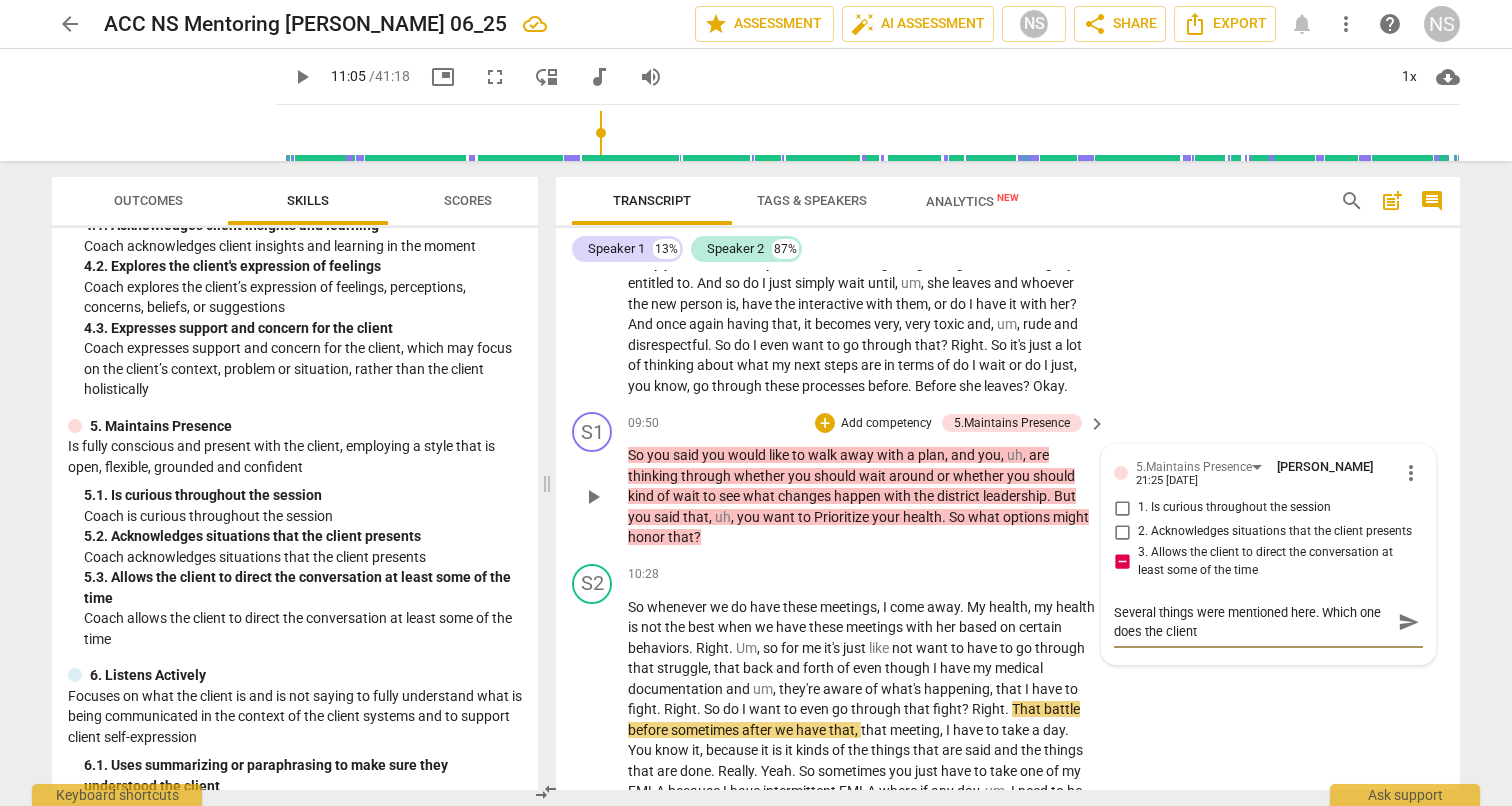 type on "Several things were mentioned here. Which one does the client w" 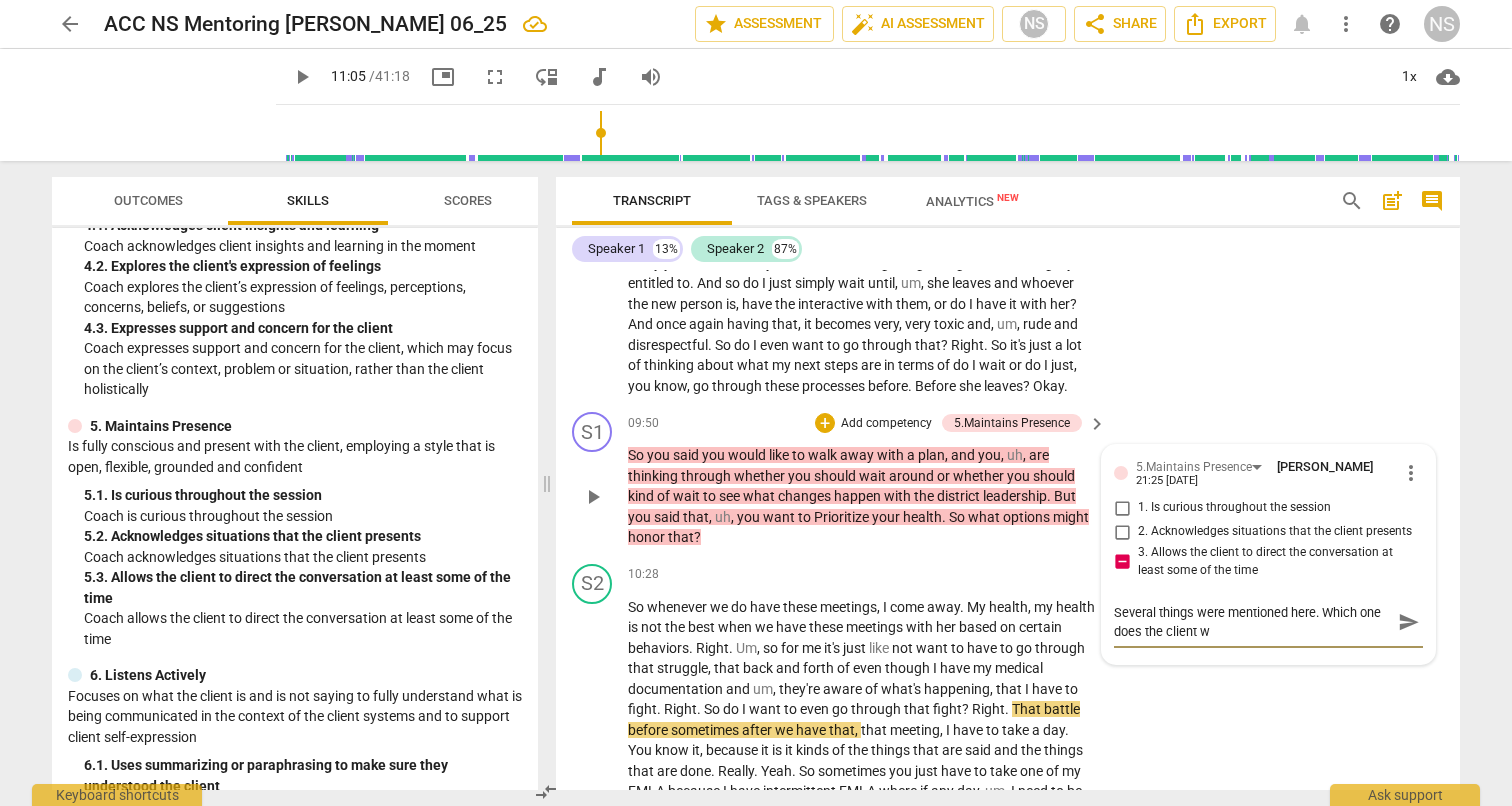 type on "Several things were mentioned here. Which one does the client wa" 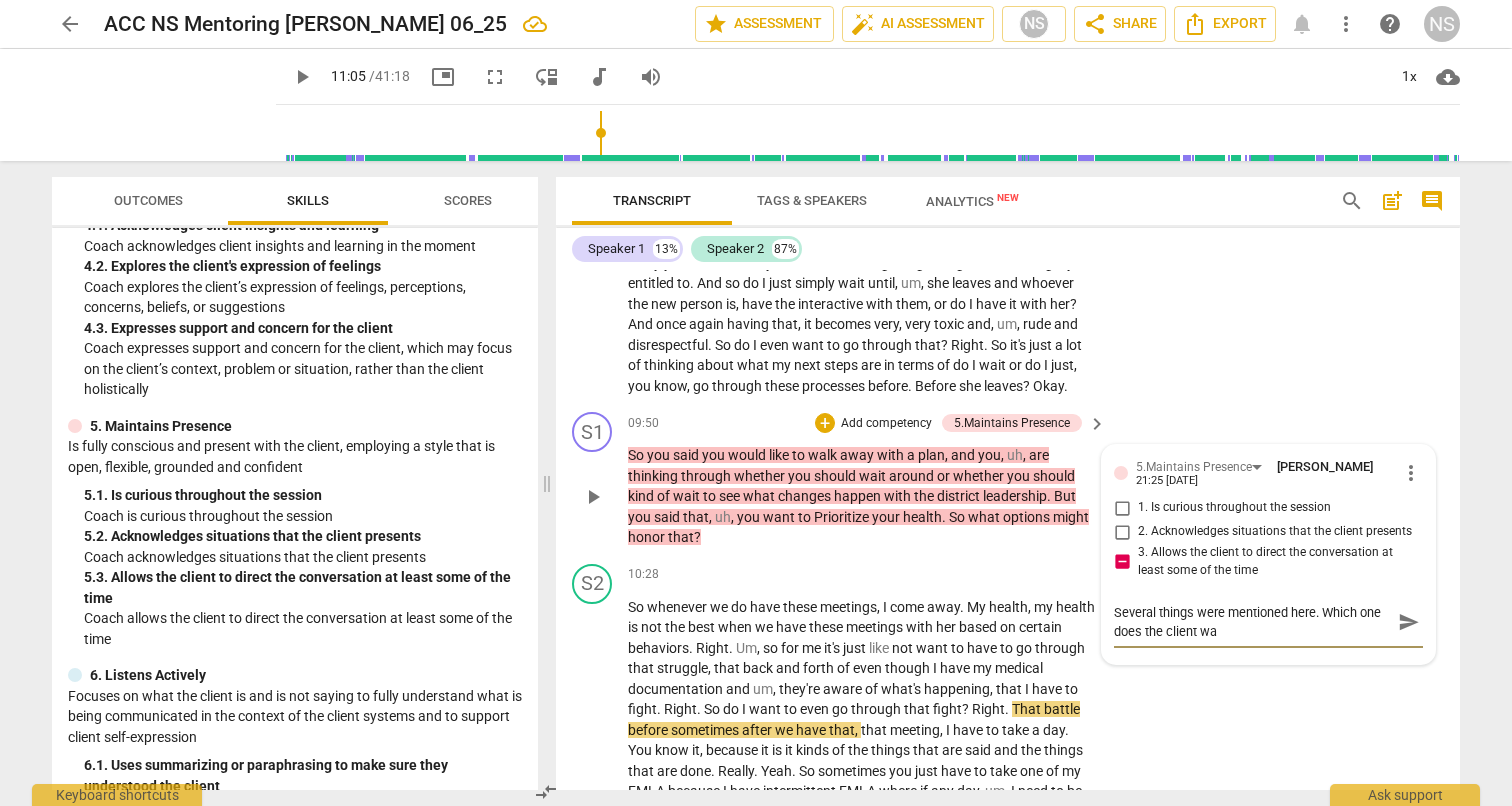 type on "Several things were mentioned here. Which one does the client wan" 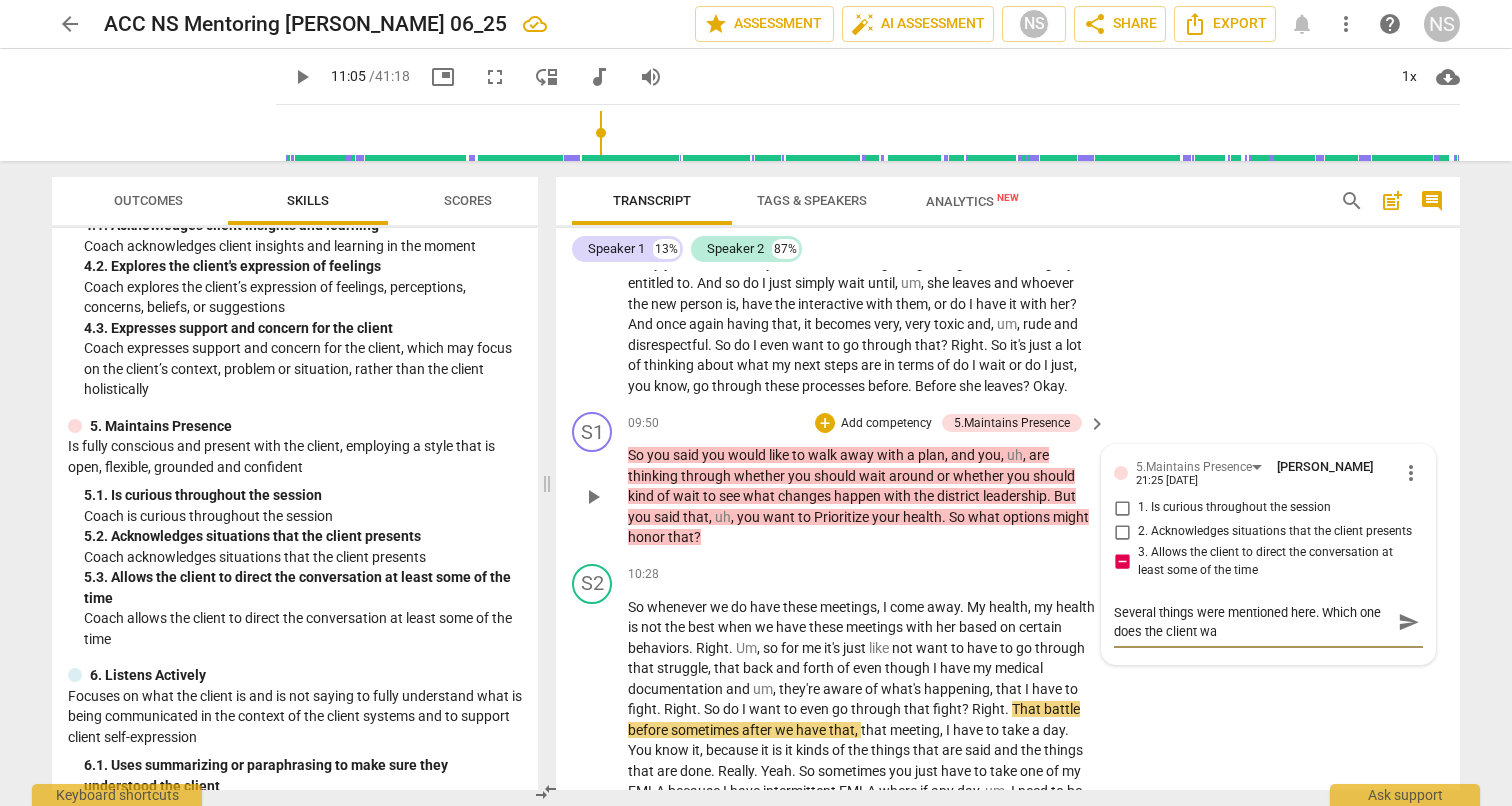 type on "Several things were mentioned here. Which one does the client wan" 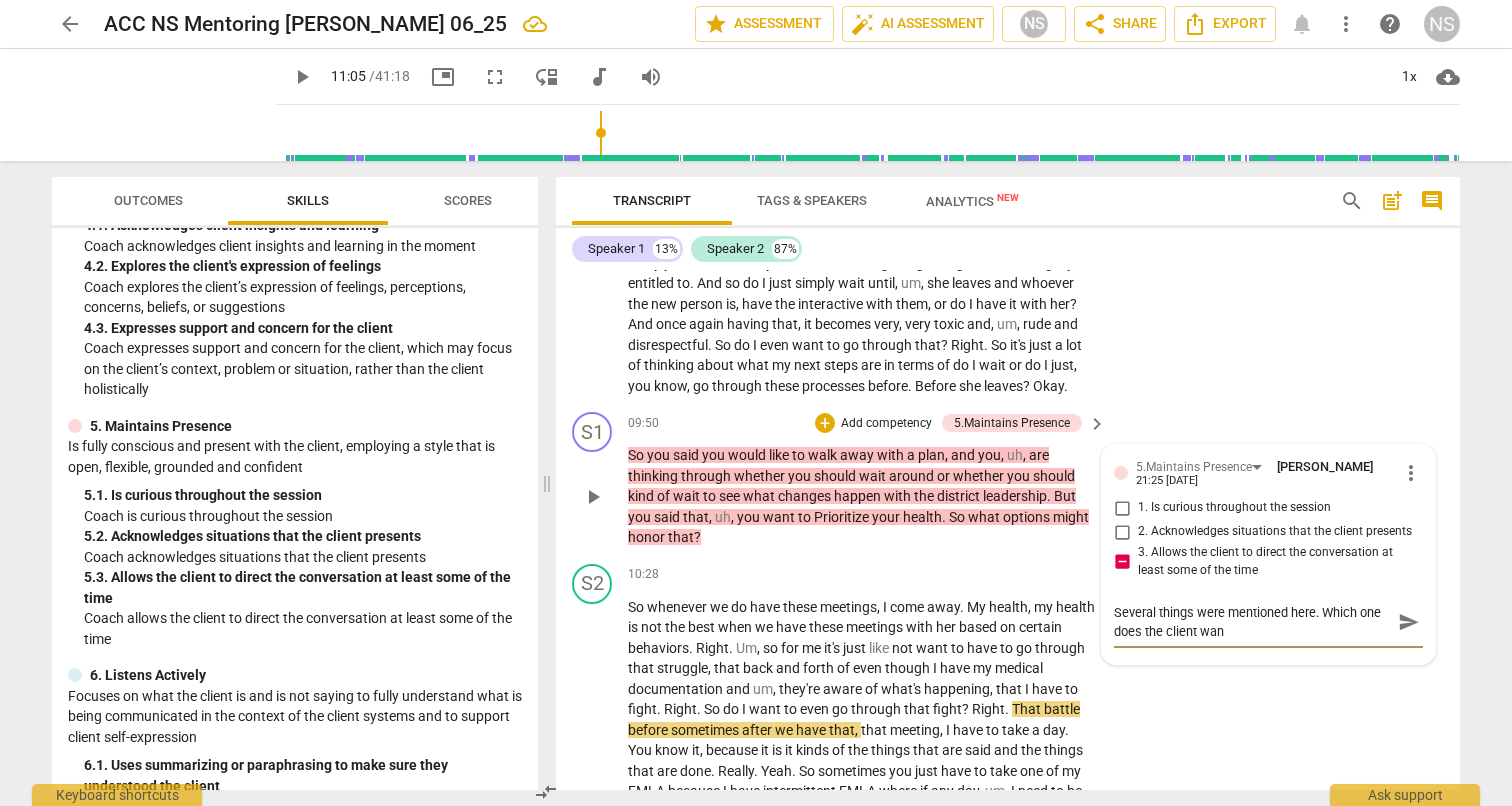 type on "Several things were mentioned here. Which one does the client want" 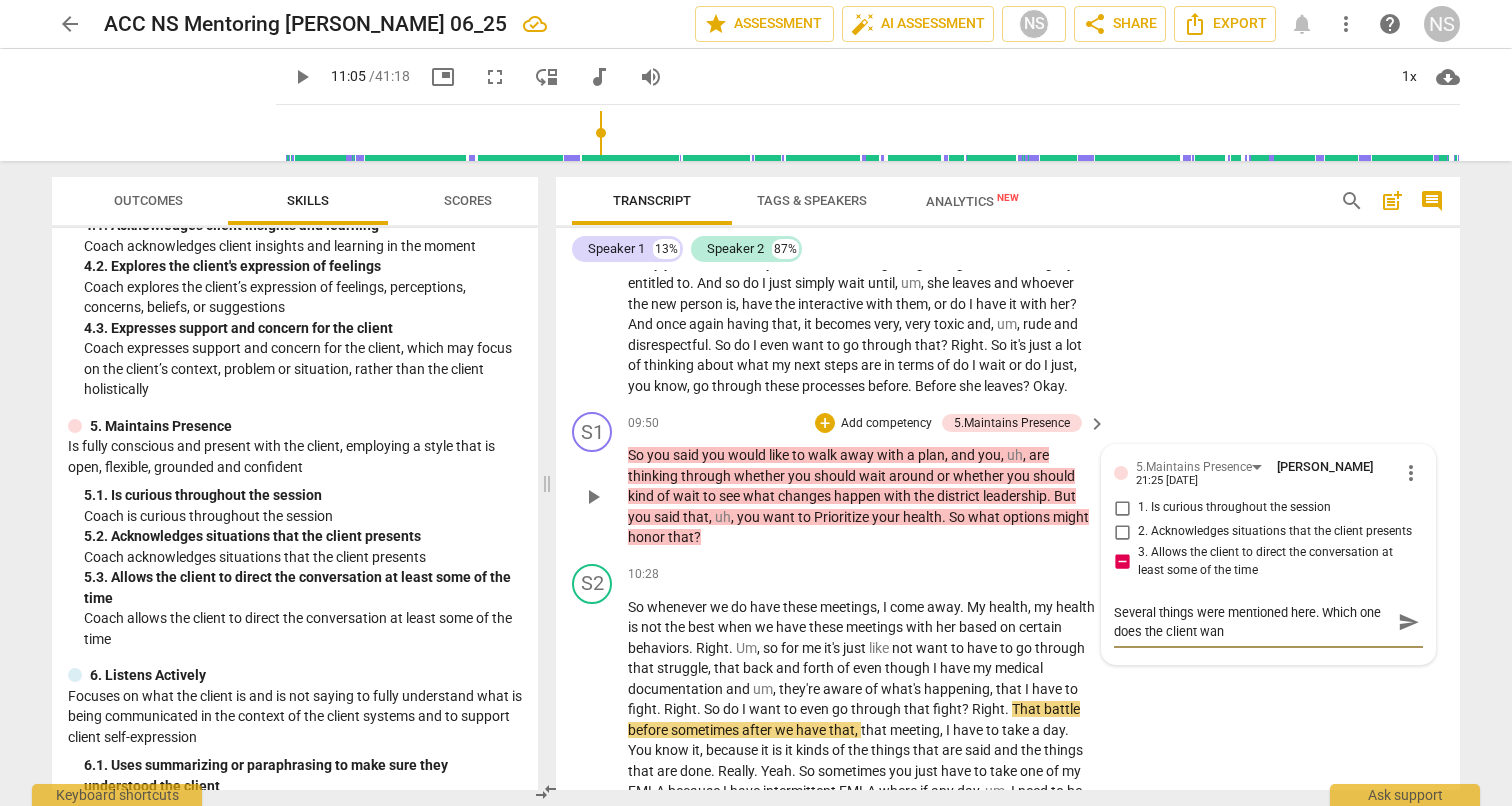 type on "Several things were mentioned here. Which one does the client want" 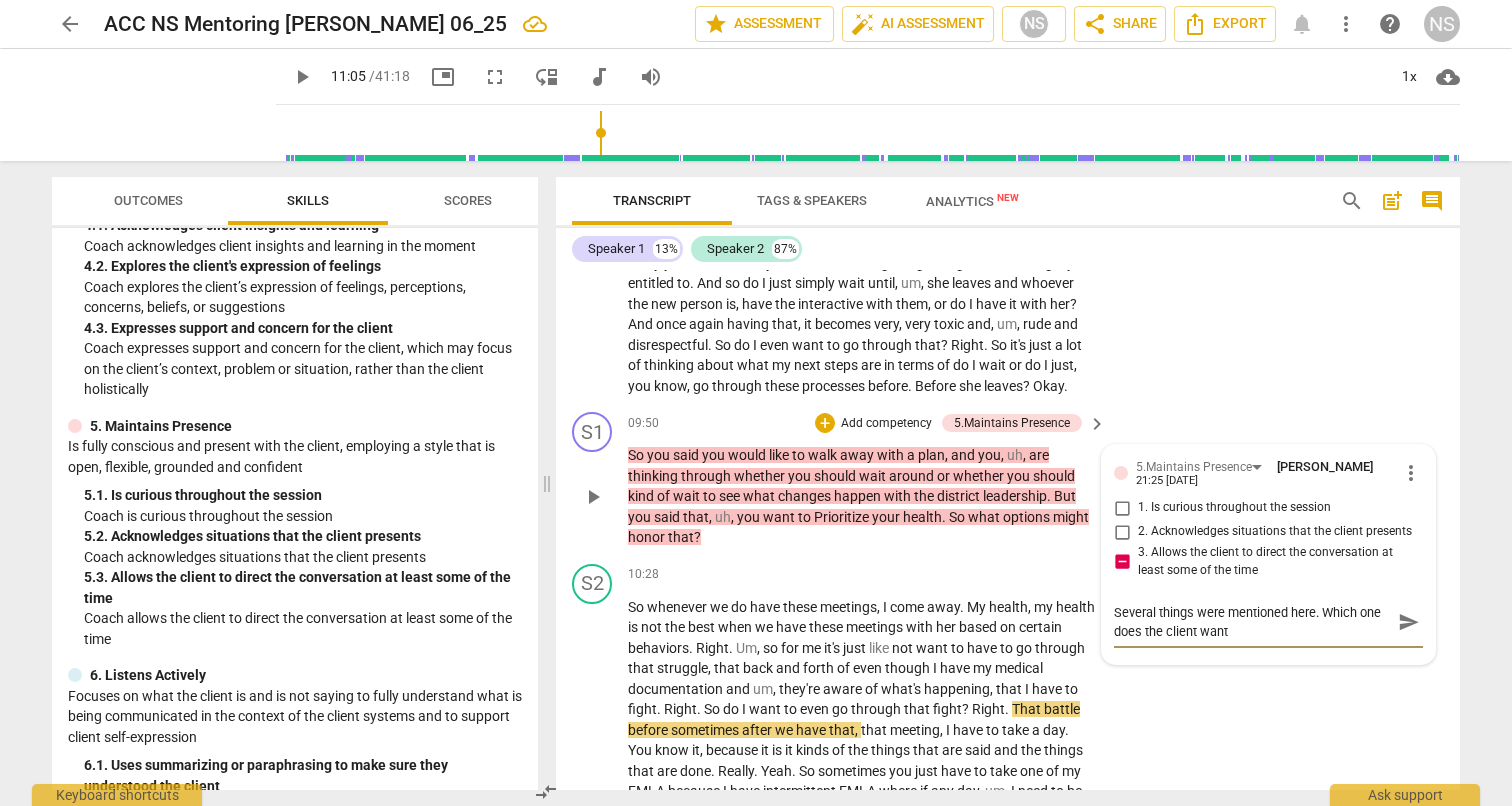 type on "Several things were mentioned here. Which one does the client want" 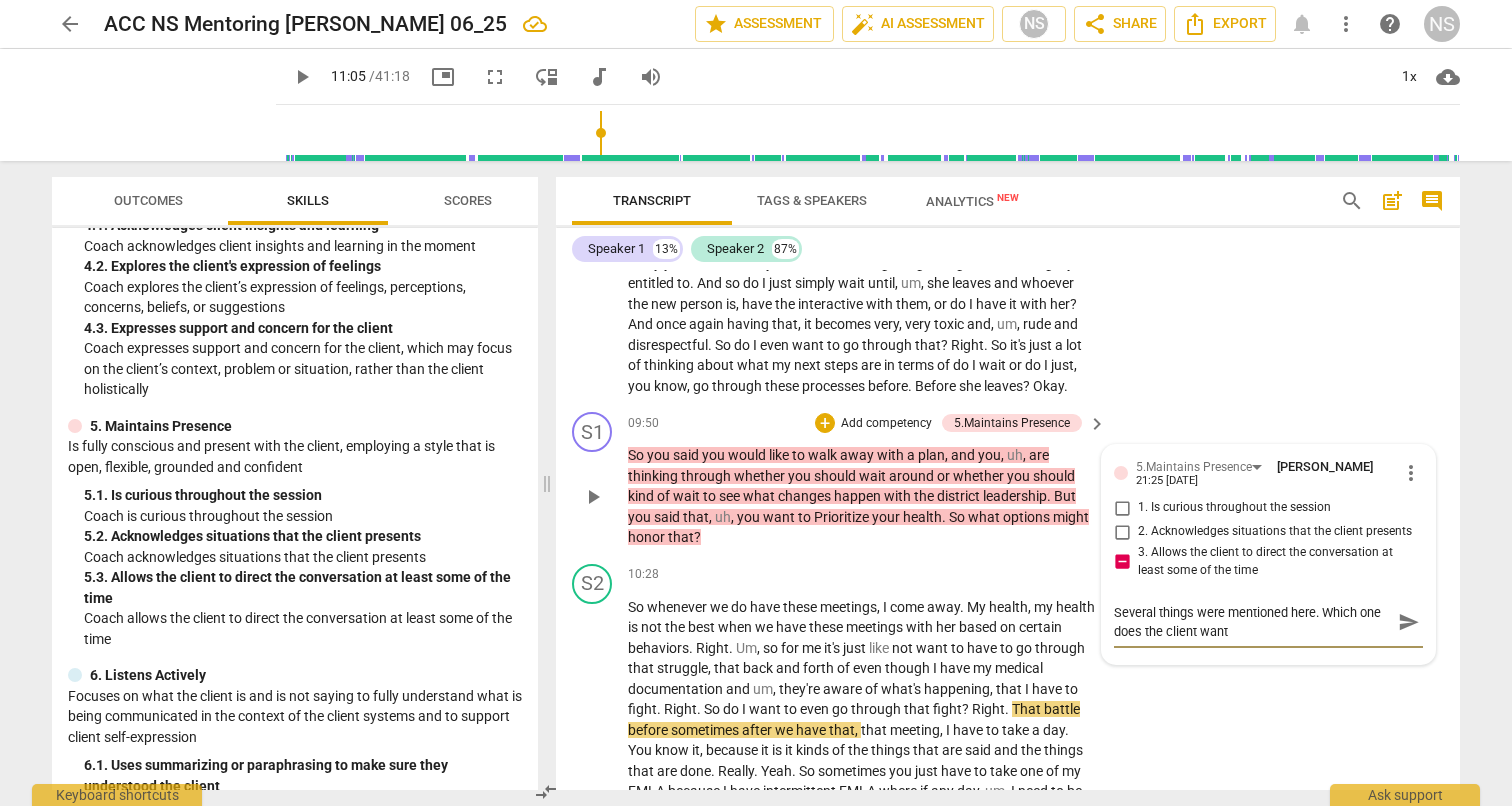 type on "Several things were mentioned here. Which one does the client want t" 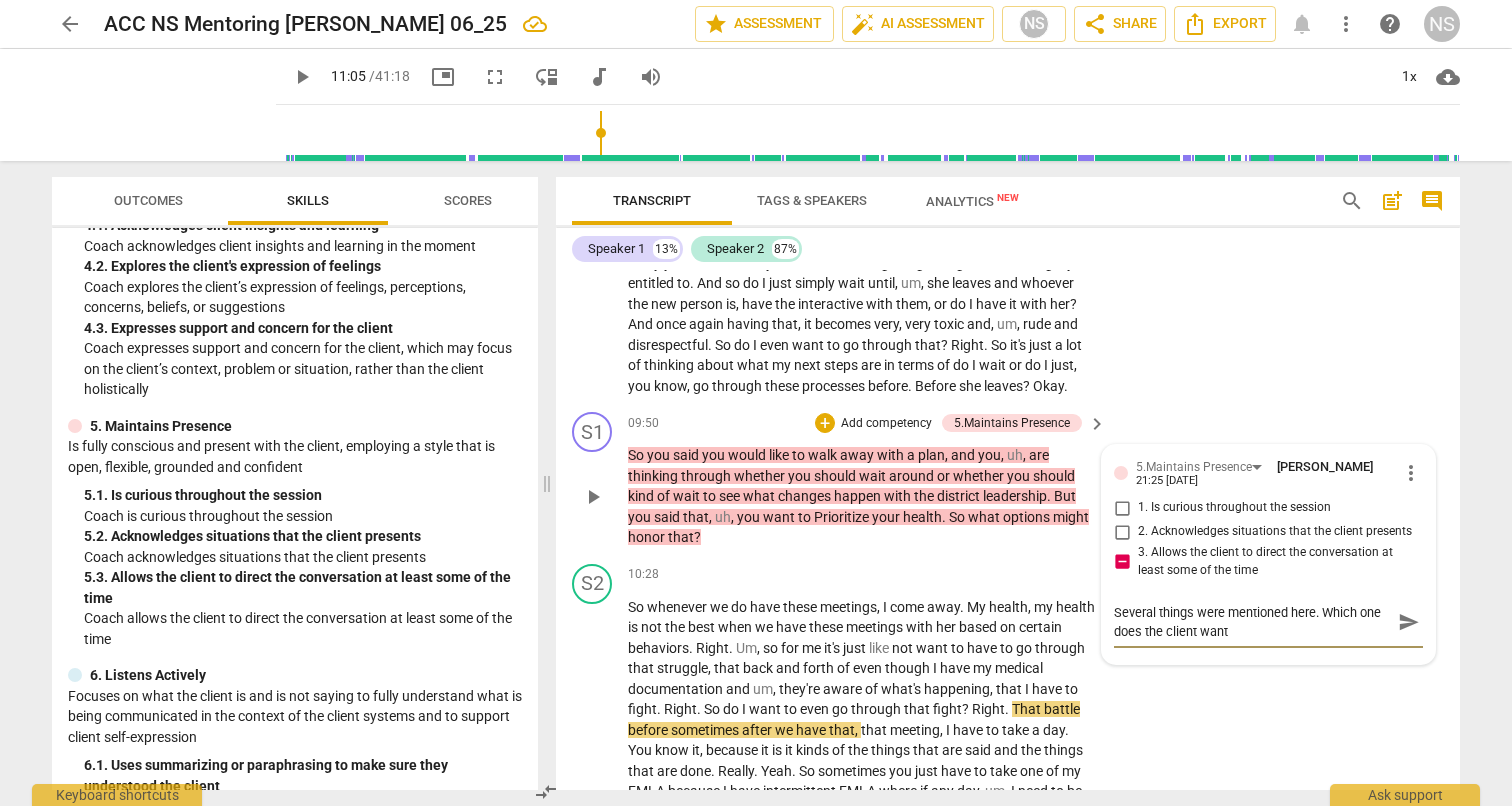 type on "Several things were mentioned here. Which one does the client want t" 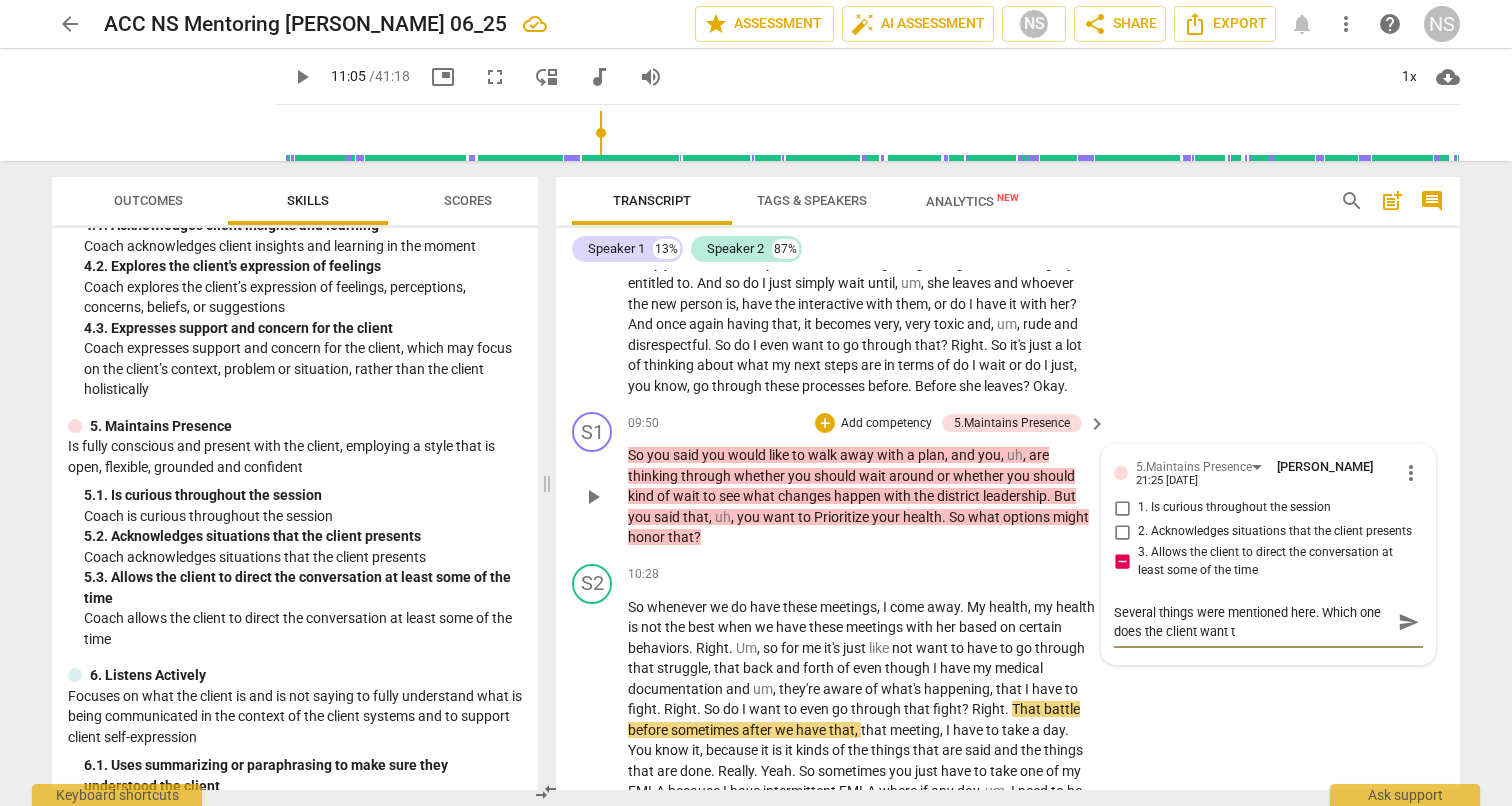 type on "Several things were mentioned here. Which one does the client want to" 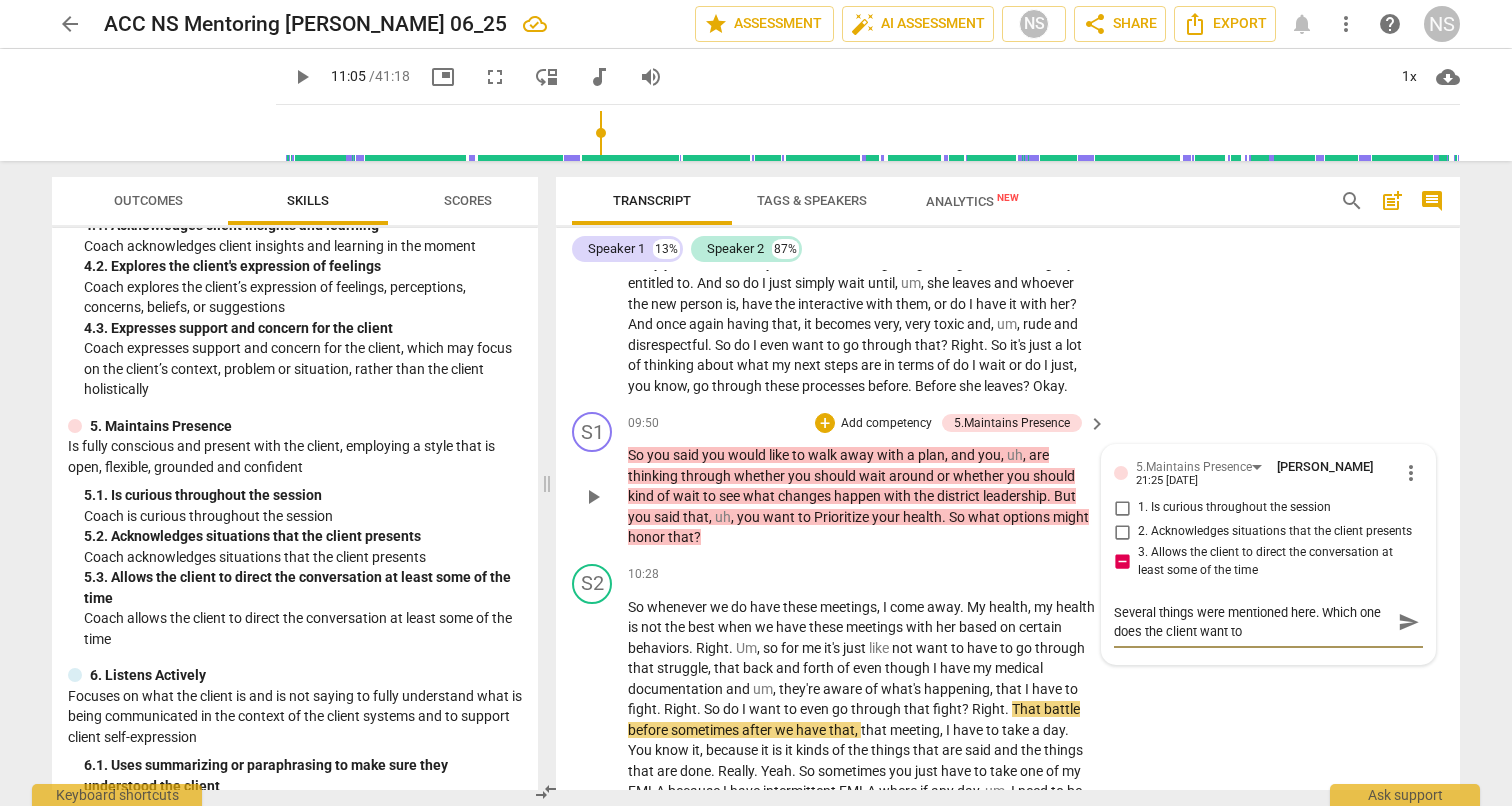 type on "Several things were mentioned here. Which one does the client want to" 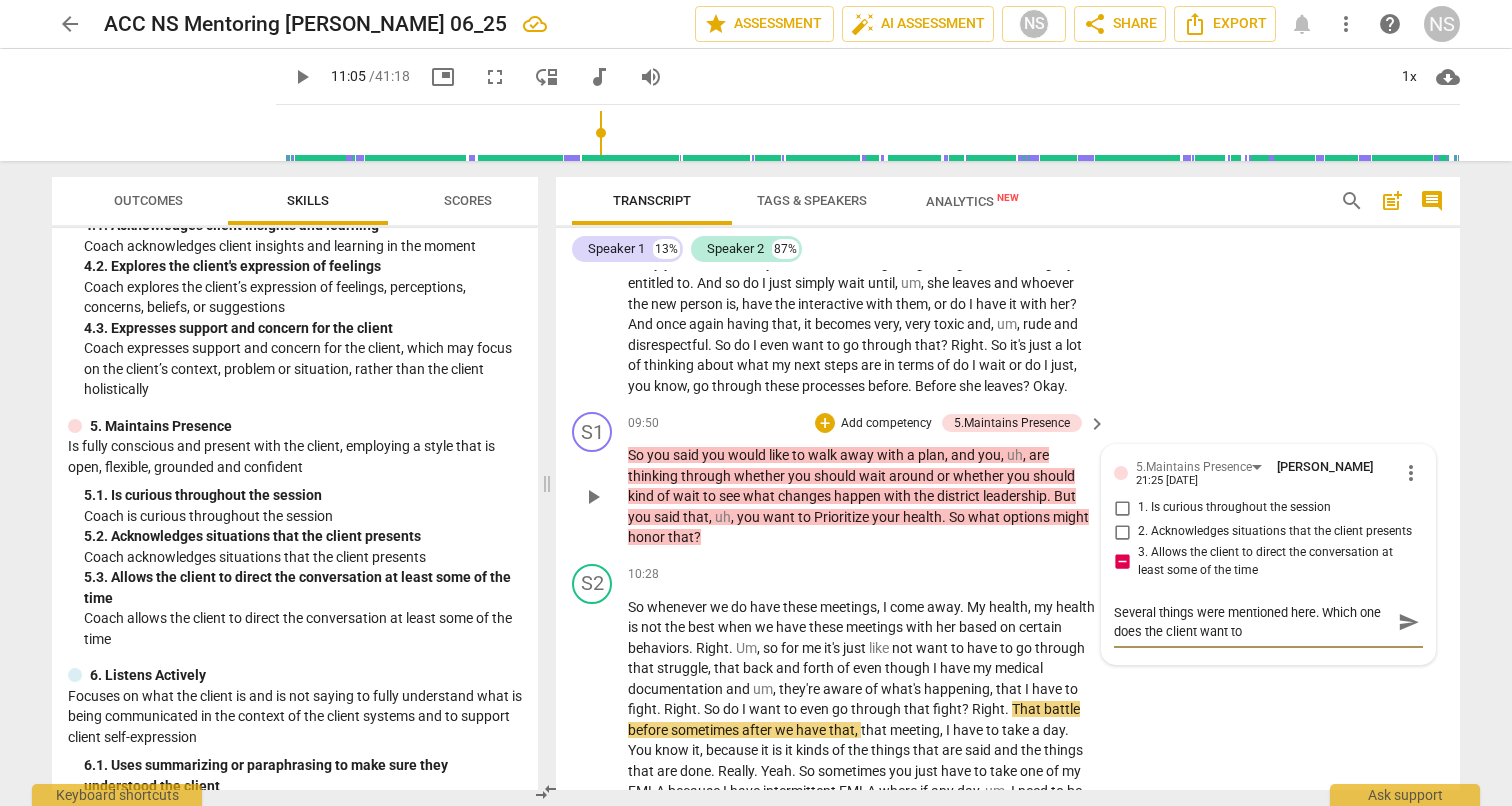 type on "Several things were mentioned here. Which one does the client want to f" 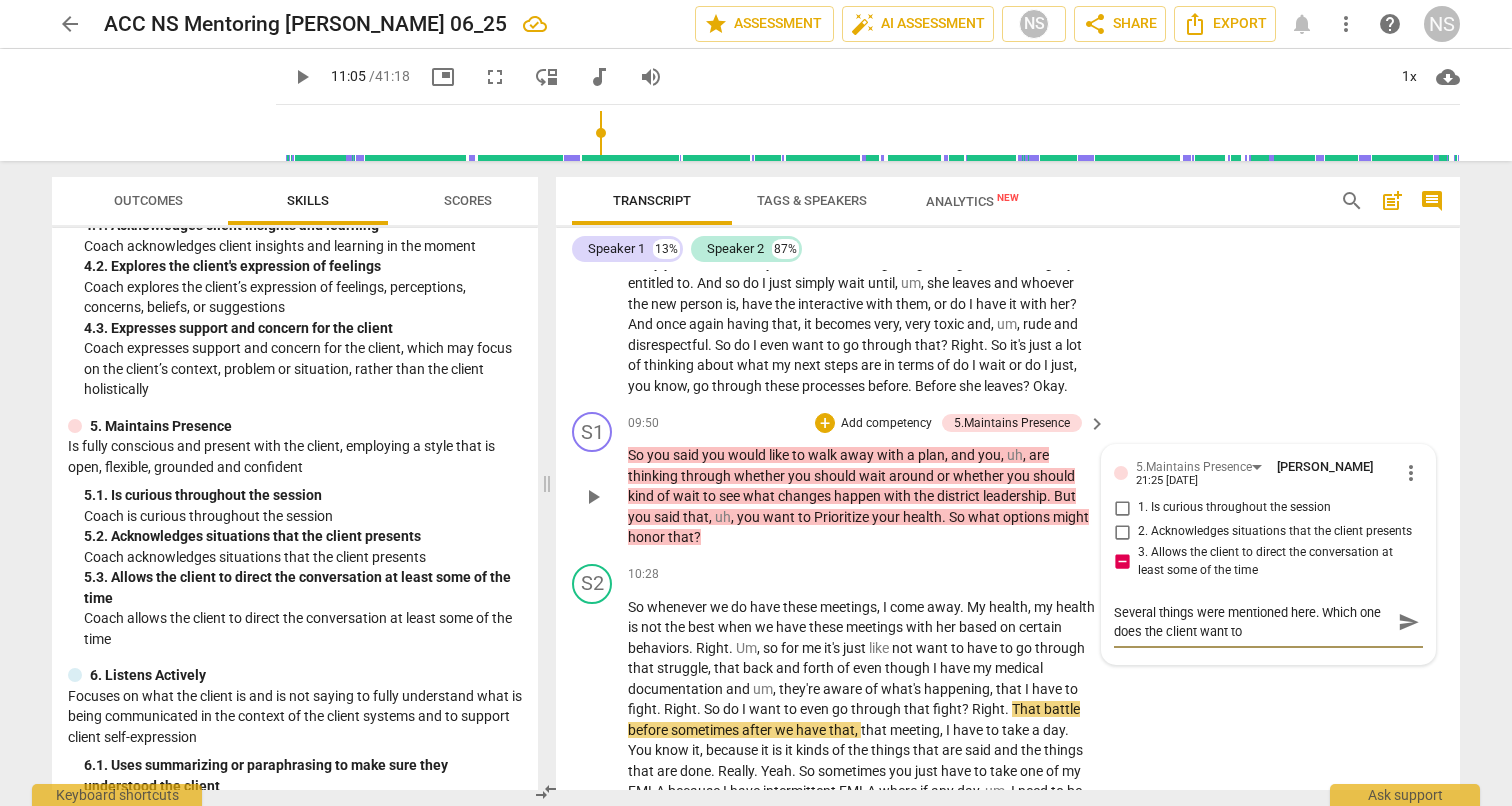 type on "Several things were mentioned here. Which one does the client want to f" 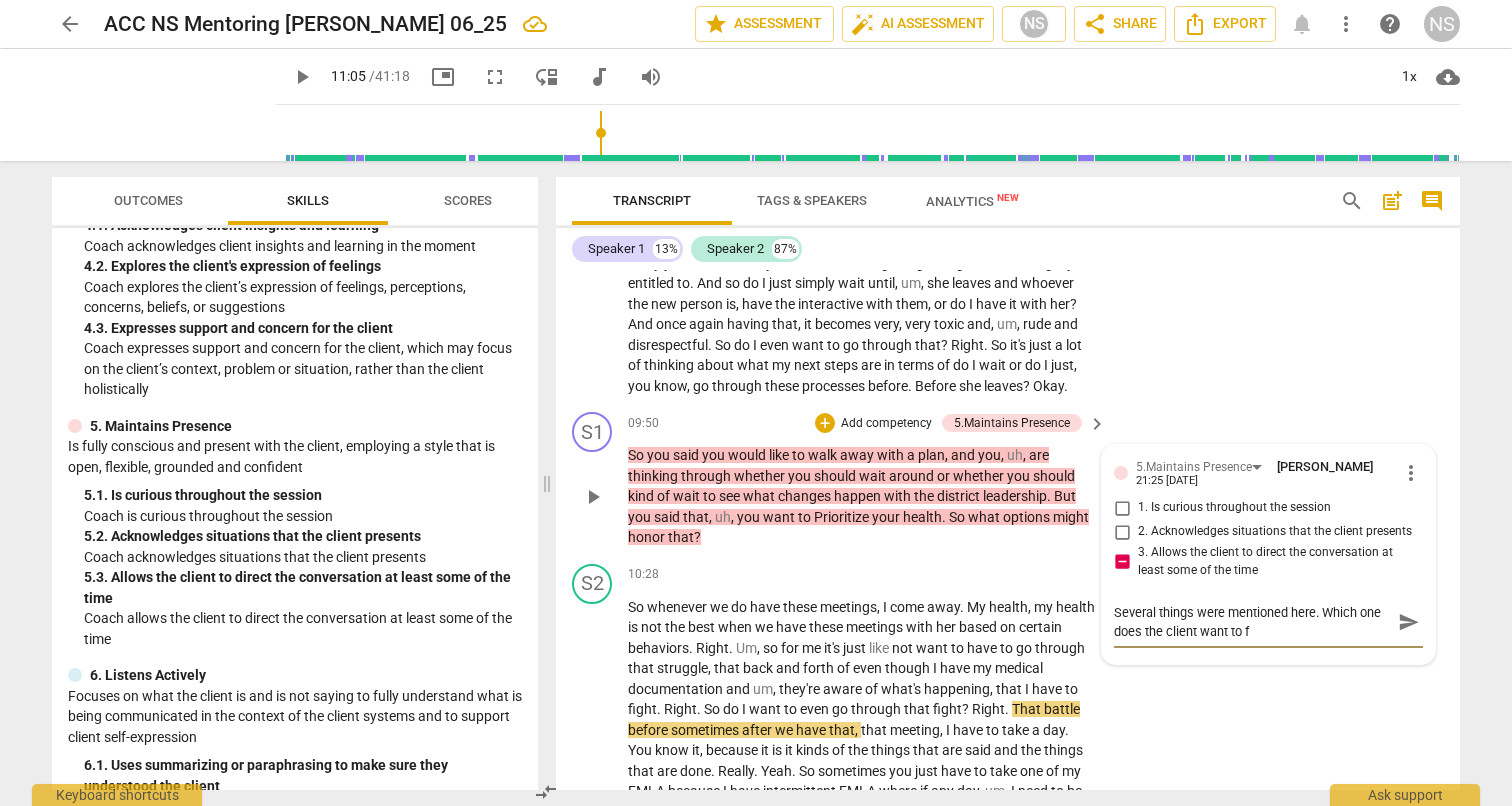 type on "Several things were mentioned here. Which one does the client want to fo" 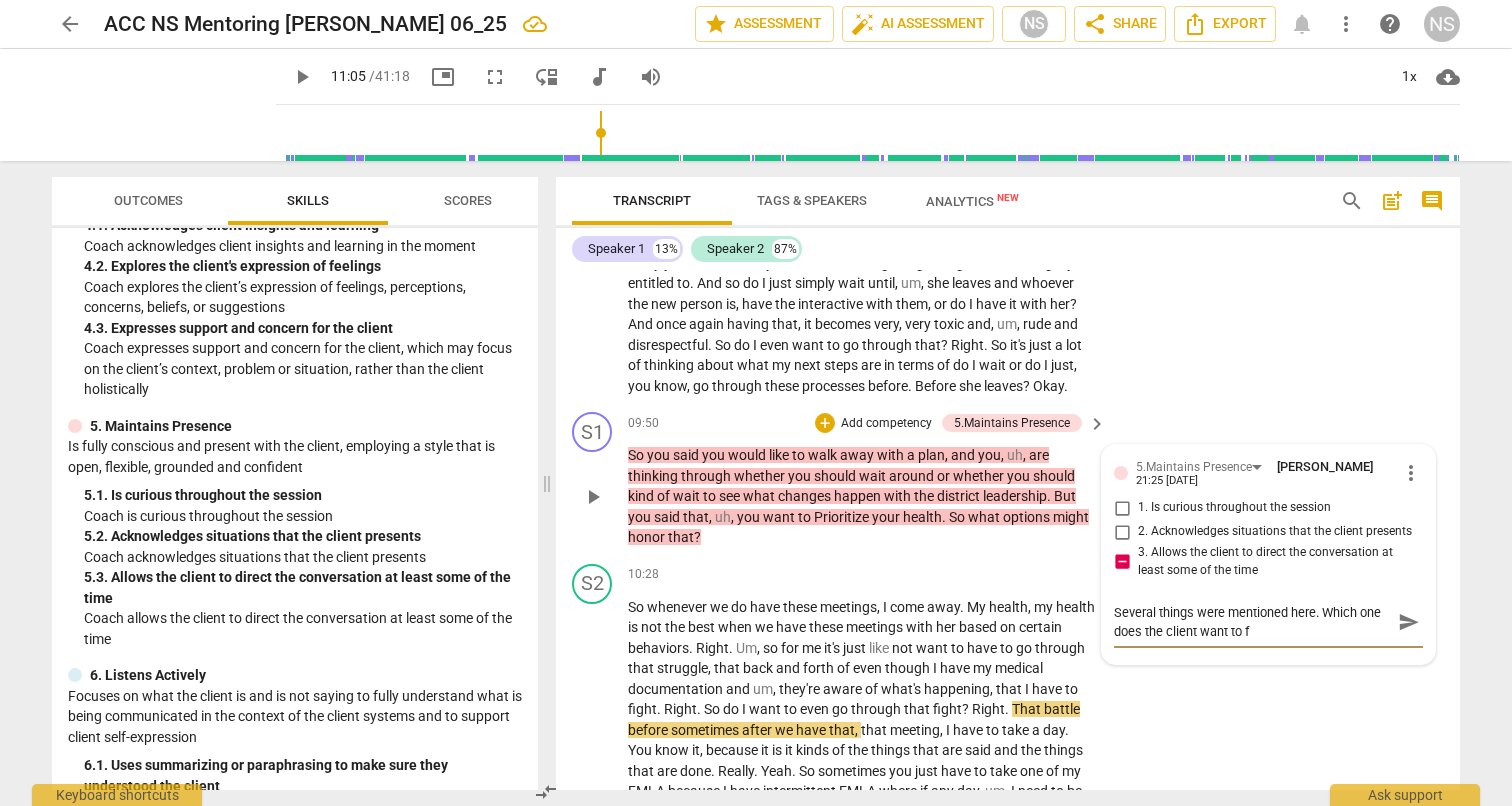 type on "Several things were mentioned here. Which one does the client want to fo" 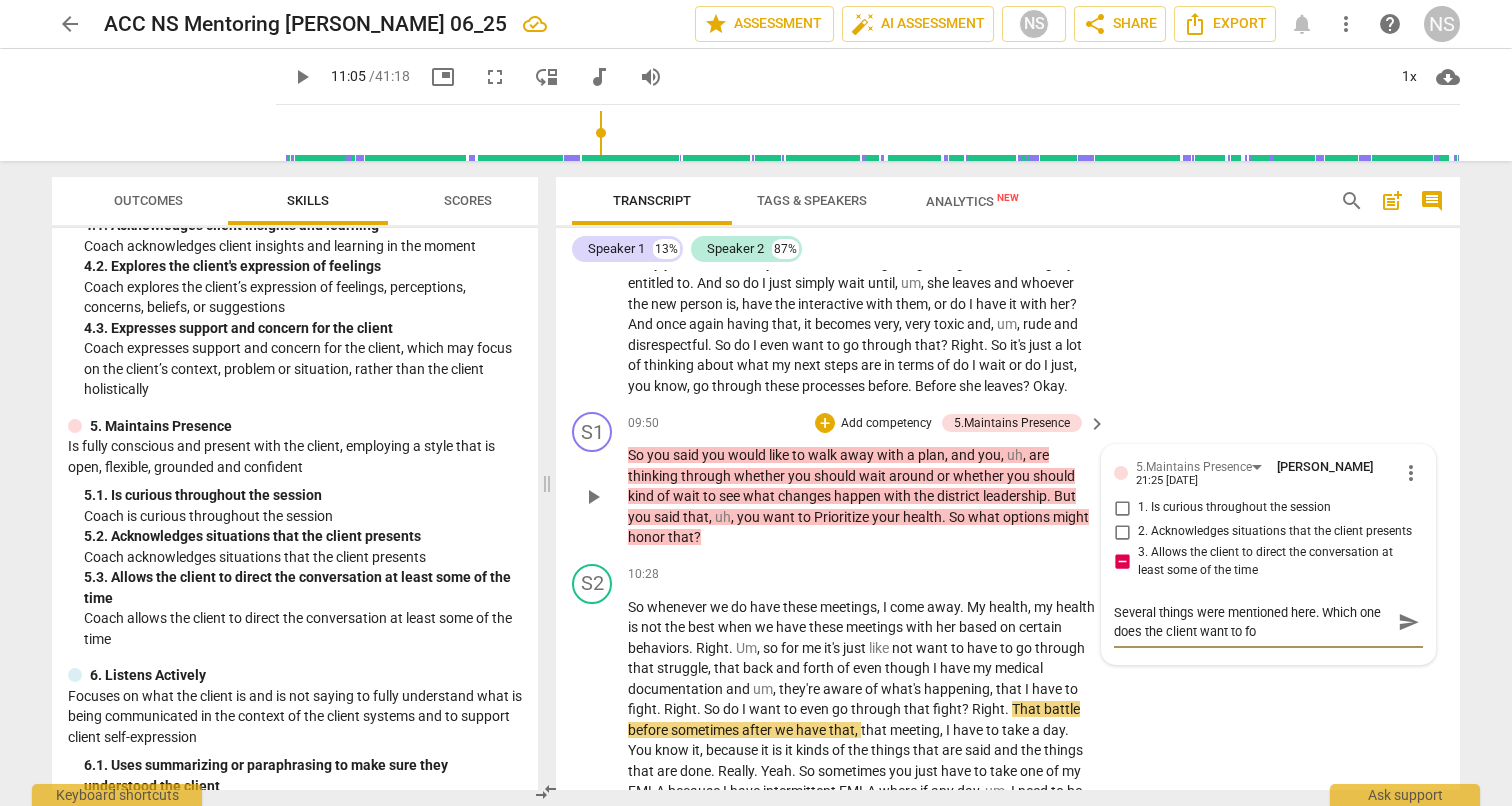 type on "Several things were mentioned here. Which one does the client want to foc" 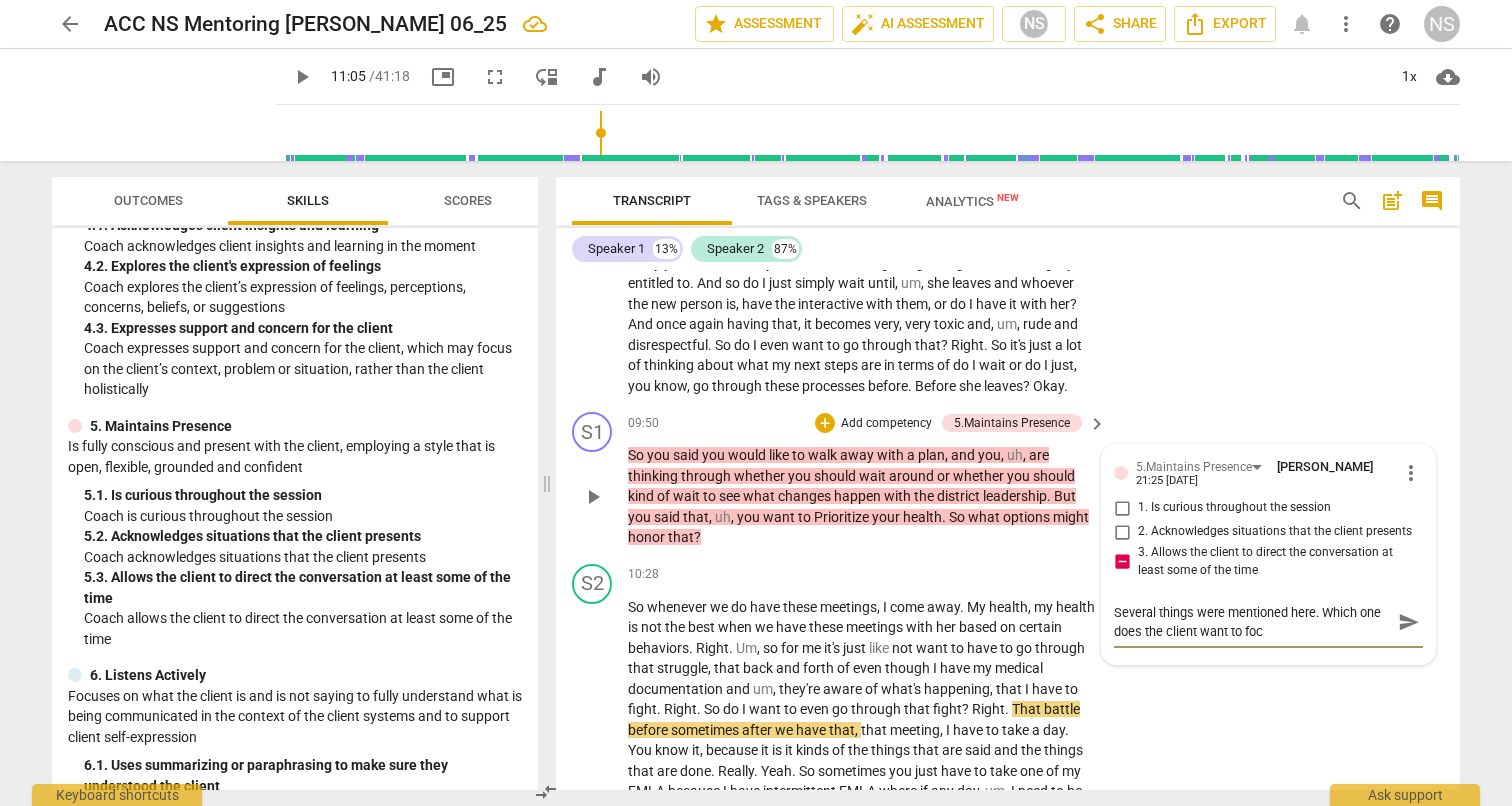 type on "Several things were mentioned here. Which one does the client want to focu" 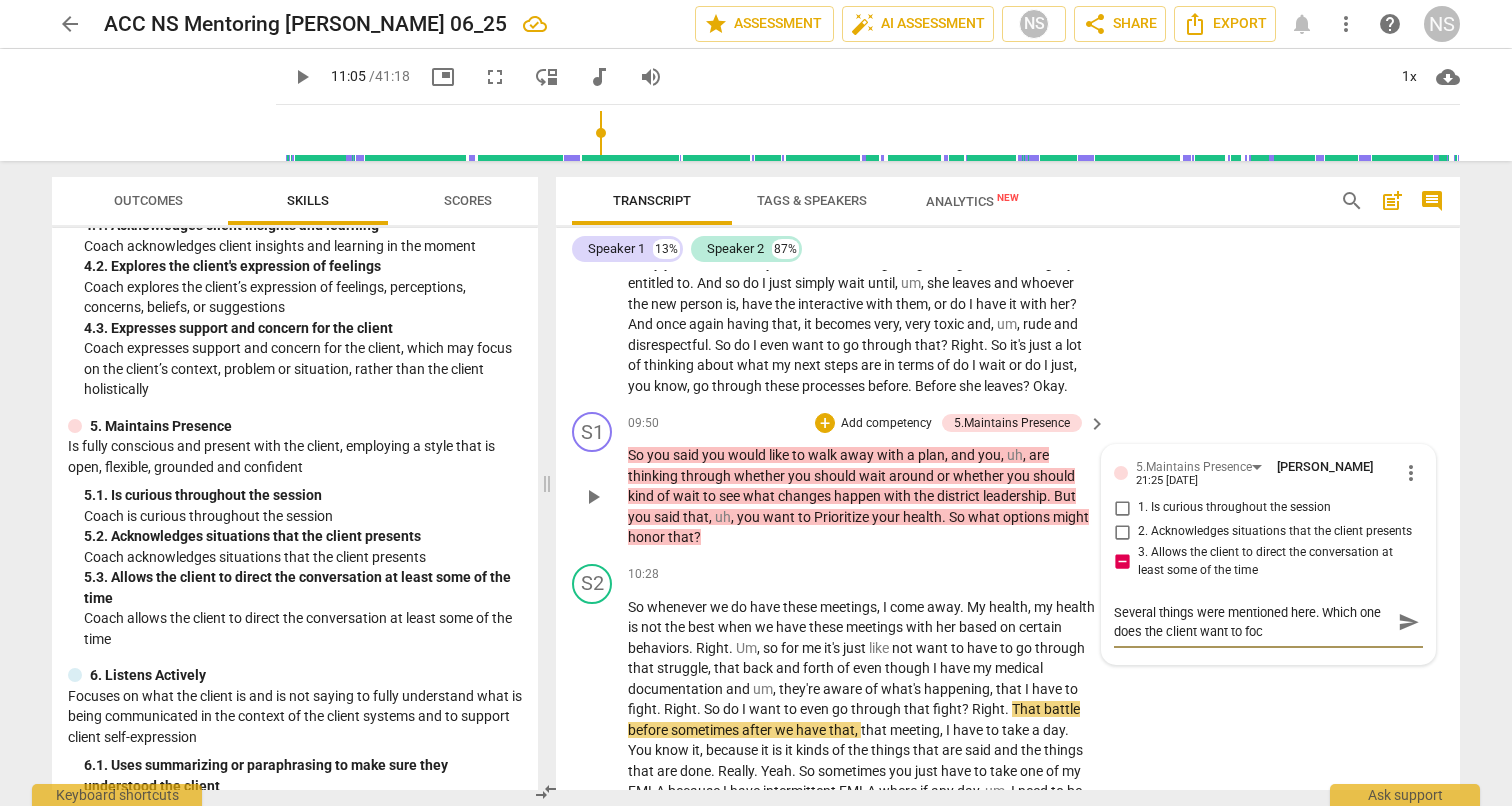 type on "Several things were mentioned here. Which one does the client want to focu" 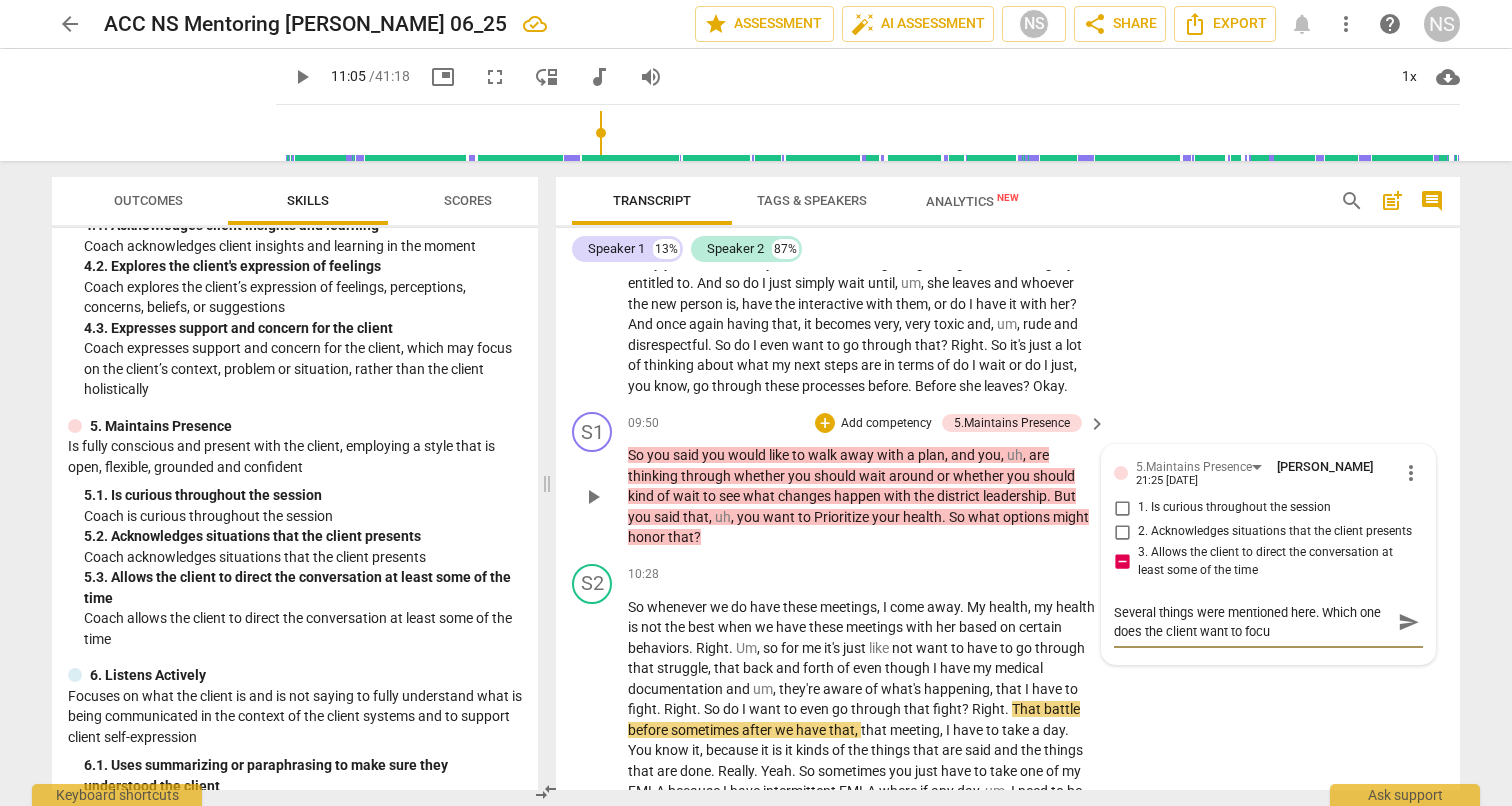 type on "Several things were mentioned here. Which one does the client want to focus" 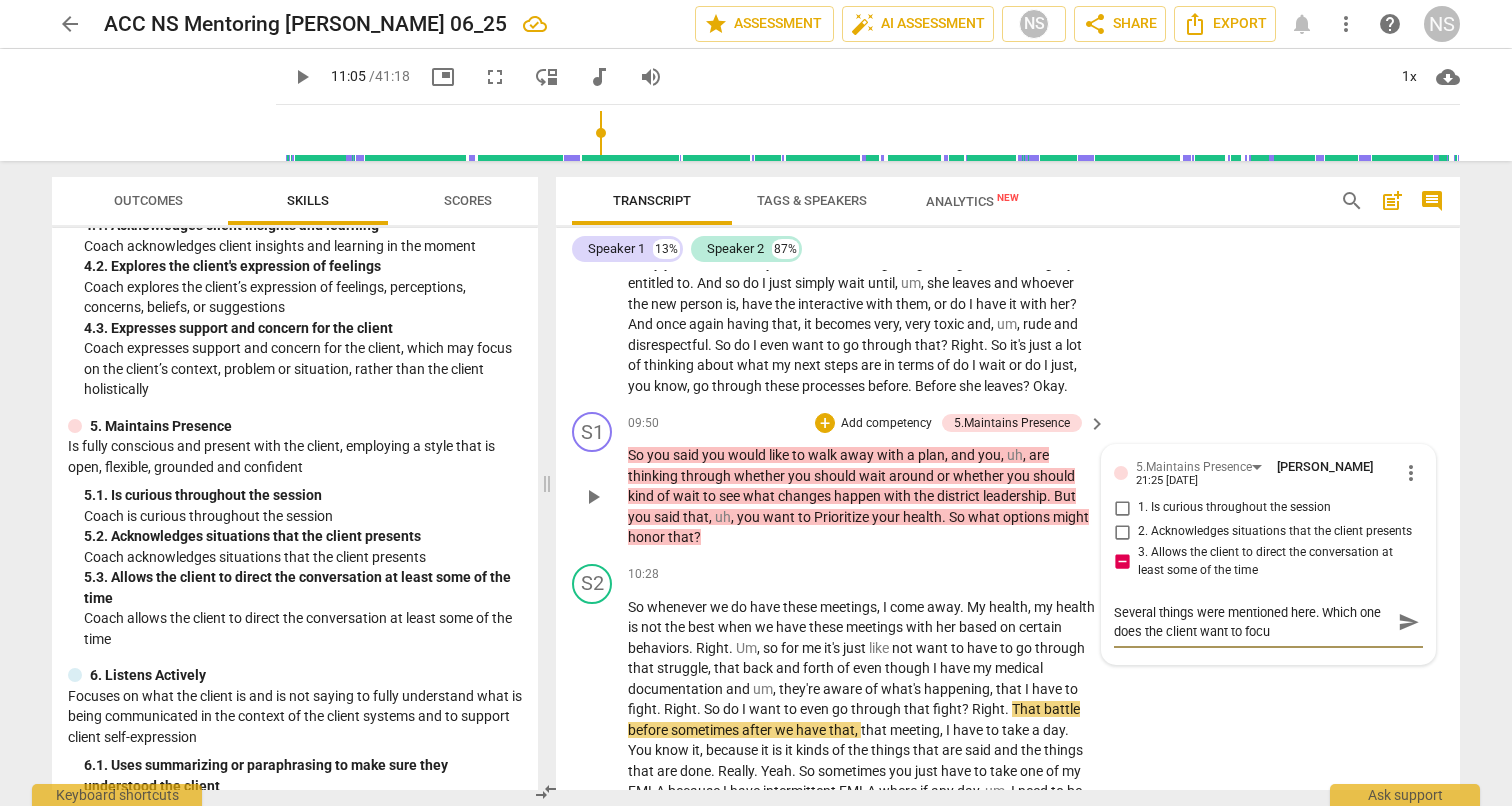 type on "Several things were mentioned here. Which one does the client want to focus" 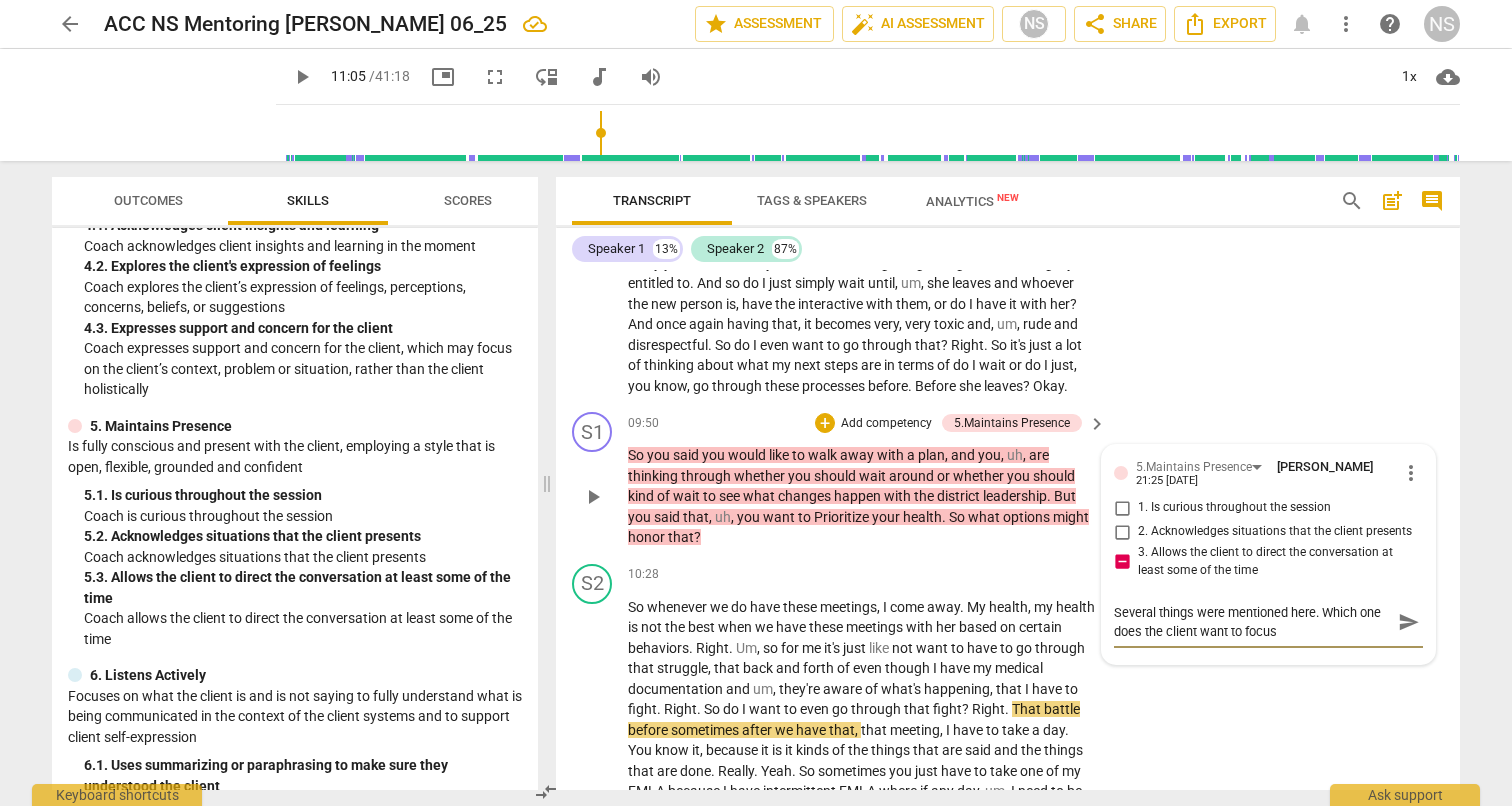 type on "Several things were mentioned here. Which one does the client want to focus" 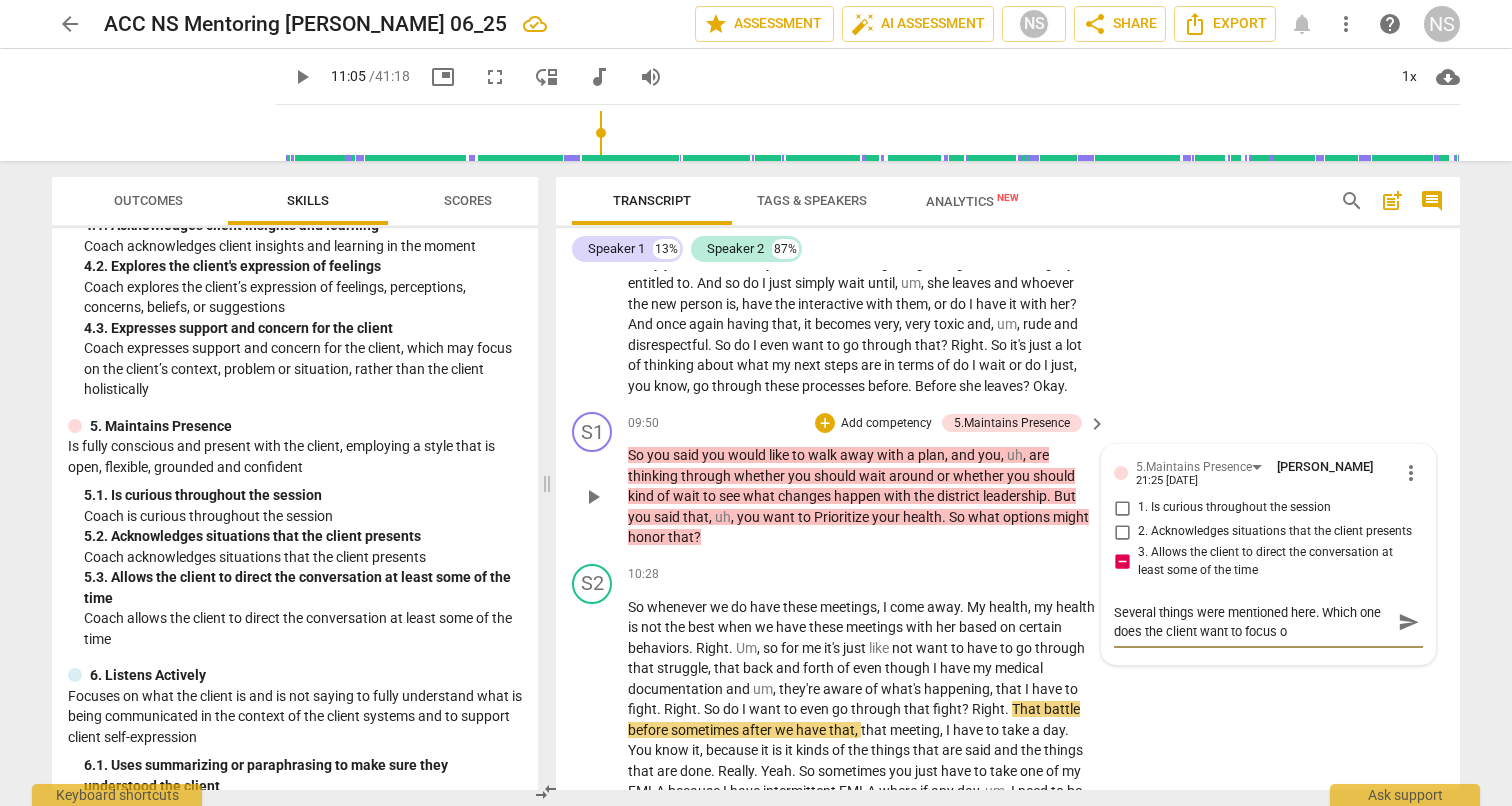type on "Several things were mentioned here. Which one does the client want to focus on" 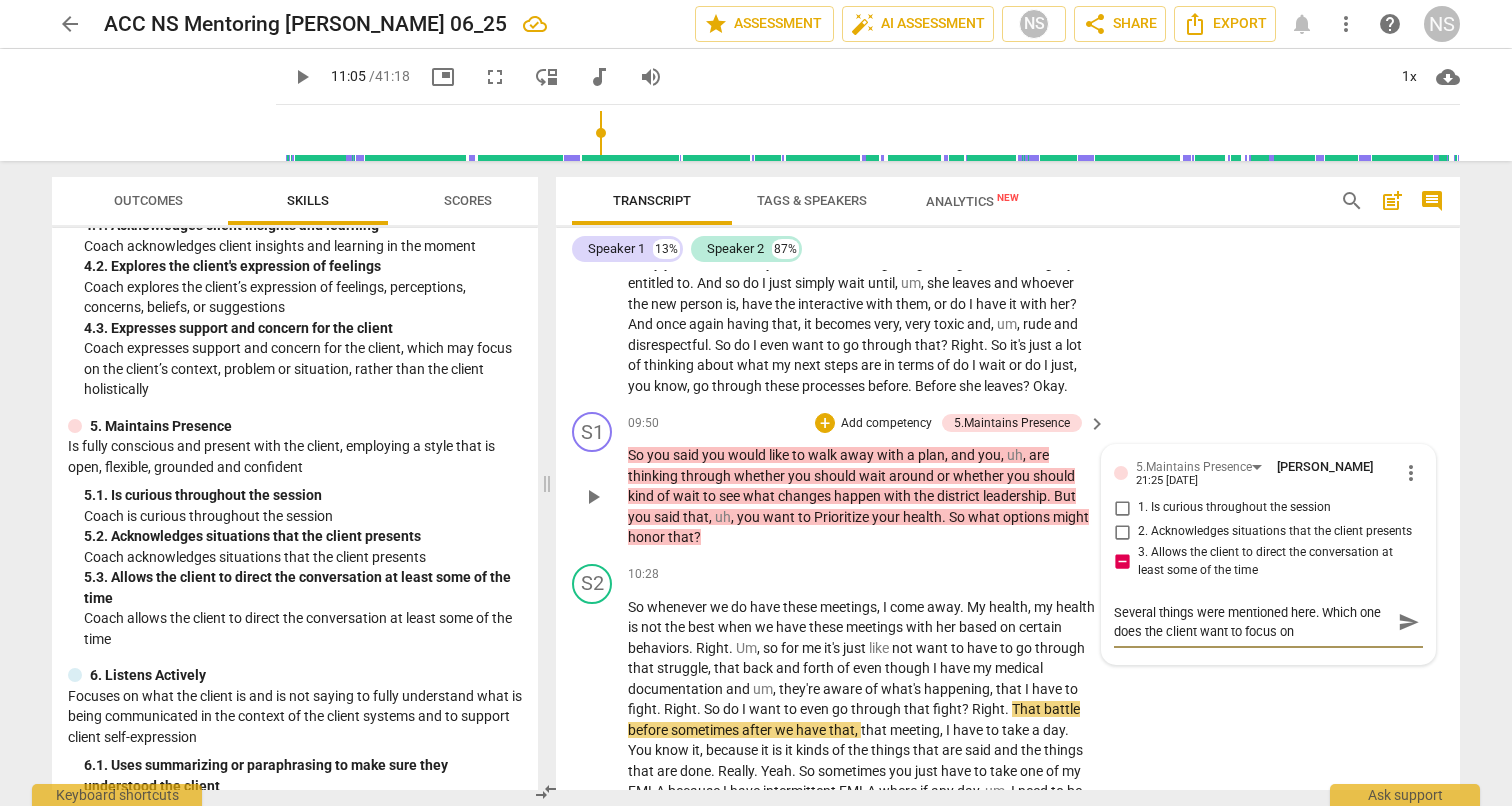 type on "Several things were mentioned here. Which one does the client want to focus on?" 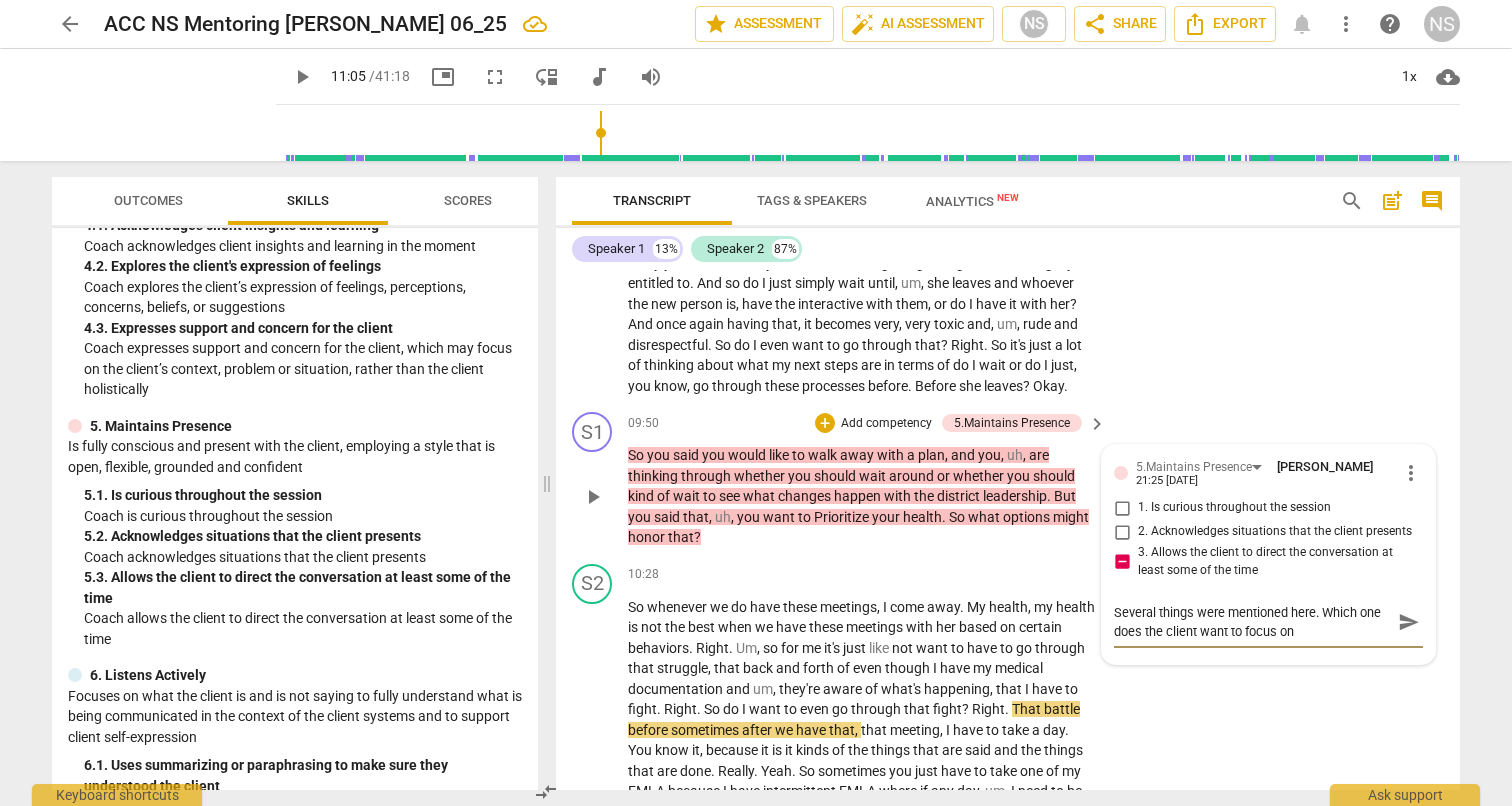 type on "Several things were mentioned here. Which one does the client want to focus on?" 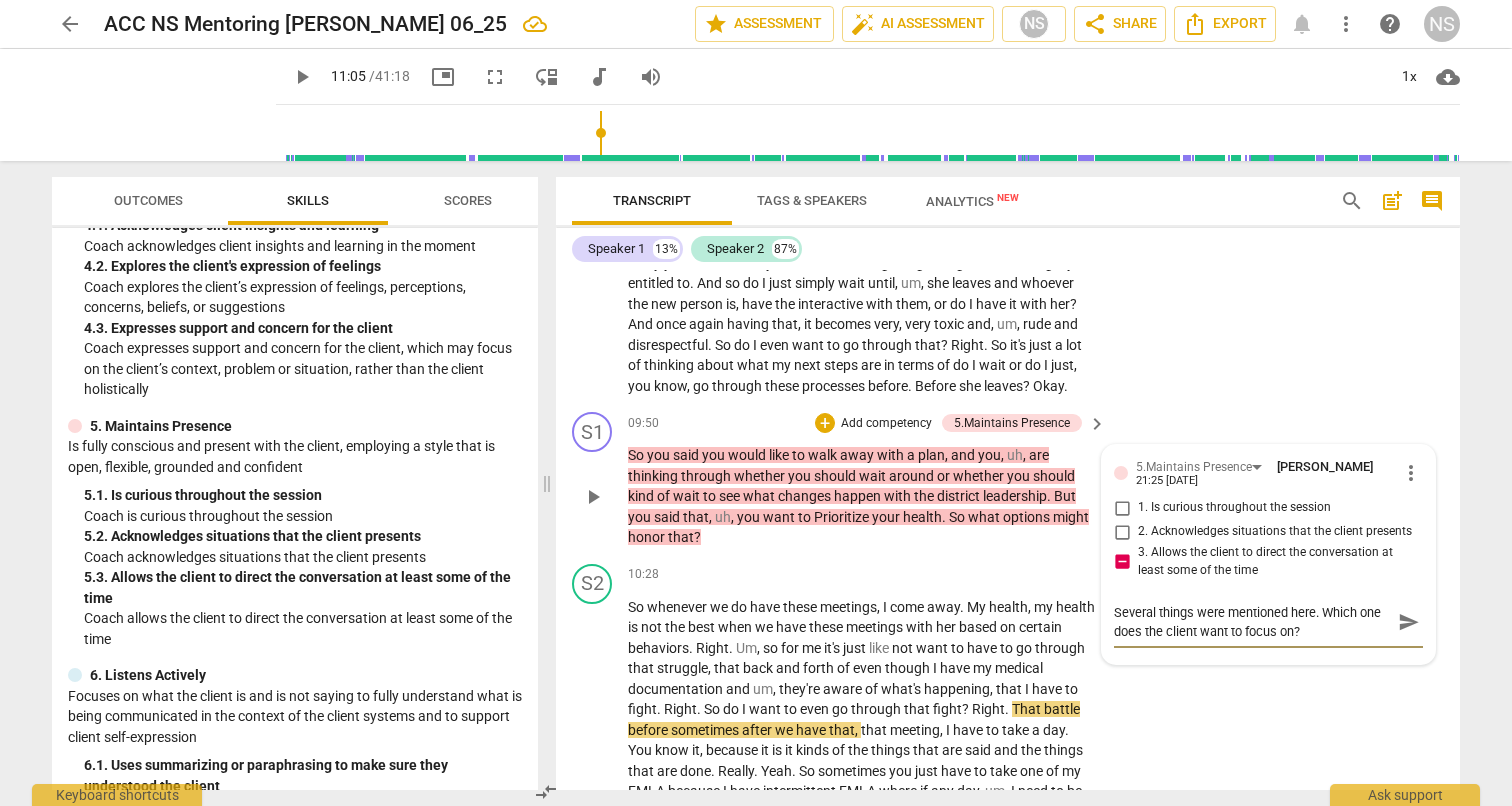 type on "Several things were mentioned here. Which one does the client want to focus on?" 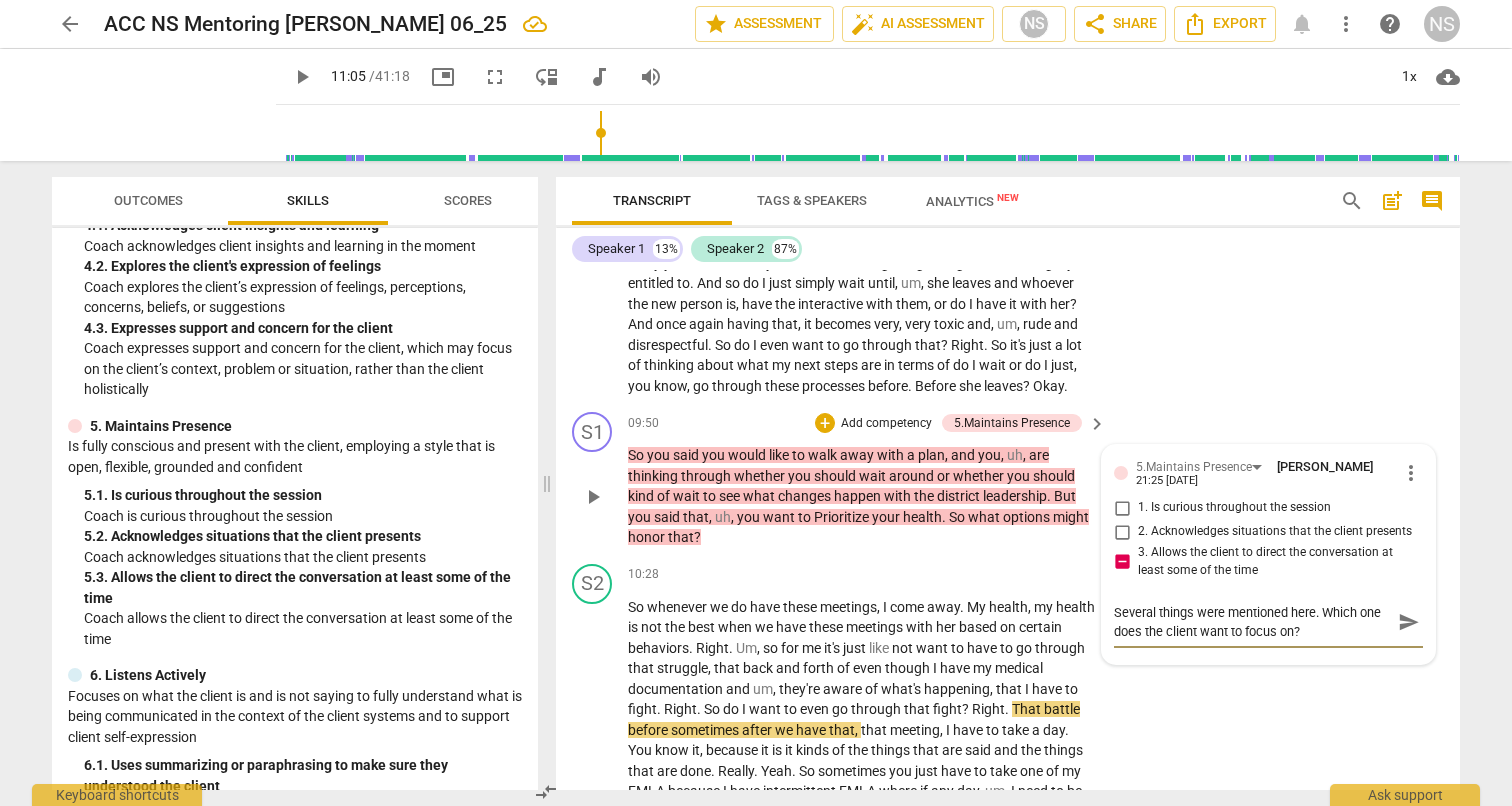 type on "Several things were mentioned here. Which one does the client want to focus on? (" 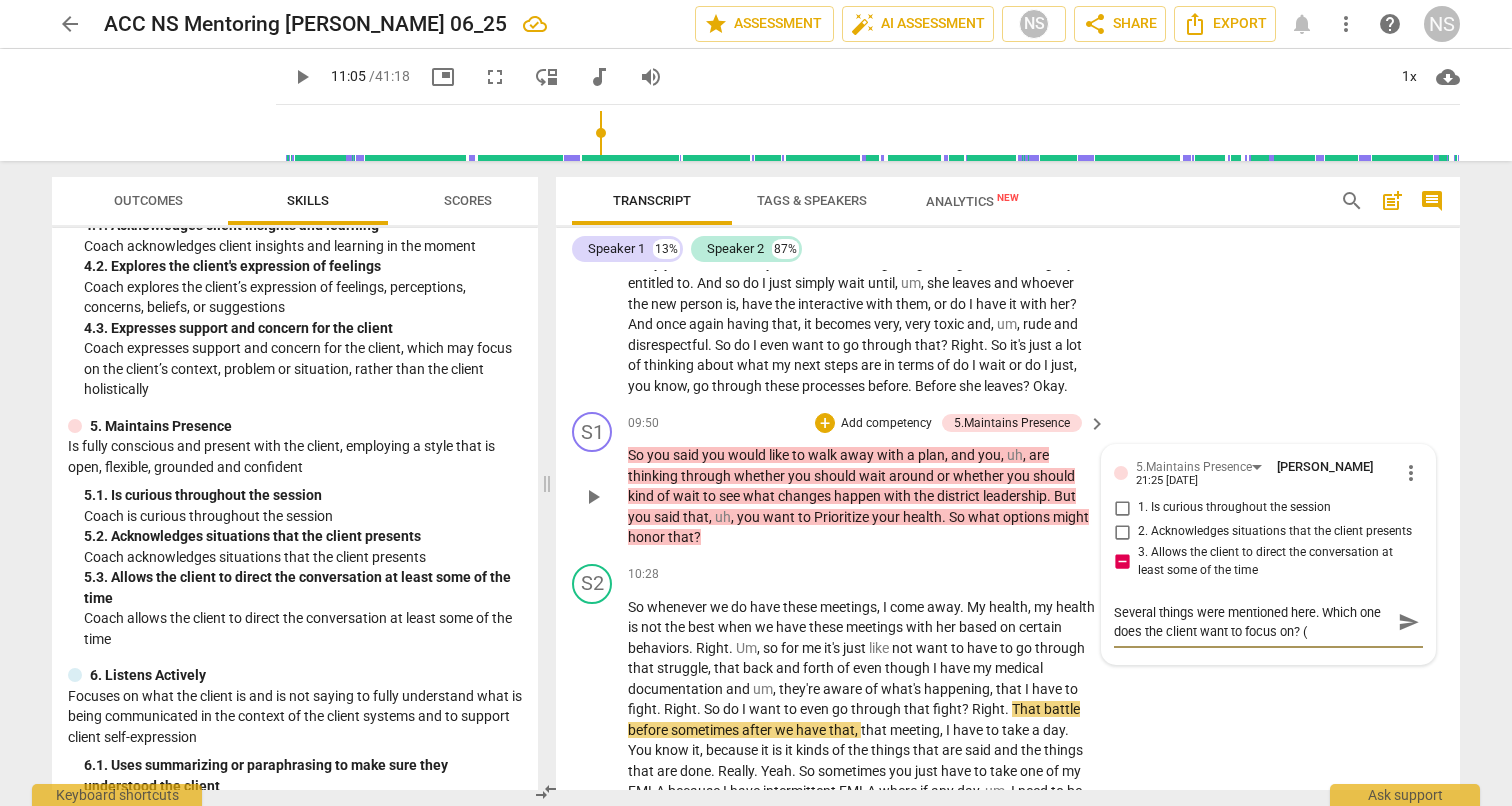 type on "Several things were mentioned here. Which one does the client want to focus on? (C" 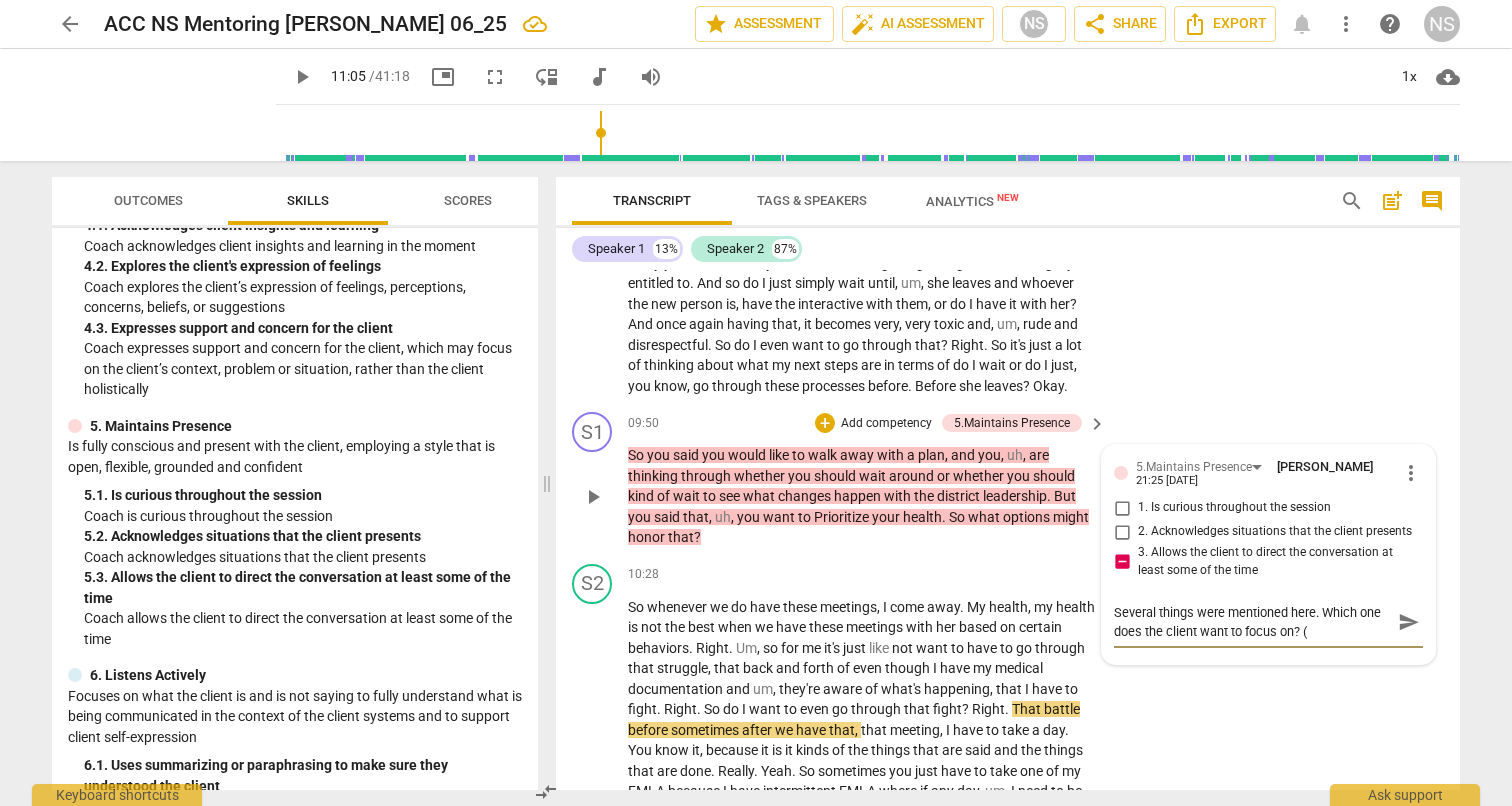 type on "Several things were mentioned here. Which one does the client want to focus on? (C" 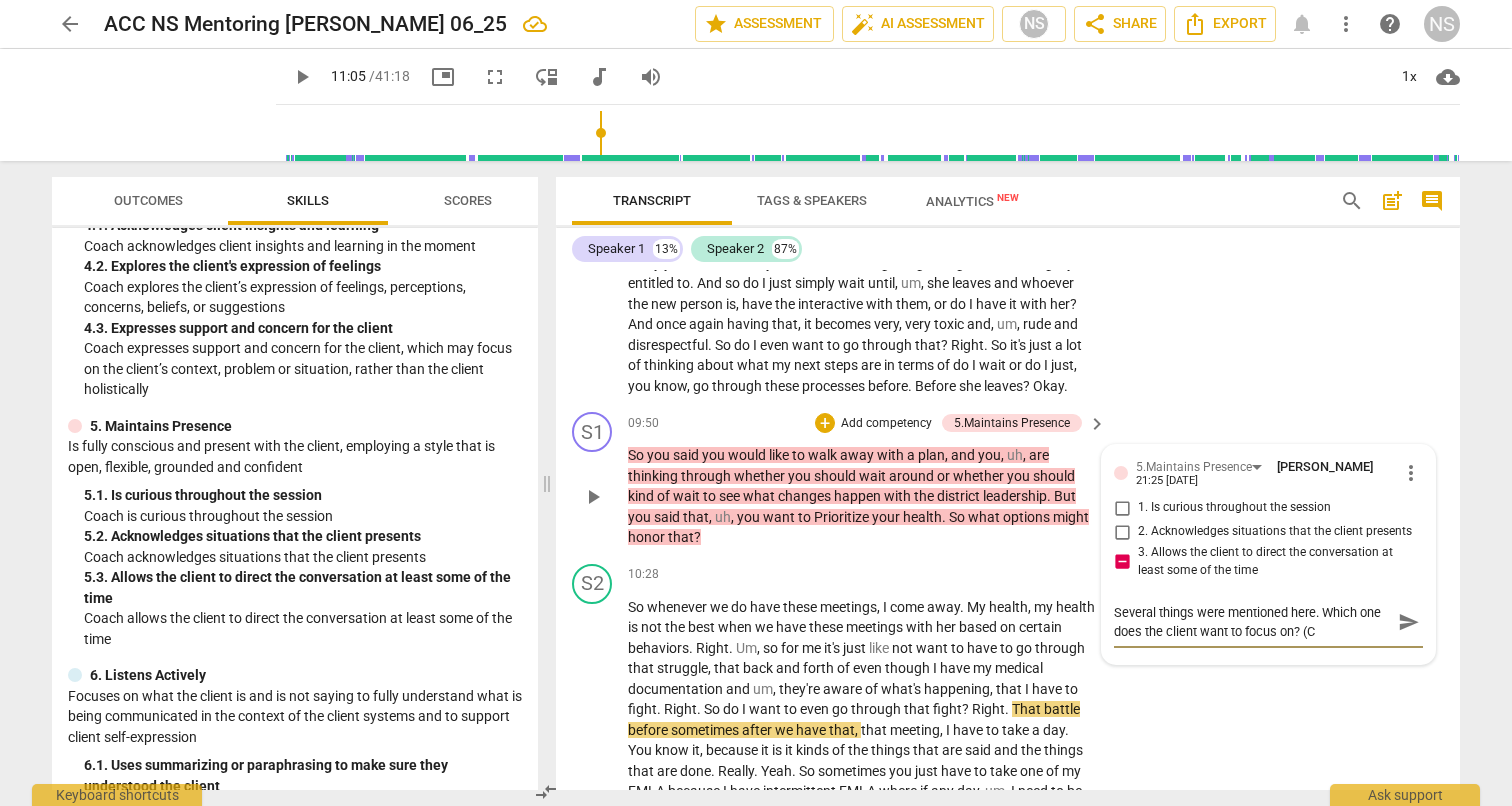 type on "Several things were mentioned here. Which one does the client want to focus on? (Cl" 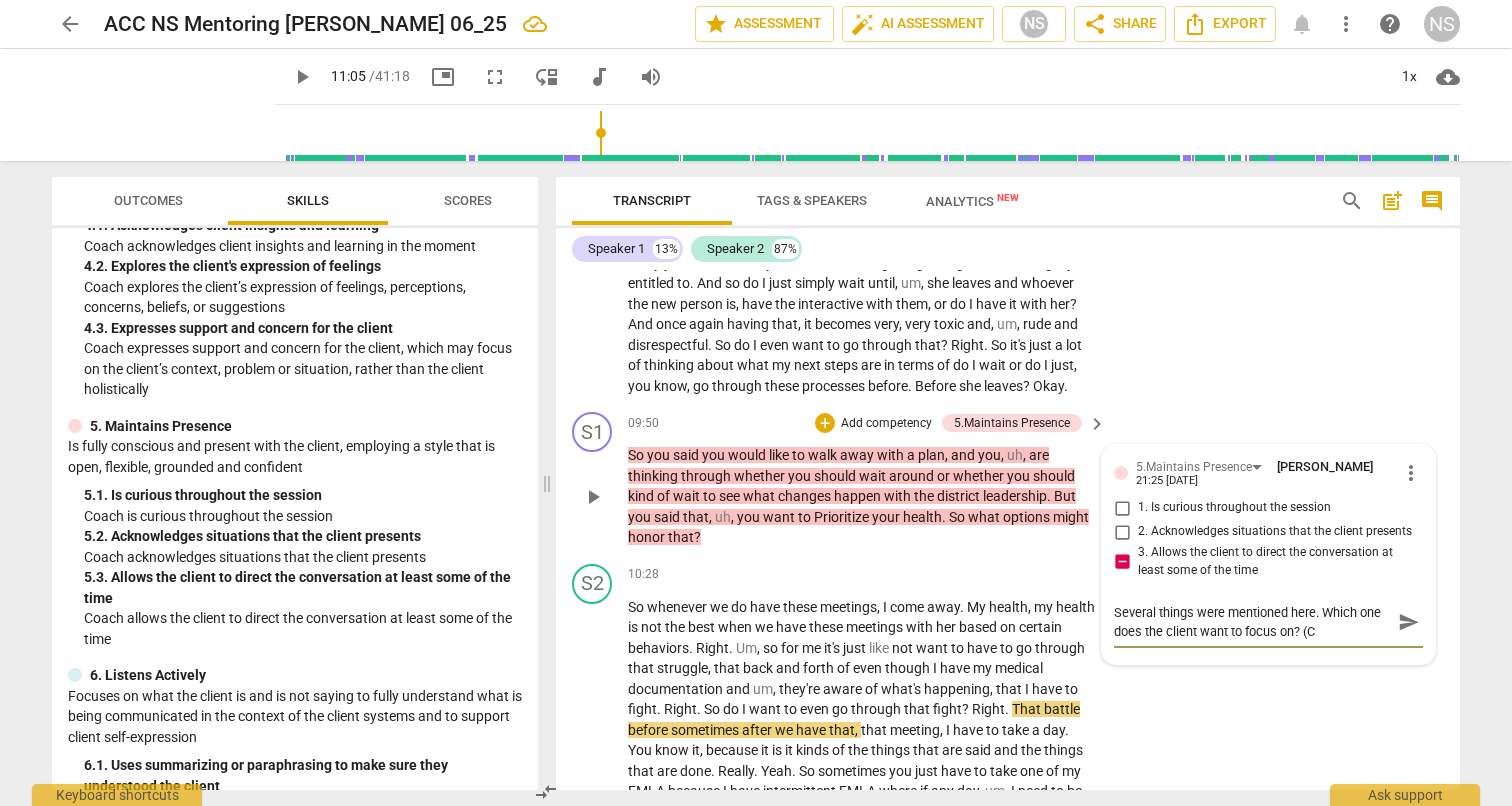 type on "Several things were mentioned here. Which one does the client want to focus on? (Cl" 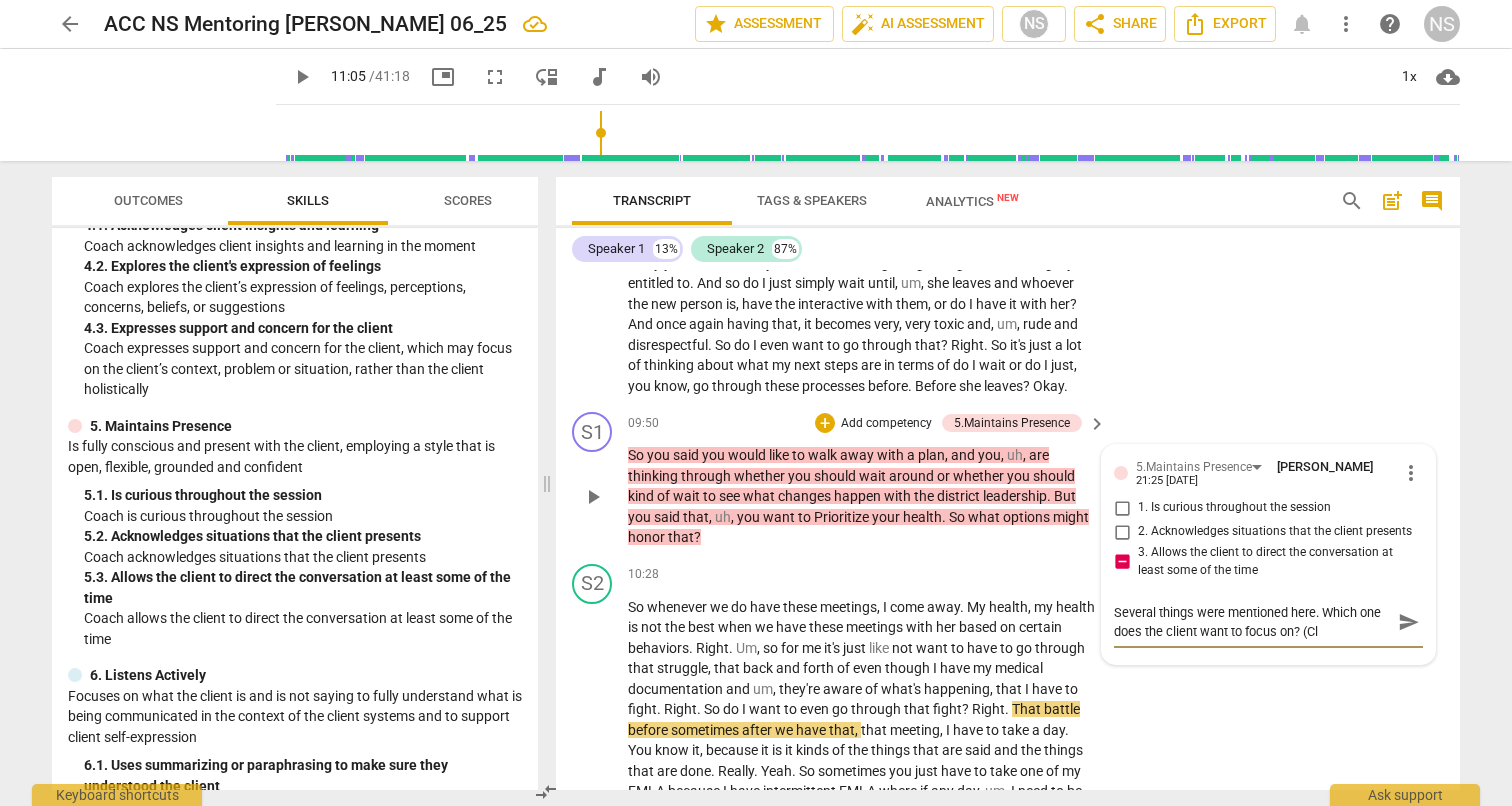 type on "Several things were mentioned here. Which one does the client want to focus on? (Cli" 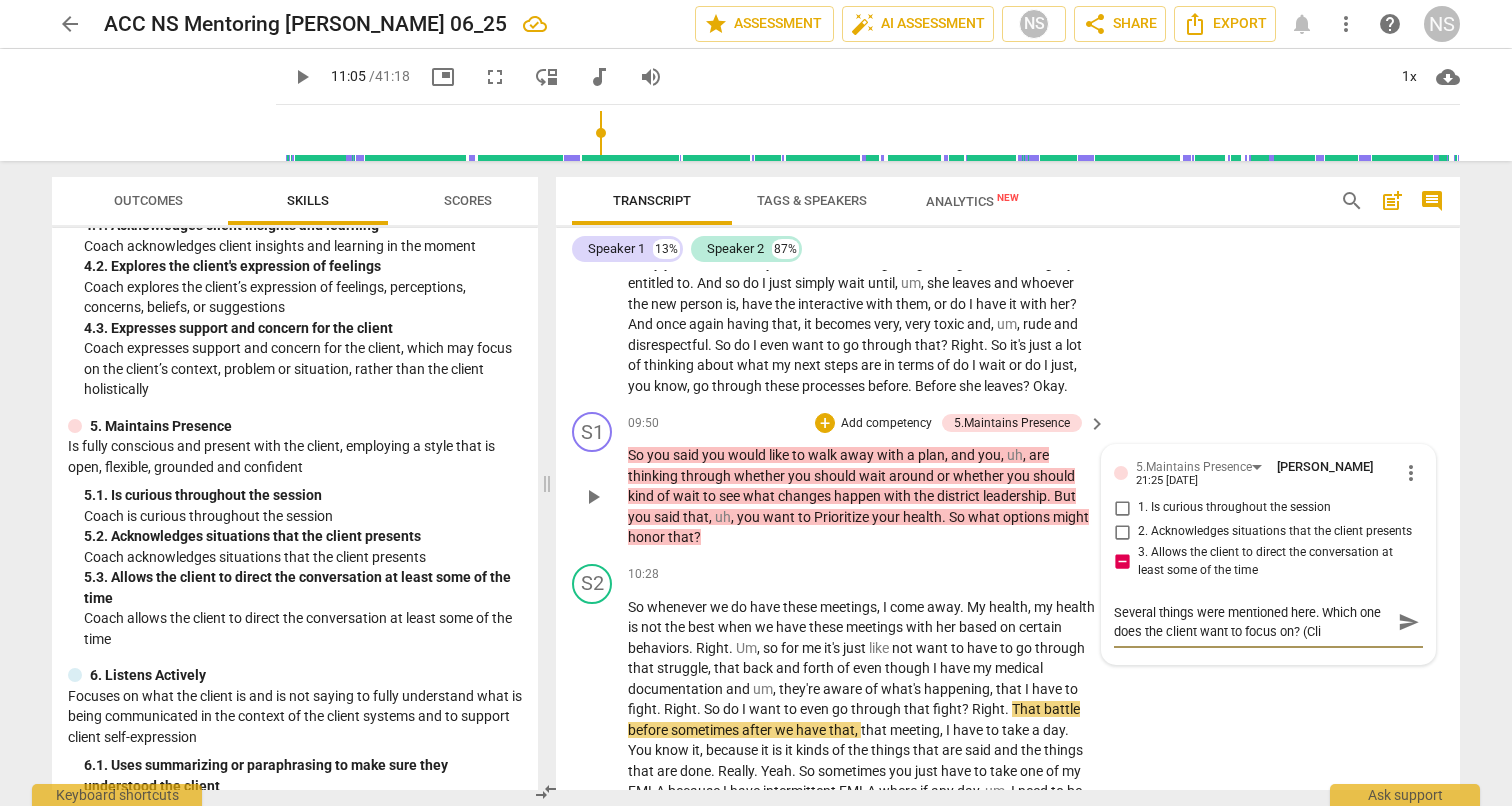 type on "Several things were mentioned here. Which one does the client want to focus on? (Clie" 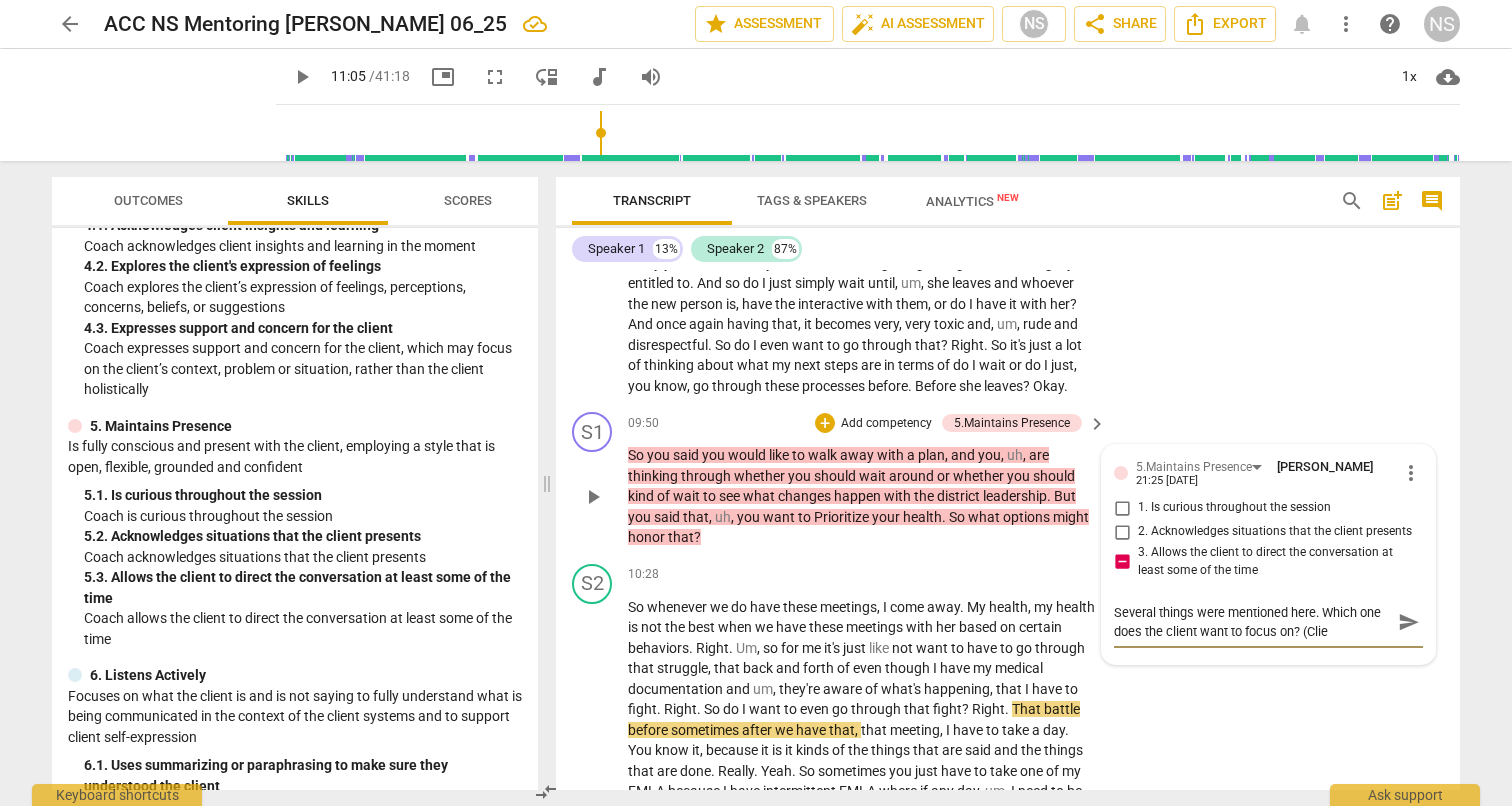 type on "Several things were mentioned here. Which one does the client want to focus on? (Clien" 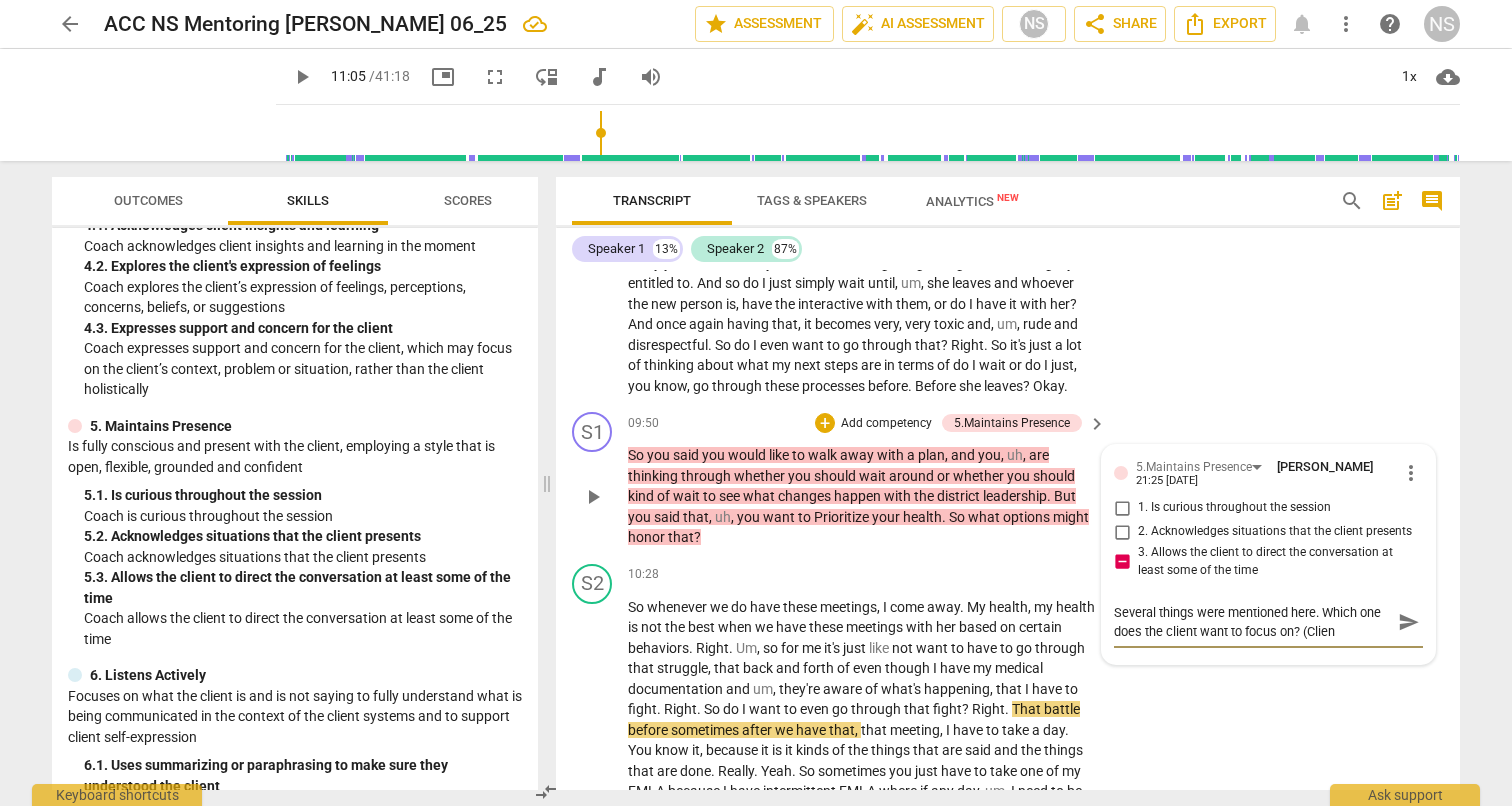 type on "Several things were mentioned here. Which one does the client want to focus on? (Client" 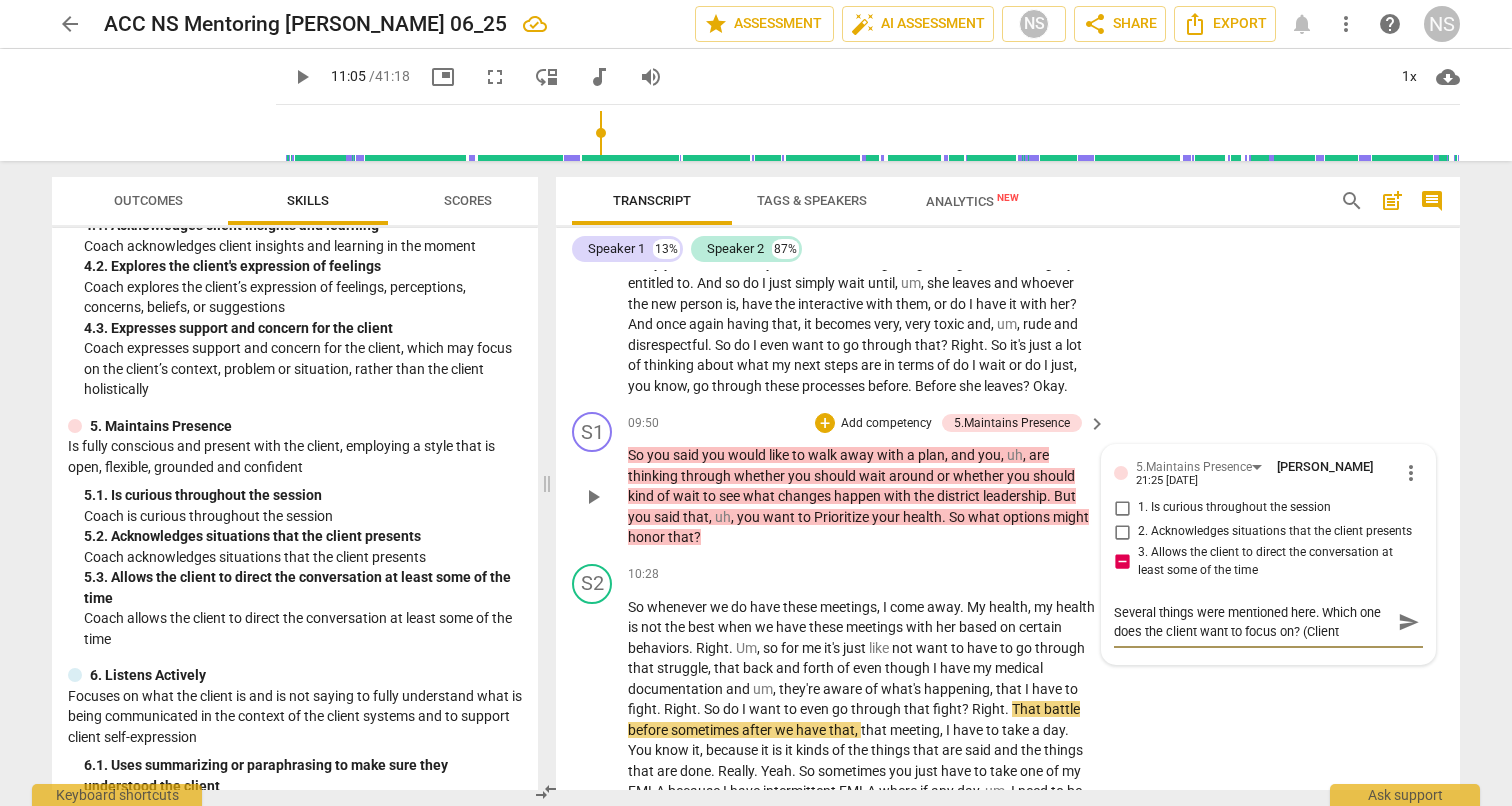 type on "Several things were mentioned here. Which one does the client want to focus on? (Client" 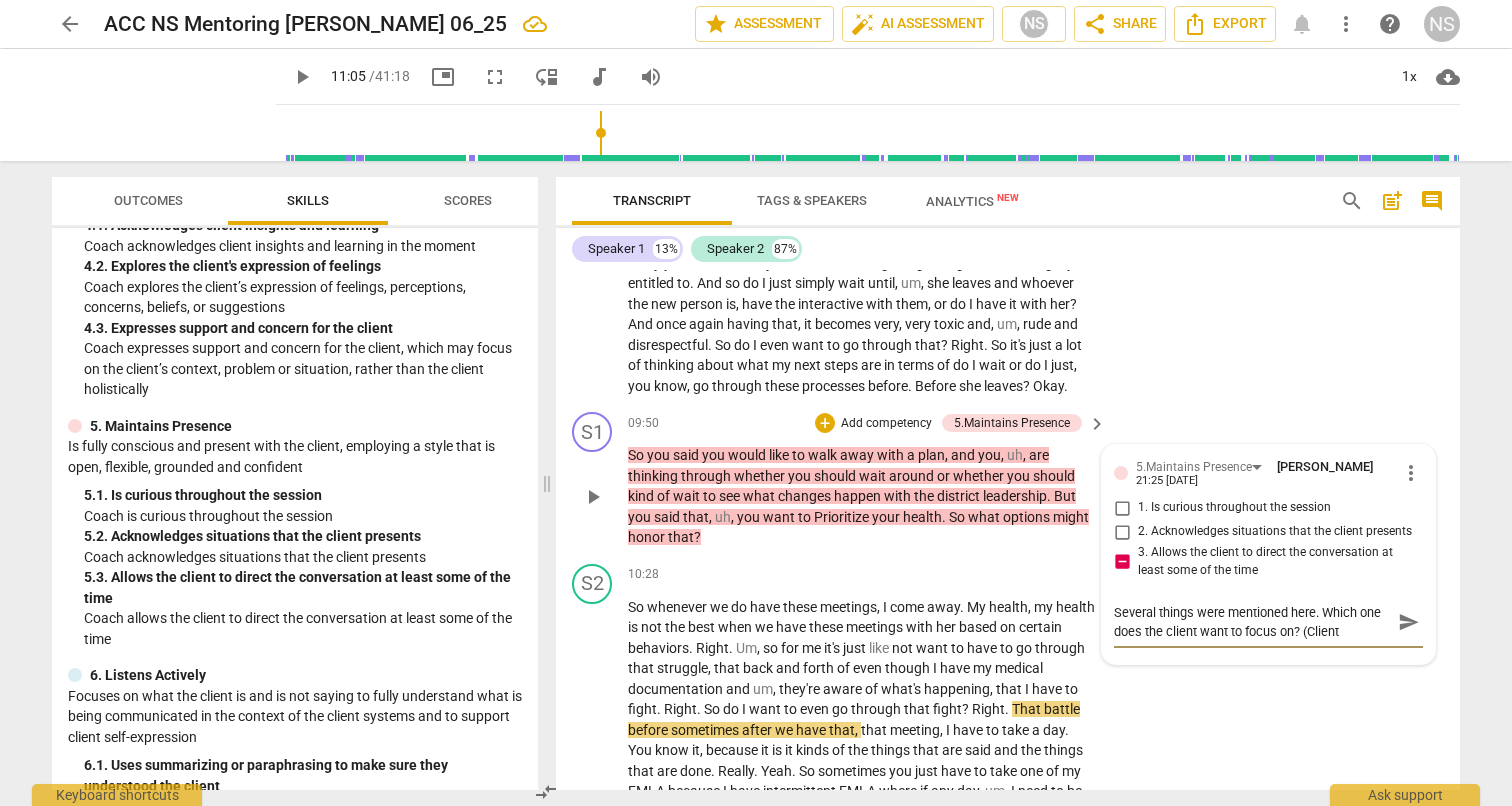 type on "Several things were mentioned here. Which one does the client want to focus on? (Client a" 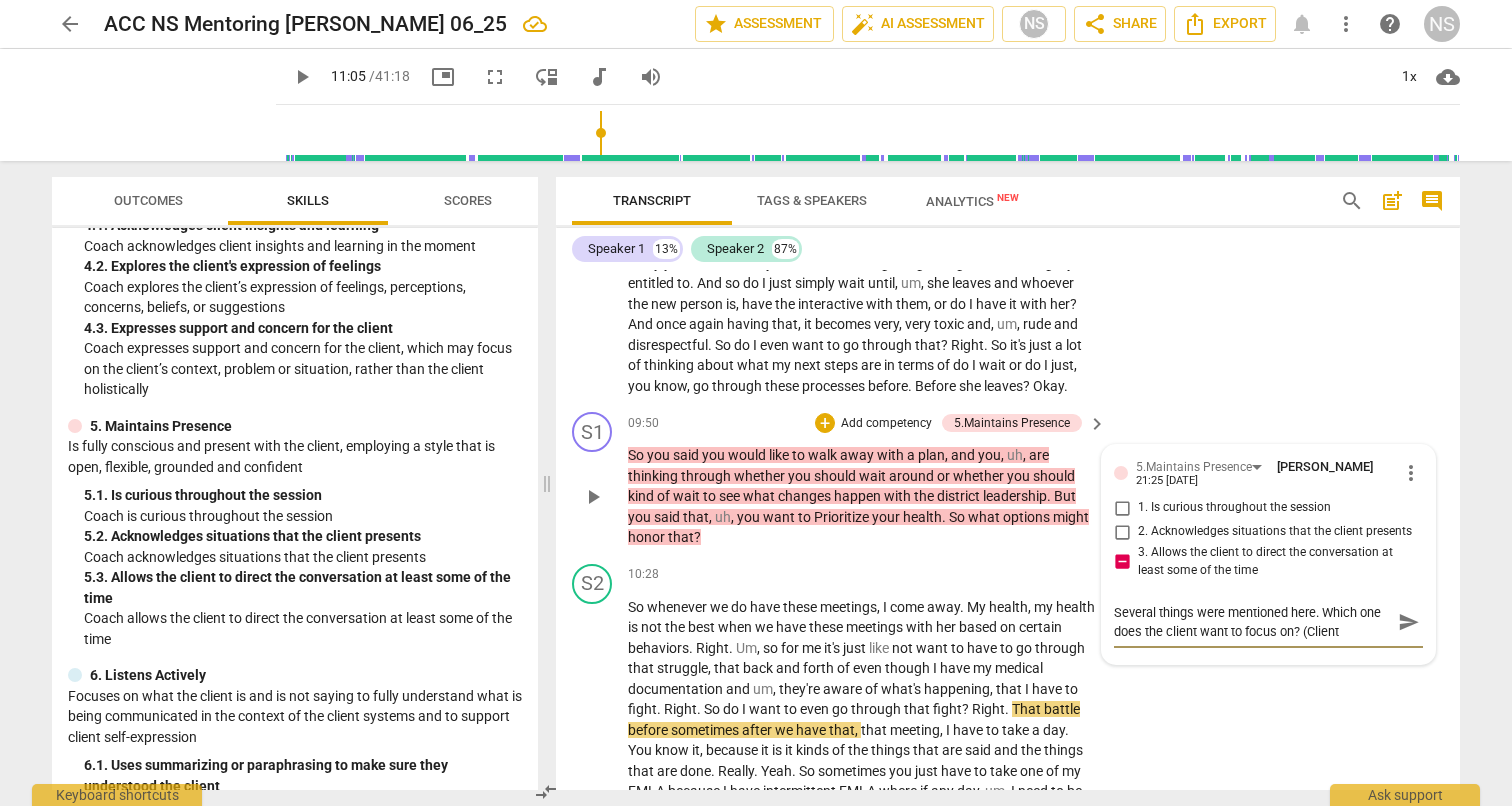 type on "Several things were mentioned here. Which one does the client want to focus on? (Client a" 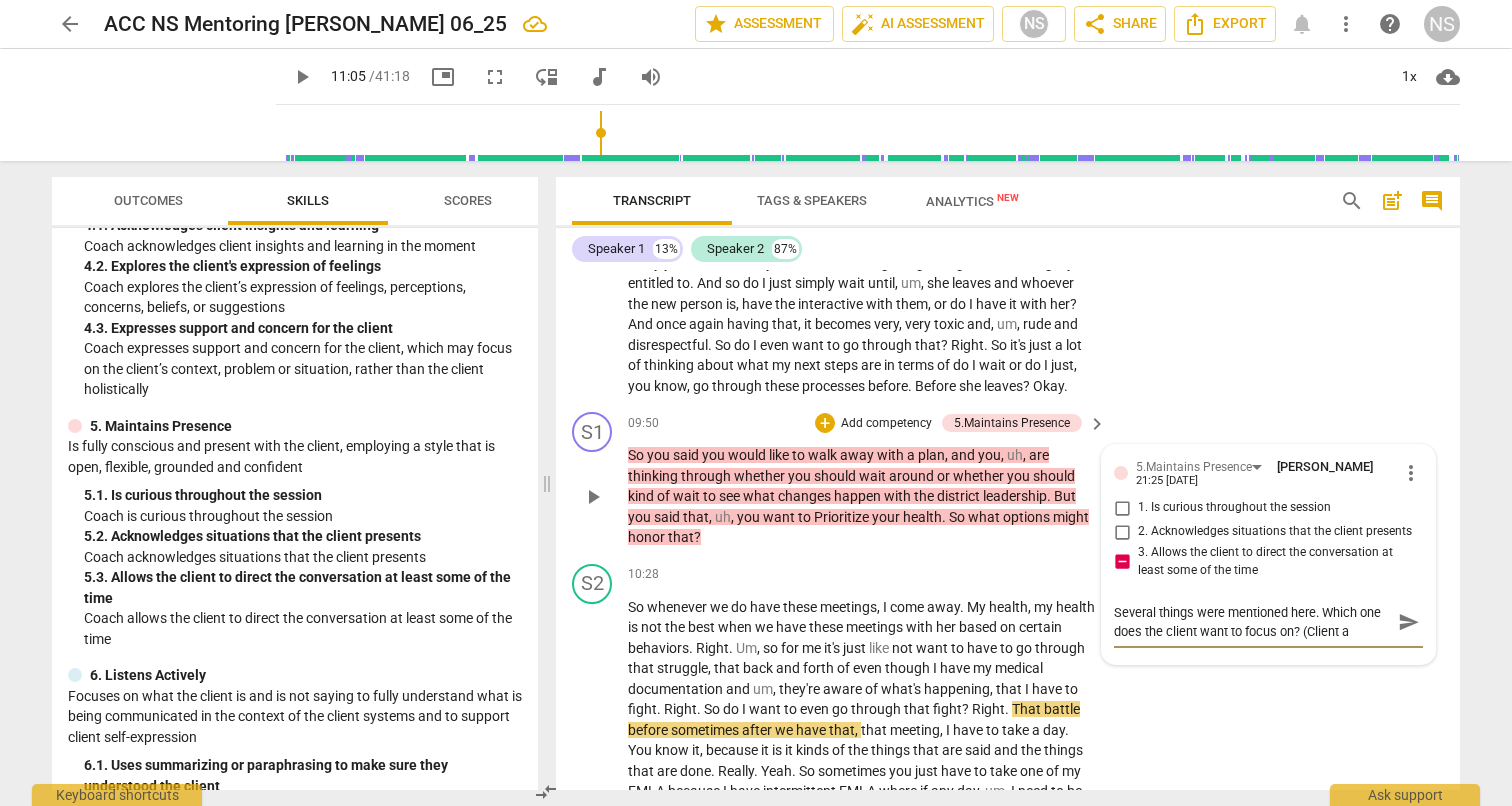 type on "Several things were mentioned here. Which one does the client want to focus on? (Client ag" 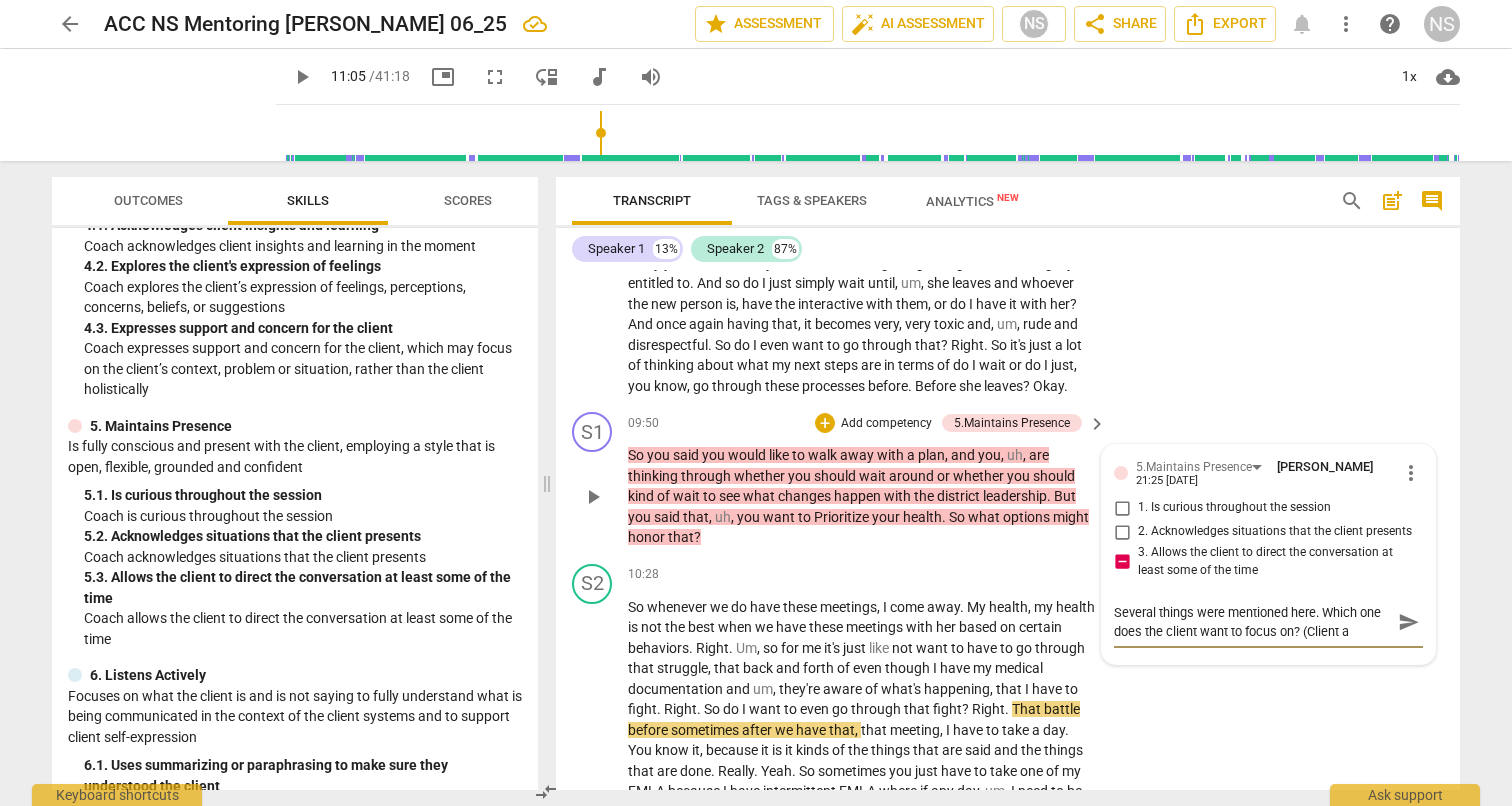 type on "Several things were mentioned here. Which one does the client want to focus on? (Client ag" 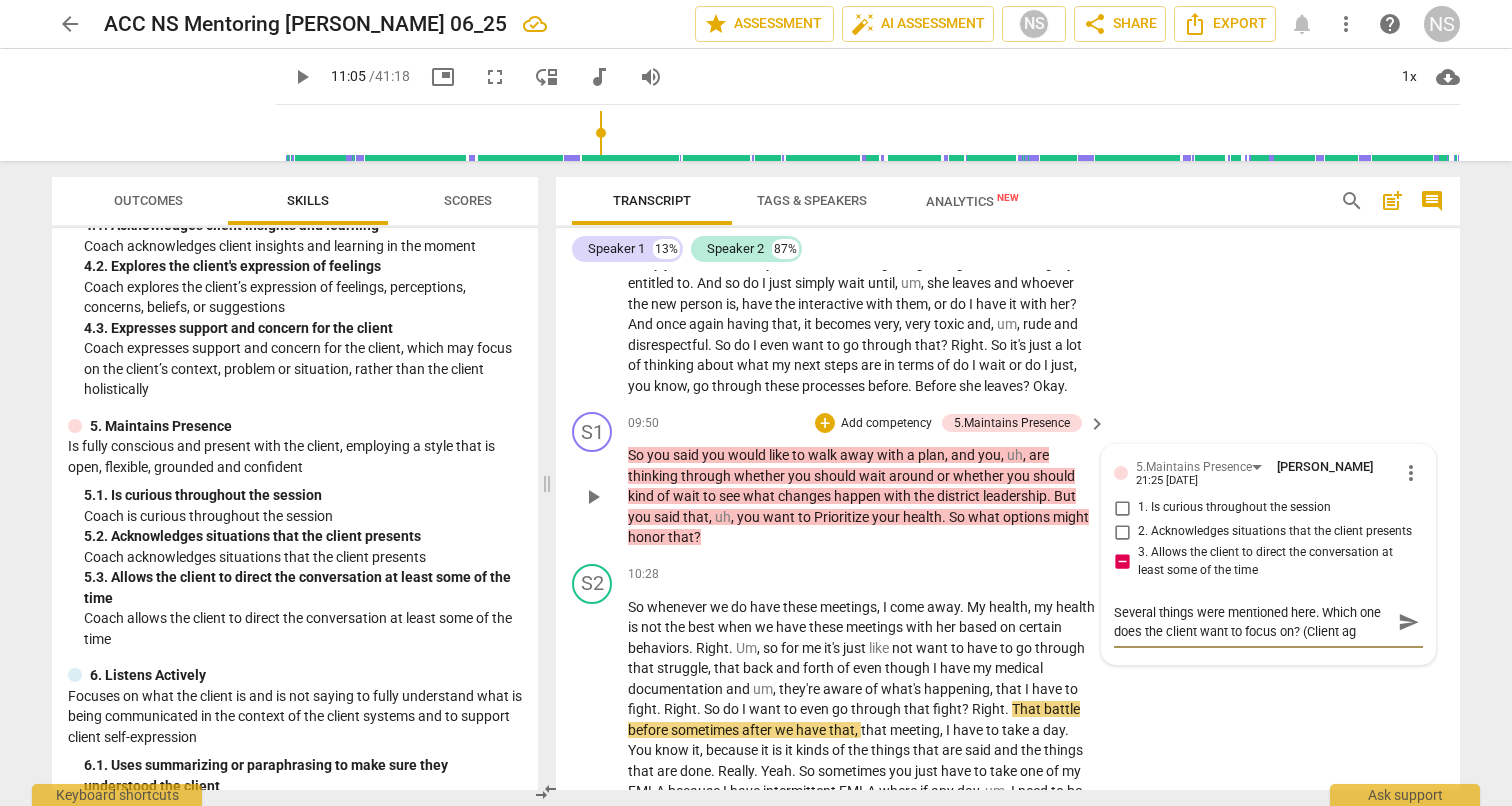 type on "Several things were mentioned here. Which one does the client want to focus on? (Client age" 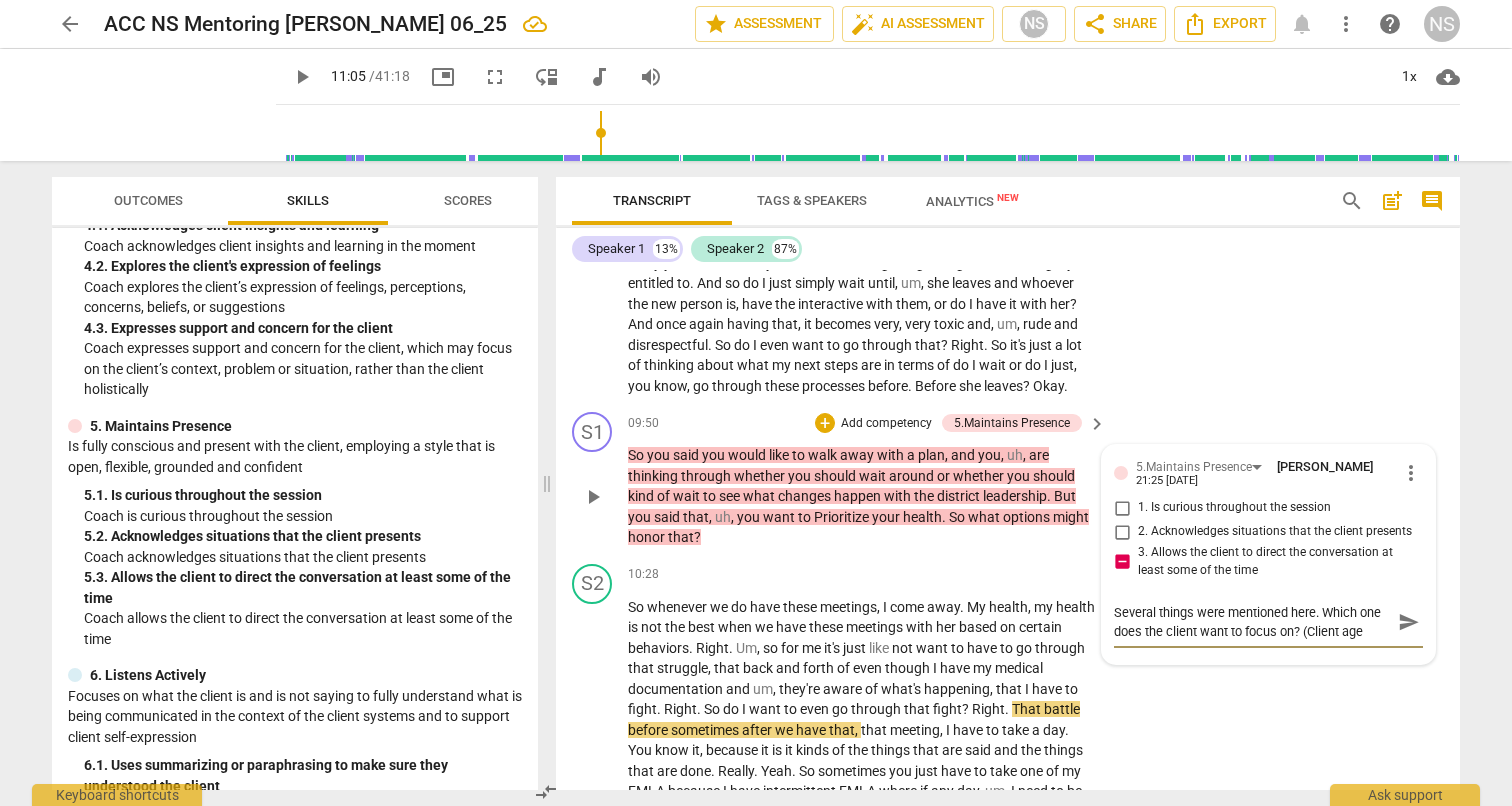 type on "Several things were mentioned here. Which one does the client want to focus on? (Client agen" 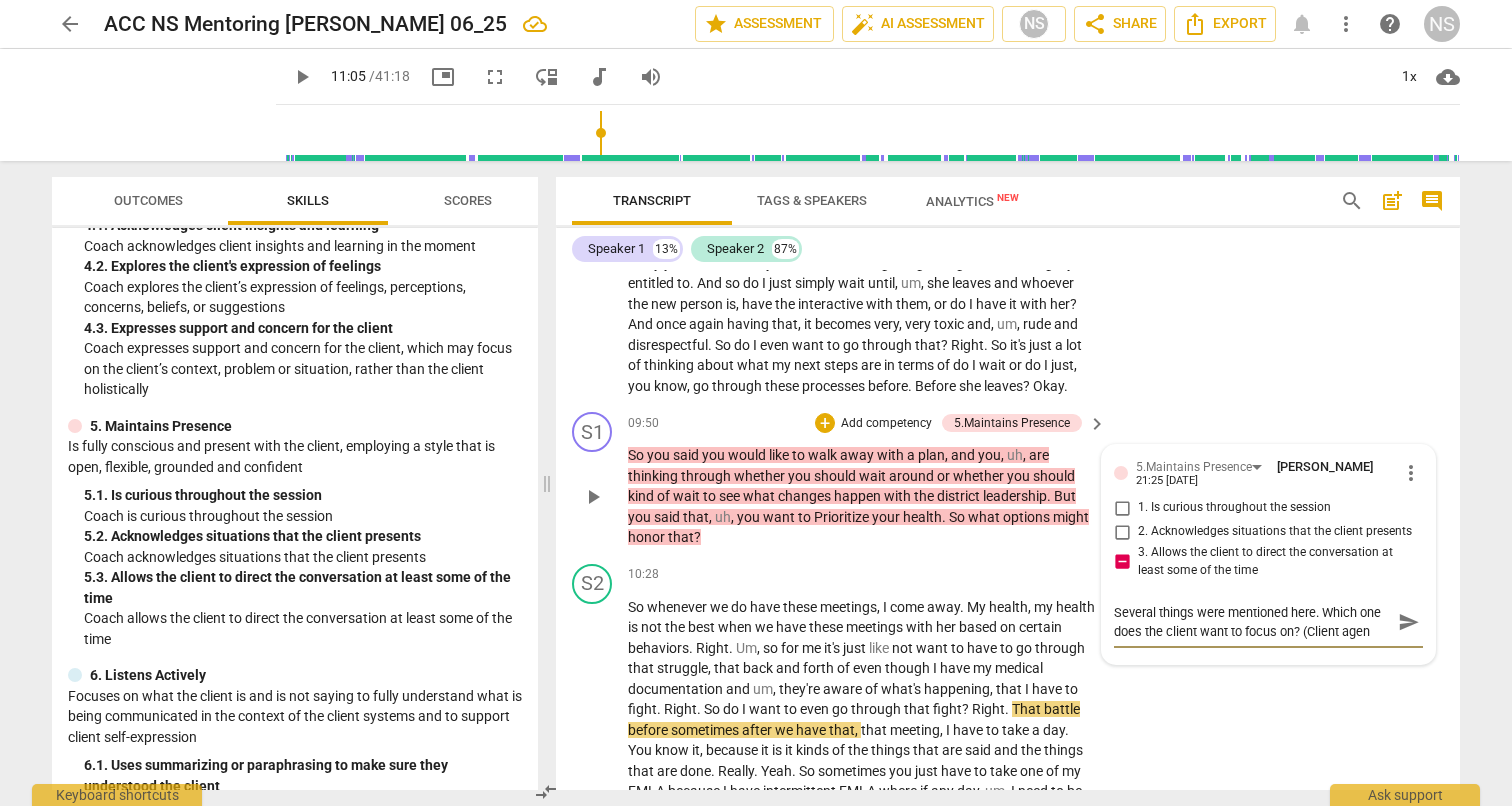 type on "Several things were mentioned here. Which one does the client want to focus on? (Client agenc" 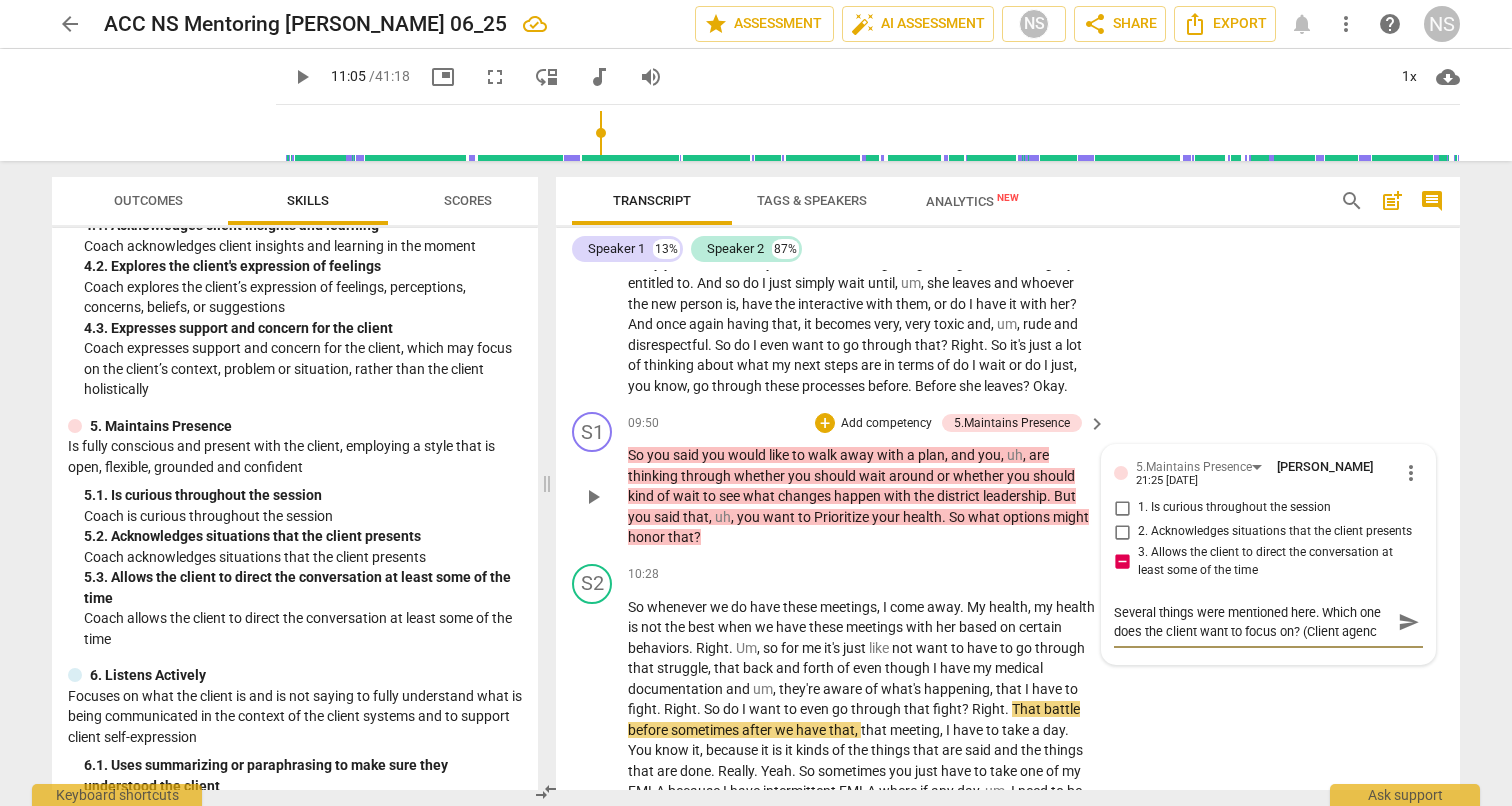type on "Several things were mentioned here. Which one does the client want to focus on? (Client agency" 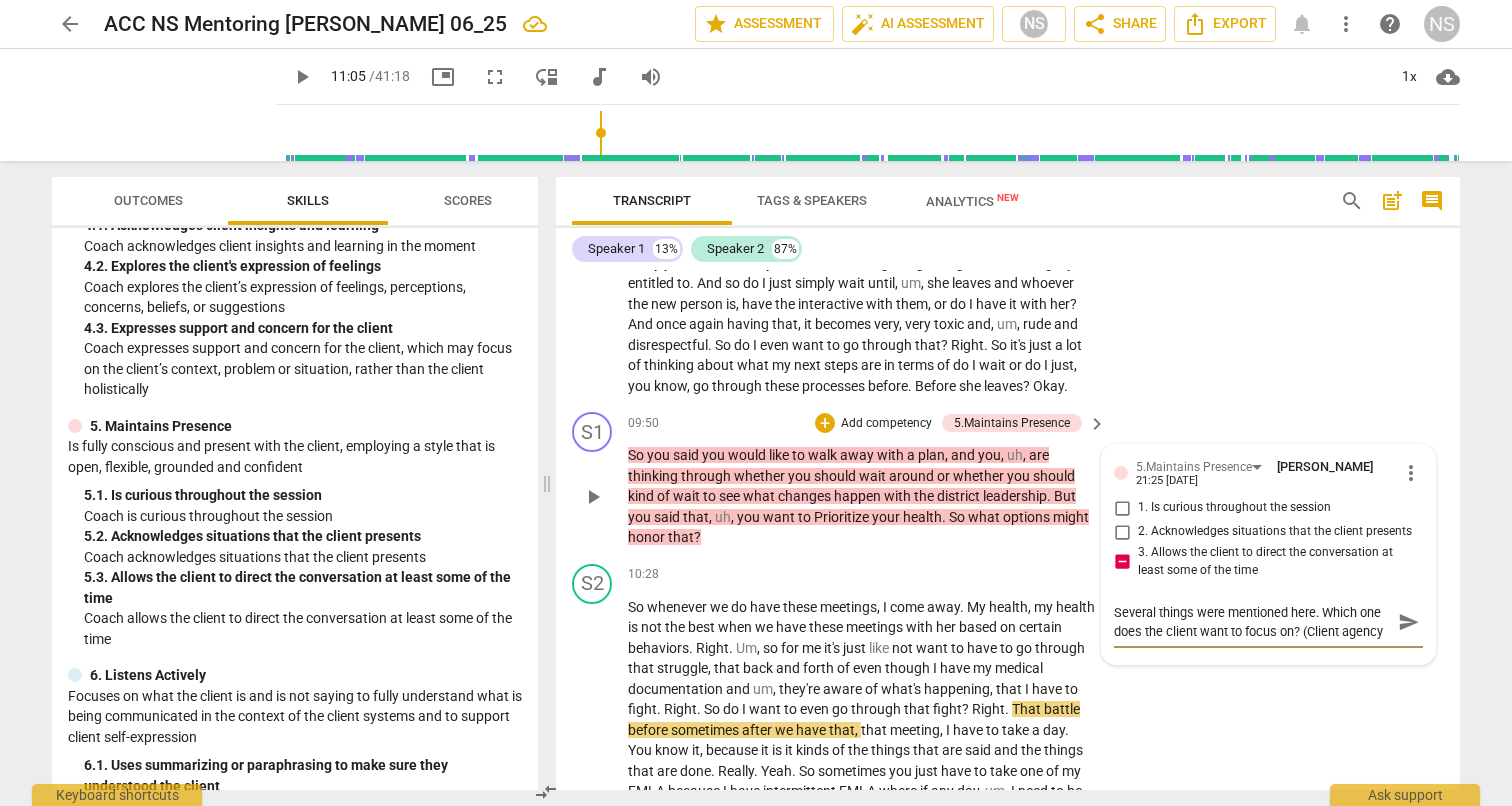 type 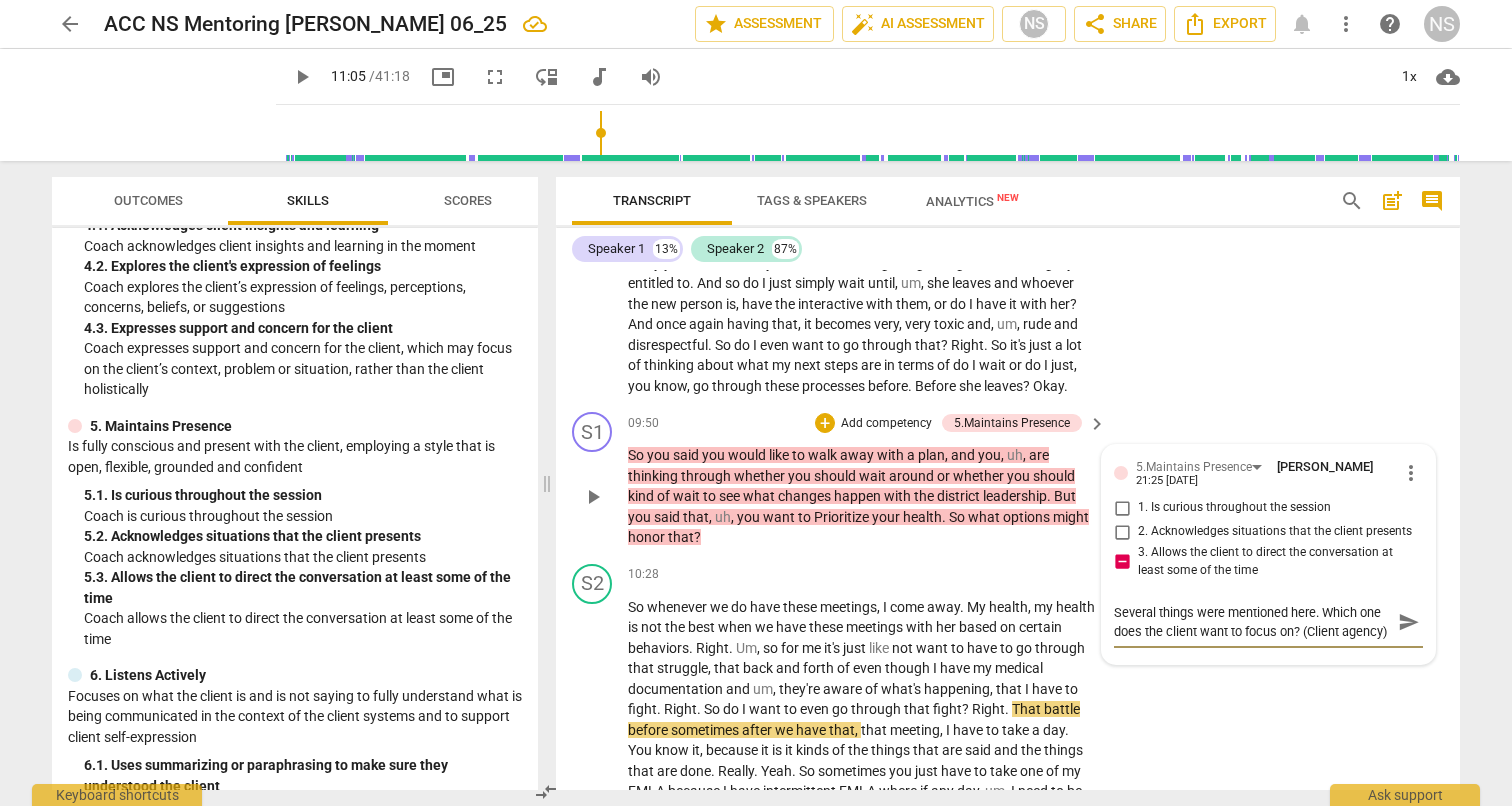 scroll, scrollTop: 17, scrollLeft: 0, axis: vertical 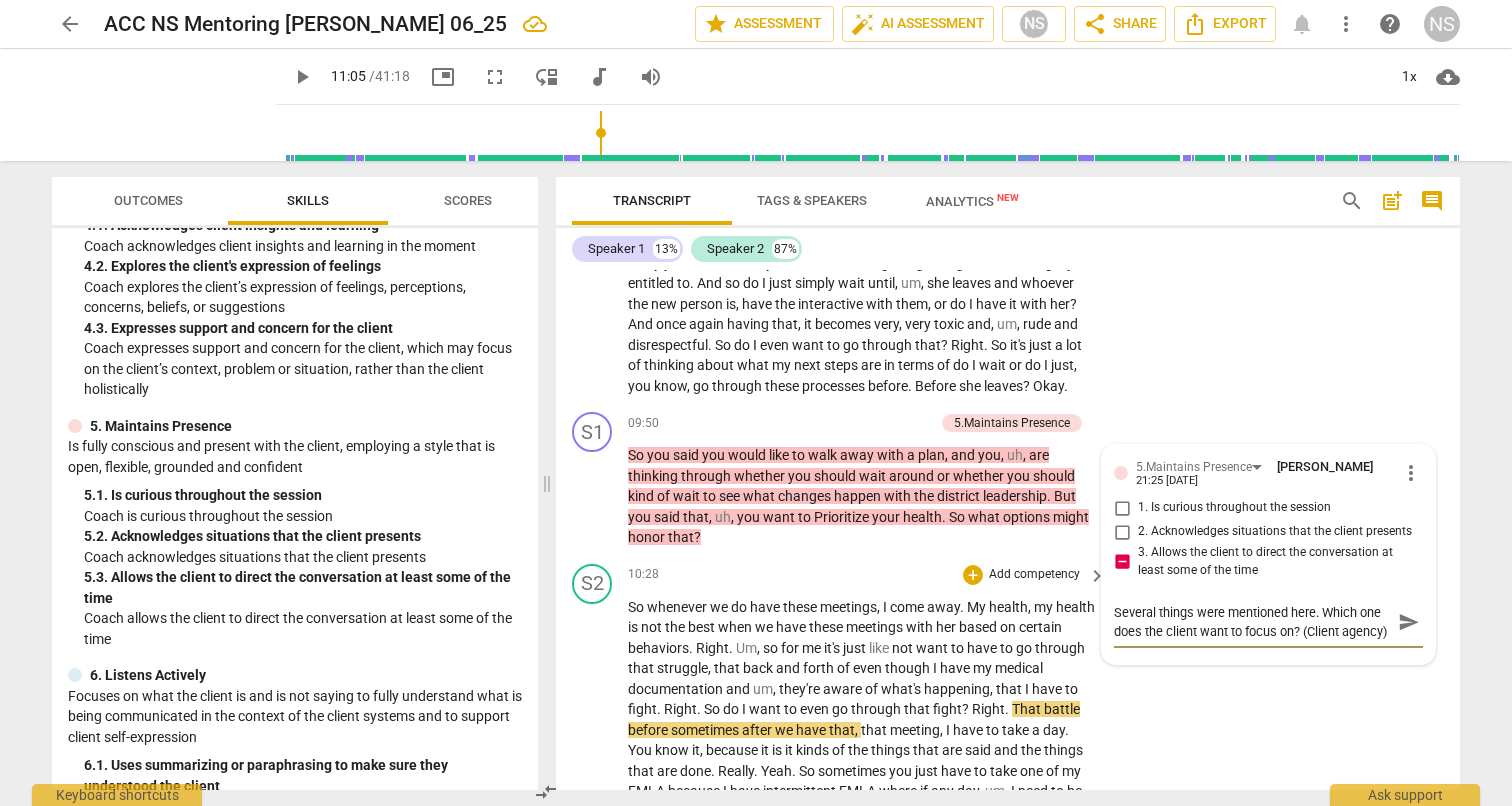 click on "S2 play_arrow pause 10:28 + Add competency keyboard_arrow_right So   whenever   we   do   have   these   meetings ,   I   come   away .   My   health ,   my   health   is   not   the   best   when   we   have   these   meetings   with   her   based   on   certain   behaviors .   Right .   Um ,   so   for   me   it's   just   like   not   want   to   have   to   go   through   that   struggle ,   that   back   and   forth   of   even   though   I   have   my   medical   documentation   and   um ,   they're   aware   of   what's   happening ,   that   I   have   to   fight .   Right .   So   do   I   want   to   even   go   through   that   fight ?   Right .   That   battle   before   sometimes   after   we   have   that ,   that   meeting ,   I   have   to   take   a   day .   You   know   it ,   because   it   is   it   kinds   of   the   things   that   are   said   and   the   things   that   are   done .   Really .   Yeah .   So   sometimes   you   just   have   to   take   one   of   my   FMLA   because" at bounding box center [1008, 929] 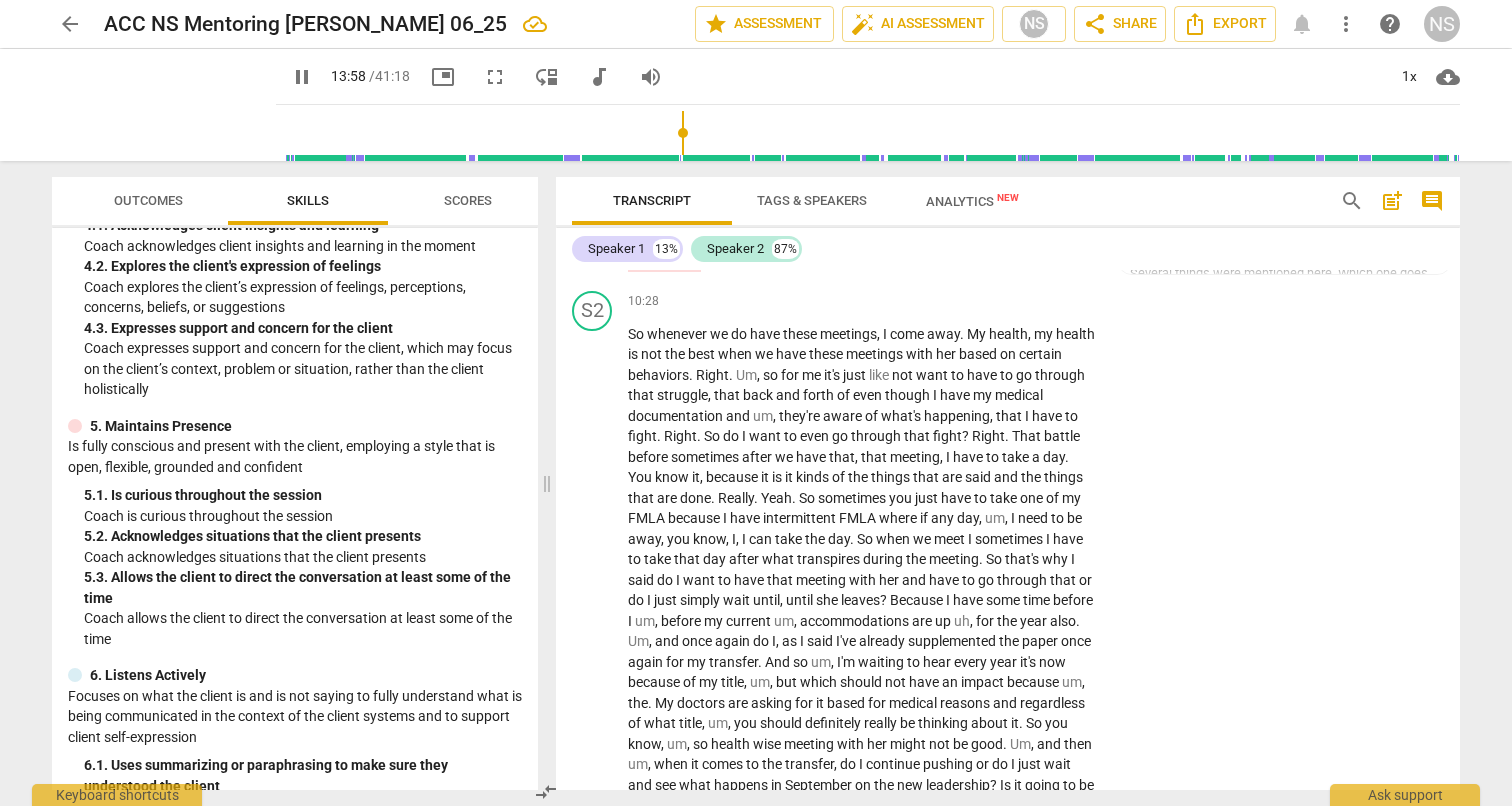 scroll, scrollTop: 3570, scrollLeft: 0, axis: vertical 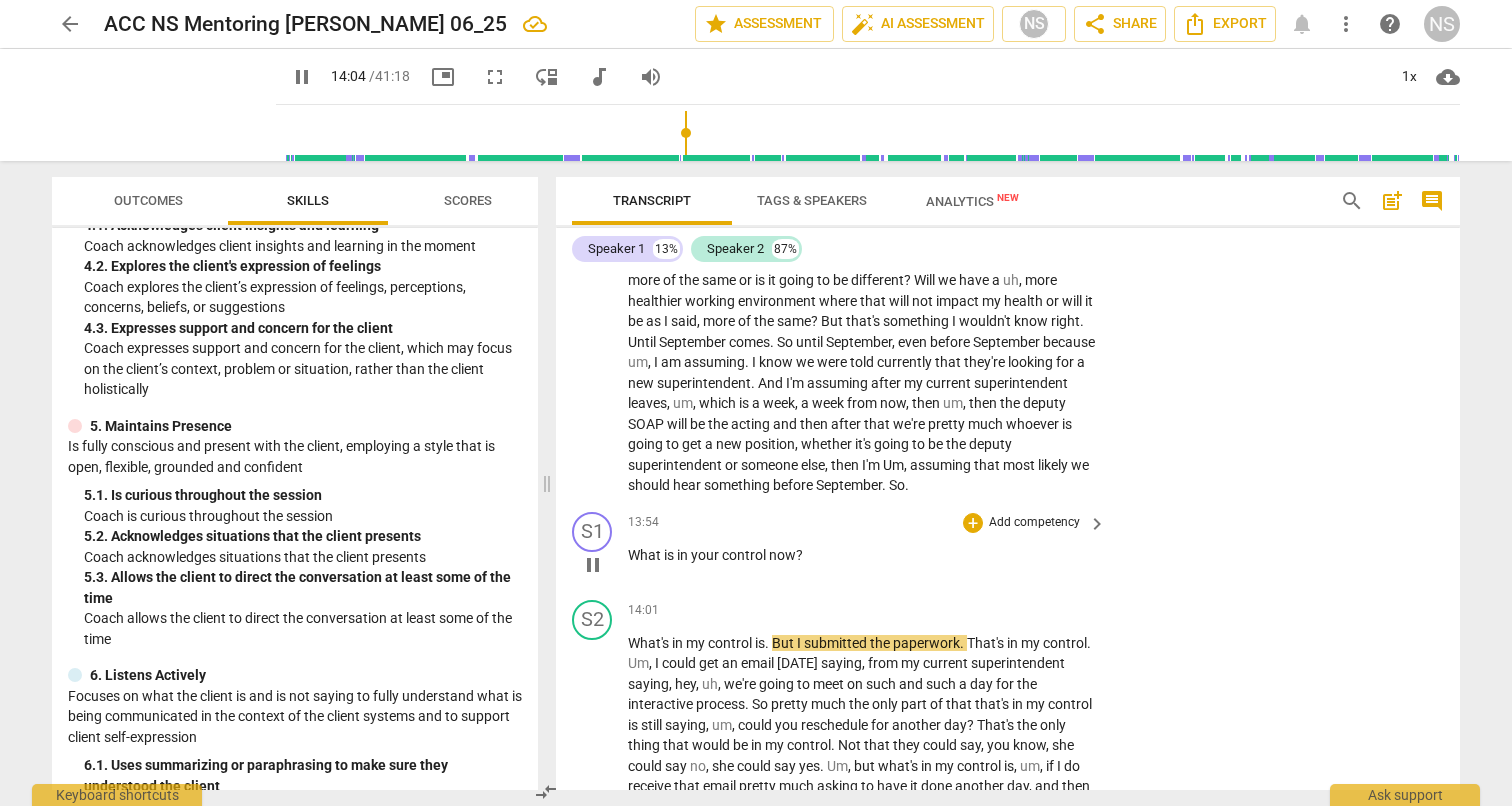 click on "pause" at bounding box center [593, 565] 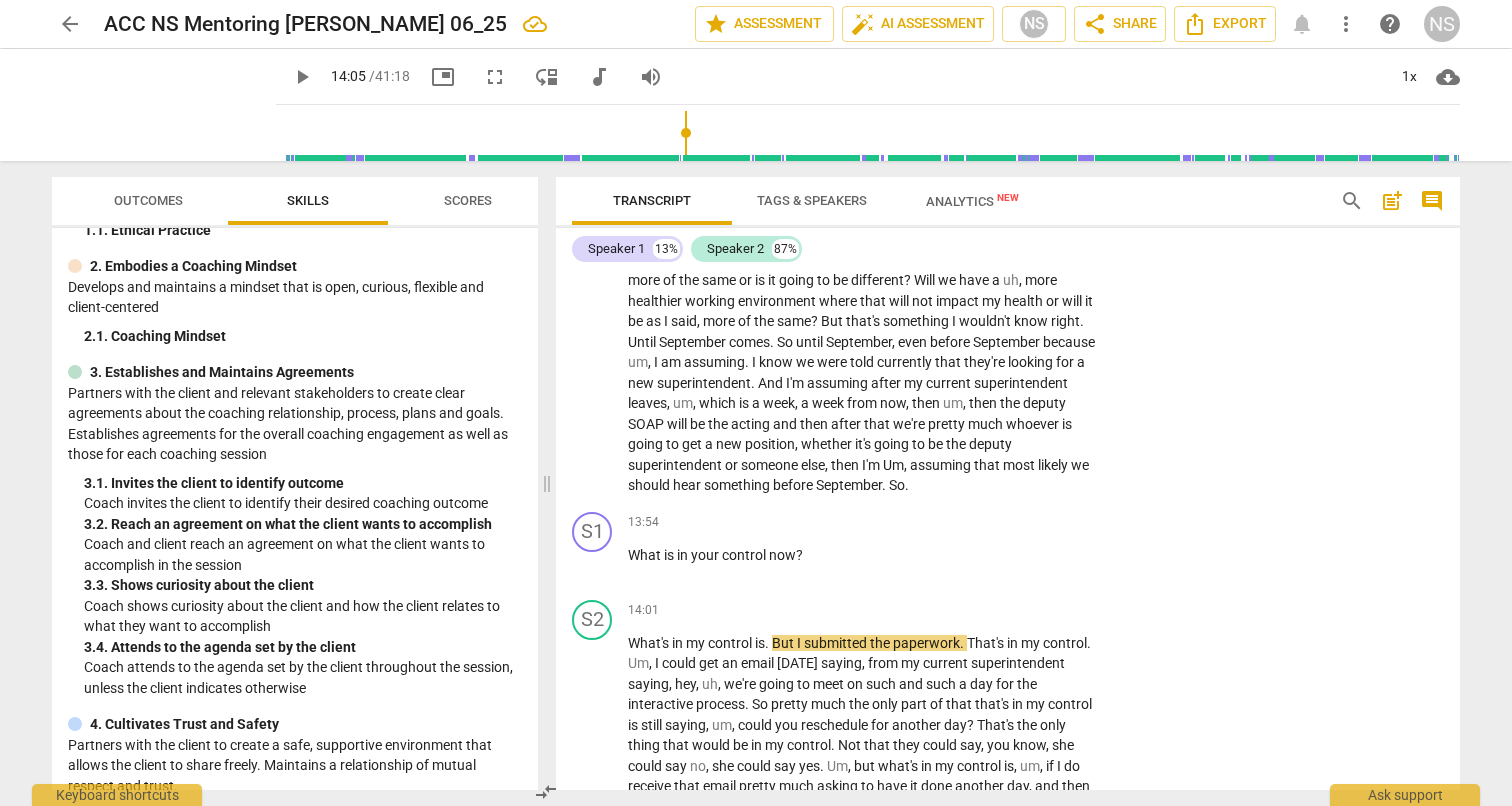 scroll, scrollTop: 146, scrollLeft: 0, axis: vertical 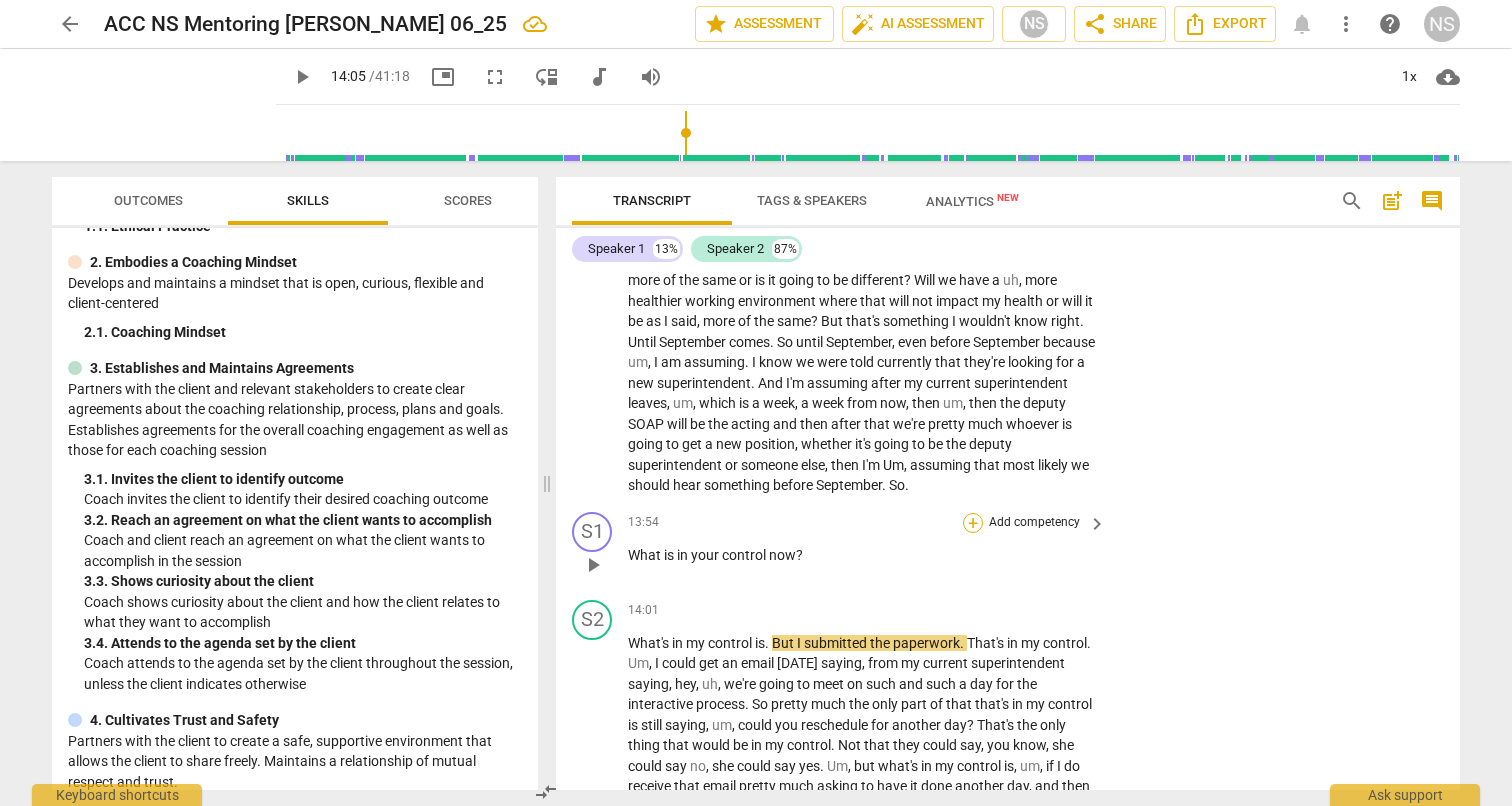 click on "+" at bounding box center [973, 523] 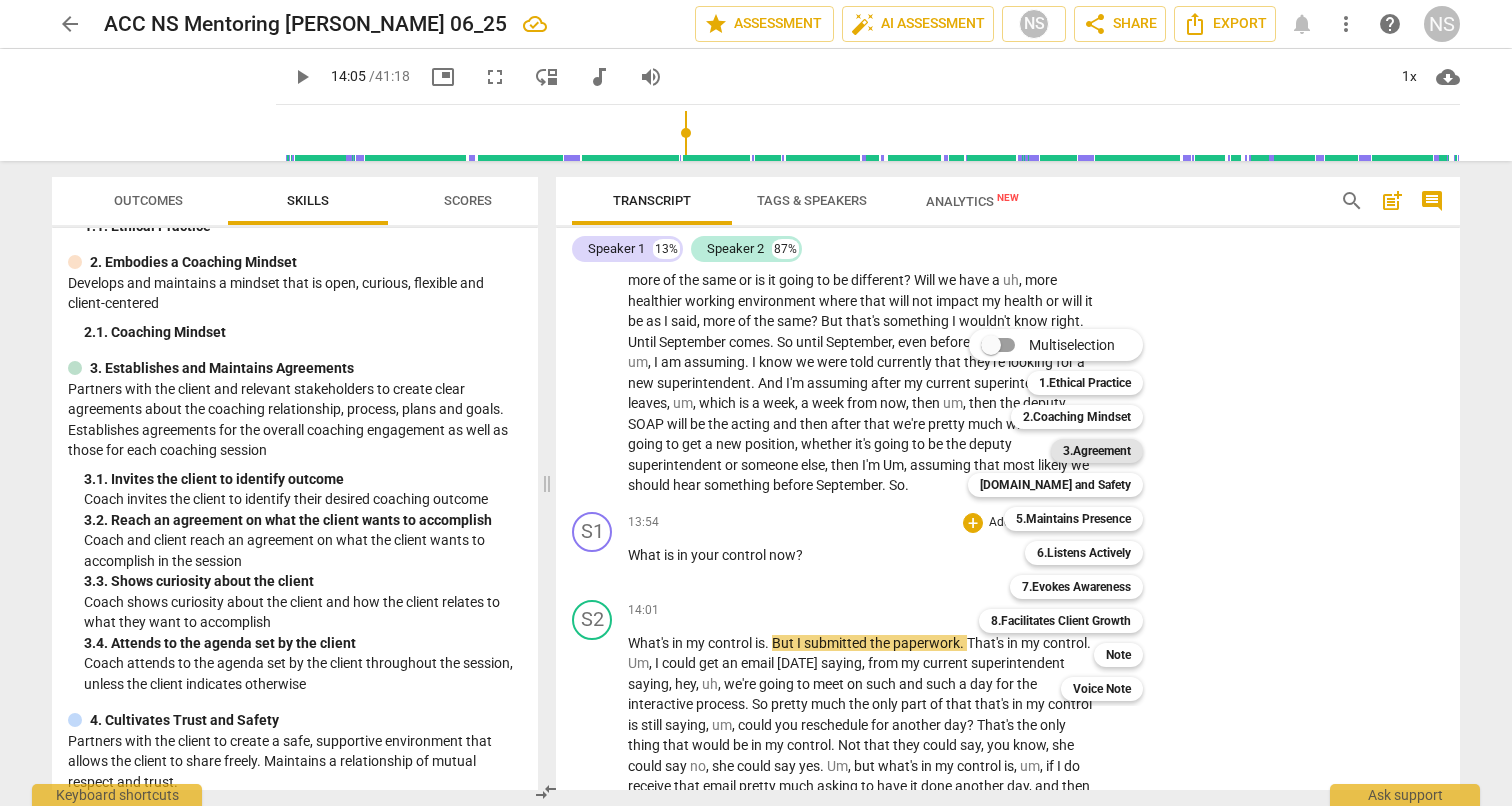 click on "3.Agreement" at bounding box center (1097, 451) 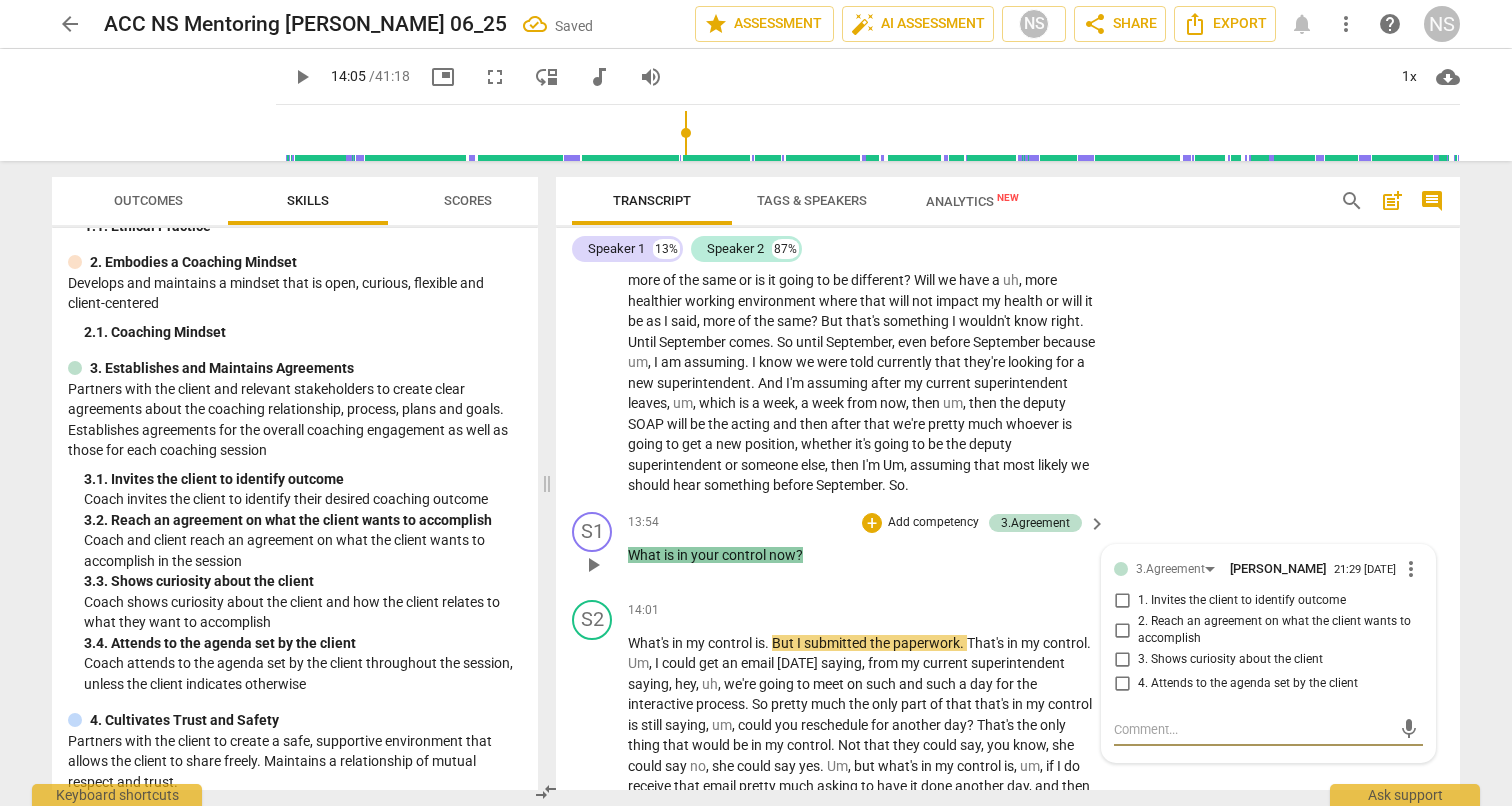 click on "3. Shows curiosity about the client" at bounding box center [1122, 660] 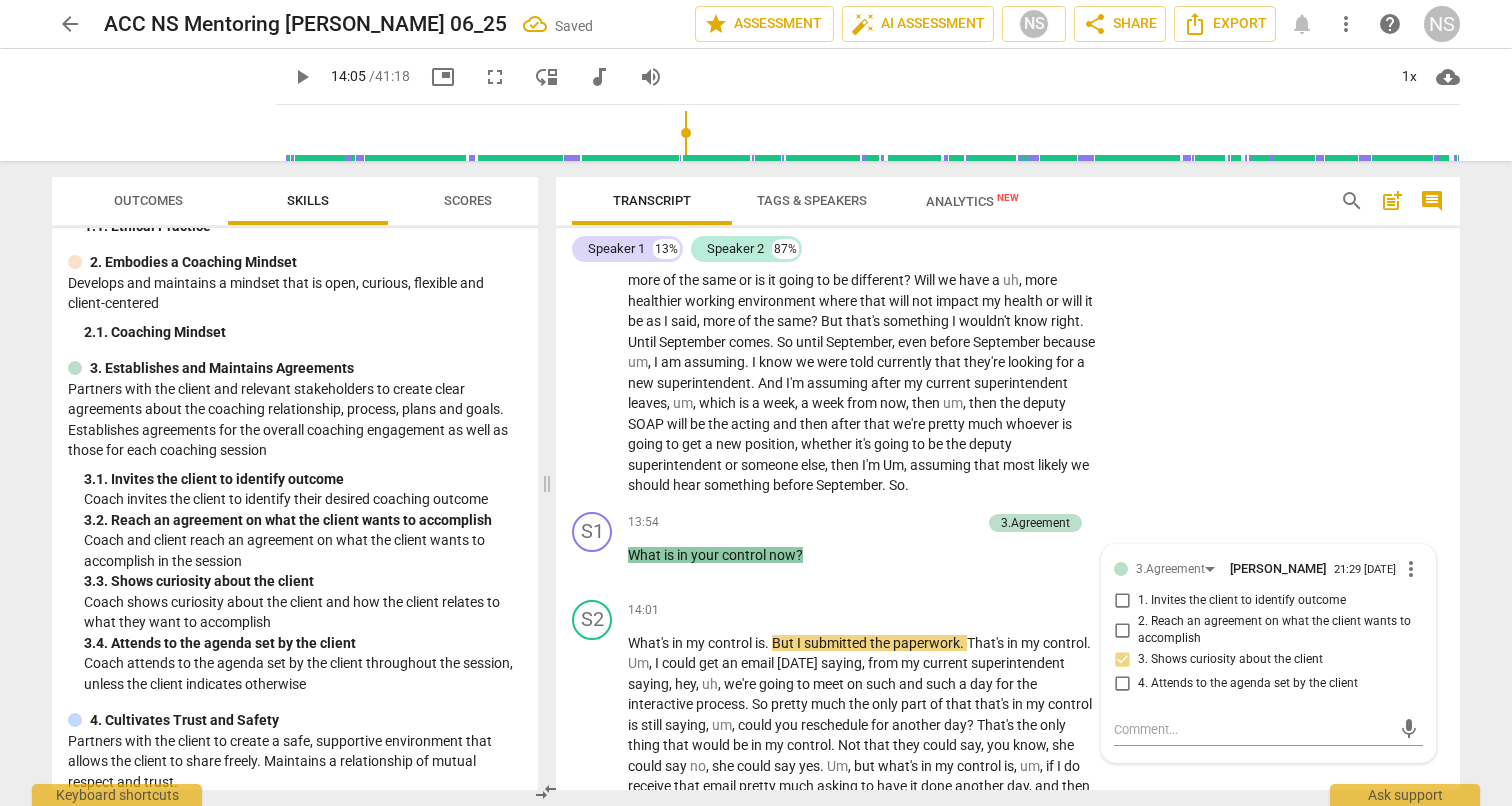 click on "S2 play_arrow pause 10:28 + Add competency keyboard_arrow_right So   whenever   we   do   have   these   meetings ,   I   come   away .   My   health ,   my   health   is   not   the   best   when   we   have   these   meetings   with   her   based   on   certain   behaviors .   Right .   Um ,   so   for   me   it's   just   like   not   want   to   have   to   go   through   that   struggle ,   that   back   and   forth   of   even   though   I   have   my   medical   documentation   and   um ,   they're   aware   of   what's   happening ,   that   I   have   to   fight .   Right .   So   do   I   want   to   even   go   through   that   fight ?   Right .   That   battle   before   sometimes   after   we   have   that ,   that   meeting ,   I   have   to   take   a   day .   You   know   it ,   because   it   is   it   kinds   of   the   things   that   are   said   and   the   things   that   are   done .   Really .   Yeah .   So   sometimes   you   just   have   to   take   one   of   my   FMLA   because" at bounding box center (1008, 131) 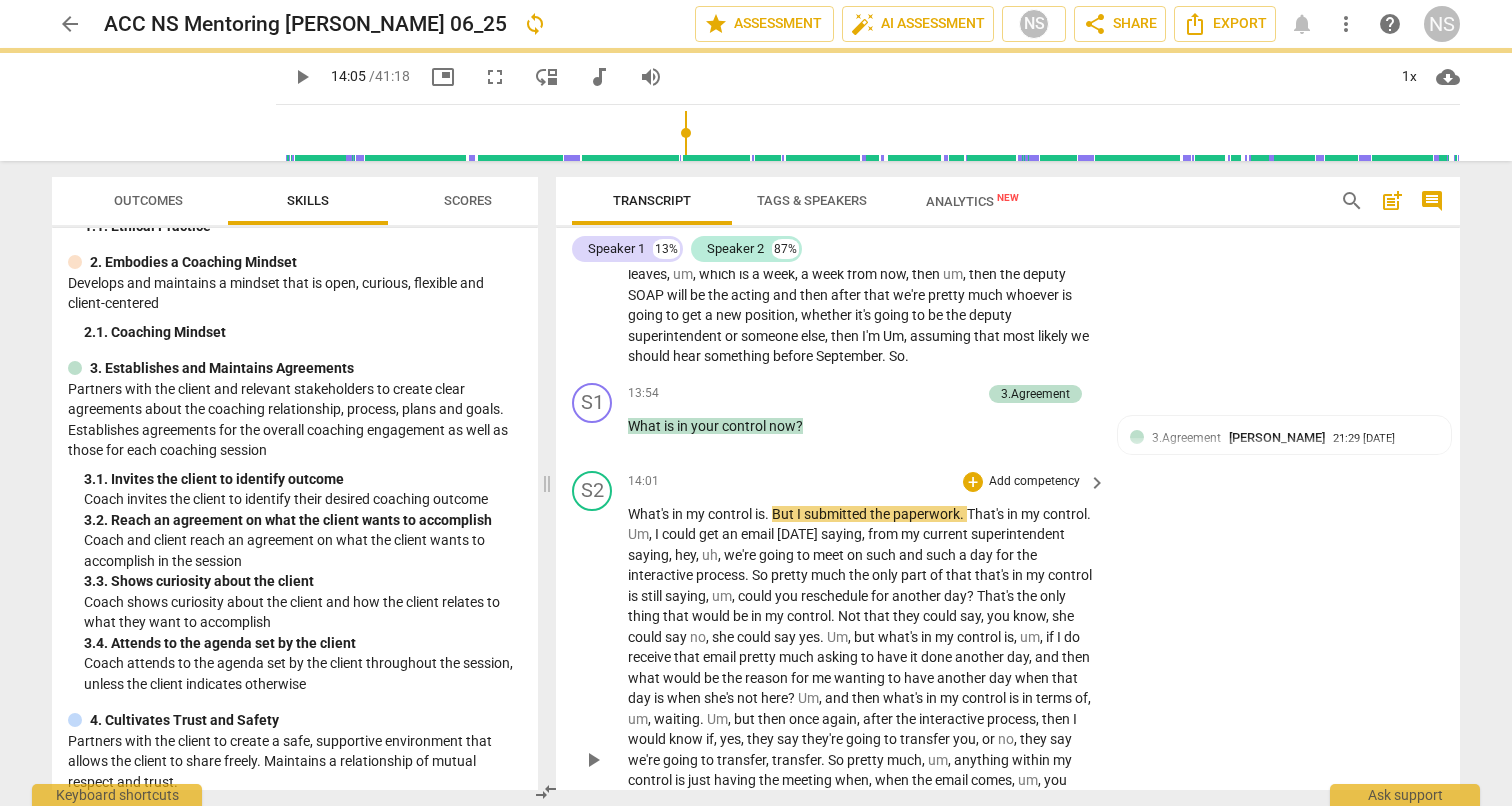 scroll, scrollTop: 3751, scrollLeft: 0, axis: vertical 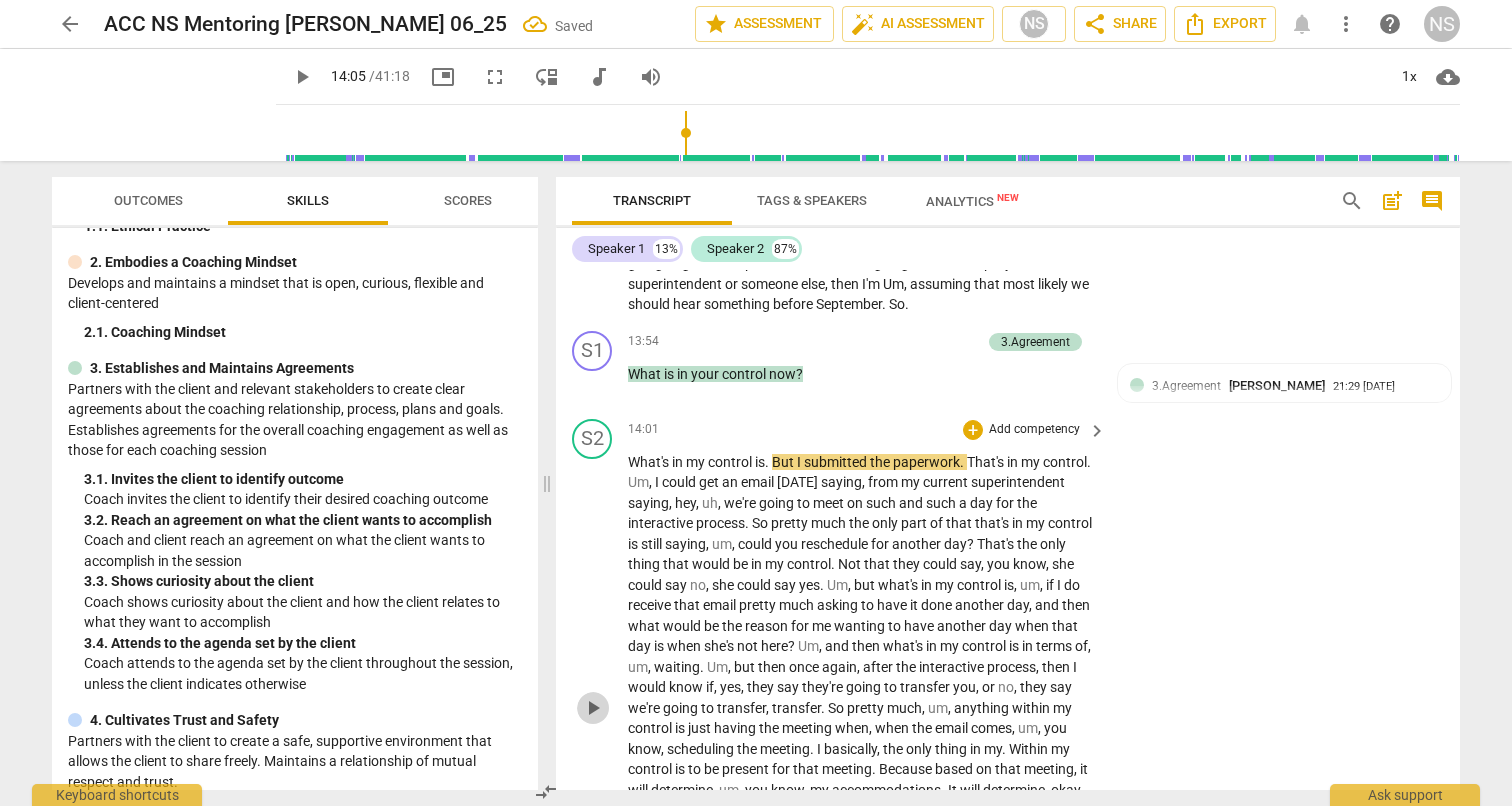click on "play_arrow" at bounding box center (593, 708) 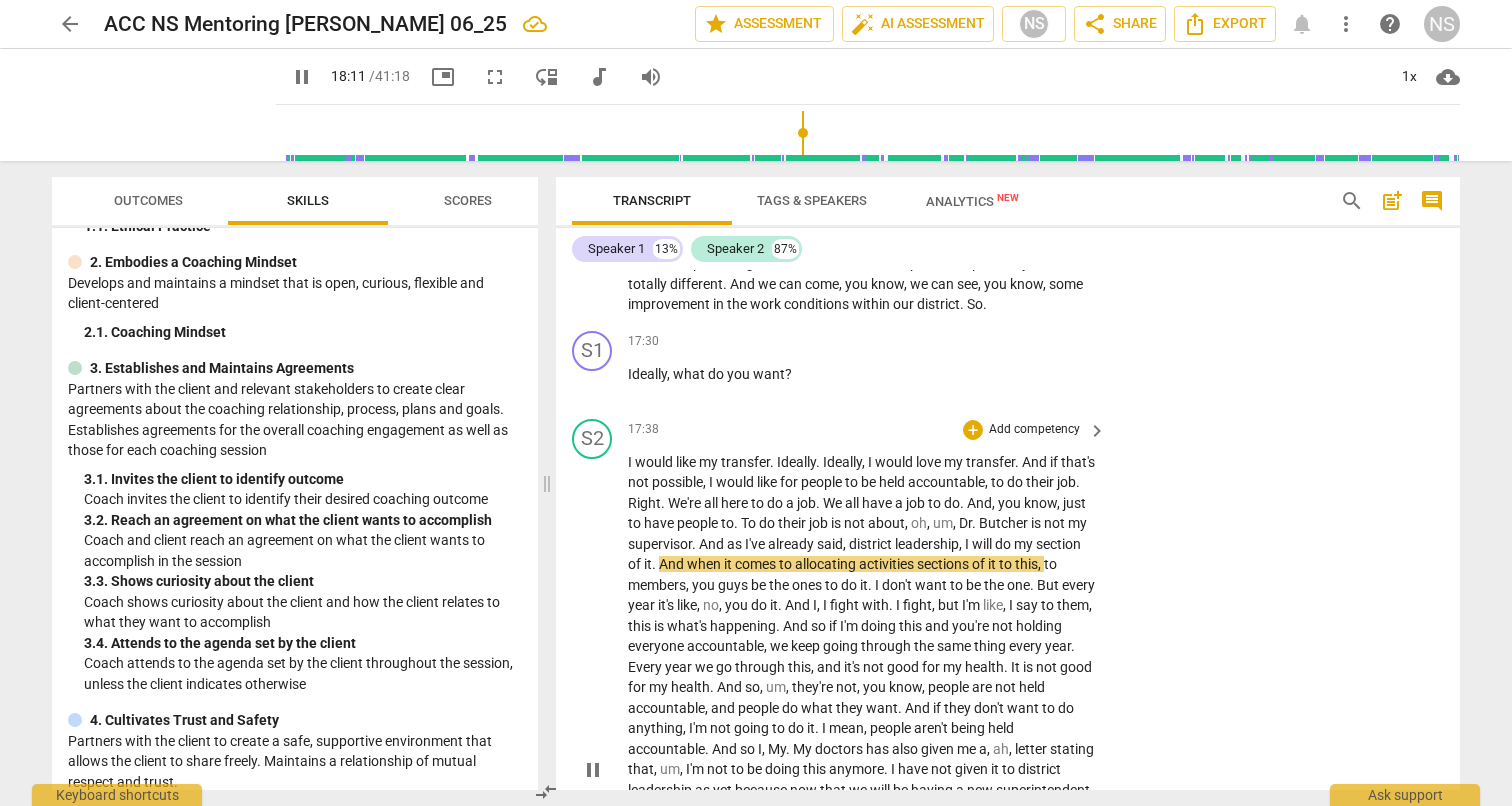 scroll, scrollTop: 4720, scrollLeft: 0, axis: vertical 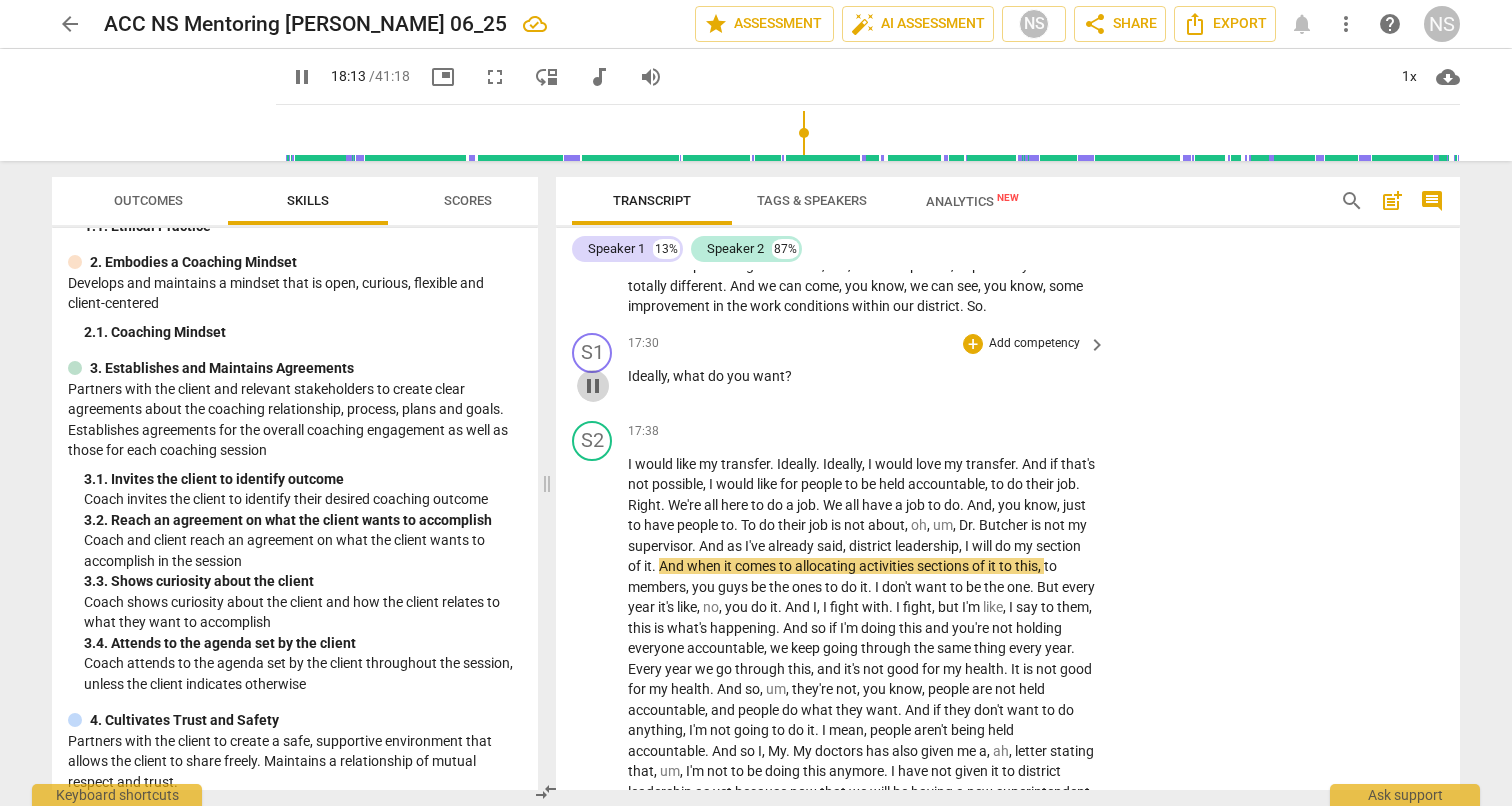 click on "pause" at bounding box center [593, 386] 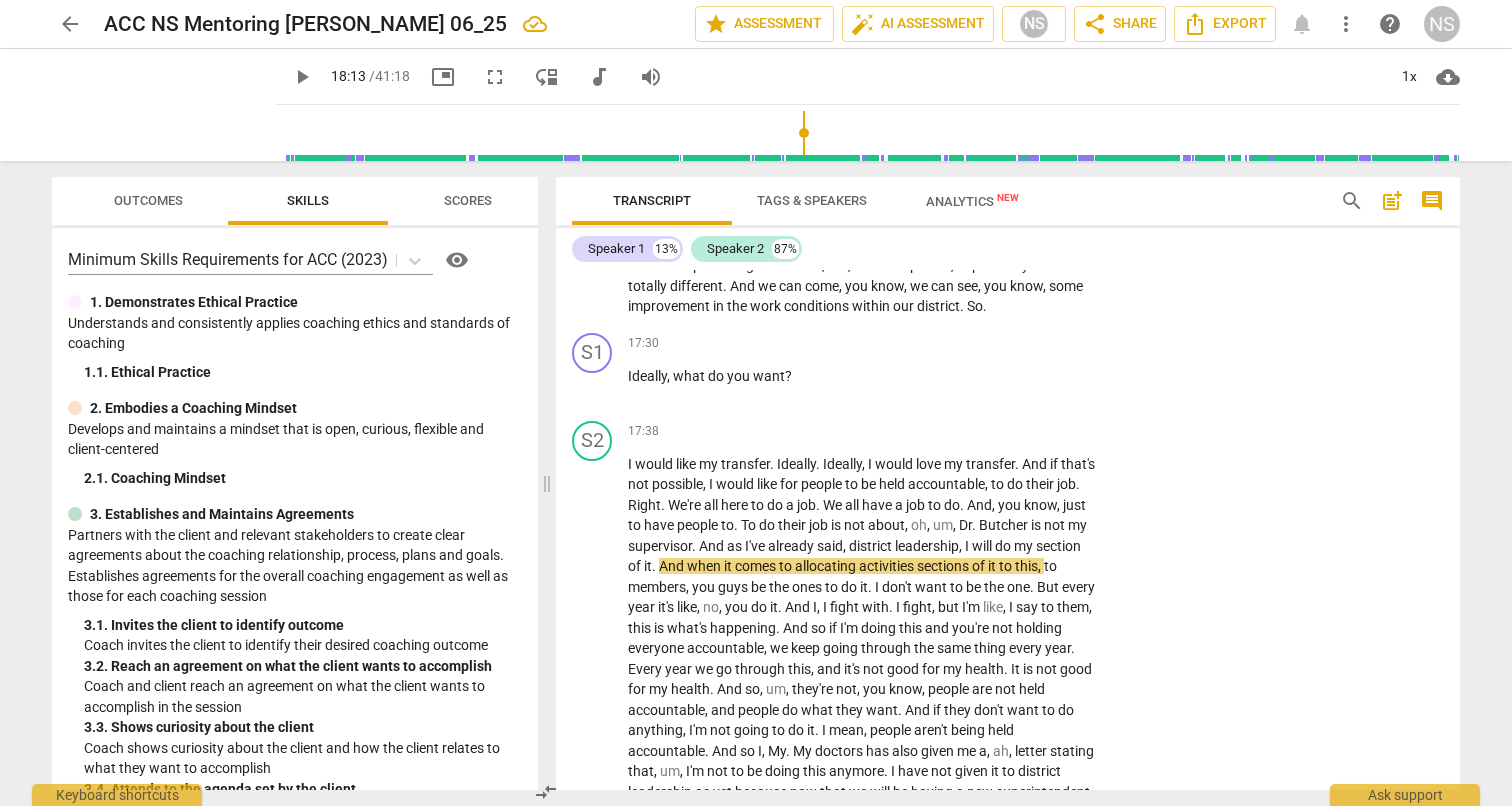 scroll, scrollTop: 0, scrollLeft: 0, axis: both 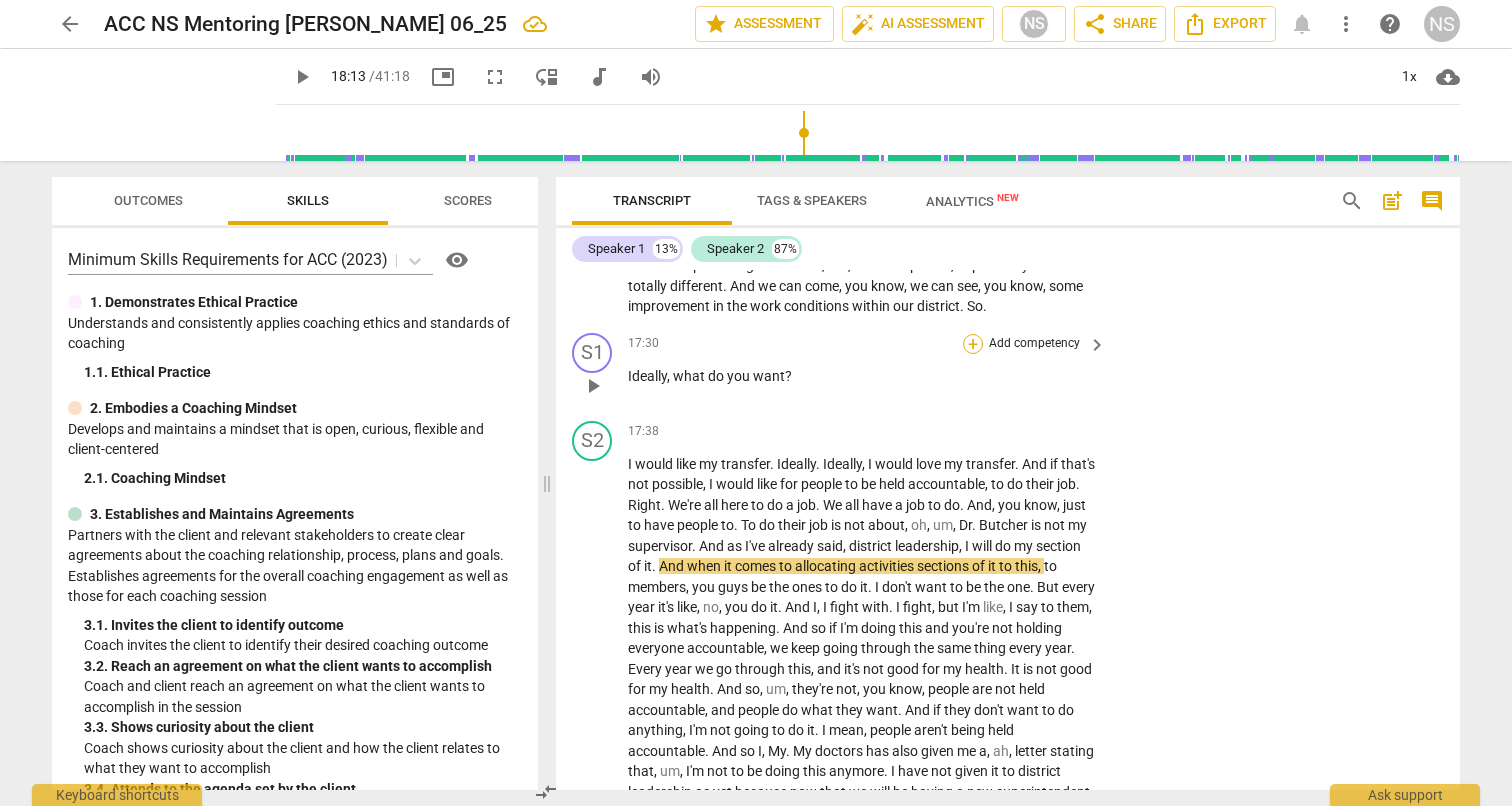 click on "+" at bounding box center (973, 344) 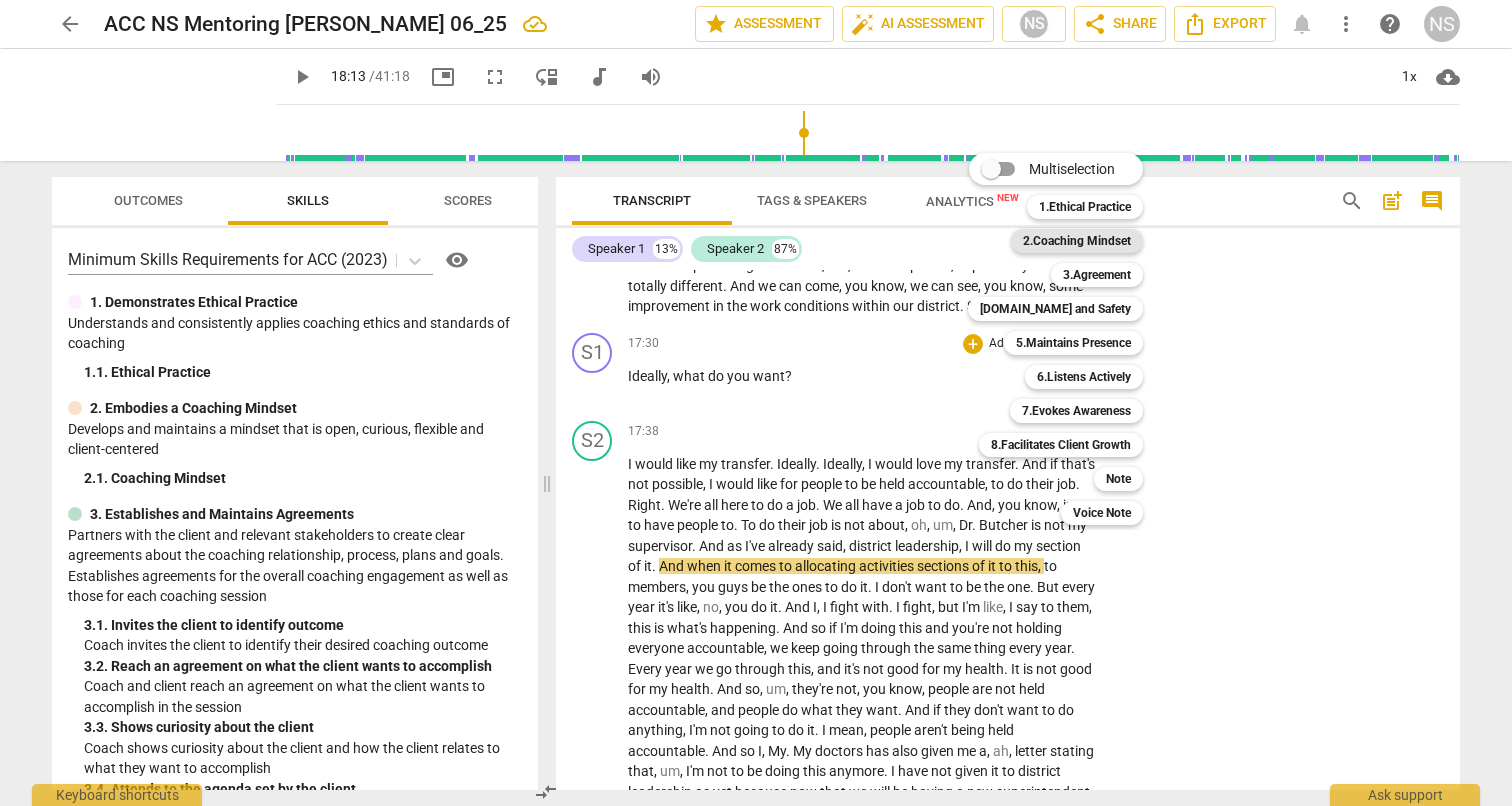 click on "2.Coaching Mindset" at bounding box center (1077, 241) 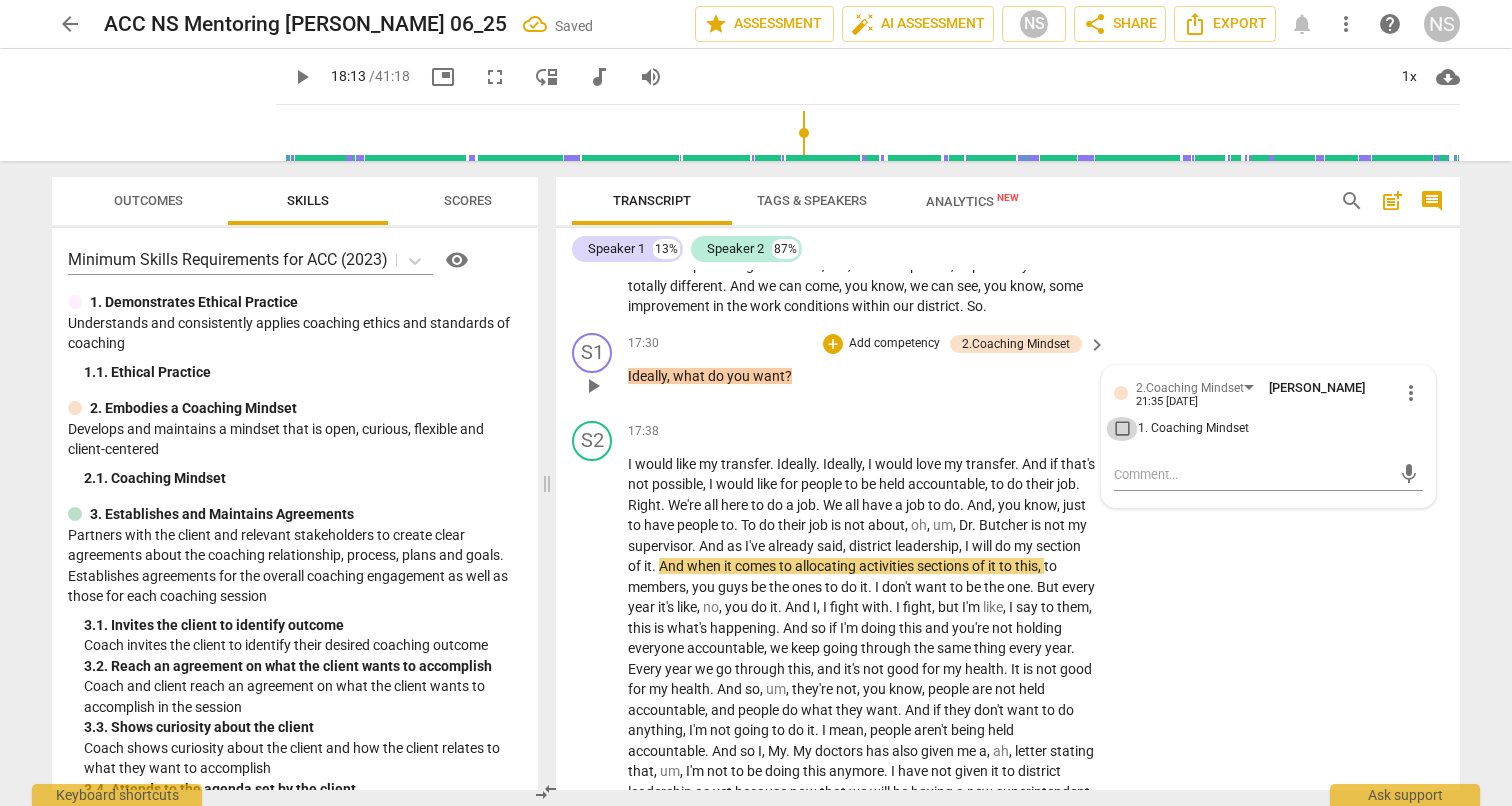 click on "1. Coaching Mindset" at bounding box center [1122, 429] 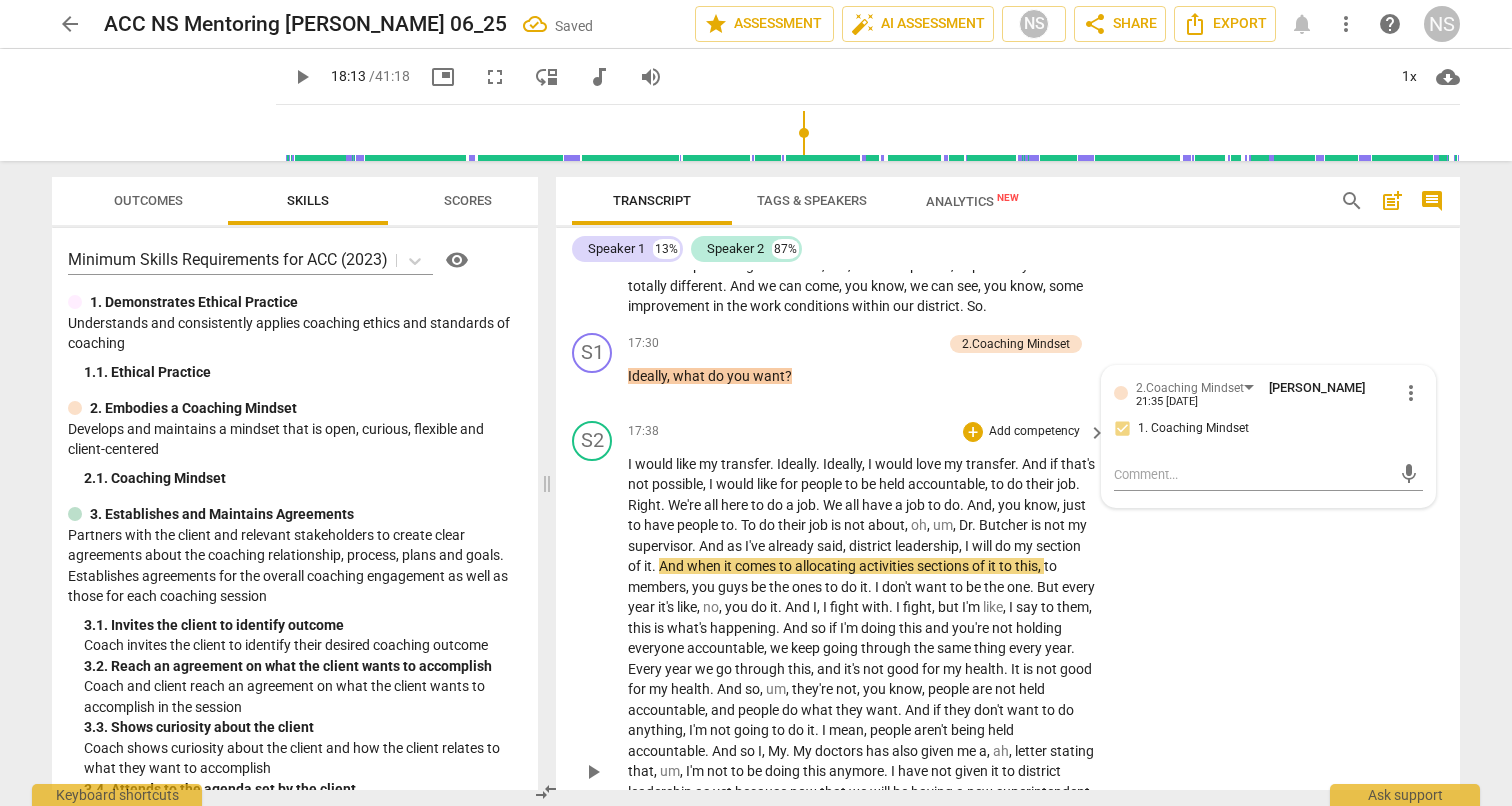 click on "S2 play_arrow pause 17:38 + Add competency keyboard_arrow_right I   would   like   my   transfer .   Ideally .   Ideally ,   I   would   love   my   transfer .   And   if   that's   not   possible ,   I   would   like   for   people   to   be   held   accountable ,   to   do   their   job .   Right .   We're   all   here   to   do   a   job .   We   all   have   a   job   to   do .   And ,   you   know ,   just   to   have   people   to .   To   do   their   job   is   not   about ,   oh ,   um ,   [PERSON_NAME]   is   not   my   supervisor .   And   as   I've   already   said ,   district   leadership ,   I   will   do   my   section   of   it .   And   when   it   comes   to   allocating   activities   sections   of   it   to   this ,   to   members ,   you   guys   be   the   ones   to   do   it .   I   don't   want   to   be   the   one .   But   every   year   it's   like ,   no ,   you   do   it .   And   I ,   I   fight   with .   I   fight ,   but   I'm   like ,   I   say   to   them ,   this   is" at bounding box center [1008, 755] 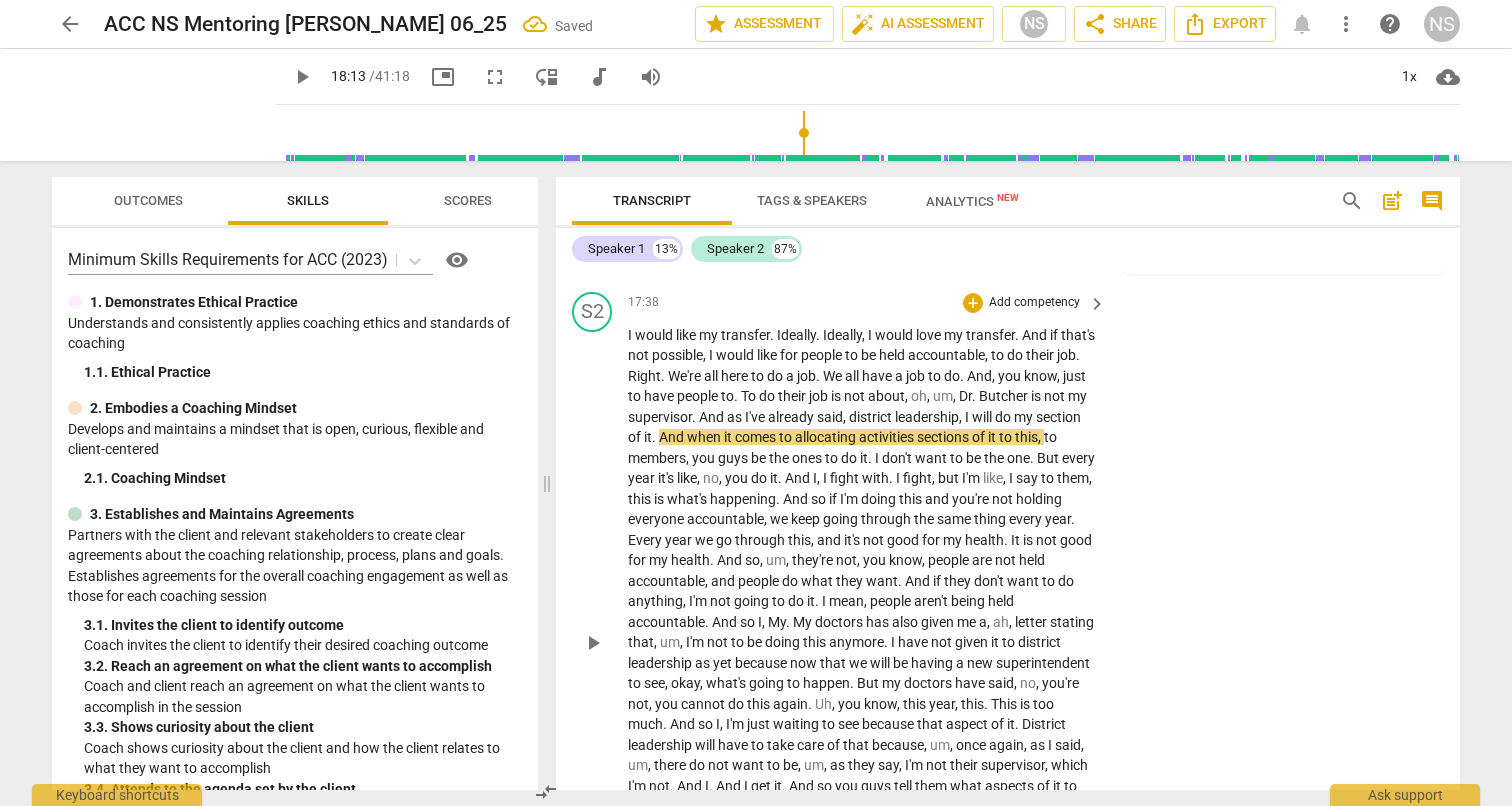 scroll, scrollTop: 4933, scrollLeft: 0, axis: vertical 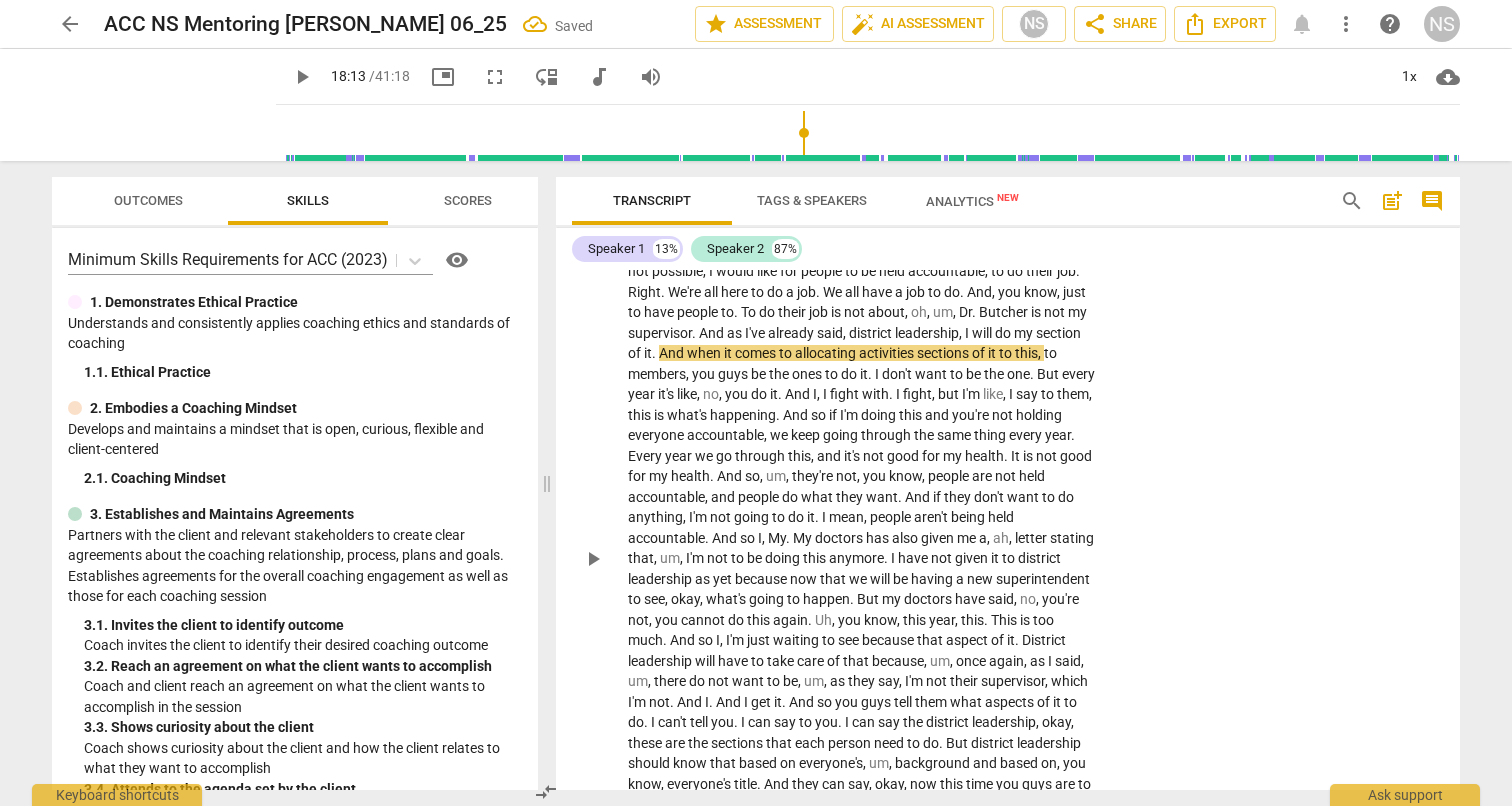 click on "play_arrow" at bounding box center [593, 559] 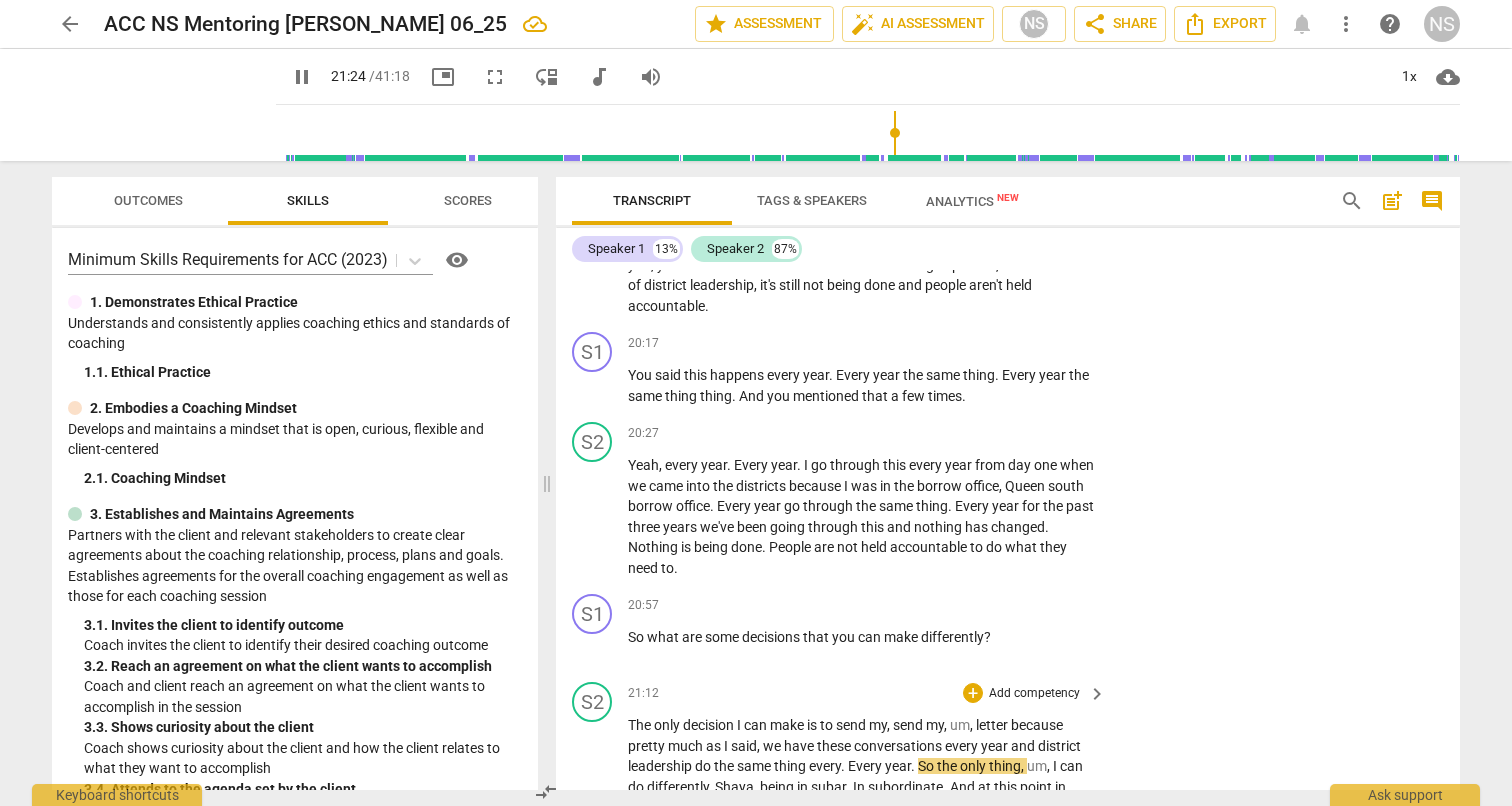 scroll, scrollTop: 5435, scrollLeft: 0, axis: vertical 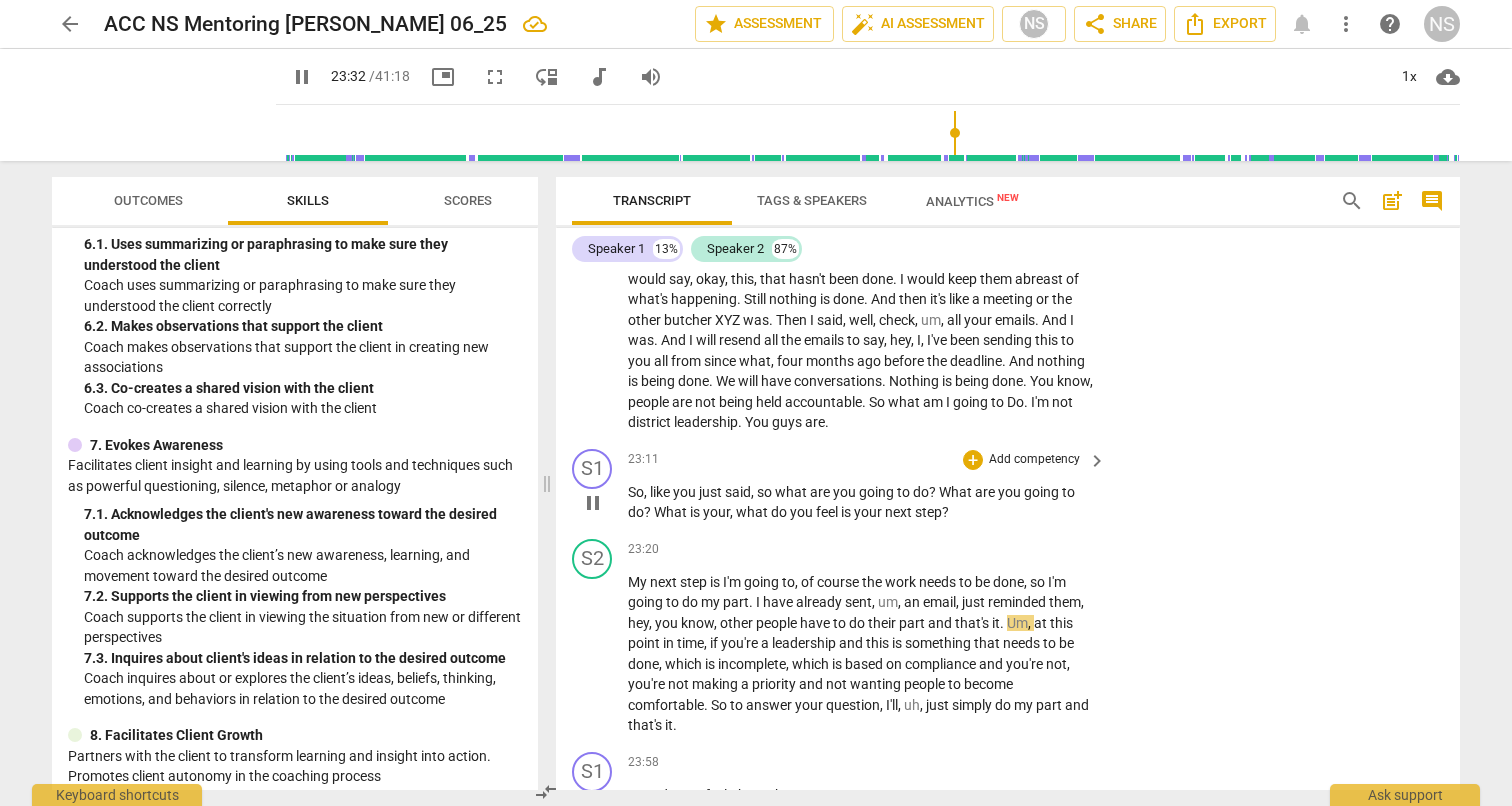 click on "pause" at bounding box center [593, 503] 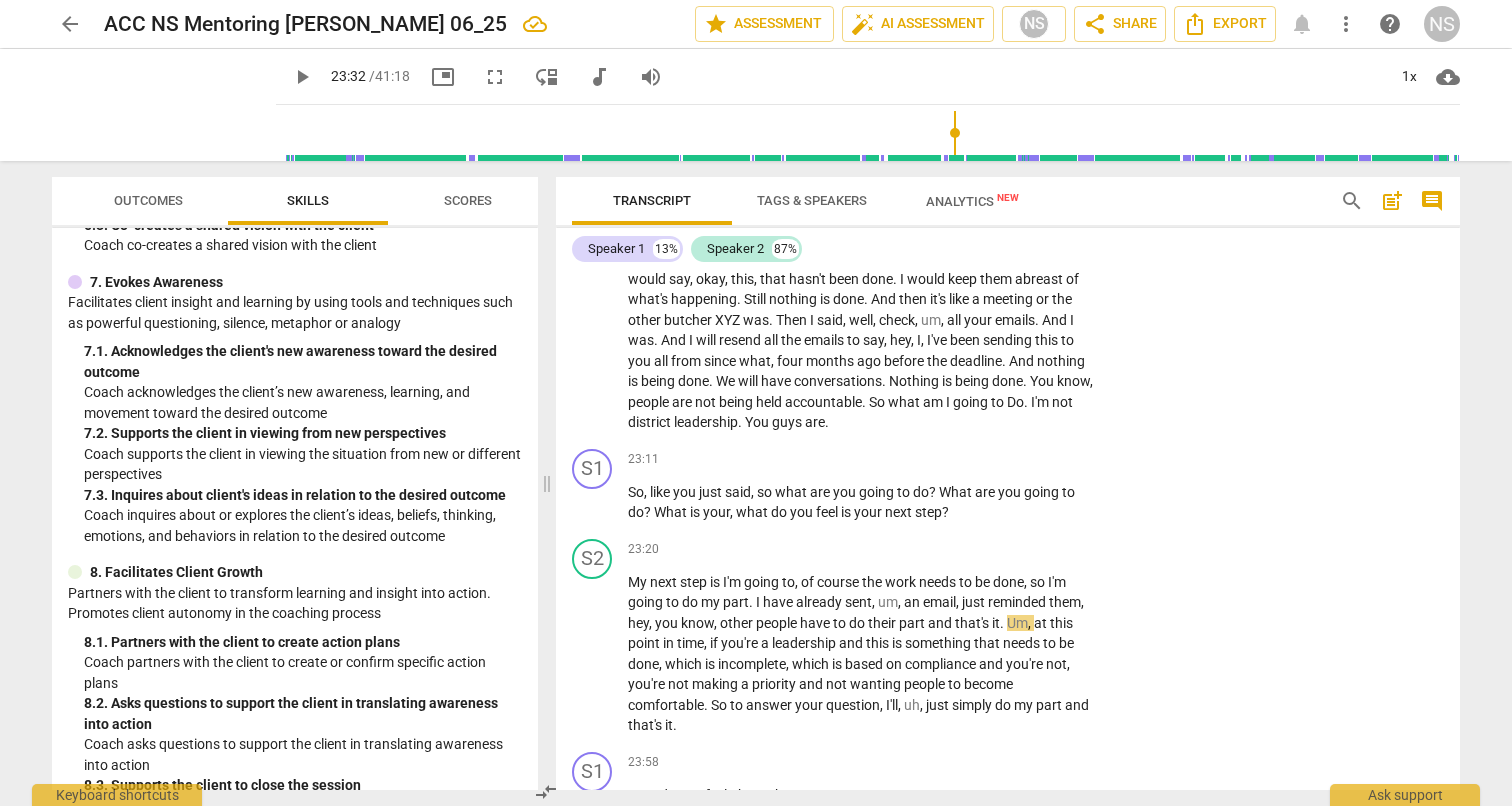 scroll, scrollTop: 1414, scrollLeft: 0, axis: vertical 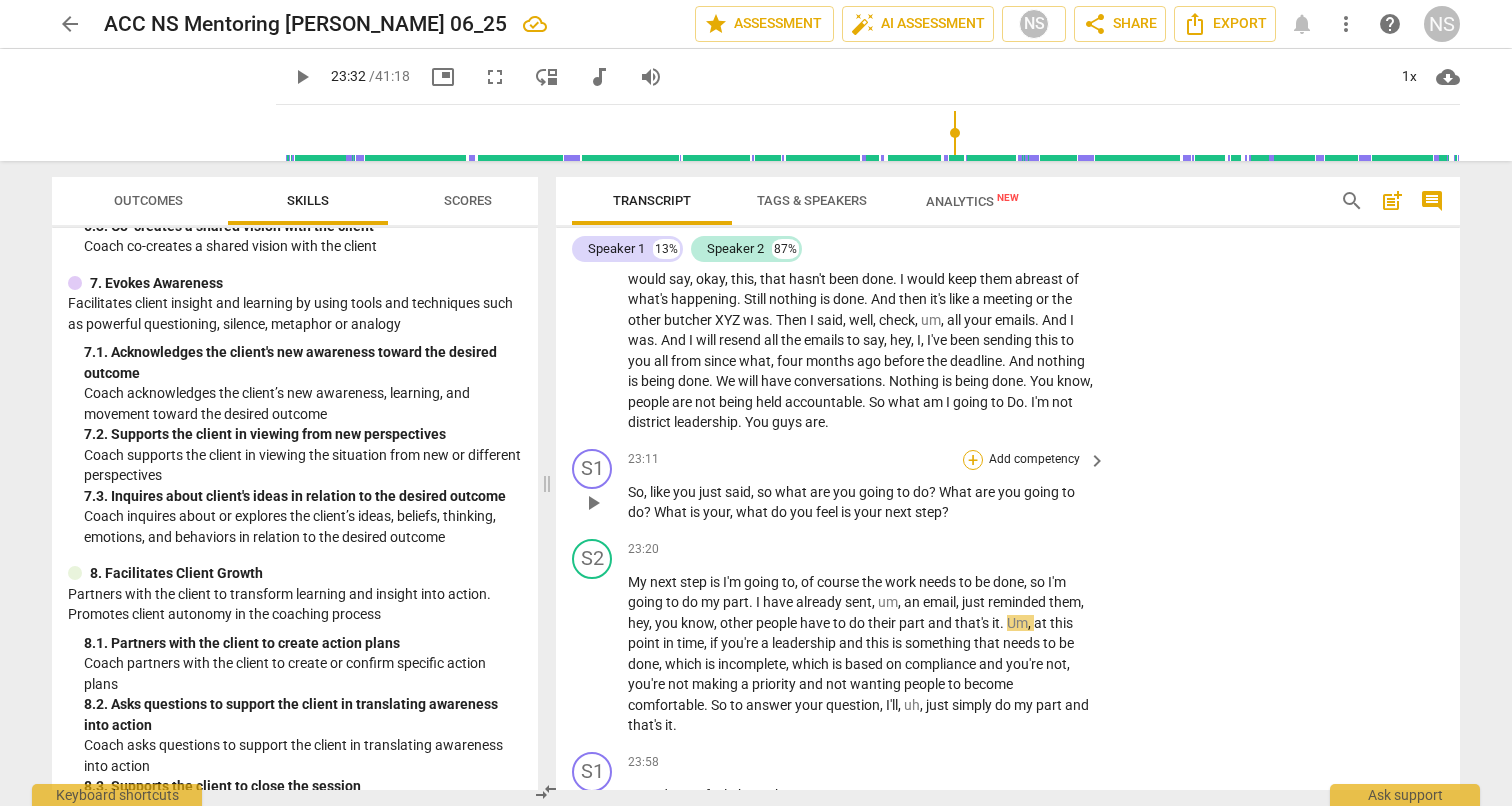 click on "+" at bounding box center [973, 460] 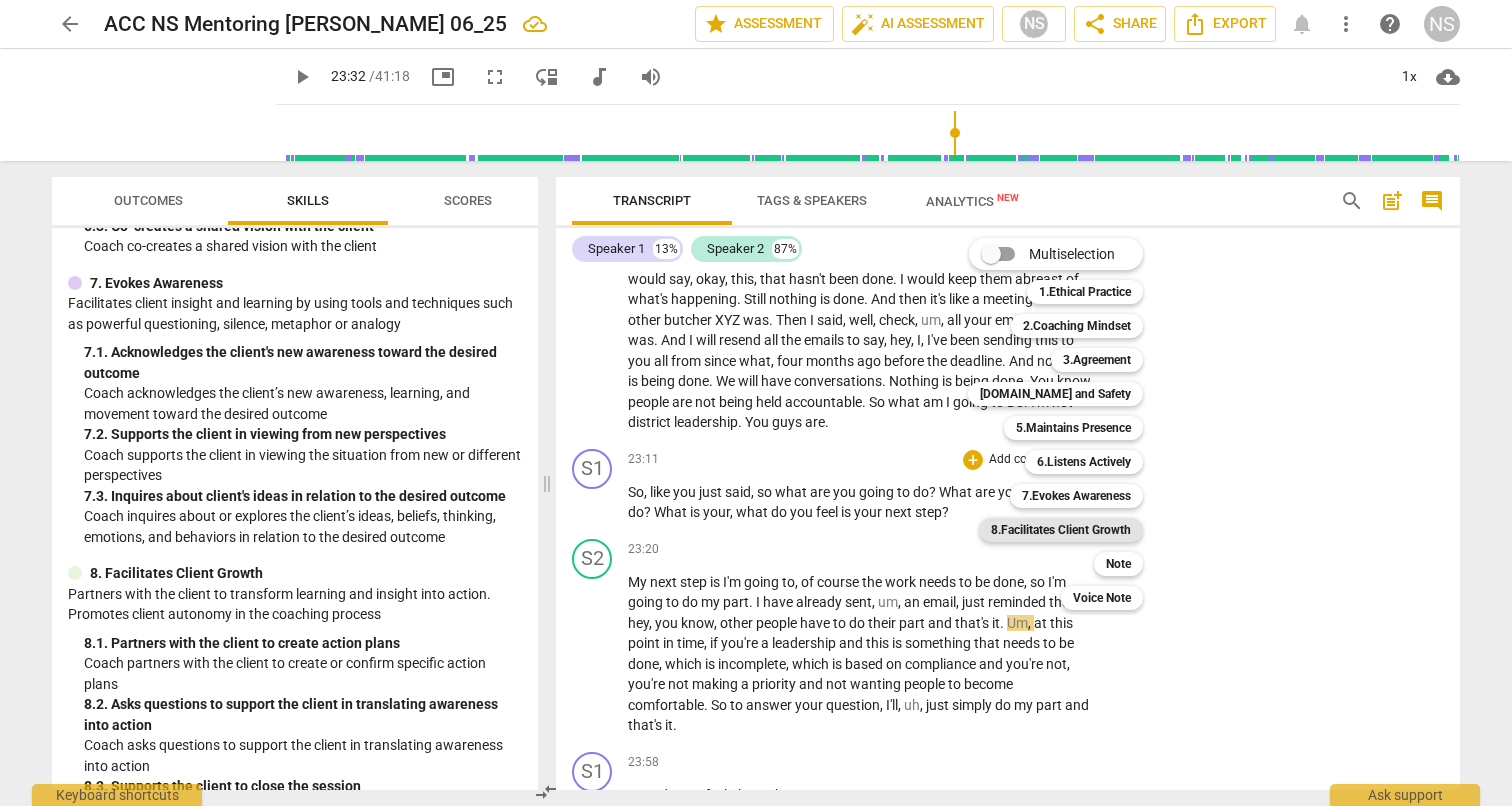 click on "8.Facilitates Client Growth" at bounding box center [1061, 530] 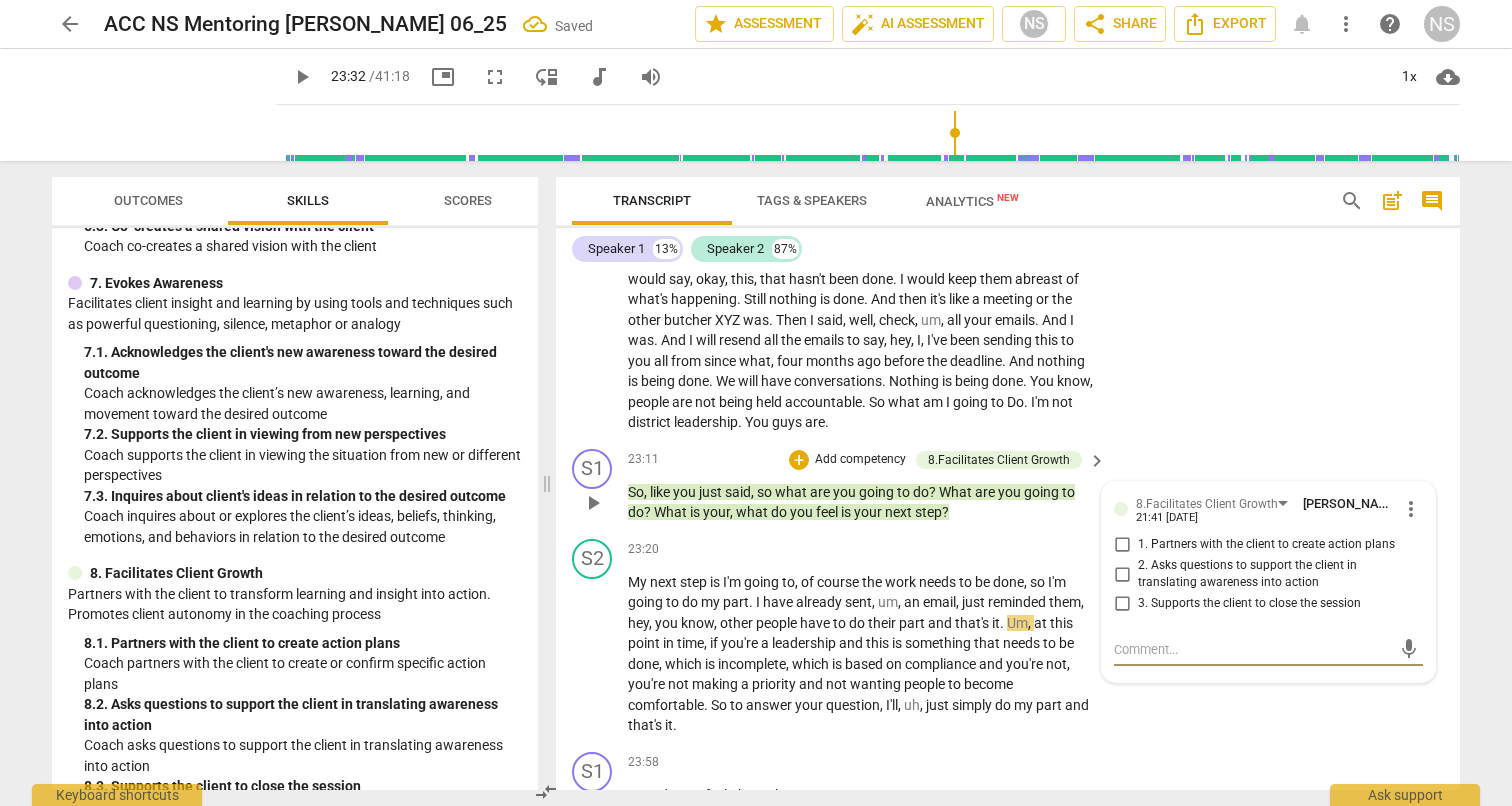 click on "1. Partners with the client to create action plans" at bounding box center [1122, 545] 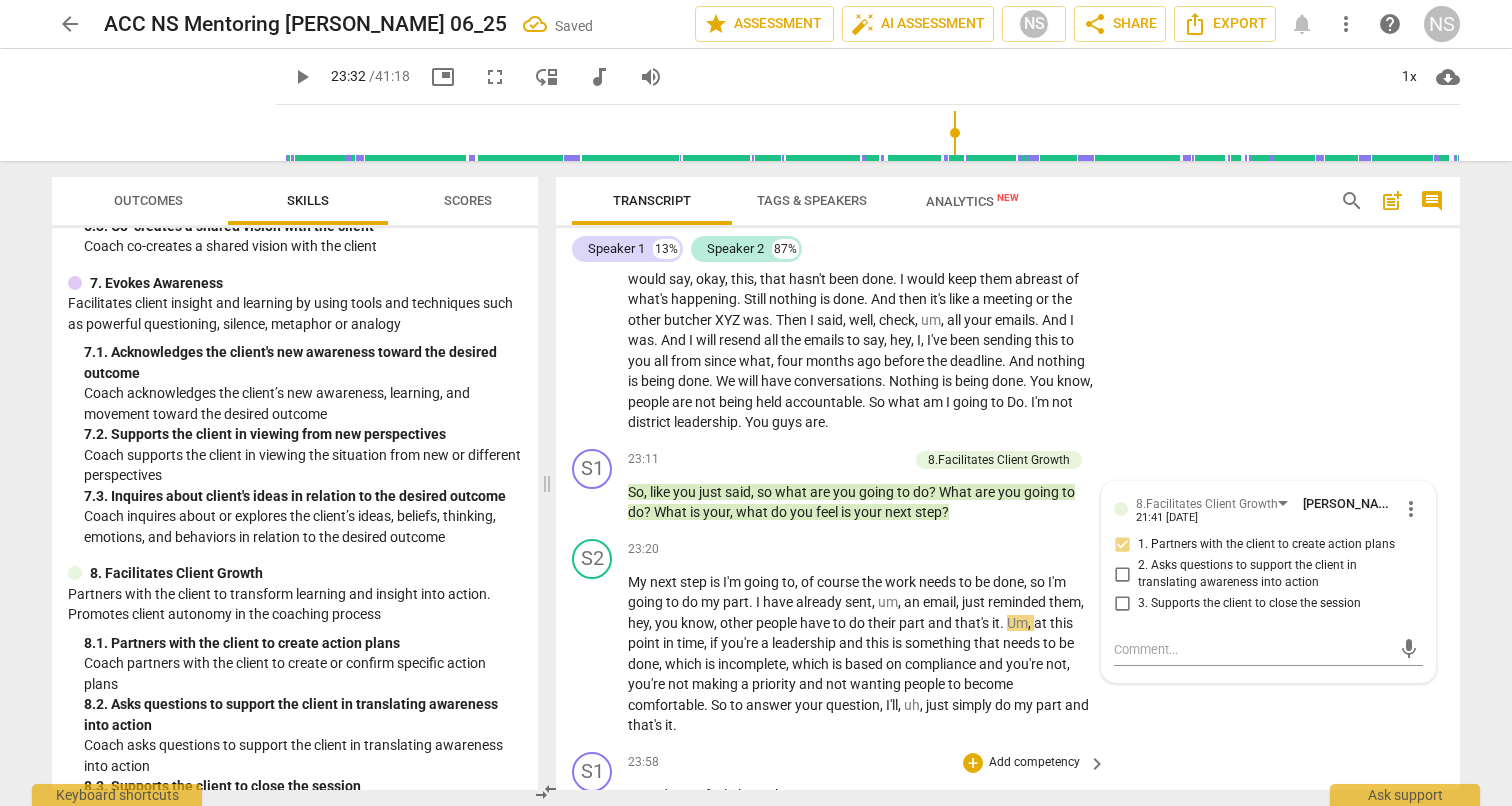 click on "S1 play_arrow pause 23:58 + Add competency keyboard_arrow_right How   do   you   feel   about   that ?" at bounding box center [1008, 788] 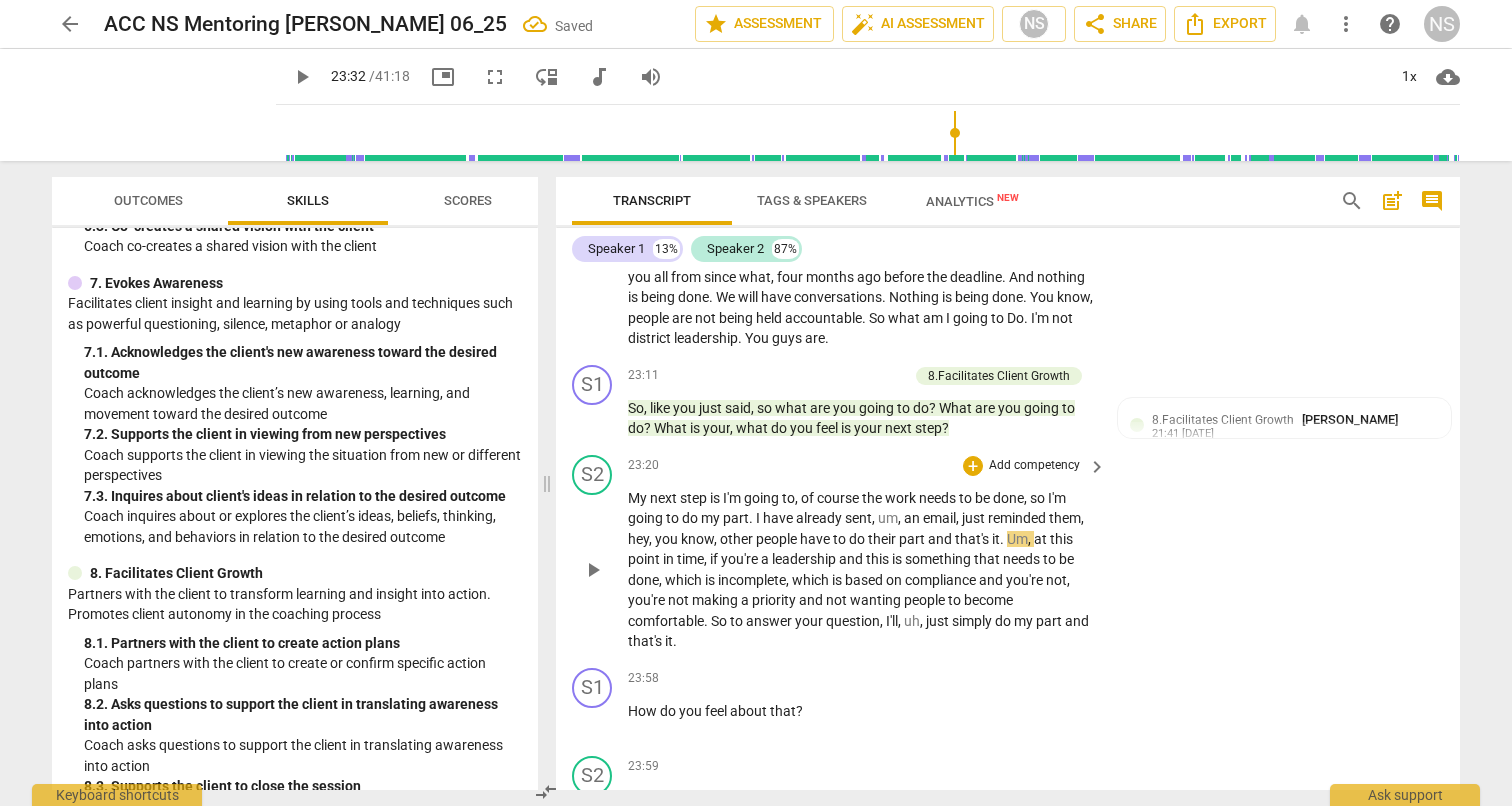 scroll, scrollTop: 6373, scrollLeft: 0, axis: vertical 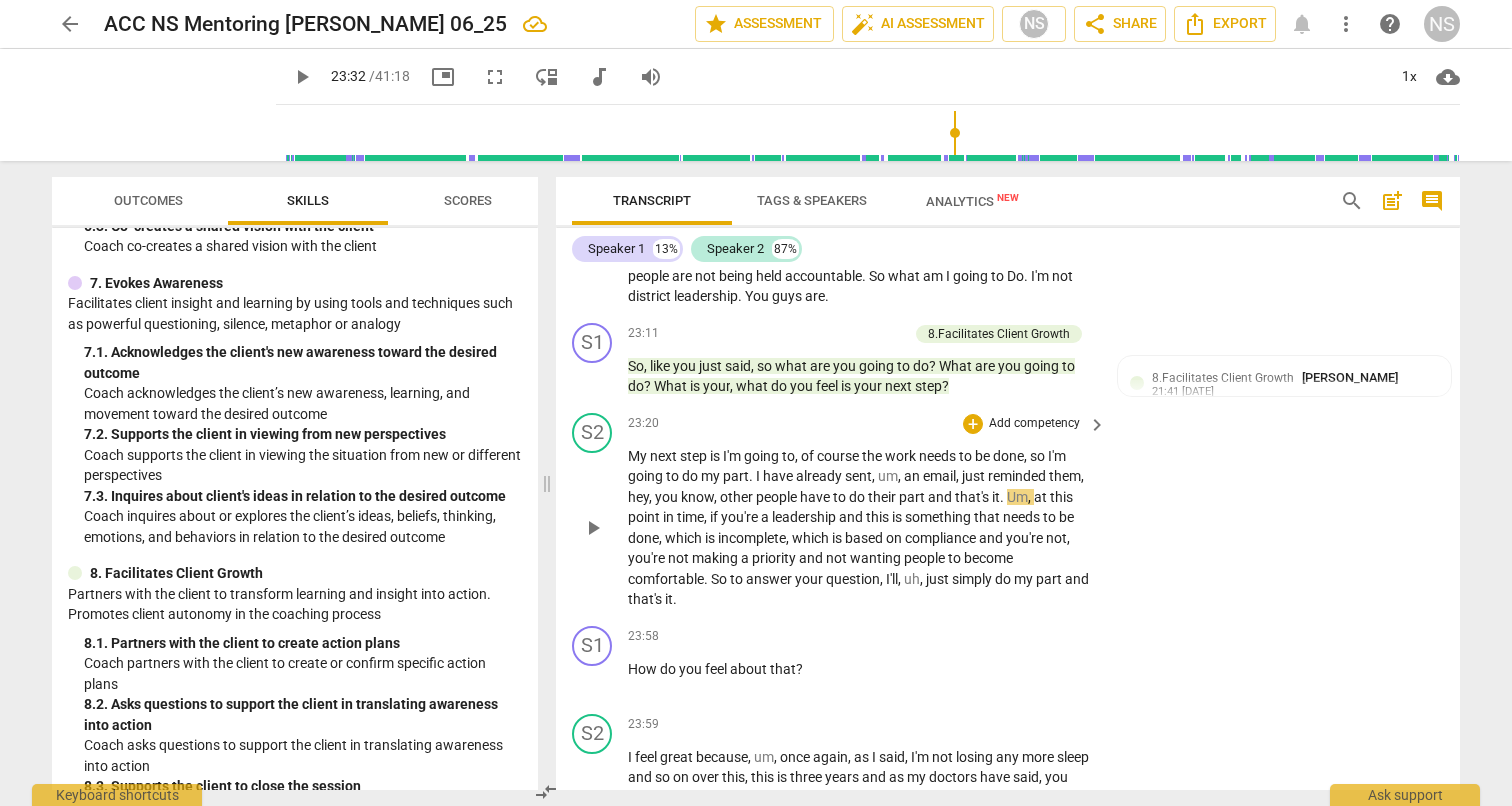 click on "play_arrow" at bounding box center (593, 528) 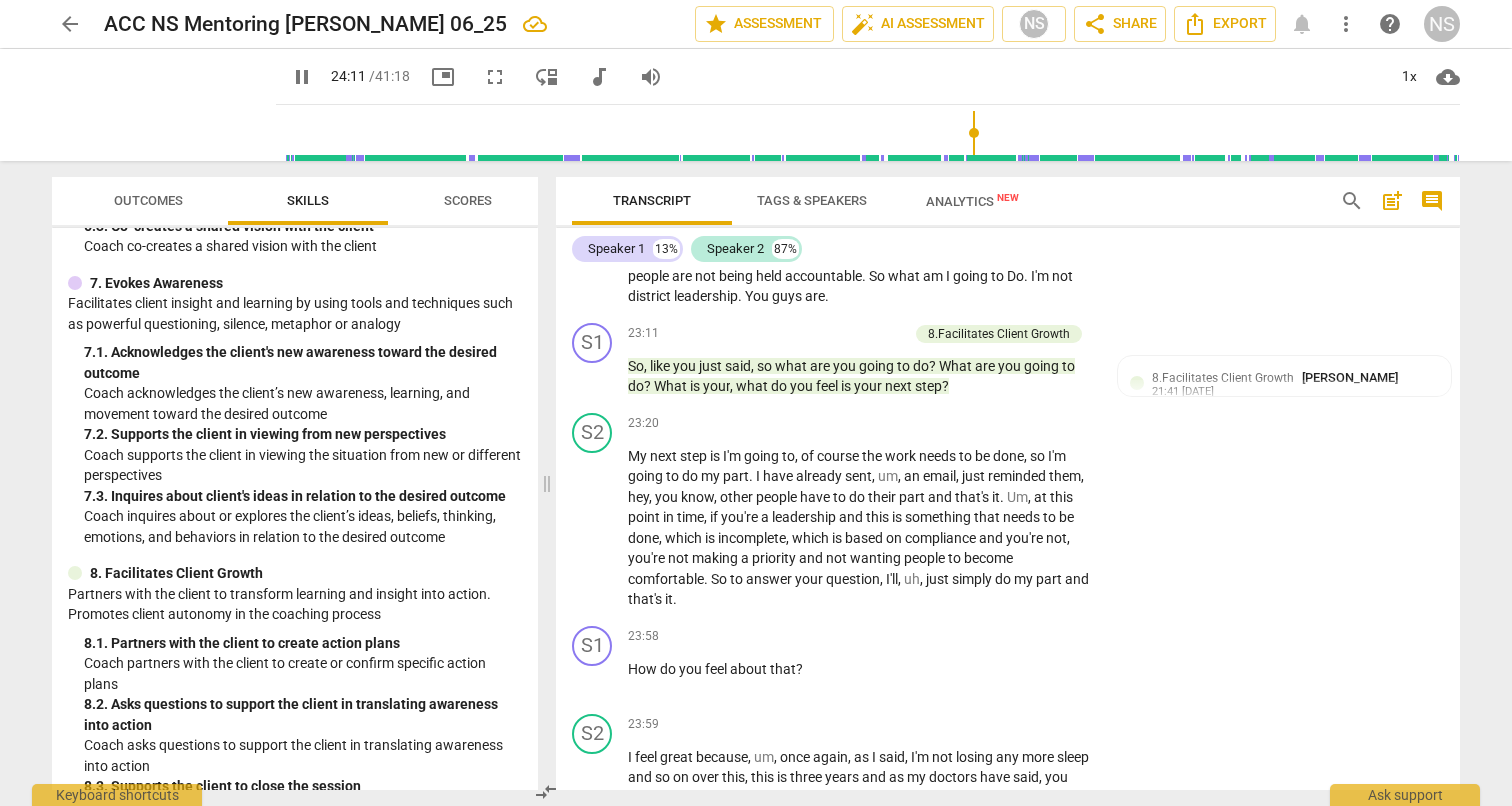 scroll, scrollTop: 0, scrollLeft: 0, axis: both 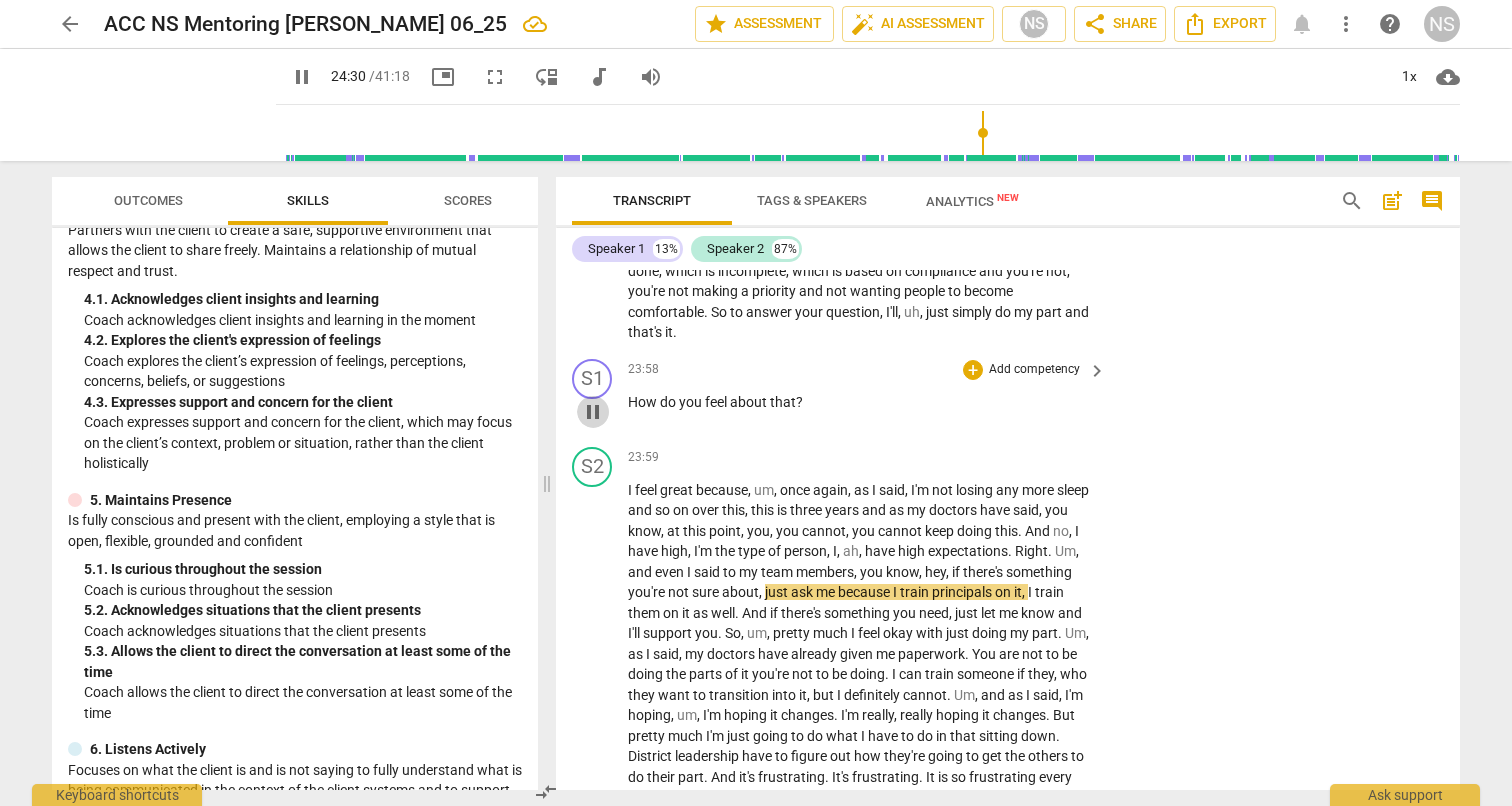 click on "pause" at bounding box center (593, 412) 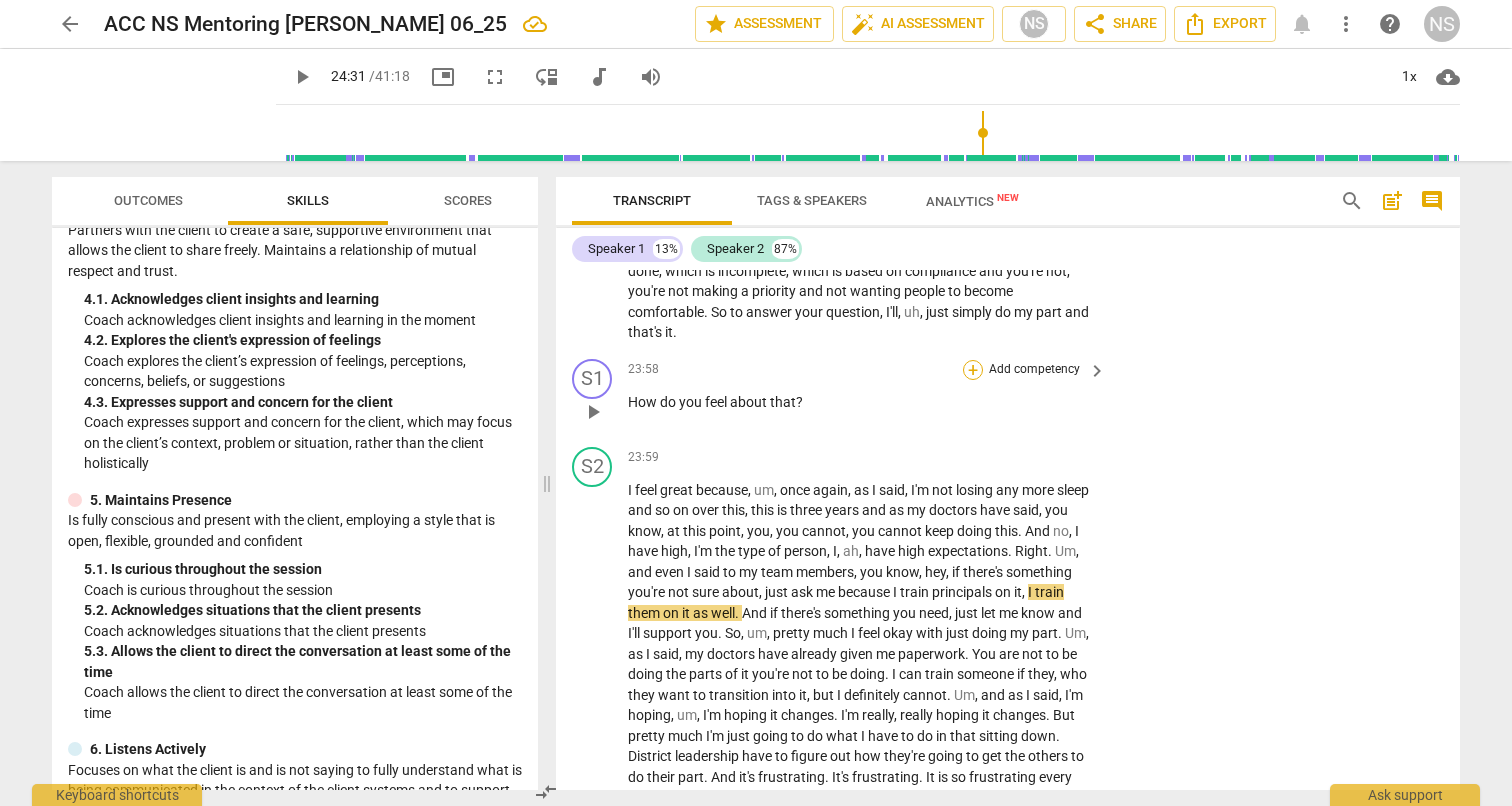 click on "+" at bounding box center (973, 370) 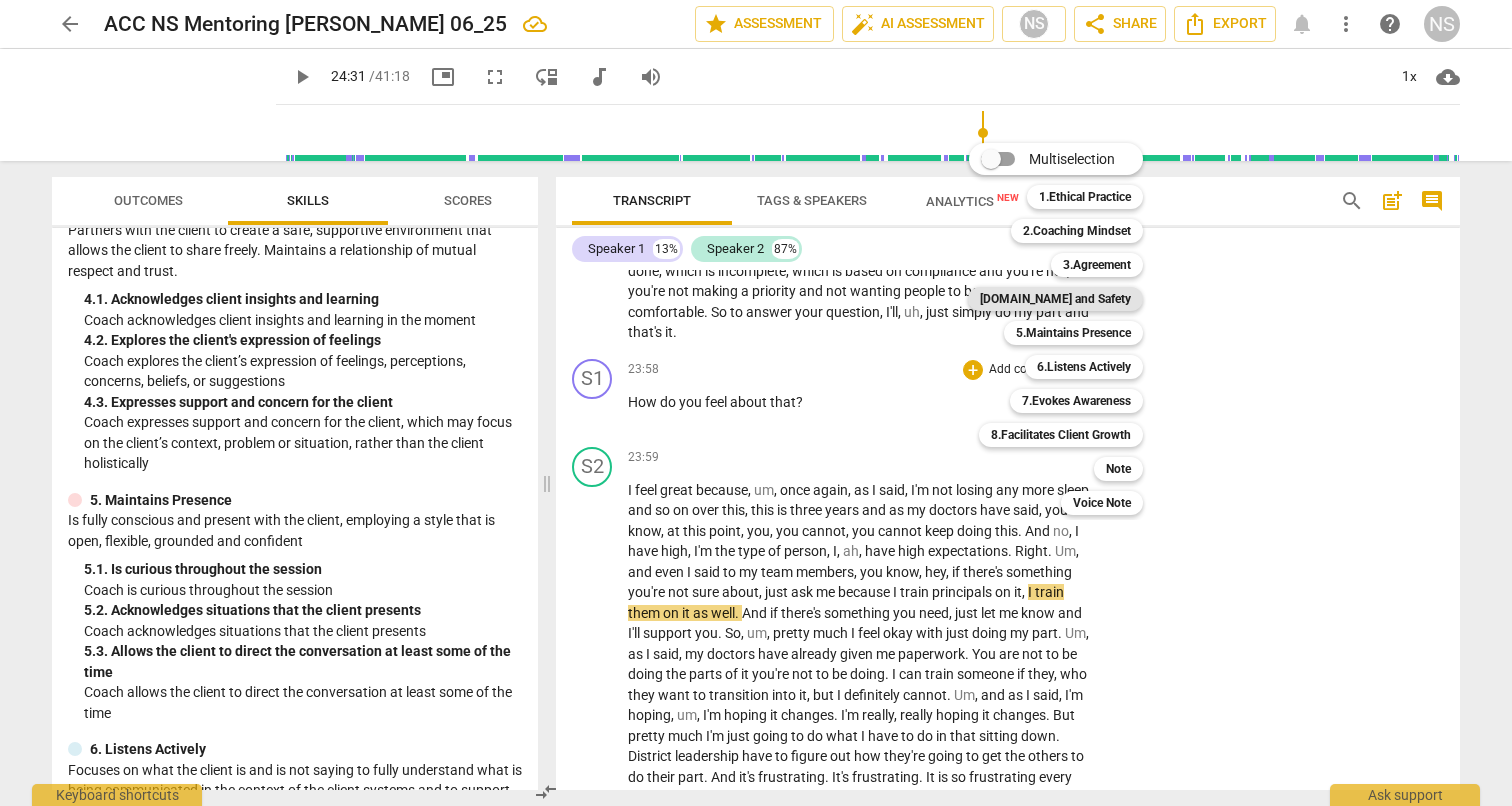 click on "[DOMAIN_NAME] and Safety" at bounding box center (1055, 299) 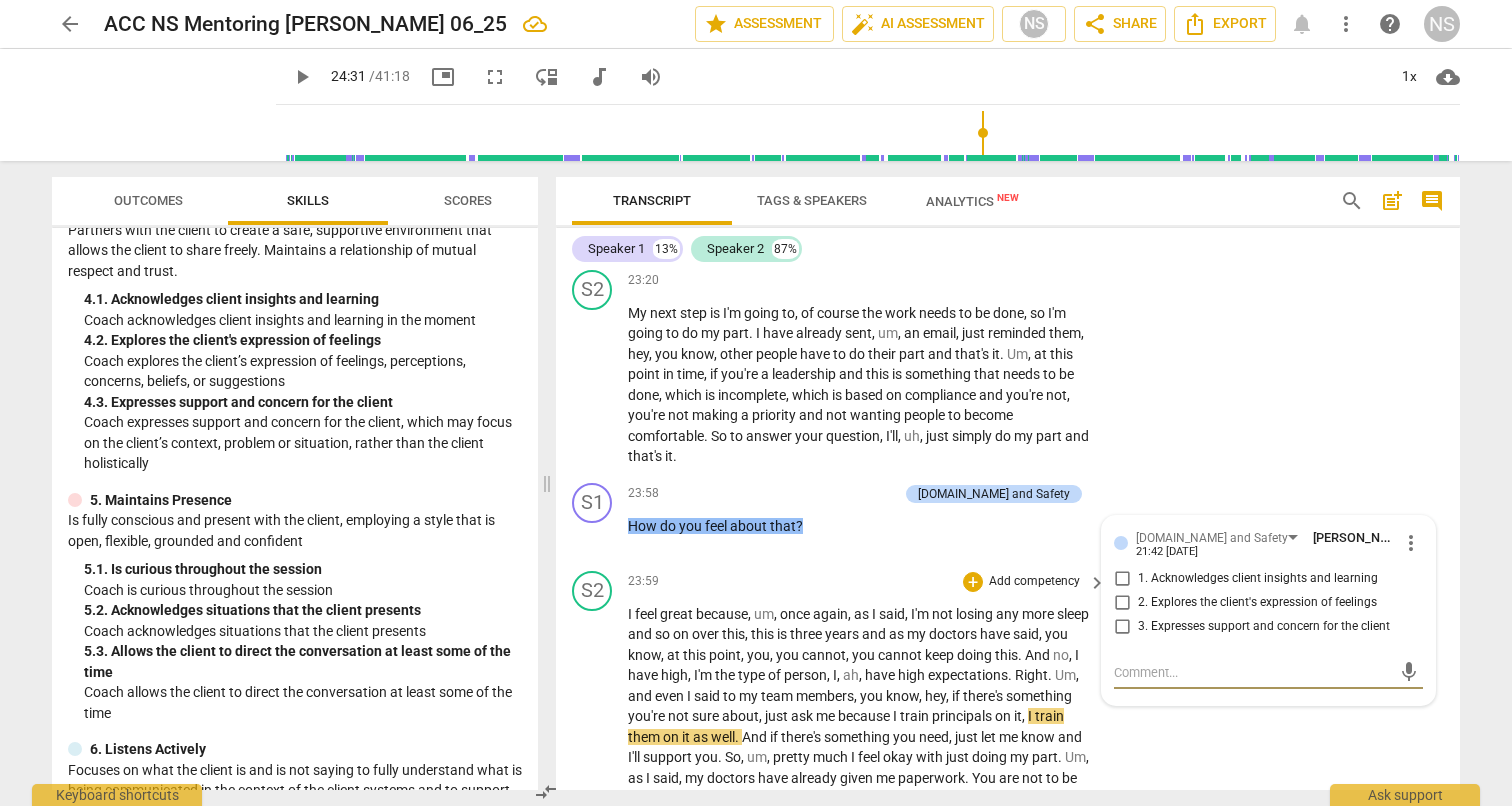 scroll, scrollTop: 6514, scrollLeft: 0, axis: vertical 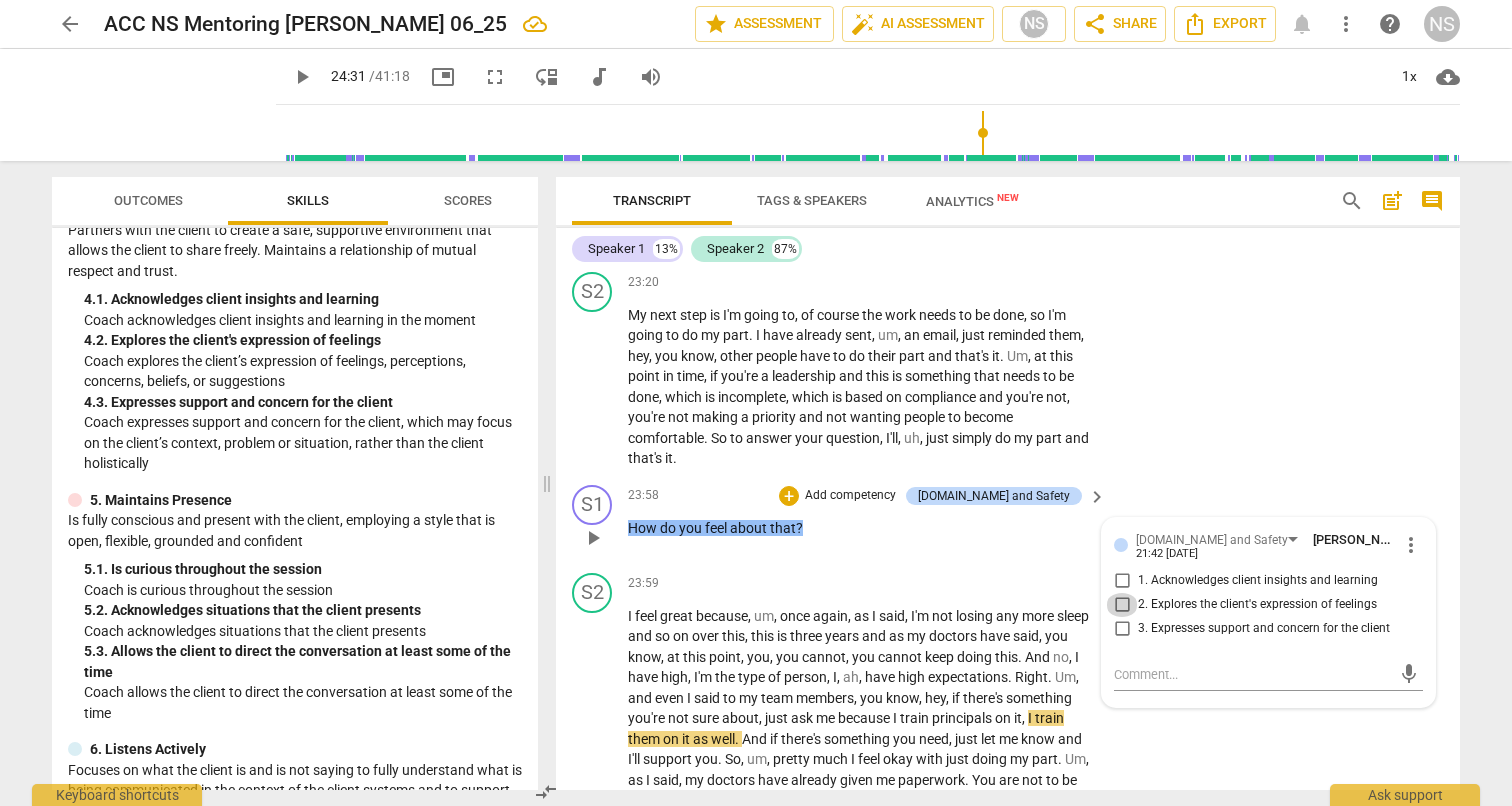 click on "2. Explores the client's expression of feelings" at bounding box center [1122, 605] 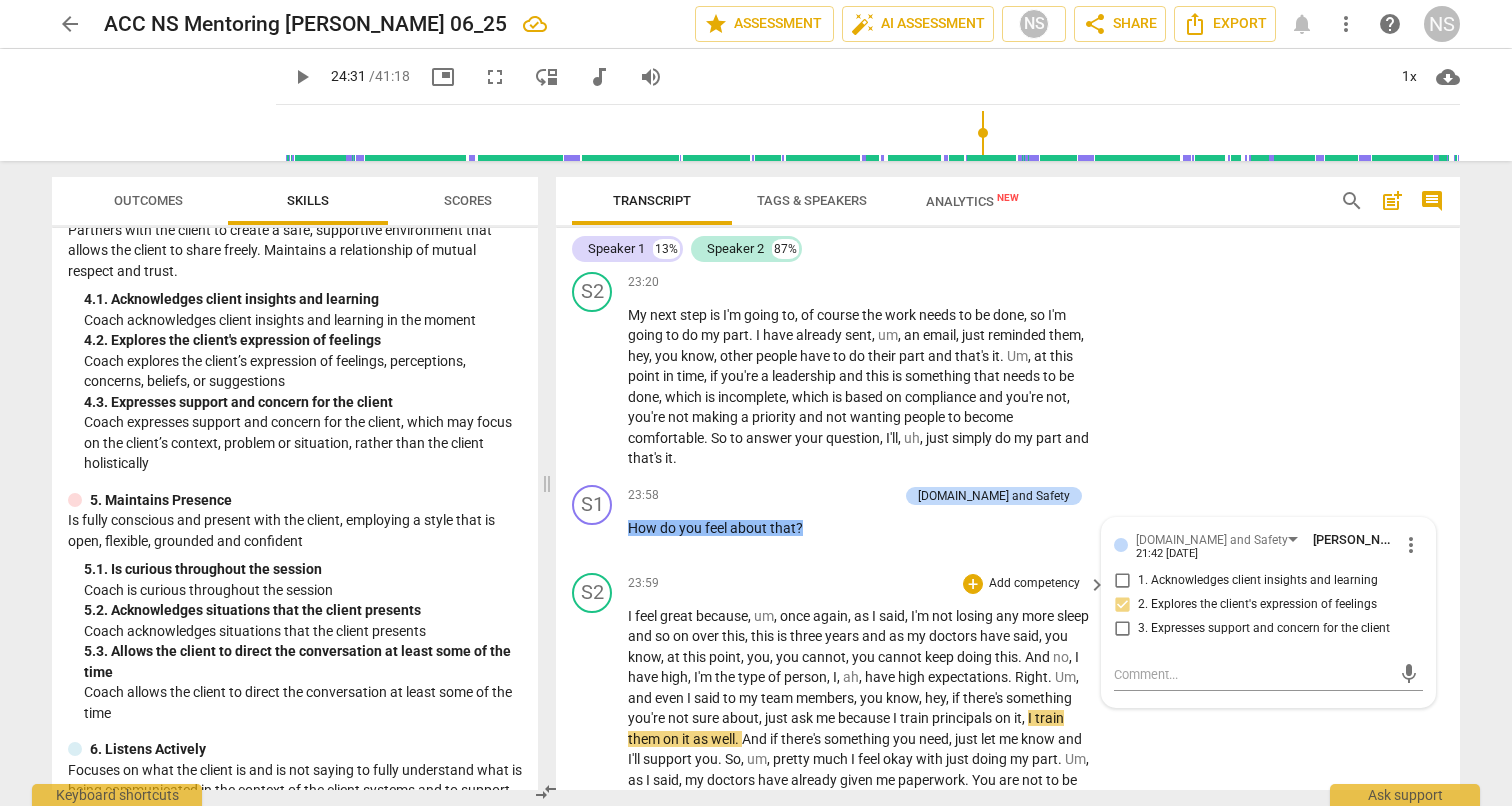 click on "S2 play_arrow pause 23:59 + Add competency keyboard_arrow_right I   feel   great   because ,   um ,   once   again ,   as   I   said ,   I'm   not   losing   any   more   sleep   and   so   on   over   this ,   this   is   three   years   and   as   my   doctors   have   said ,   you   know ,   at   this   point ,   you ,   you   cannot ,   you   cannot   keep   doing   this .   And   no ,   I   have   high ,   I'm   the   type   of   person ,   I ,   ah ,   have   high   expectations .   Right .   Um ,   and   even   I   said   to   my   team   members ,   you   know ,   hey ,   if   there's   something   you're   not   sure   about ,   just   ask   me   because   I   train   principals   on   it ,   I   train   them   on   it   as   well .   And   if   there's   something   you   need ,   just   let   me   know   and   I'll   support   you .   So ,   um ,   pretty   much   I   feel   okay   with   just   doing   my   part .   Um ,   as   I   said ,   my   doctors   have   already   given   me   paperwork ." at bounding box center (1008, 784) 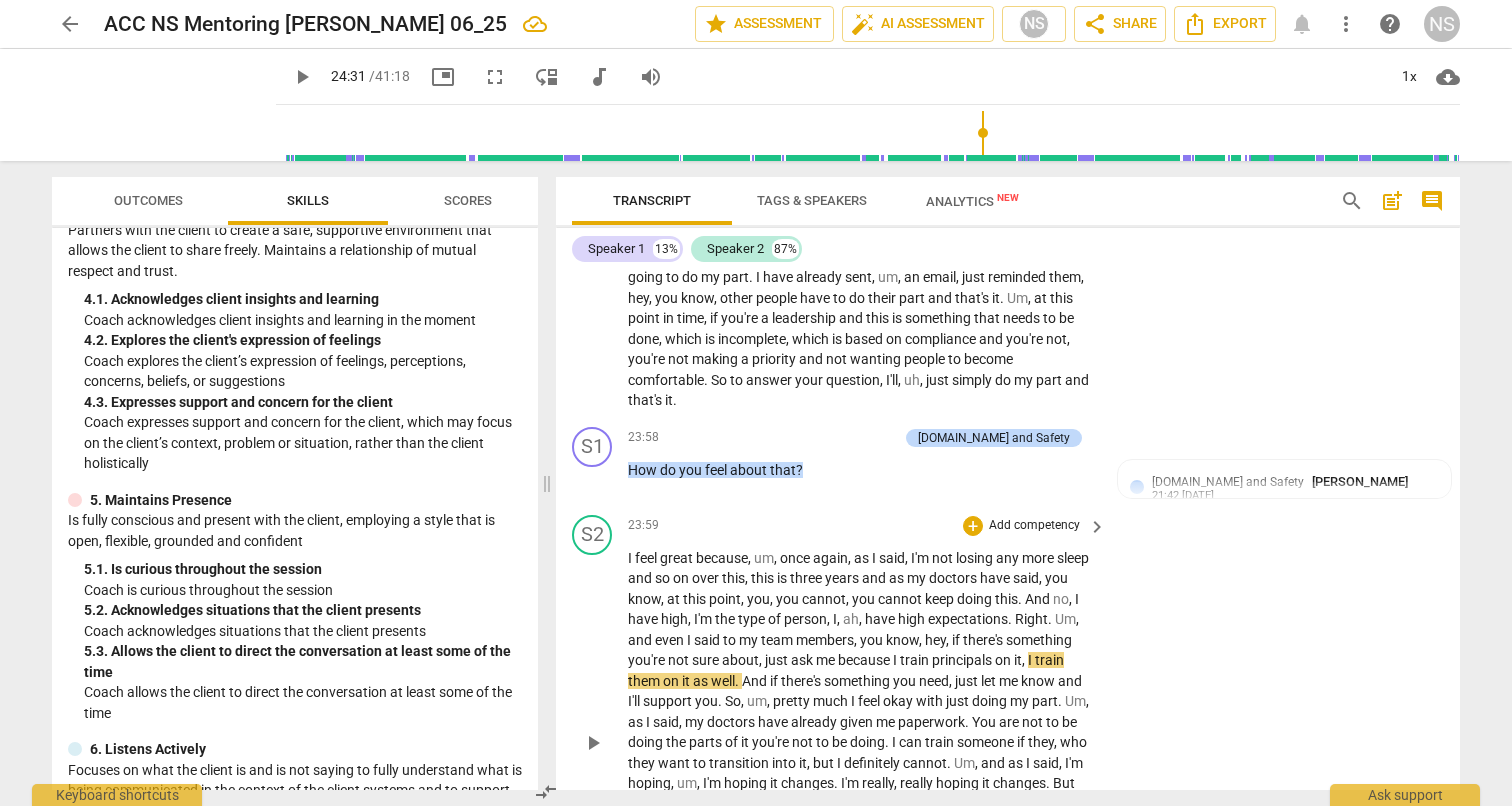scroll, scrollTop: 6658, scrollLeft: 0, axis: vertical 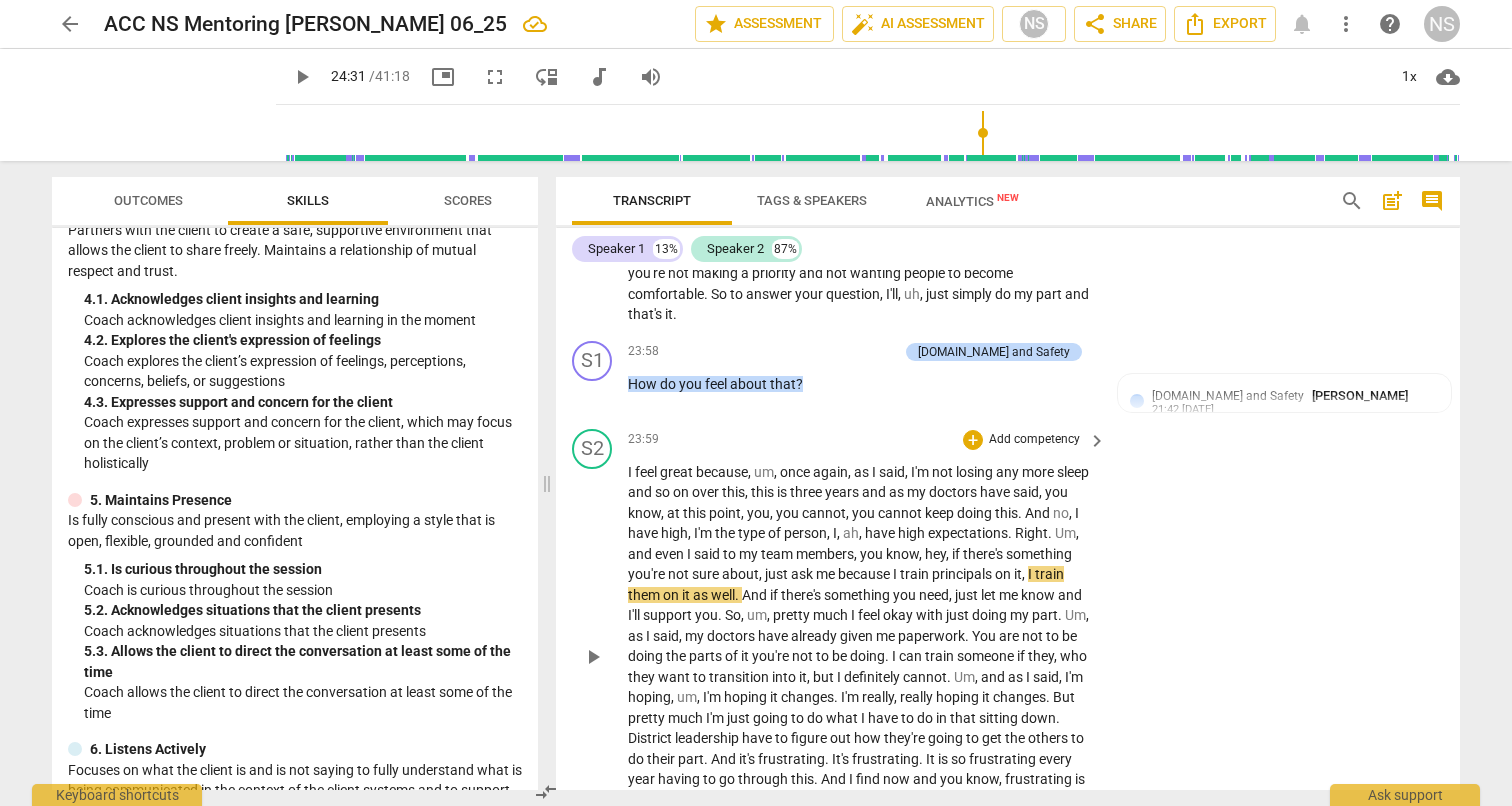 click on "play_arrow" at bounding box center (593, 657) 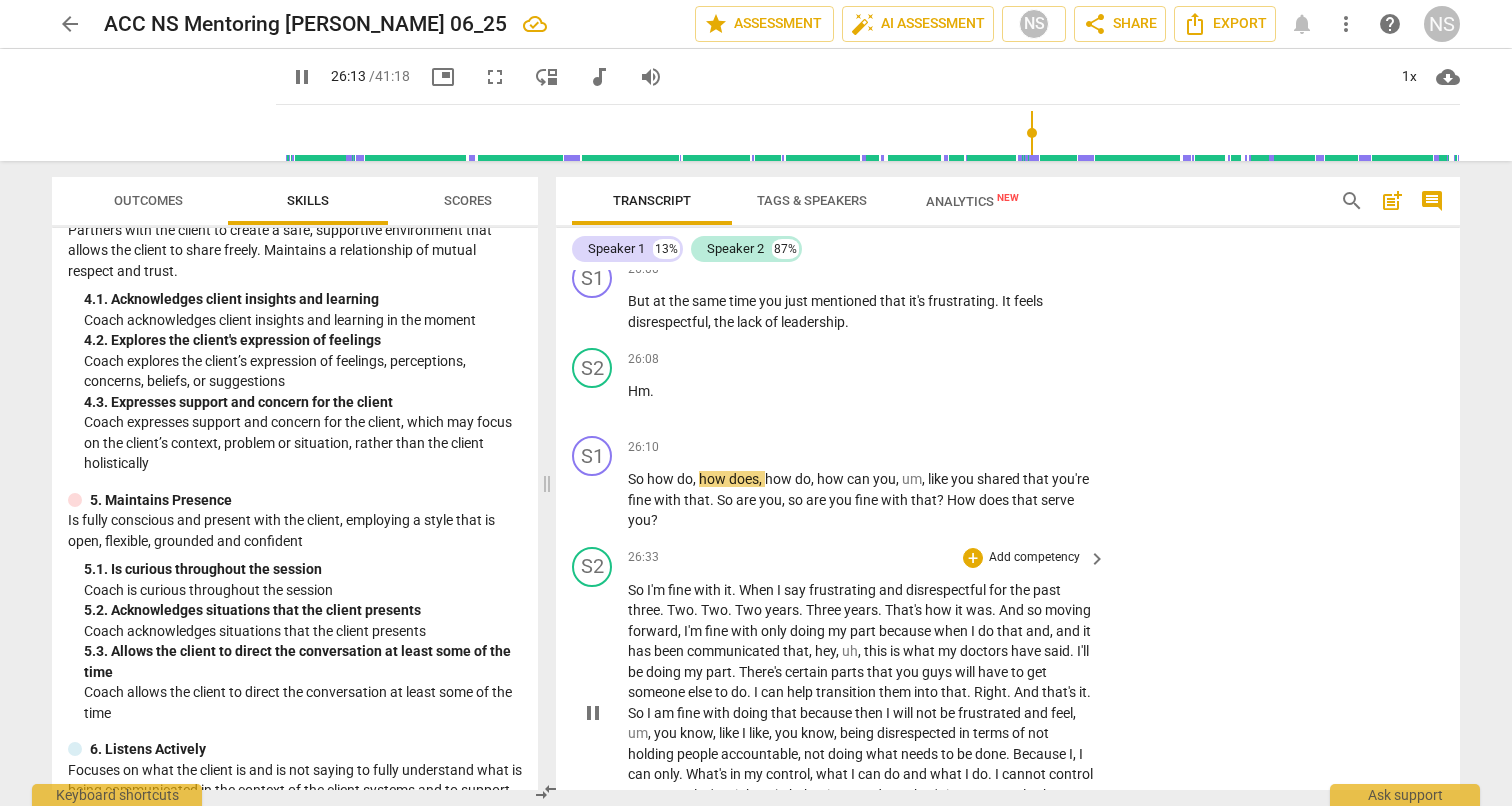 scroll, scrollTop: 7613, scrollLeft: 0, axis: vertical 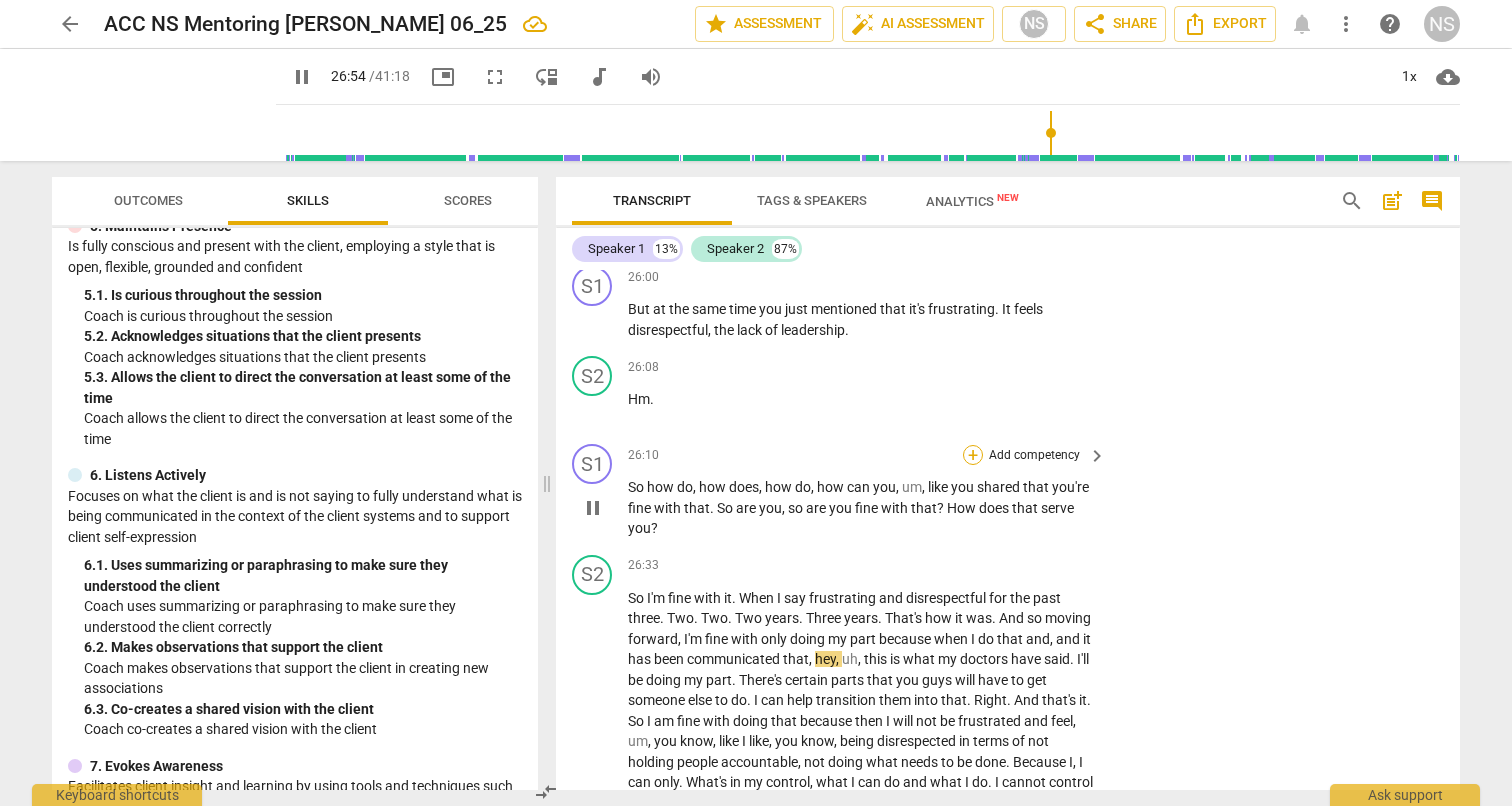 click on "+" at bounding box center [973, 455] 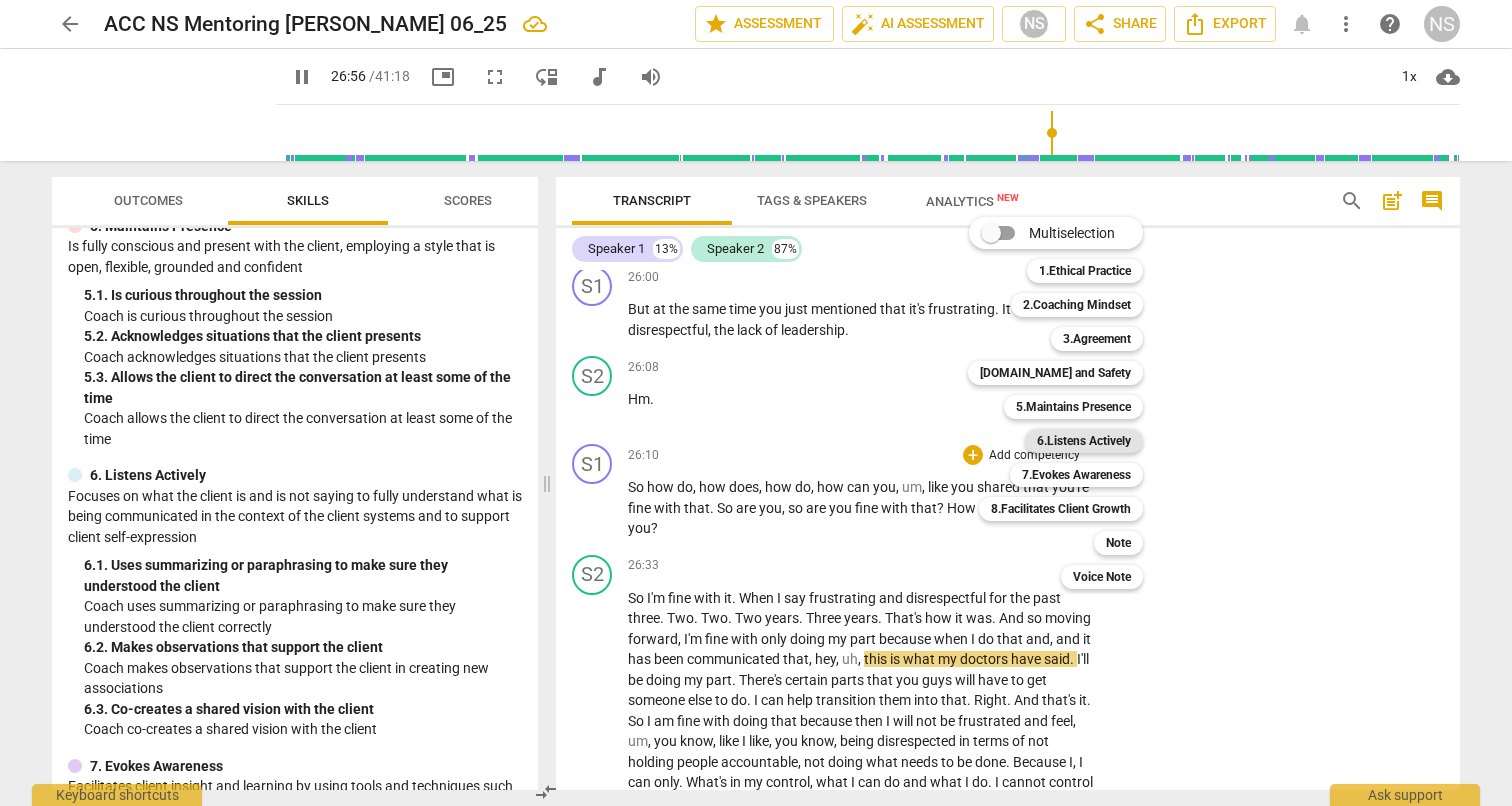 click on "6.Listens Actively" at bounding box center [1084, 441] 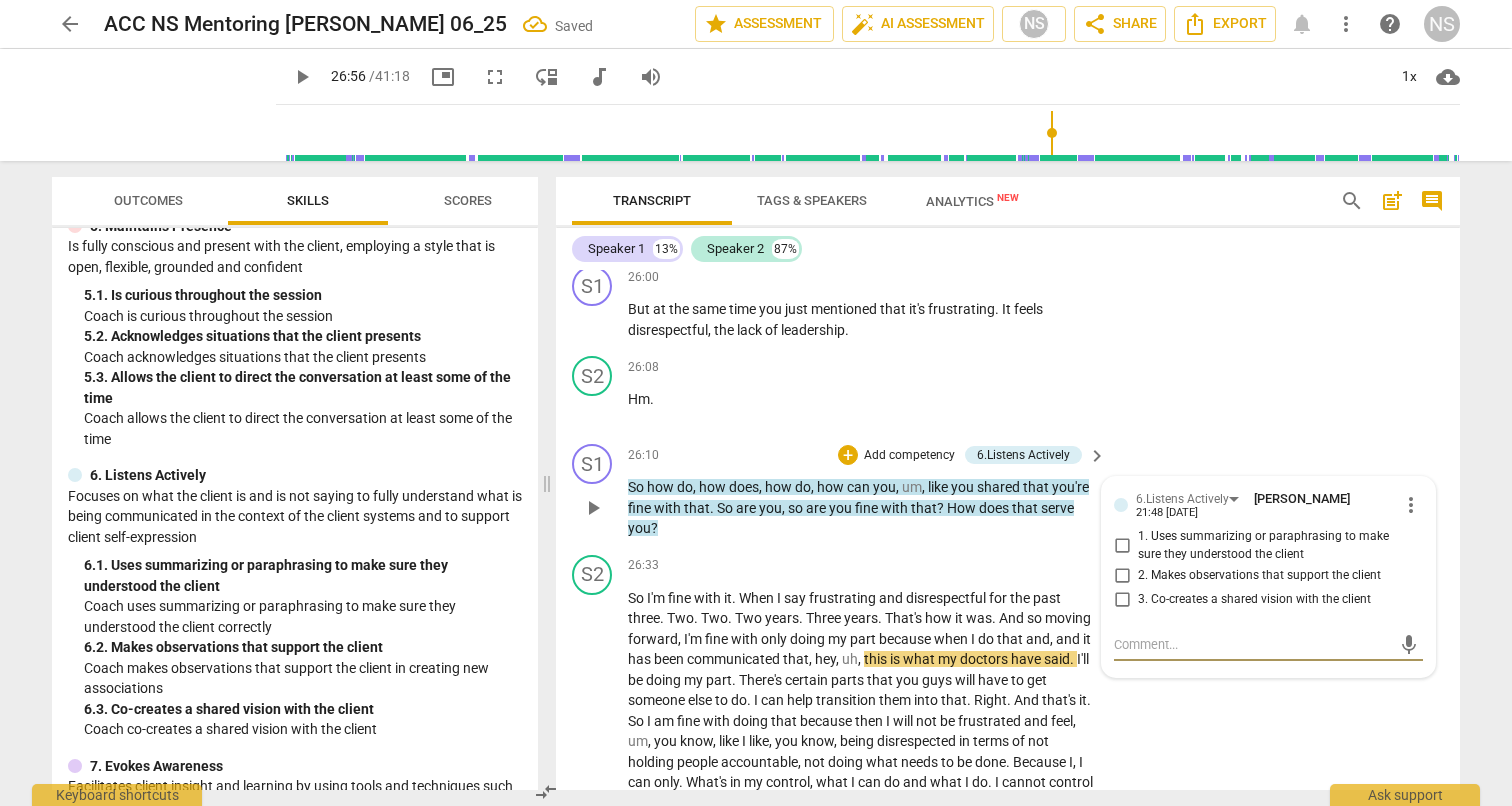 click on "2. Makes observations that support the client" at bounding box center (1122, 575) 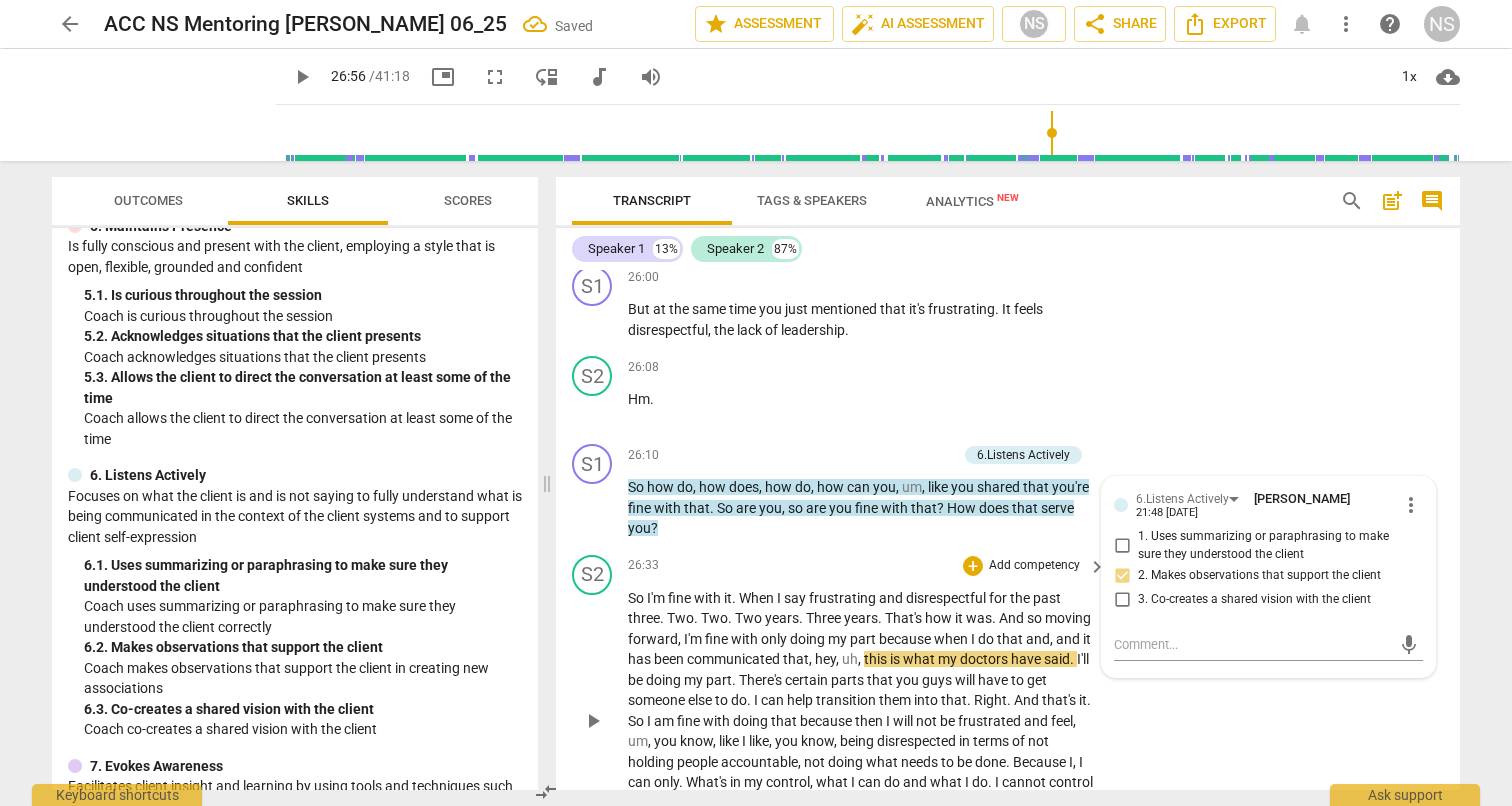 click on "S2 play_arrow pause 26:33 + Add competency keyboard_arrow_right So   I'm   fine   with   it .   When   I   say   frustrating   and   disrespectful   for   the   past   three .   Two .   Two .   Two   years .   Three   years .   That's   how   it   was .   And   so   moving   forward ,   I'm   fine   with   only   doing   my   part   because   when   I   do   that   and ,   and   it   has   been   communicated   that ,   hey ,   uh ,   this   is   what   my   doctors   have   said .   I'll   be   doing   my   part .   There's   certain   parts   that   you   guys   will   have   to   get   someone   else   to   do .   I   can   help   transition   them   into   that .   Right .   And   that's   it .   So   I   am   fine   with   doing   that   because   then   I   will   not   be   frustrated   and   feel ,   um ,   you   know ,   like   I   like ,   you   know ,   being   disrespected   in   terms   of   not   holding   people   accountable ,   not   doing   what   needs   to   be   done .   Because   I ,   I" at bounding box center [1008, 705] 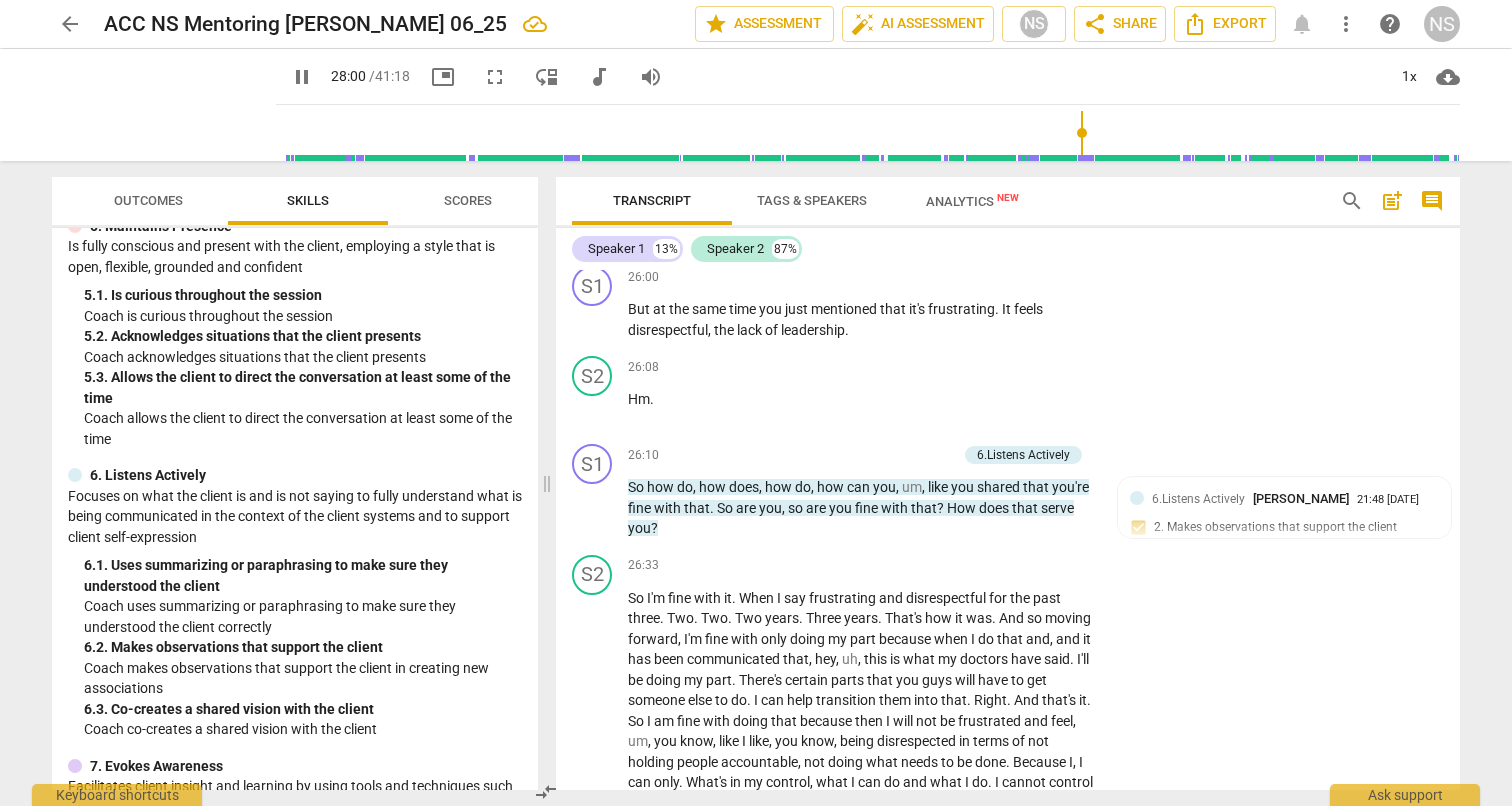 scroll, scrollTop: 8188, scrollLeft: 0, axis: vertical 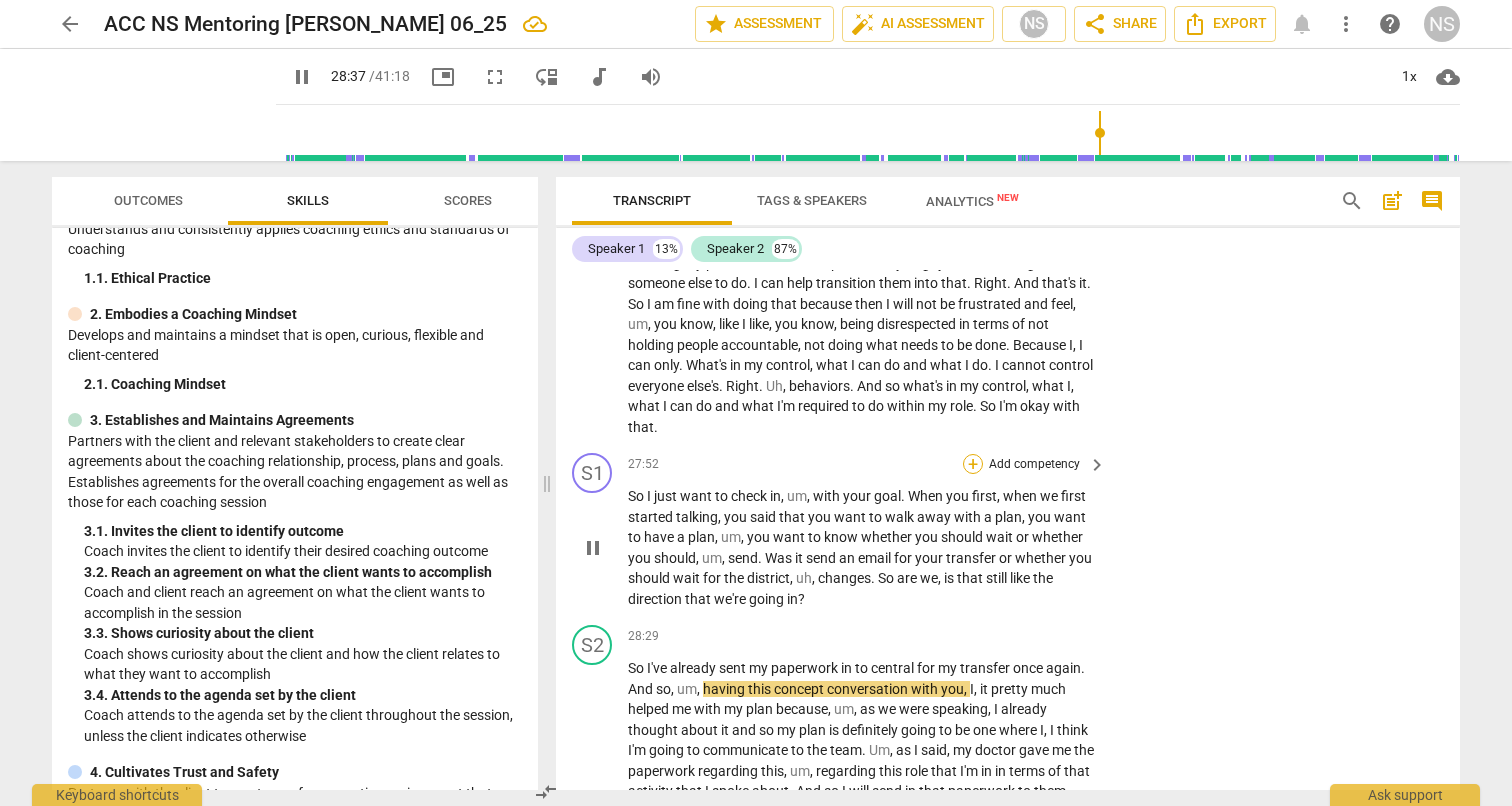 click on "+" at bounding box center (973, 464) 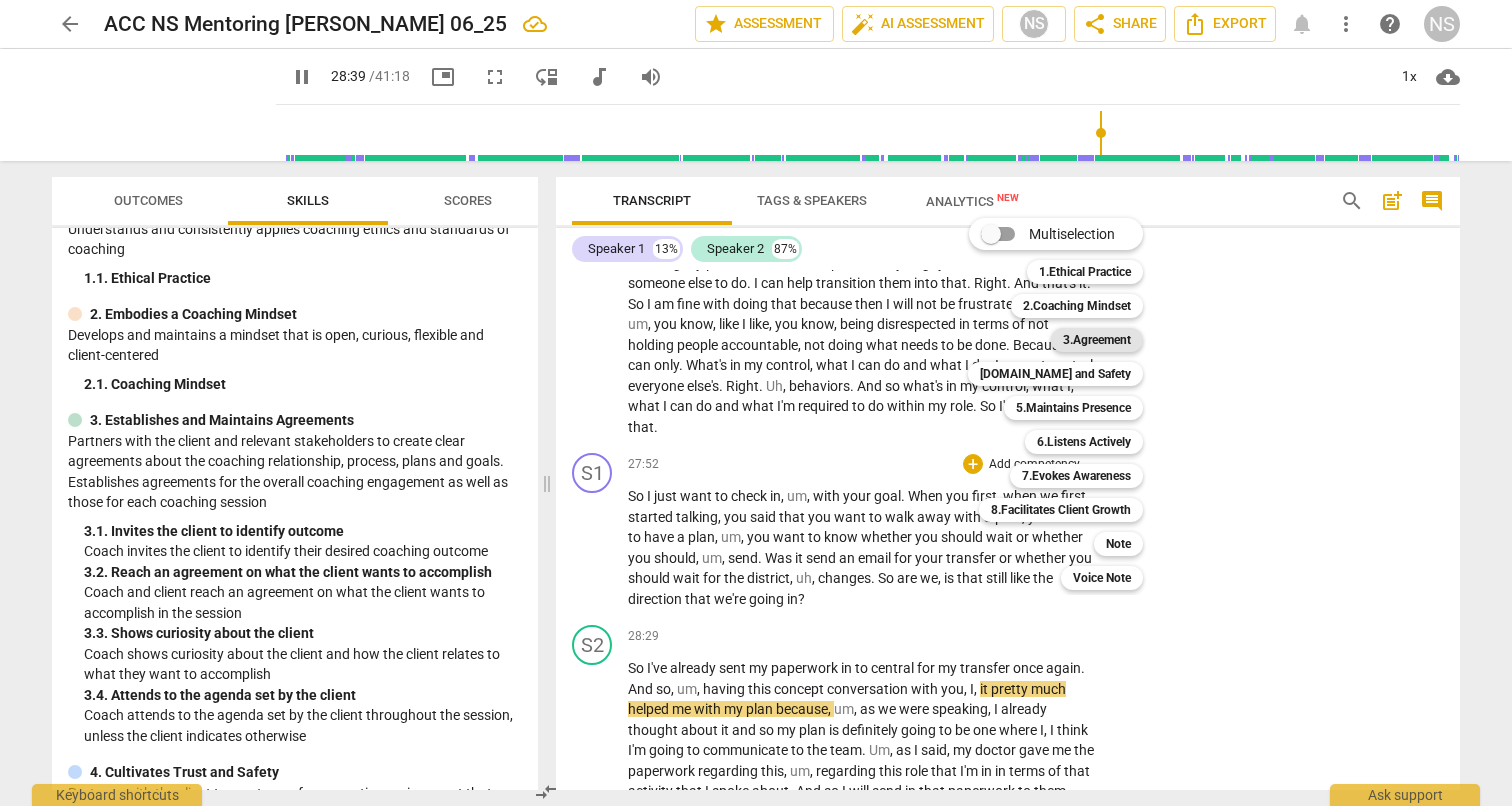 click on "3.Agreement" at bounding box center (1097, 340) 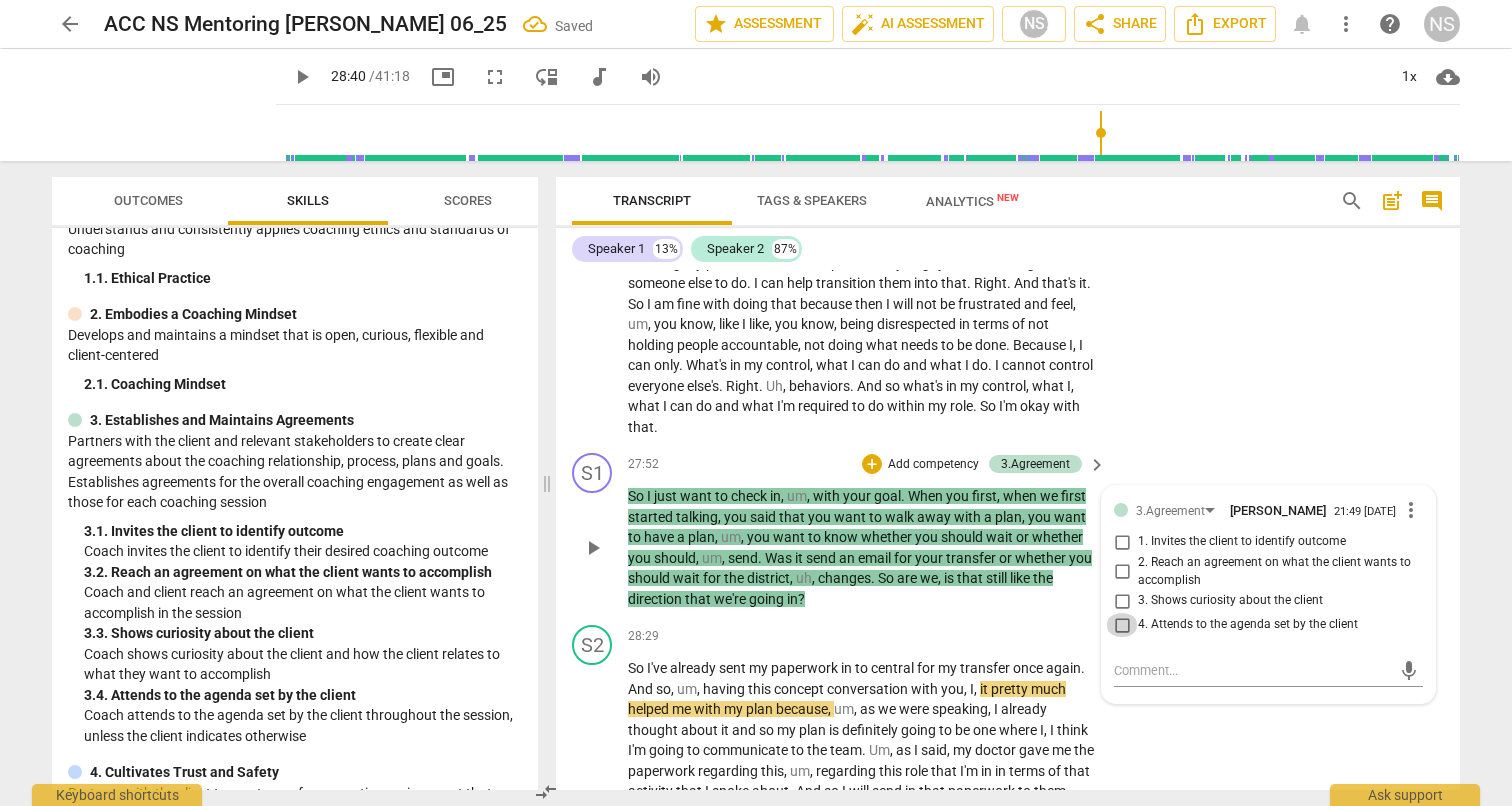 click on "4. Attends to the agenda set by the client" at bounding box center (1122, 625) 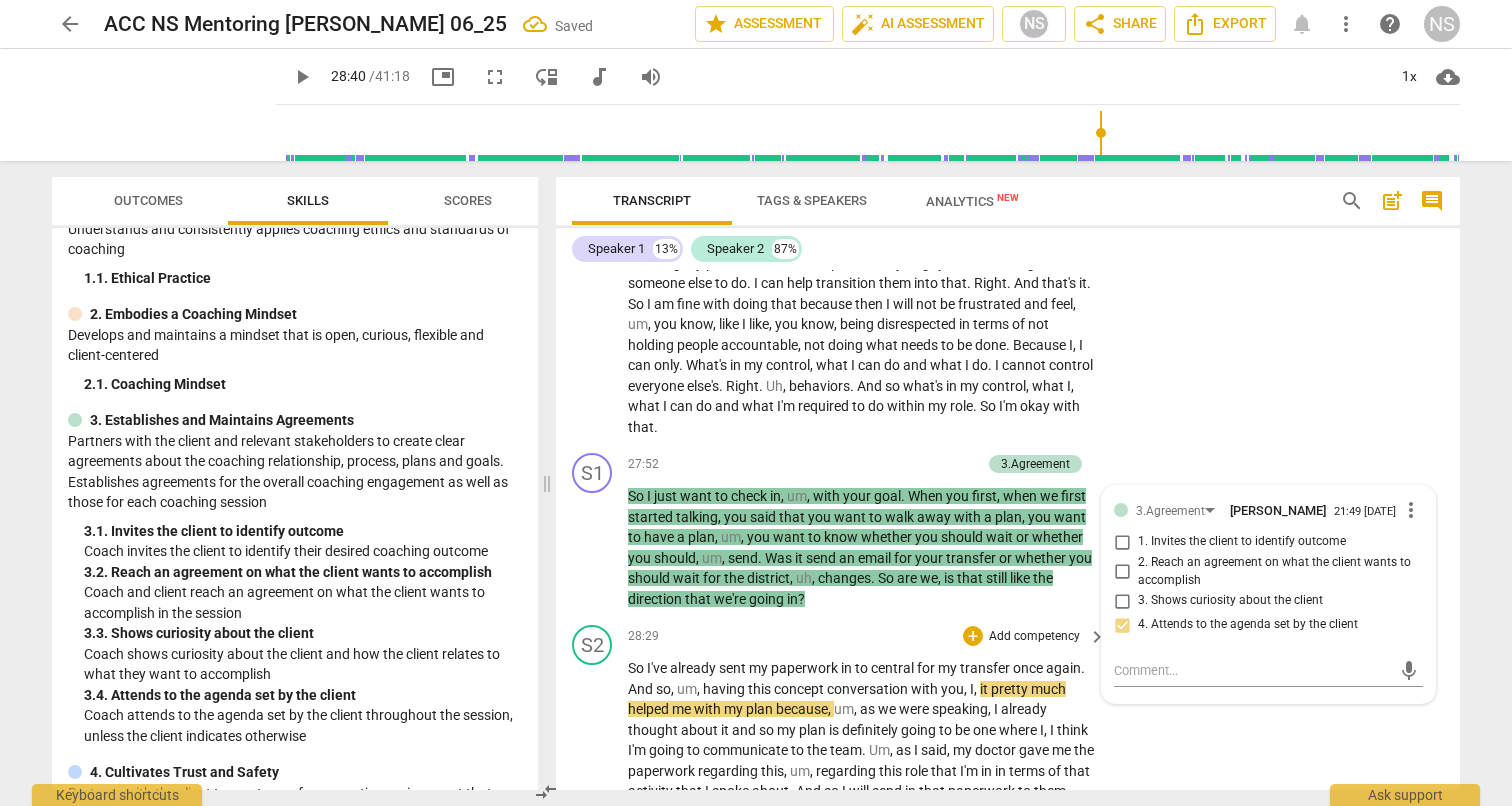 click on "S2 play_arrow pause 28:29 + Add competency keyboard_arrow_right So   I've   already   sent   my   paperwork   in   to   central   for   my   transfer   once   again .   And   so ,   um ,   having   this   concept   conversation   with   you ,   I ,   it   pretty   much   helped   me   with   my   plan   because ,   um ,   as   we   were   speaking ,   I   already   thought   about   it   and   so   my   plan   is   definitely   going   to   be   one   where   I ,   I   think   I'm   going   to   communicate   to   the   team .   Um ,   as   I   said ,   my   doctor   gave   me   the   paperwork   regarding   this ,   um ,   regarding   this   role   that   I'm   in   in   terms   of   that   activity   that   I   spoke   about .   And   so   I   will   send   in   that   paperwork   to   them .   Um ,   and   in   doing   so   they   will   become   aware   that   they   would   have   to   get   someone   else   to   do   it .   So   that's   going   to   be   my   plan   in   terms   of   my   Immediate" at bounding box center [1008, 918] 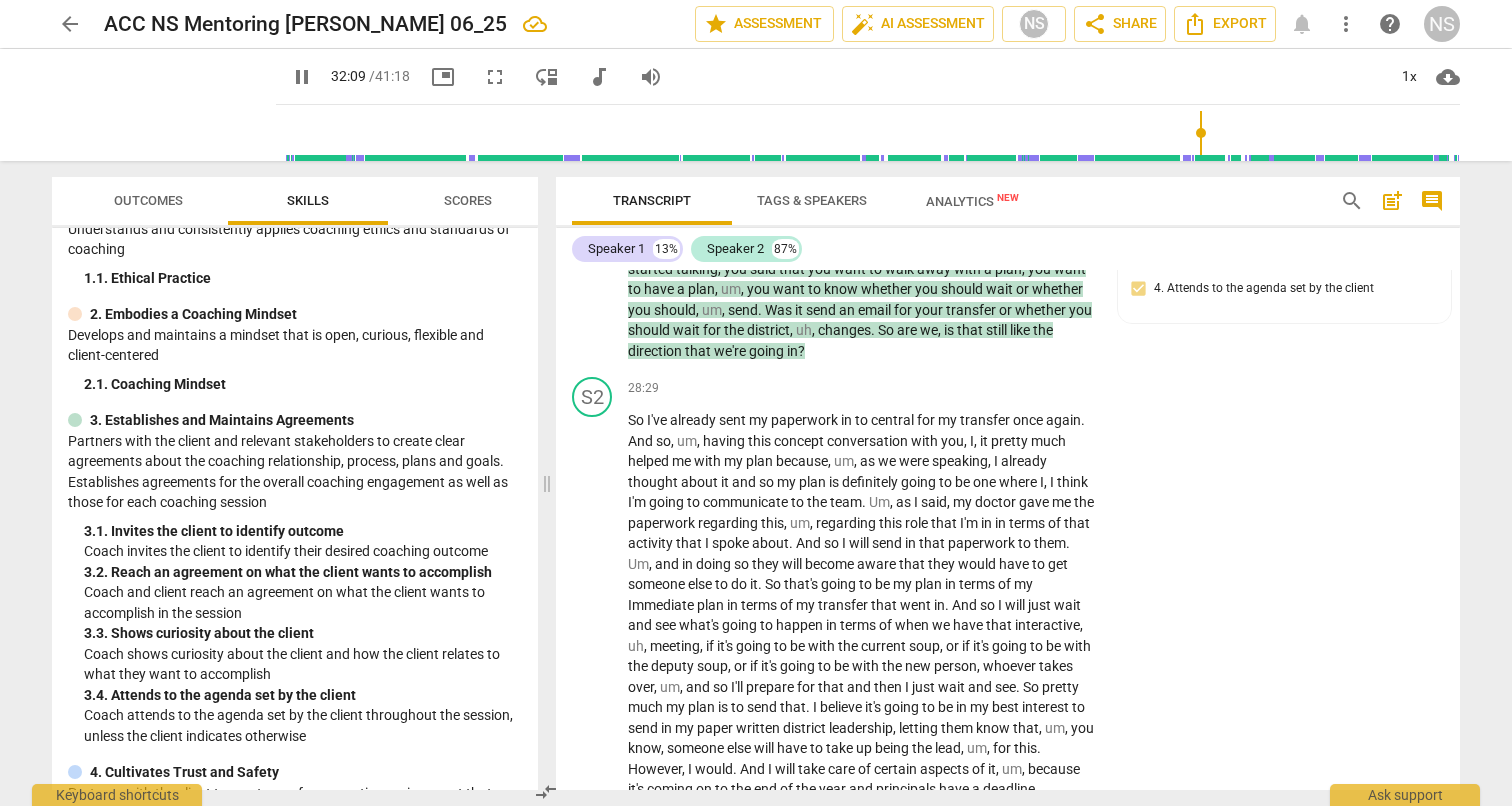scroll, scrollTop: 8817, scrollLeft: 0, axis: vertical 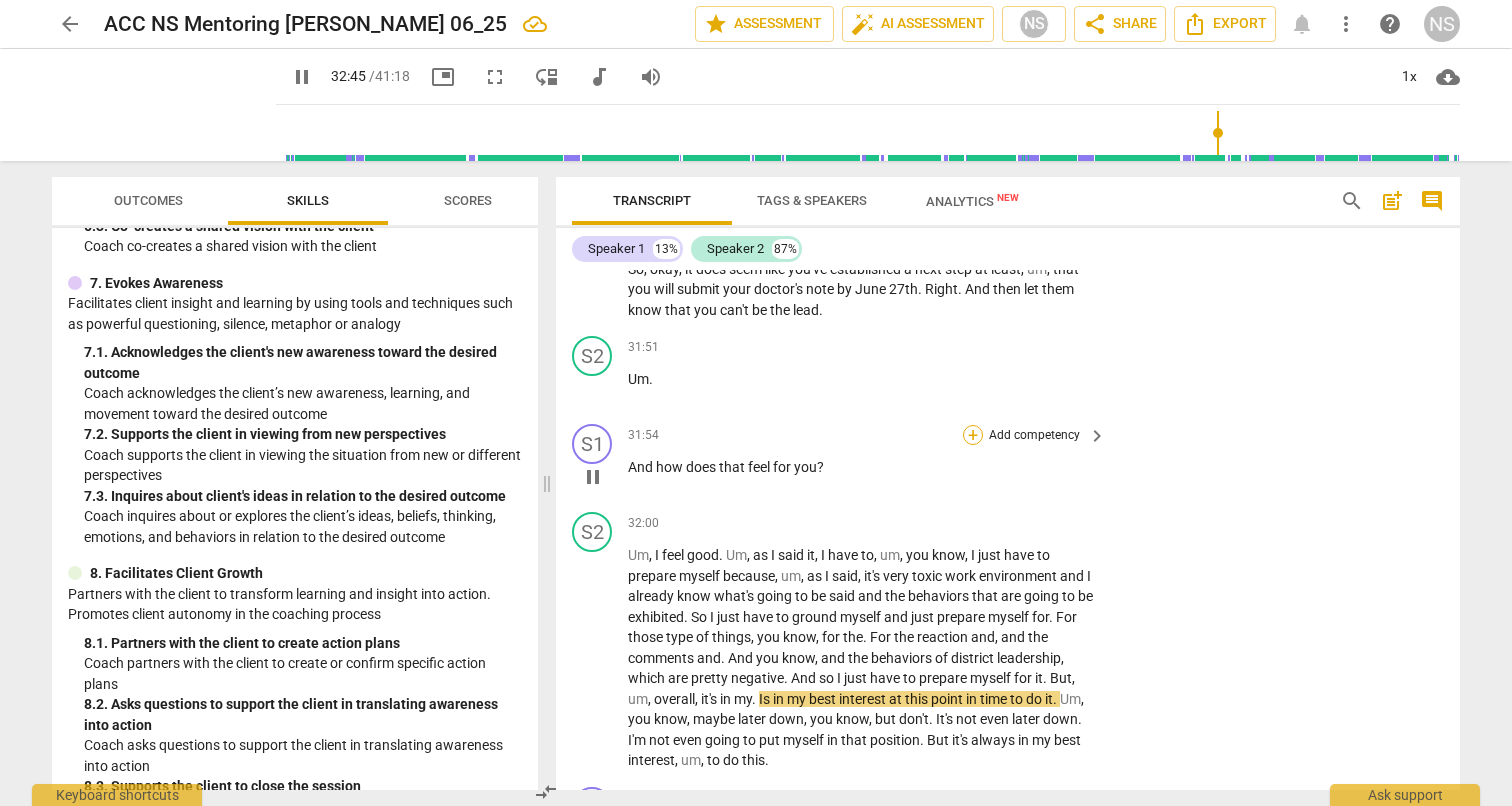 click on "+" at bounding box center (973, 435) 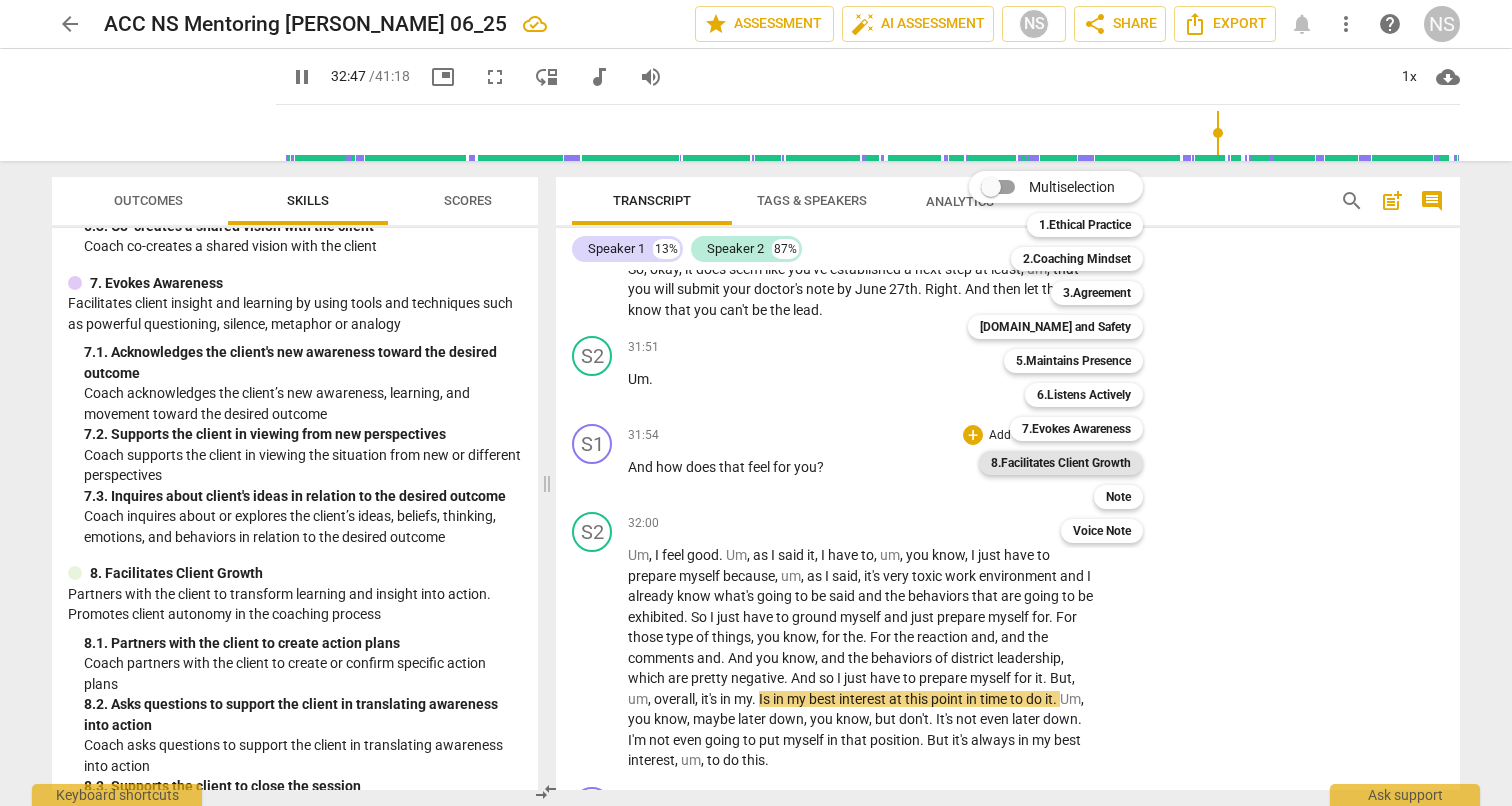 click on "8.Facilitates Client Growth" at bounding box center [1061, 463] 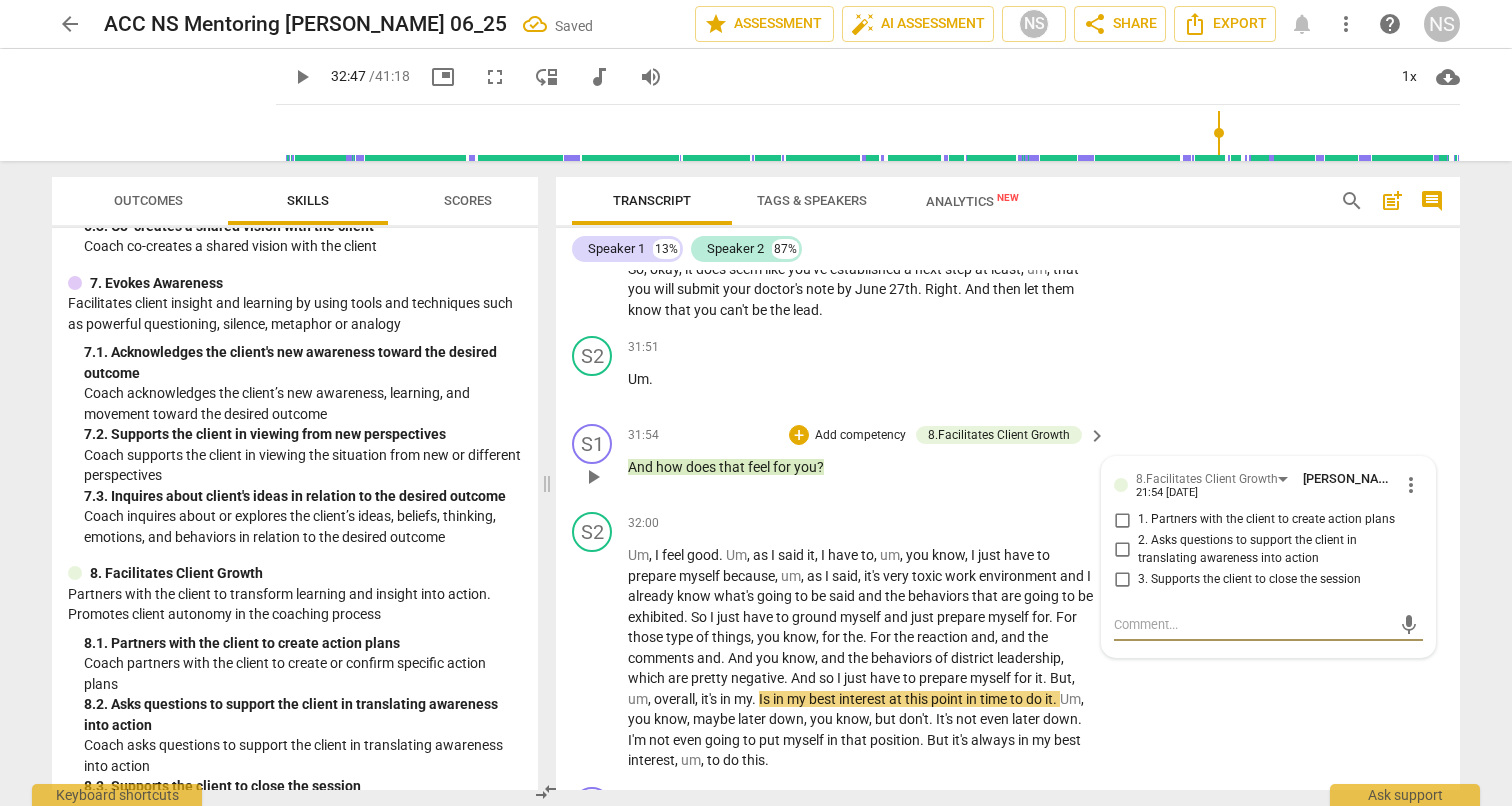 click on "2. Asks questions to support the client in translating awareness into action" at bounding box center (1122, 550) 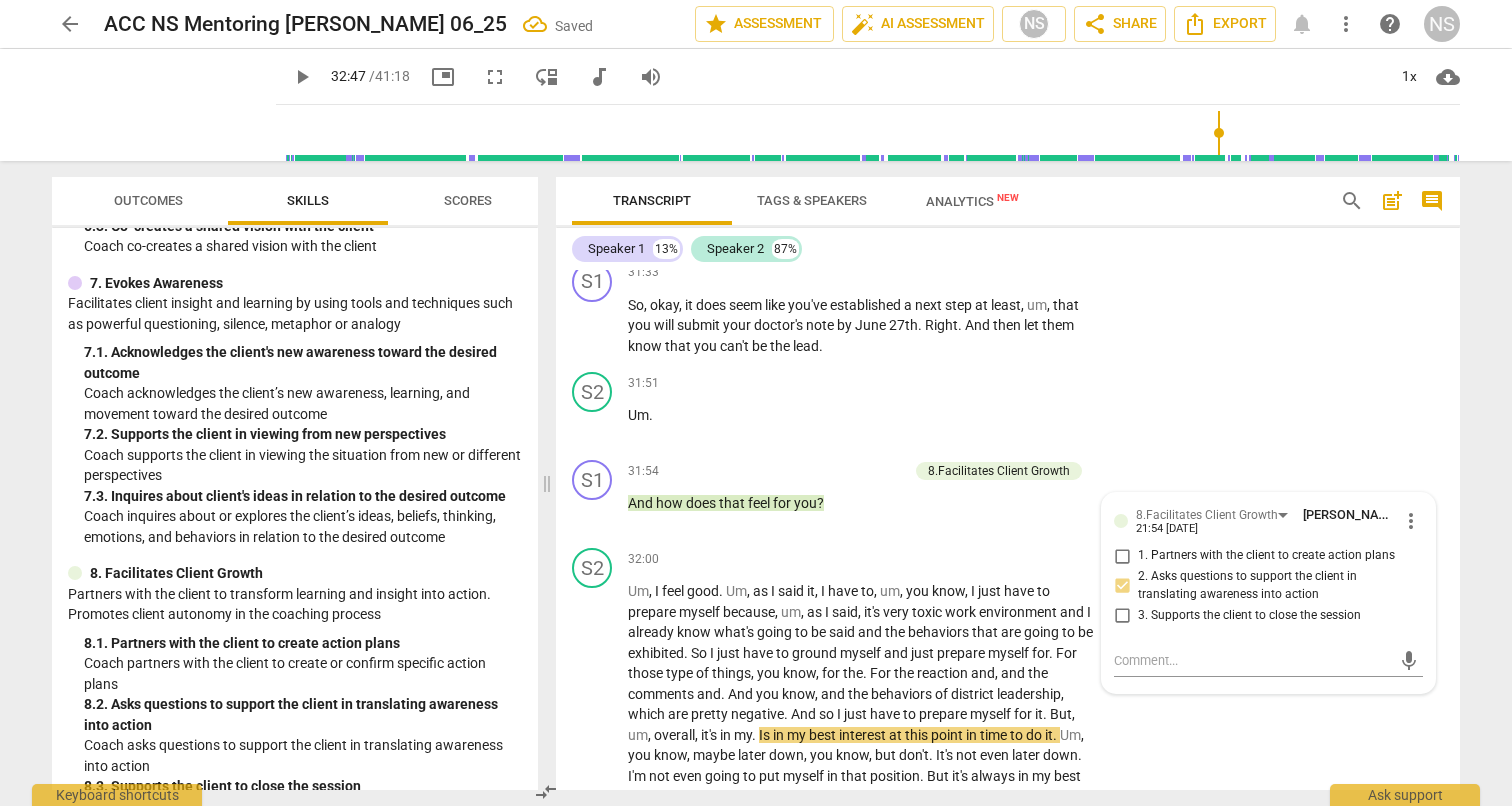 scroll, scrollTop: 8952, scrollLeft: 0, axis: vertical 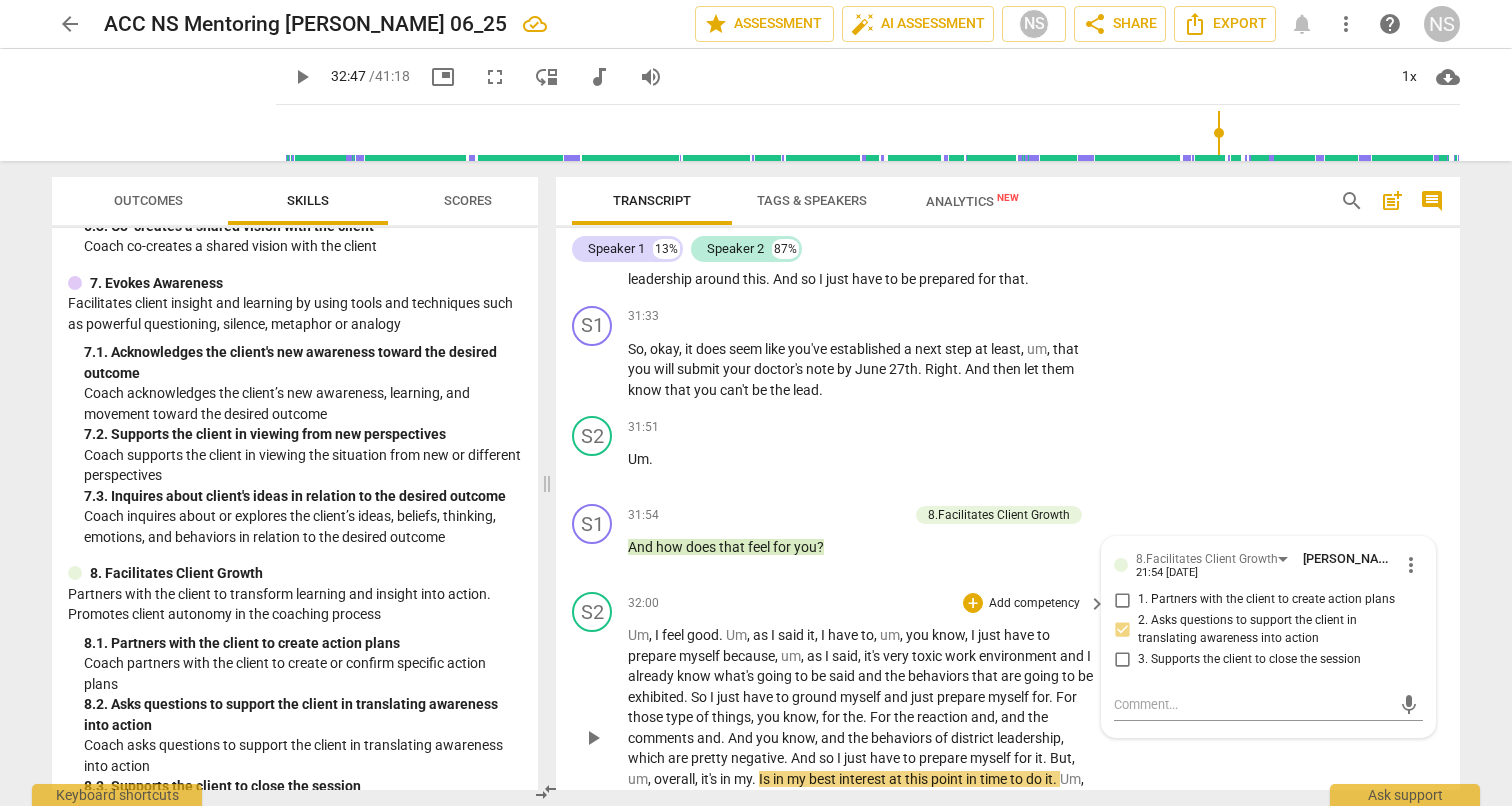 click on "play_arrow" at bounding box center (593, 738) 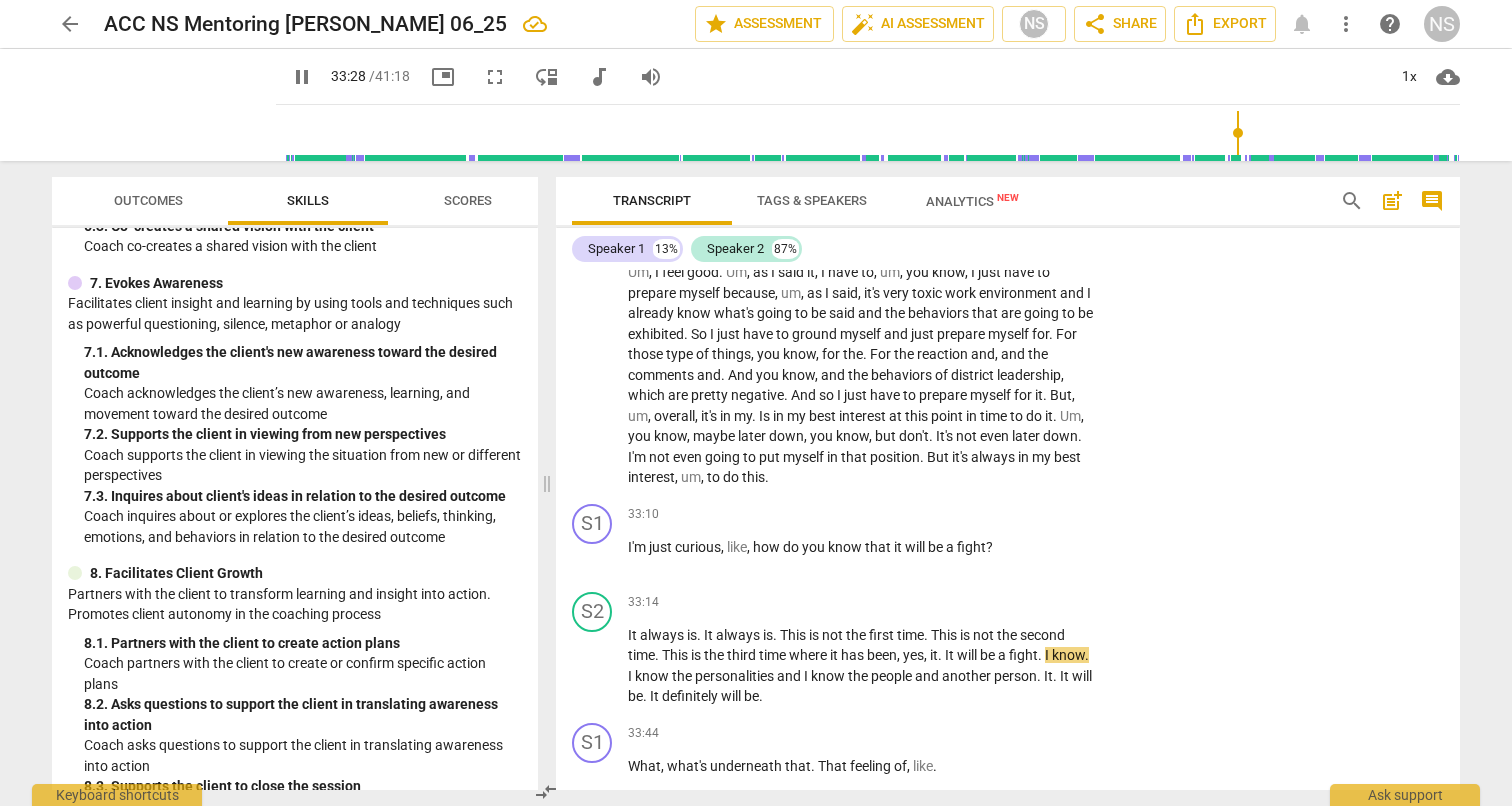 scroll, scrollTop: 9291, scrollLeft: 0, axis: vertical 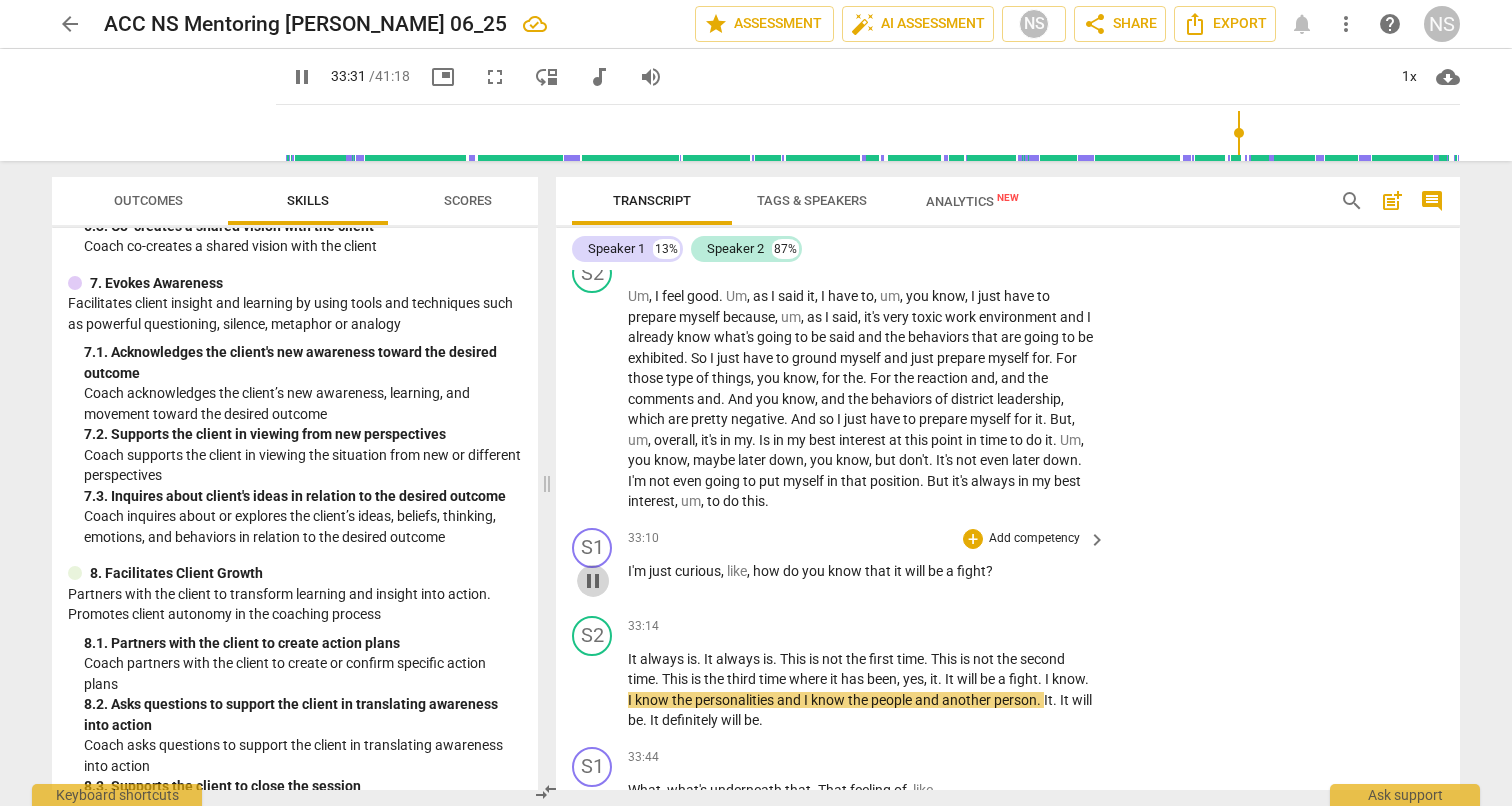 click on "pause" at bounding box center [593, 581] 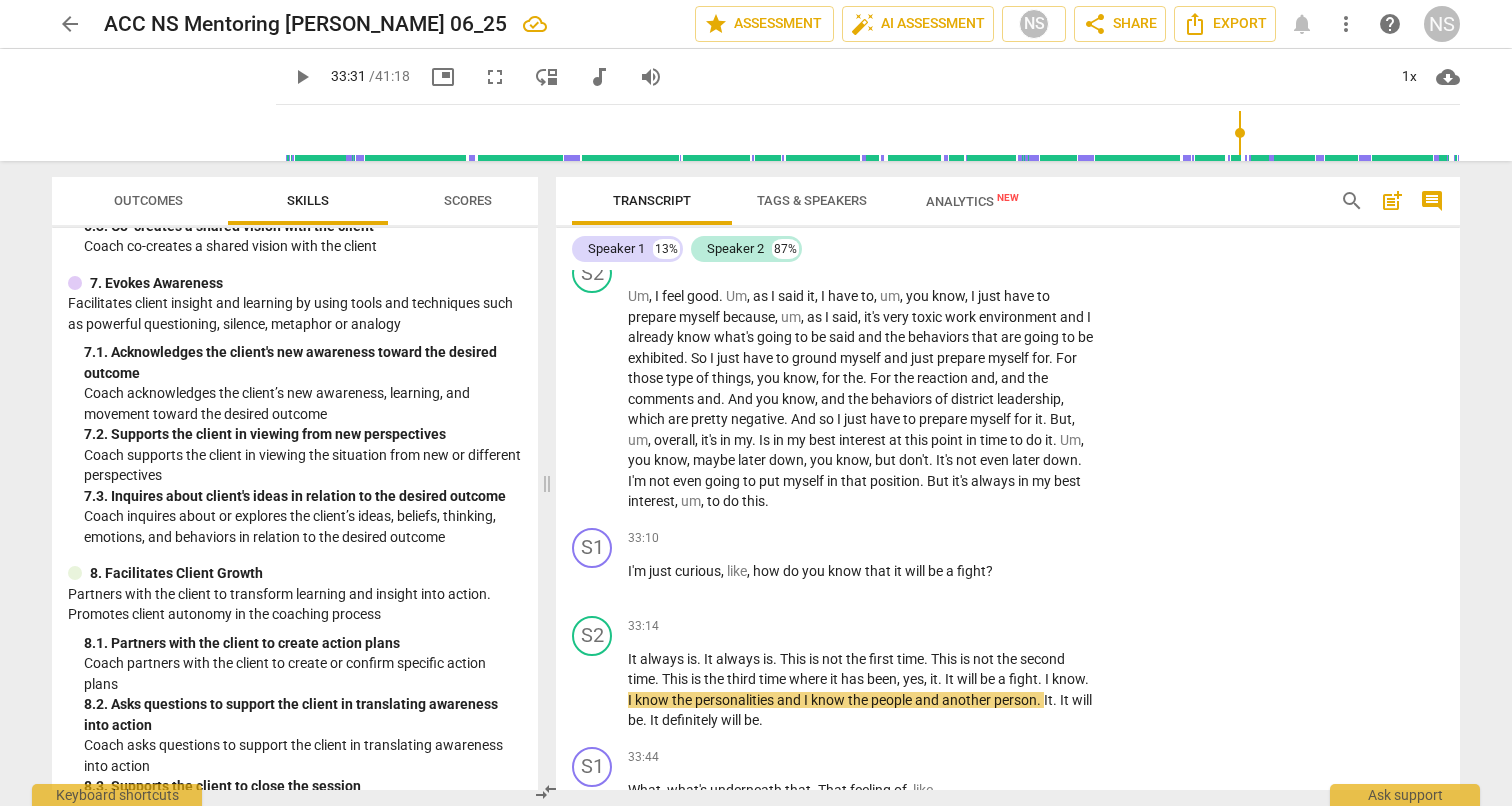 scroll, scrollTop: 0, scrollLeft: 0, axis: both 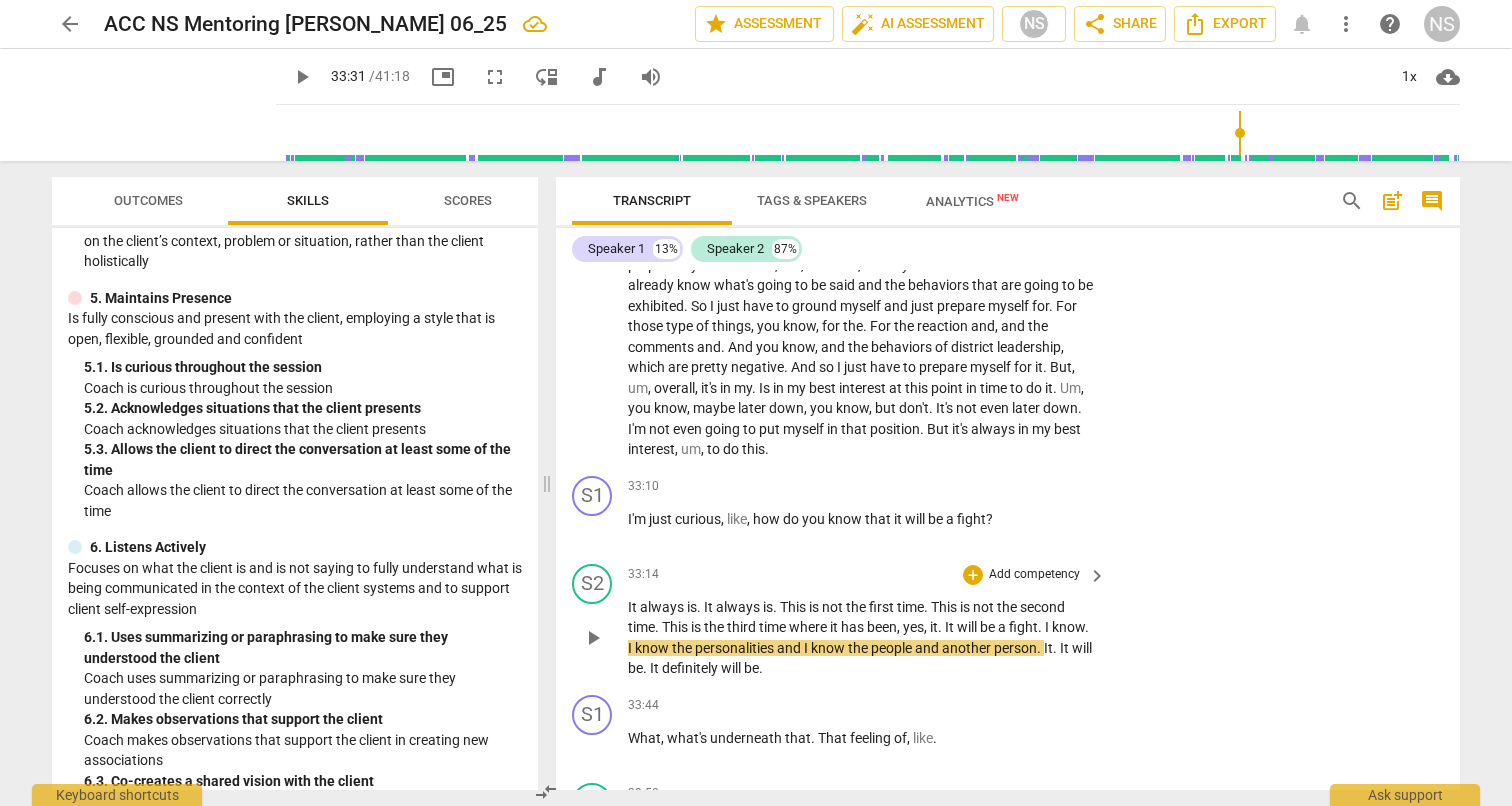 click on "play_arrow" at bounding box center [593, 638] 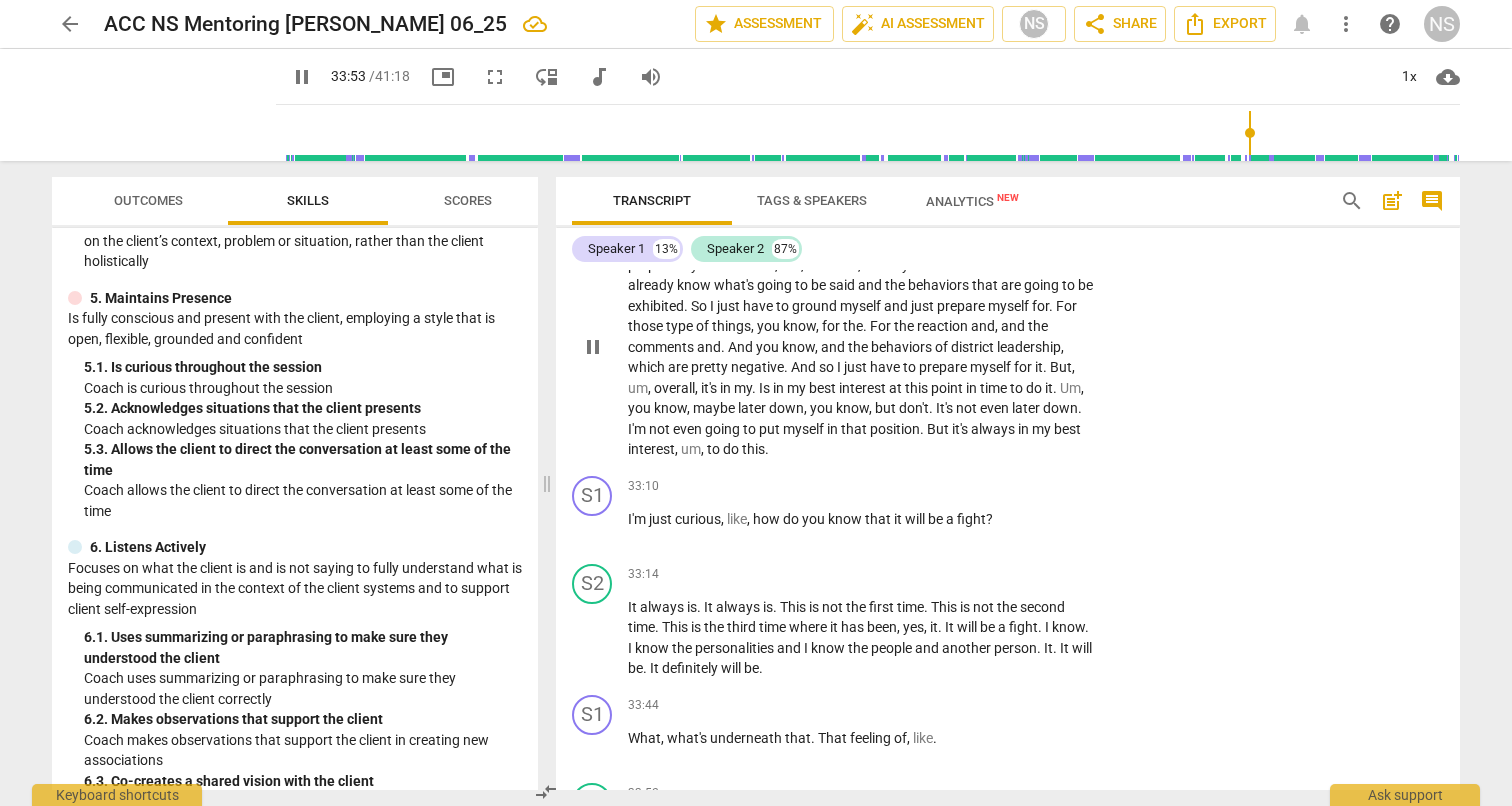 scroll, scrollTop: 9893, scrollLeft: 0, axis: vertical 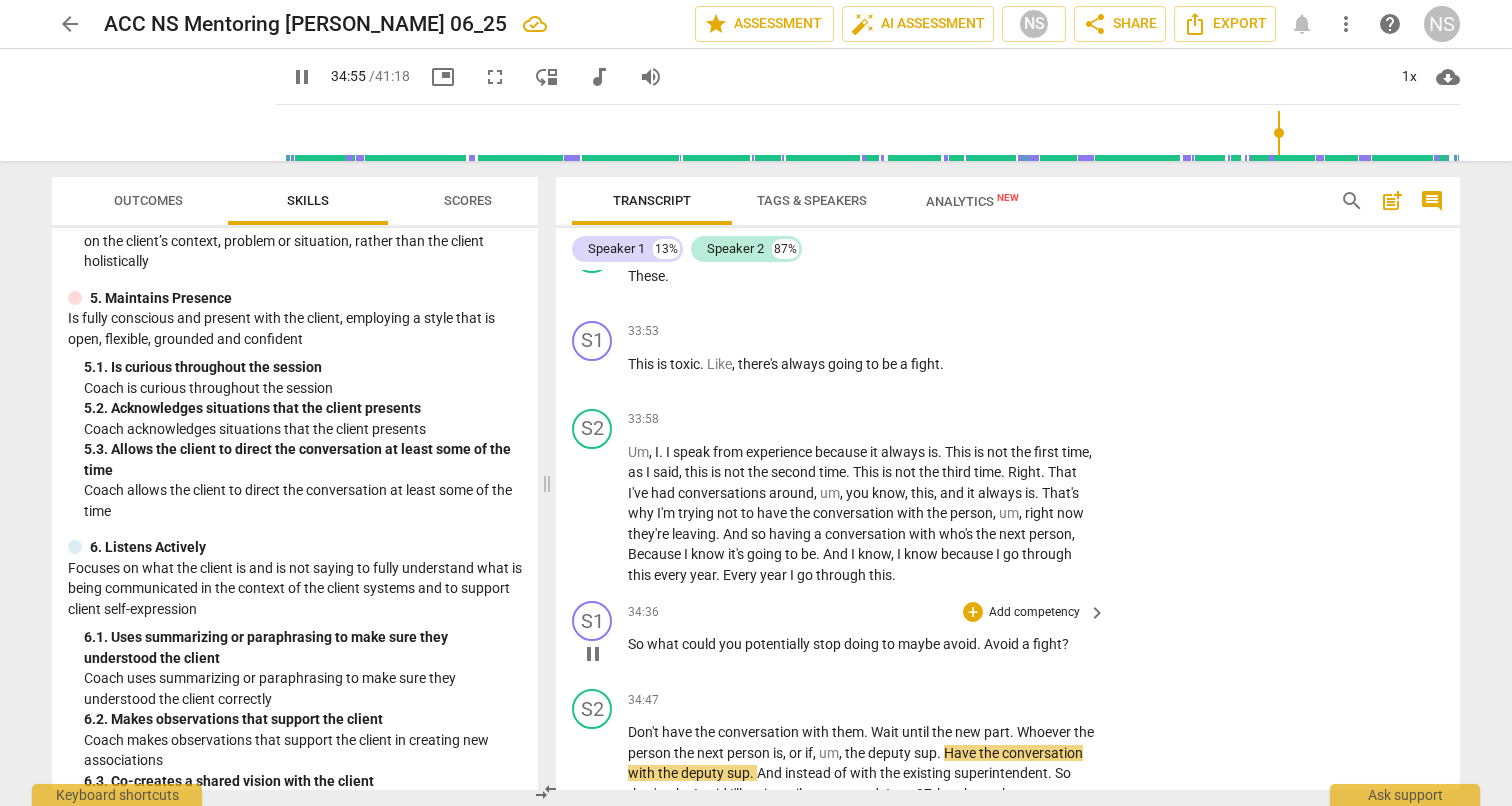 click on "pause" at bounding box center [593, 654] 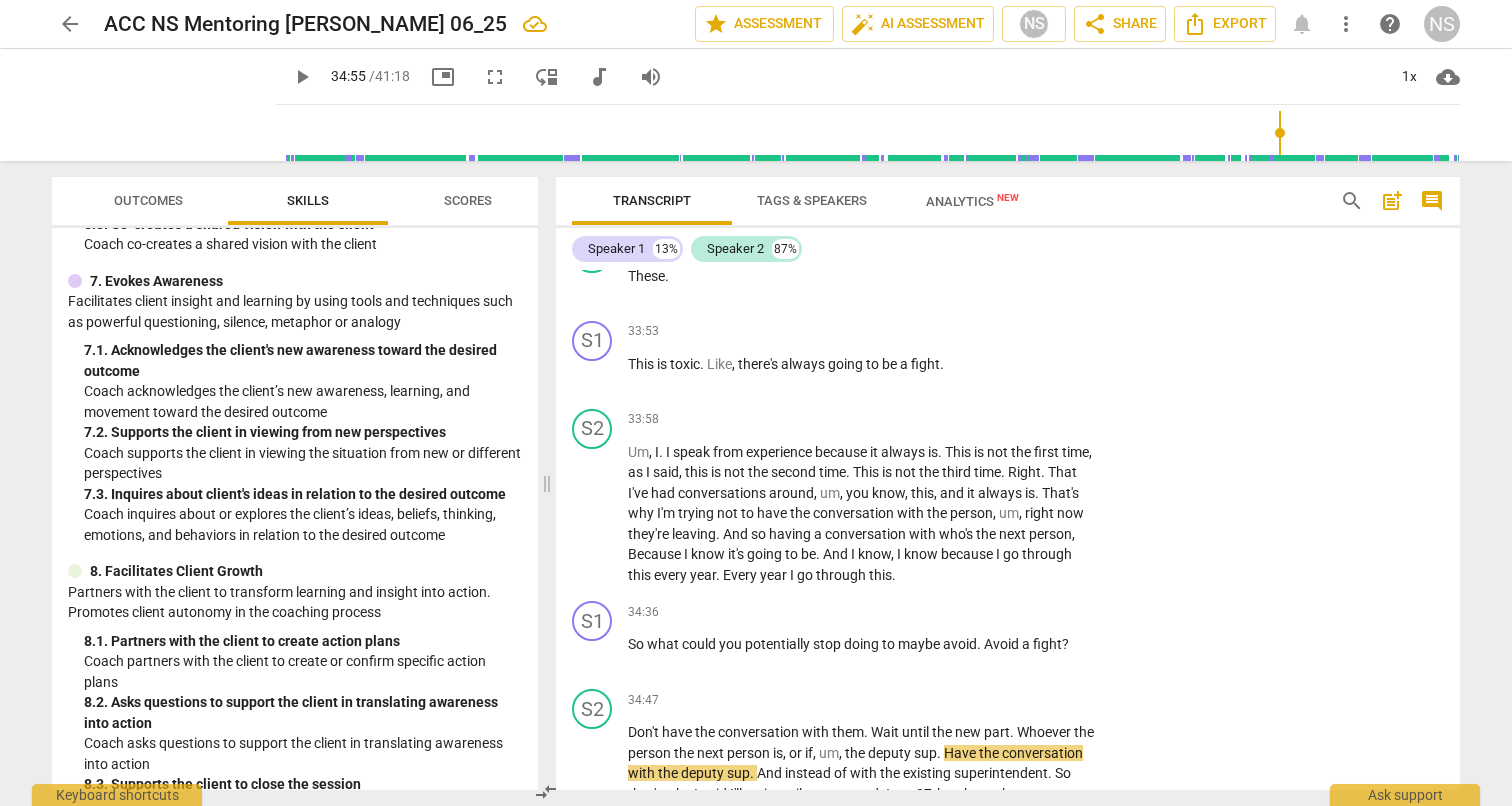 scroll, scrollTop: 1414, scrollLeft: 0, axis: vertical 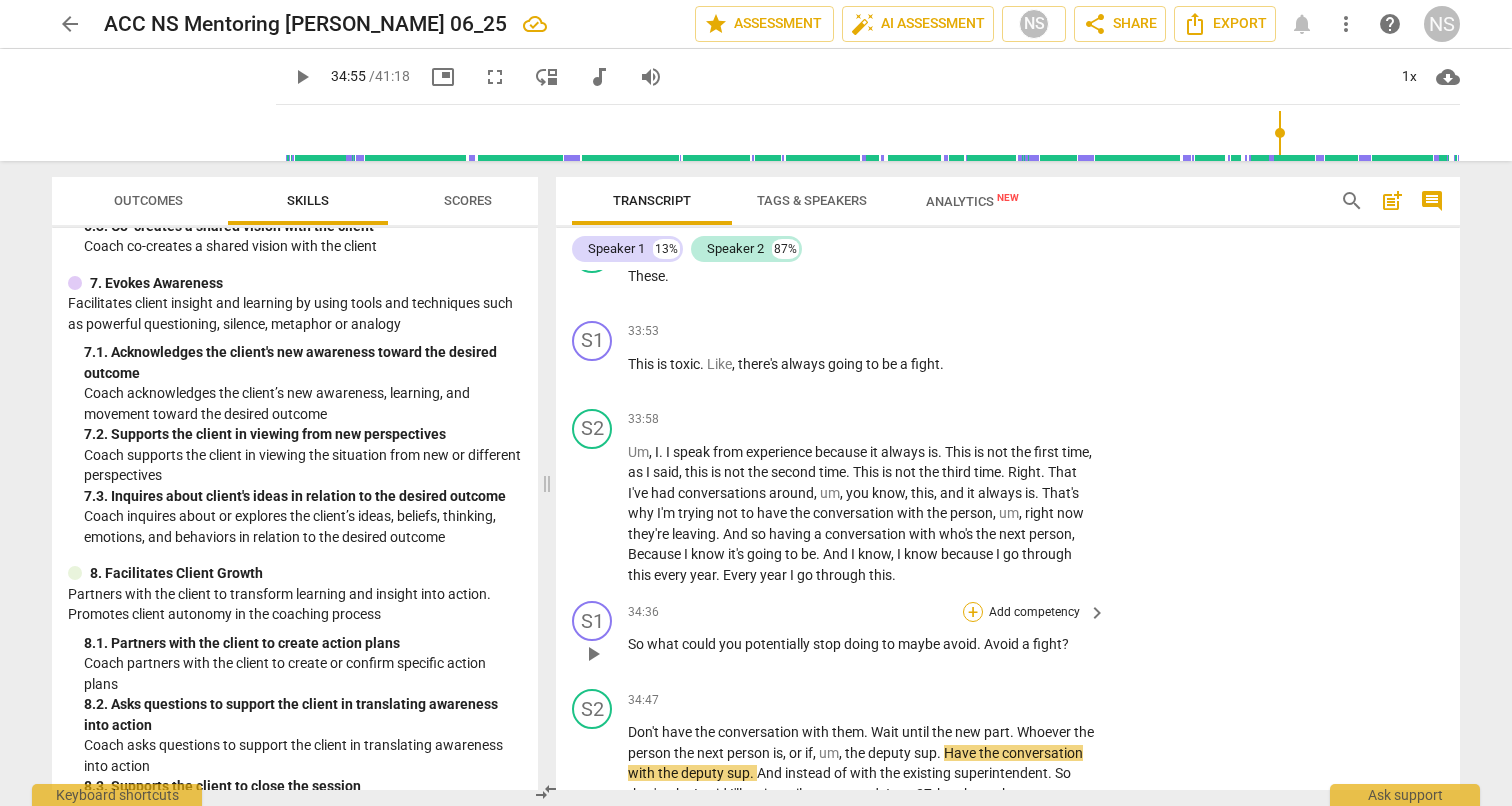 click on "+" at bounding box center [973, 612] 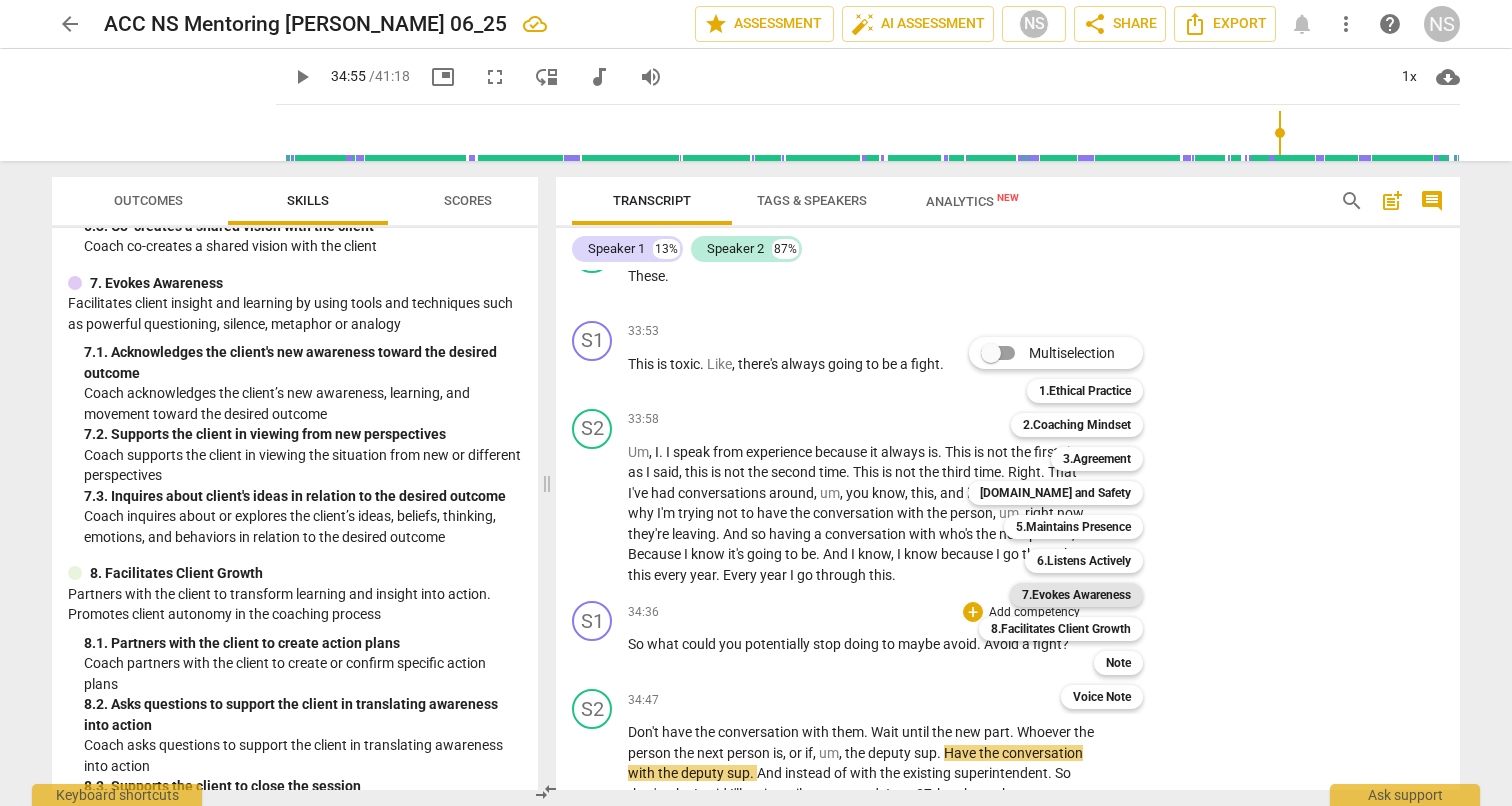 click on "7.Evokes Awareness" at bounding box center [1076, 595] 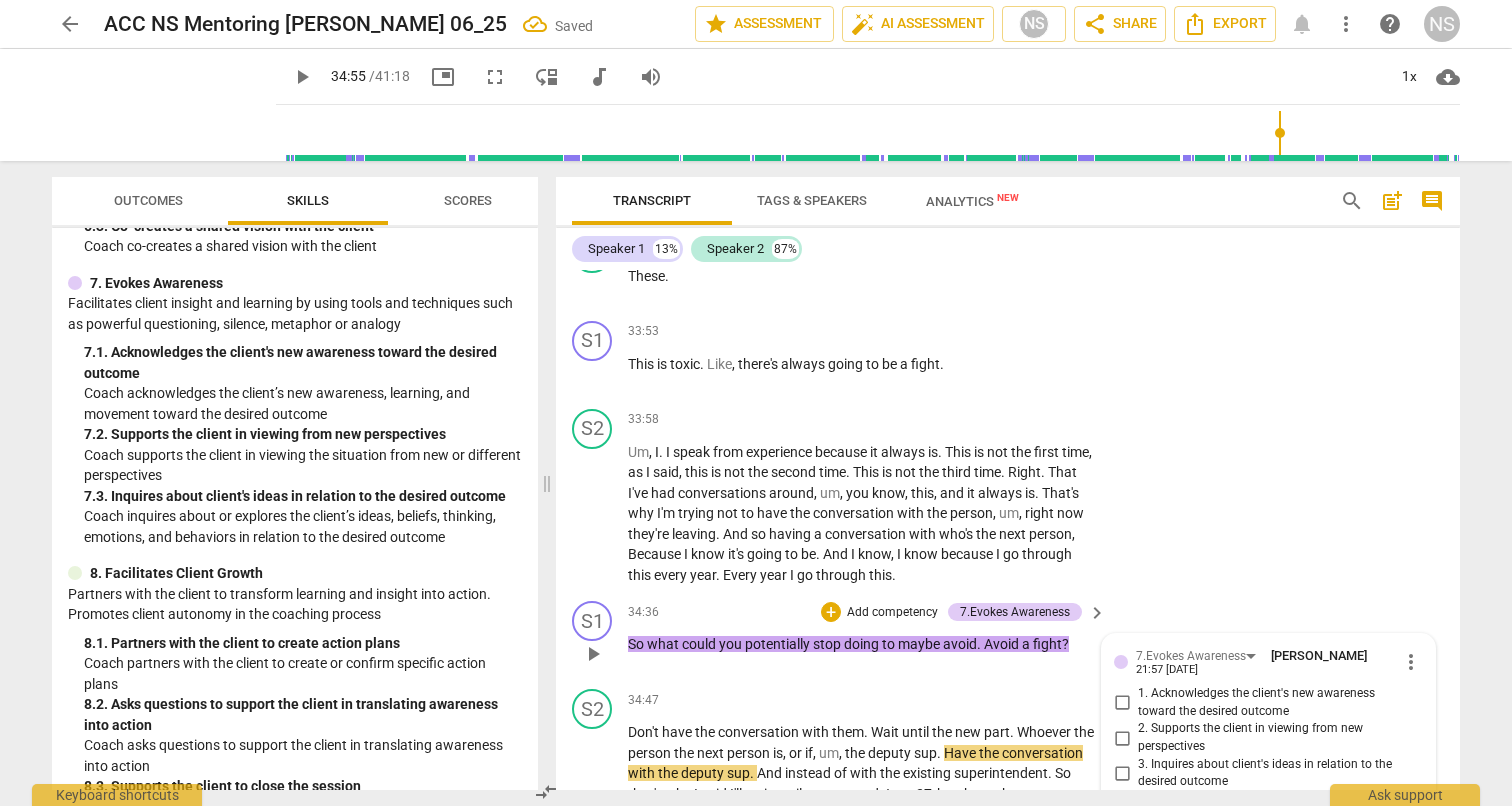click on "2. Supports the client in viewing from new perspectives" at bounding box center [1122, 738] 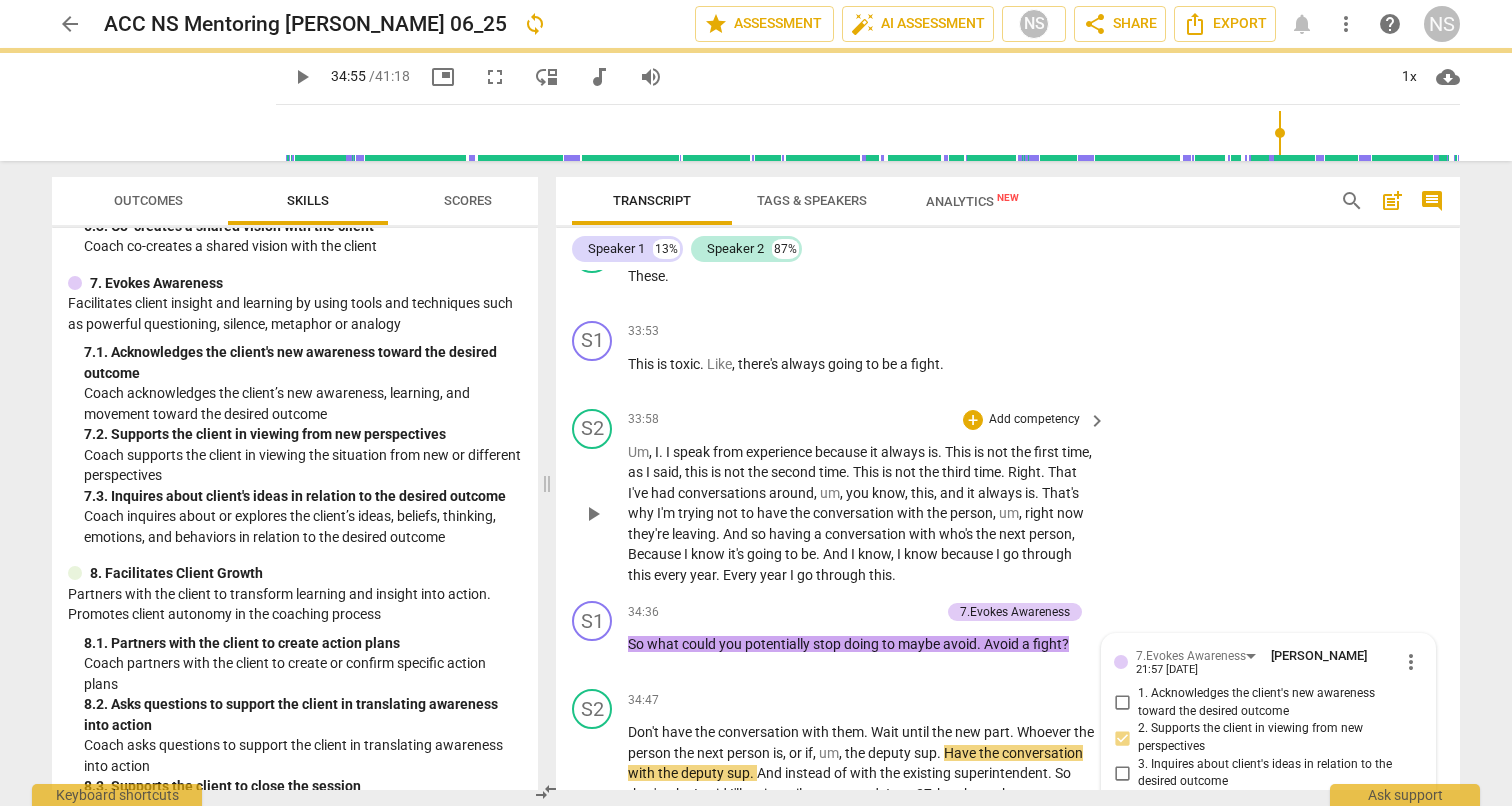 click on "S2 play_arrow pause 33:58 + Add competency keyboard_arrow_right Um ,   I .   I   speak   from   experience   because   it   always   is .   This   is   not   the   first   time ,   as   I   said ,   this   is   not   the   second   time .   This   is   not   the   third   time .   Right .   That   I've   had   conversations   around ,   um ,   you   know ,   this ,   and   it   always   is .   That's   why   I'm   trying   not   to   have   the   conversation   with   the   person ,   um ,   right   now   they're   leaving .   And   so   having   a   conversation   with   who's   the   next   person ,   Because   I   know   it's   going   to   be .   And   I   know ,   I   know   because   I   go   through   this   every   year .   Every   year   I   go   through   this ." at bounding box center (1008, 497) 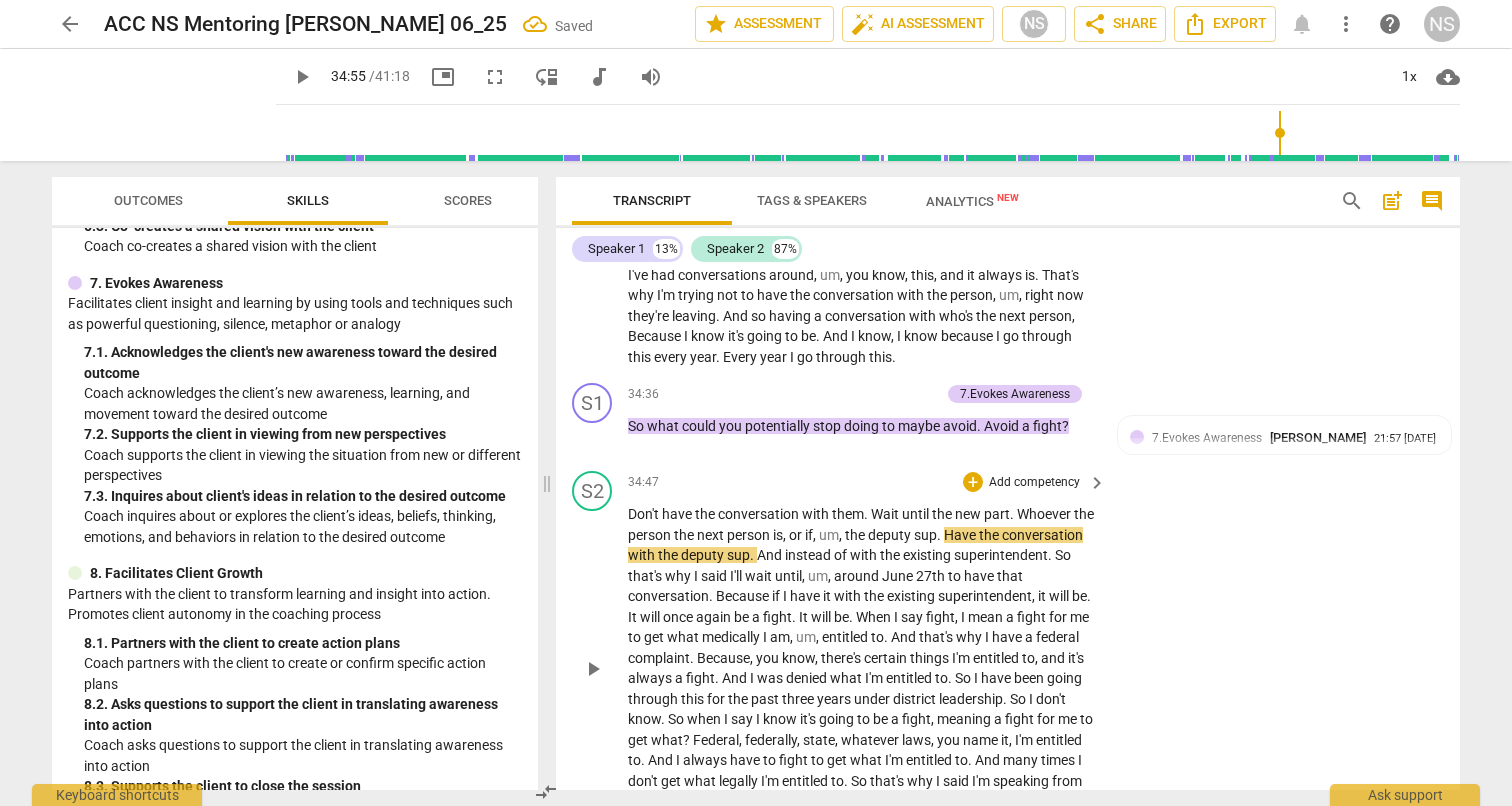 scroll, scrollTop: 10125, scrollLeft: 0, axis: vertical 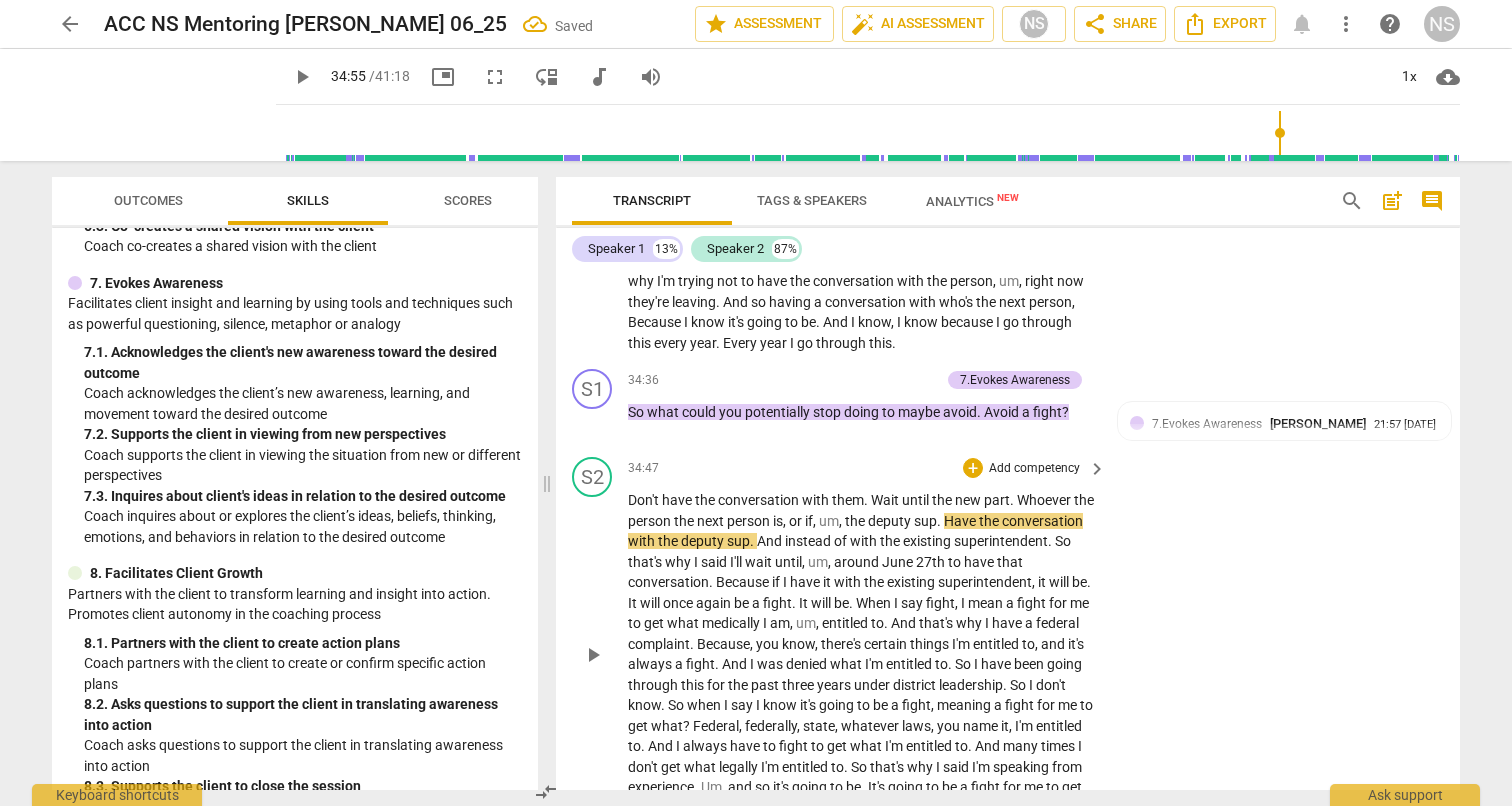 click on "play_arrow" at bounding box center (593, 655) 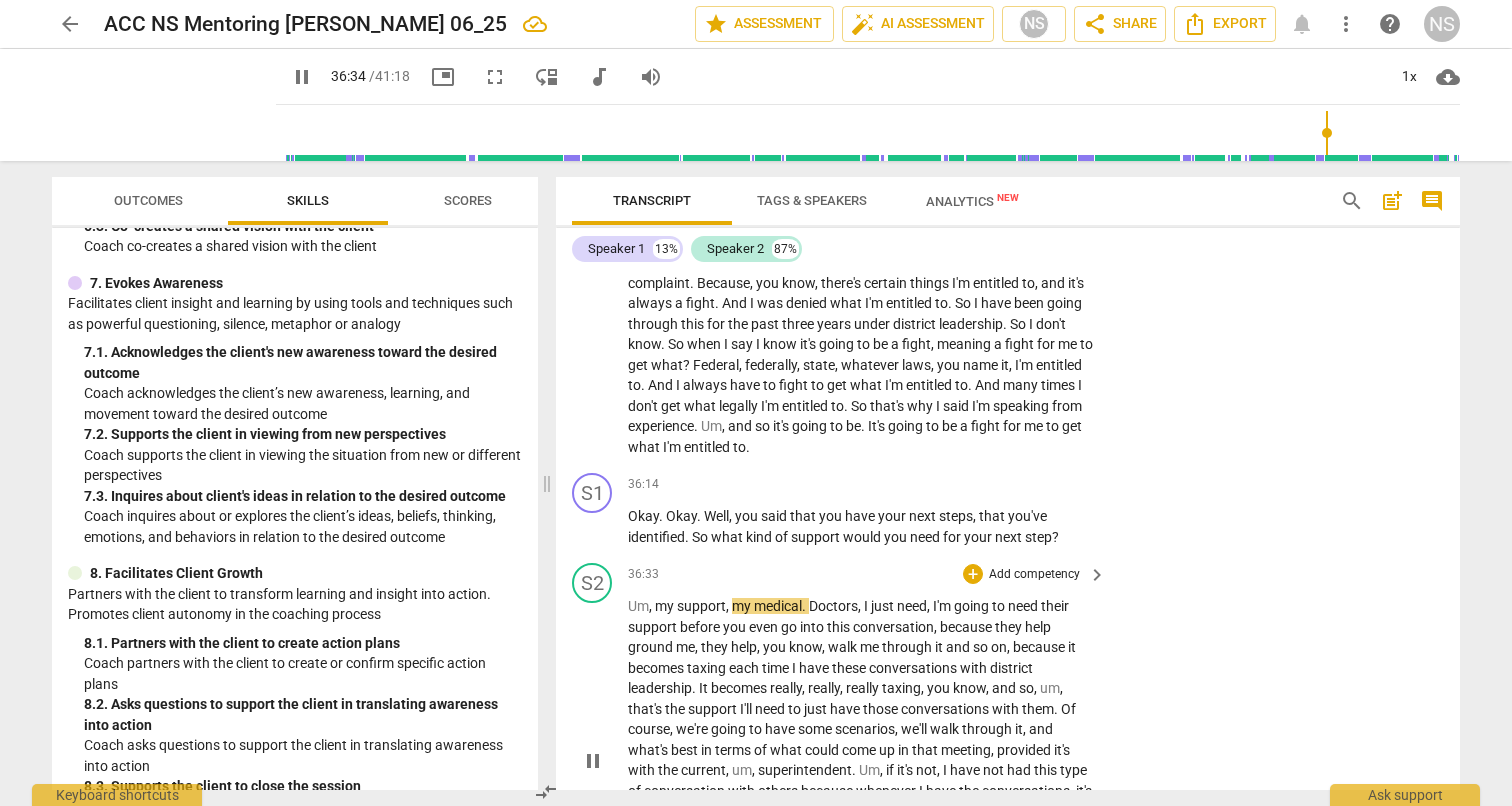 scroll, scrollTop: 10436, scrollLeft: 0, axis: vertical 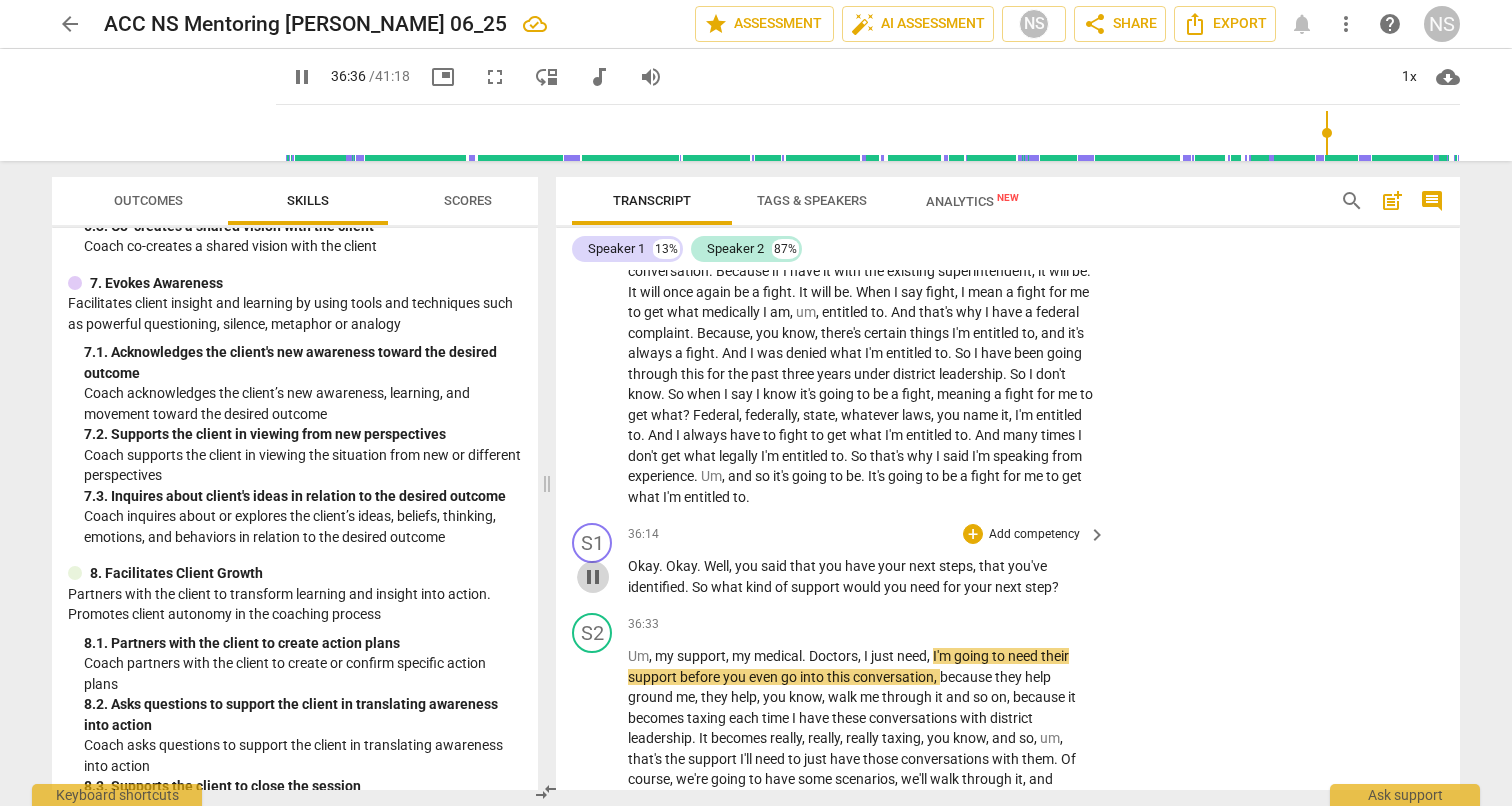 click on "pause" at bounding box center (593, 577) 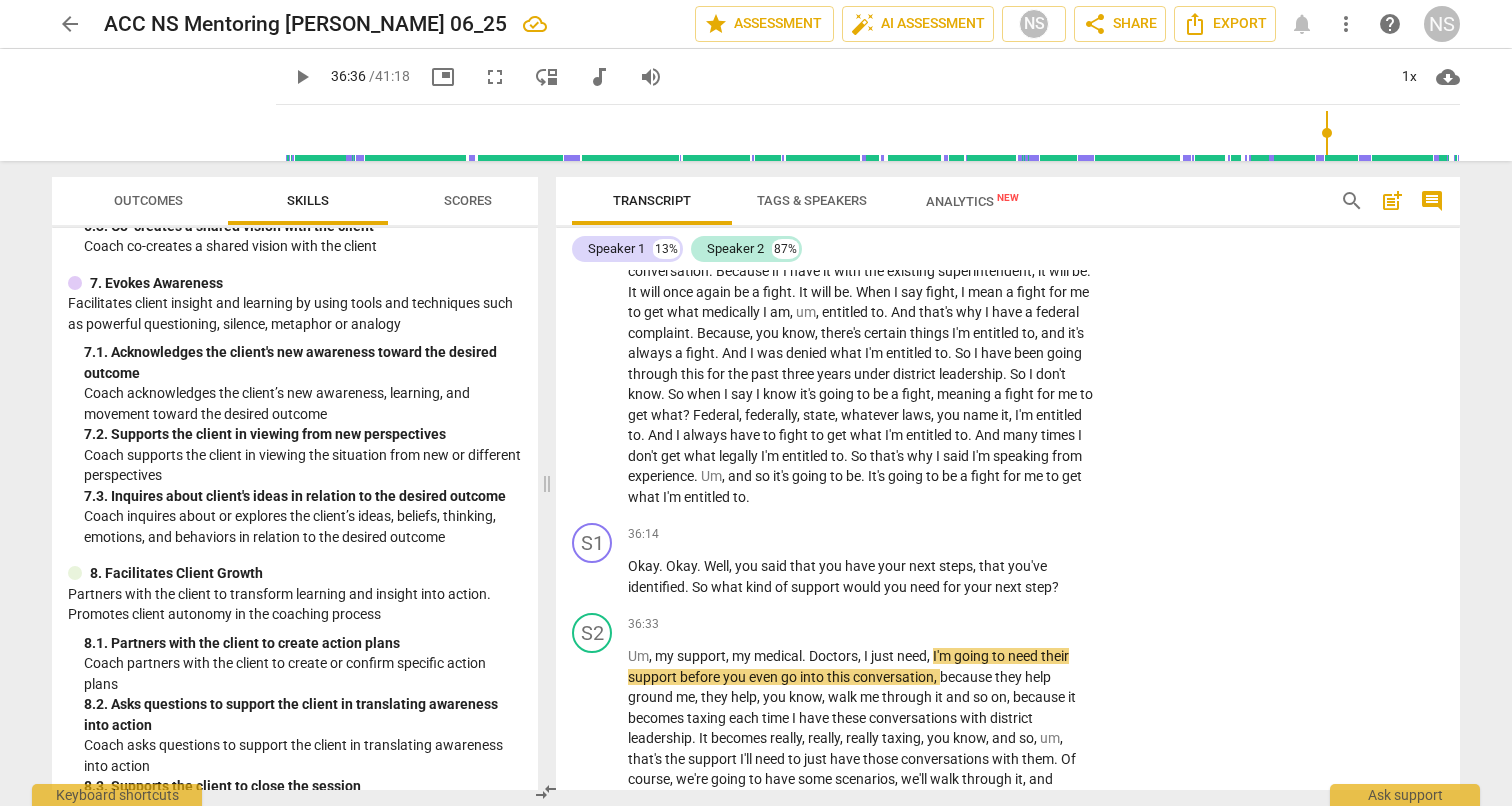 scroll, scrollTop: 0, scrollLeft: 0, axis: both 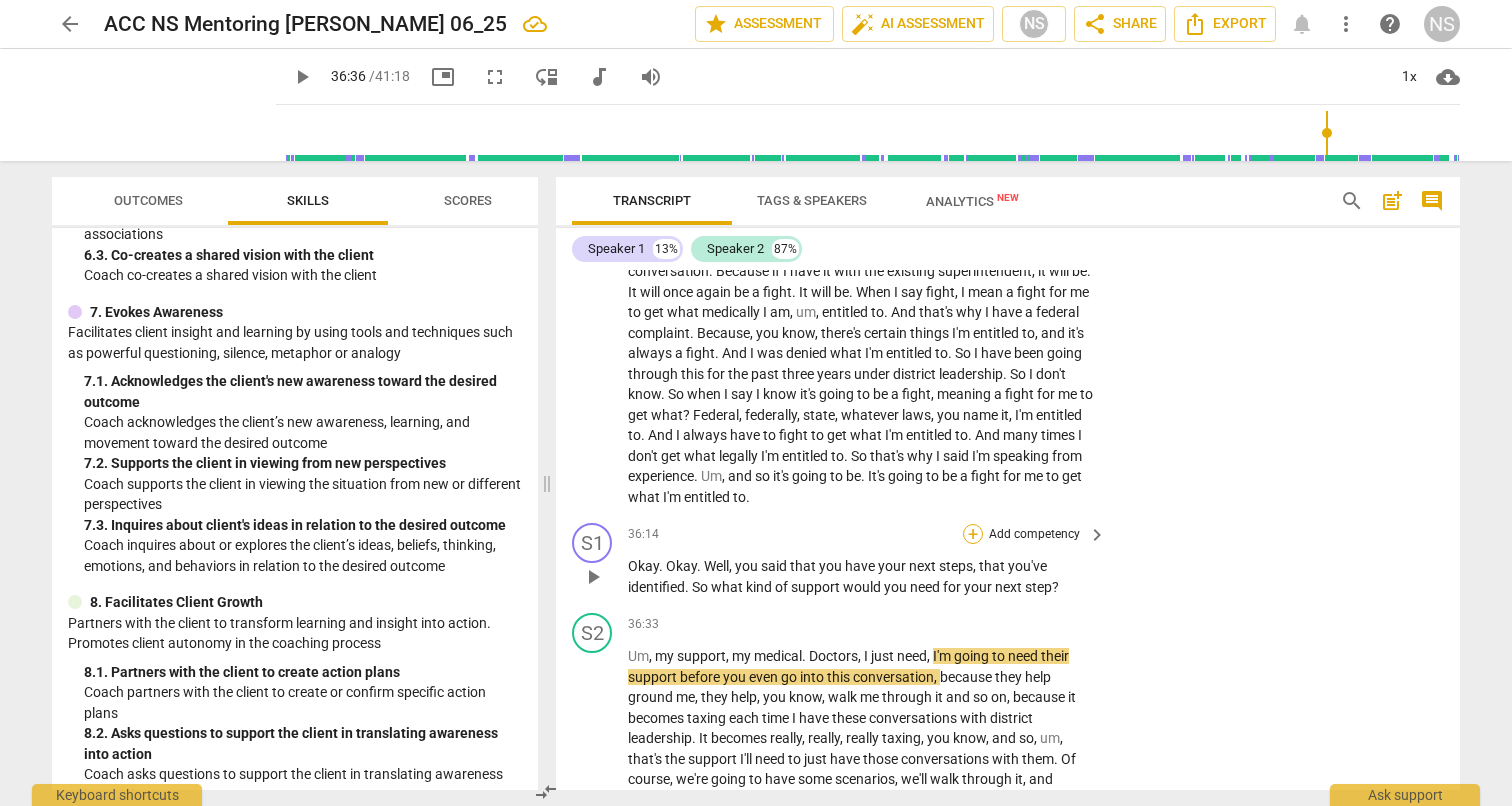 click on "+" at bounding box center [973, 534] 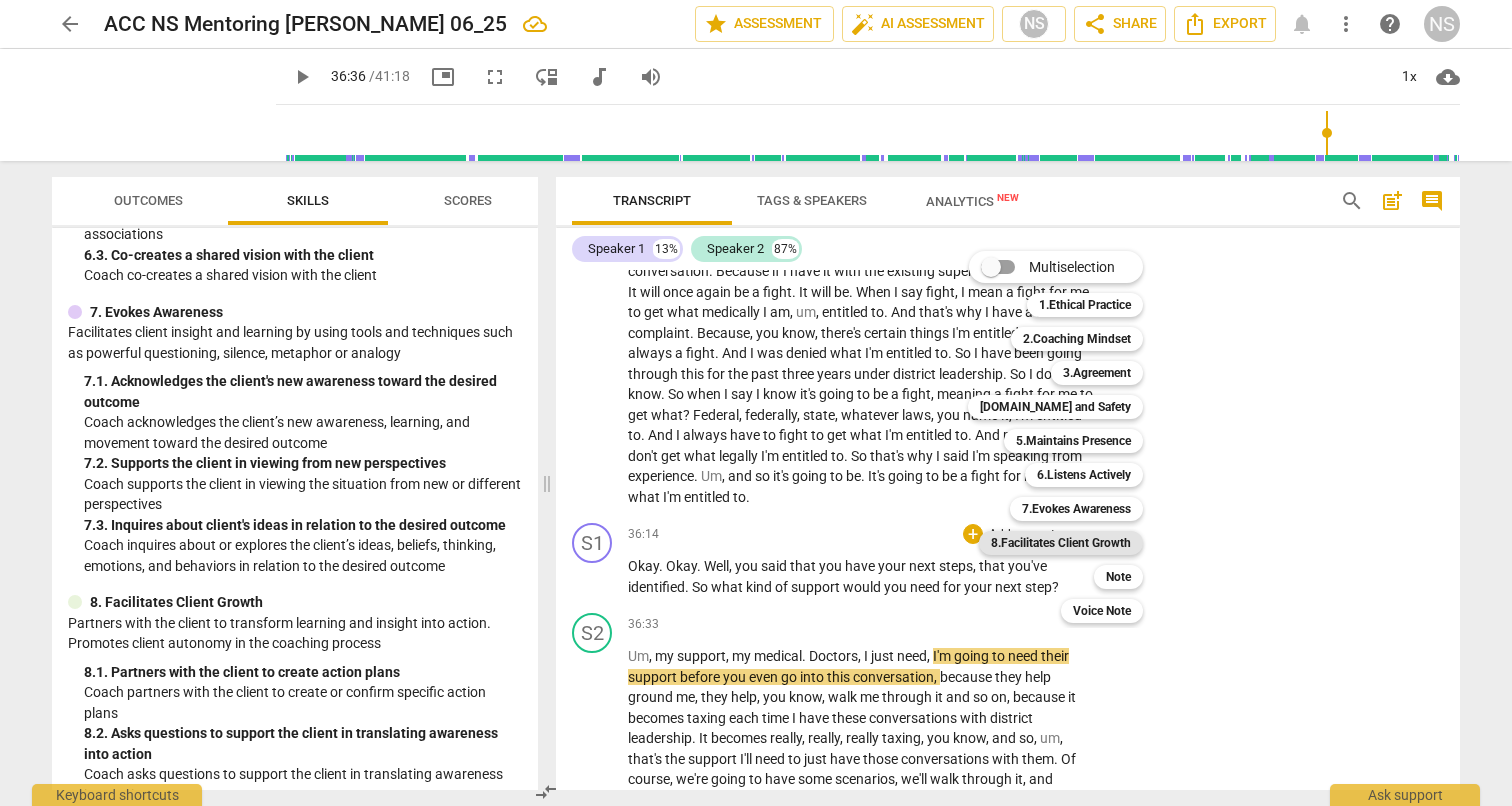 click on "8.Facilitates Client Growth" at bounding box center [1061, 543] 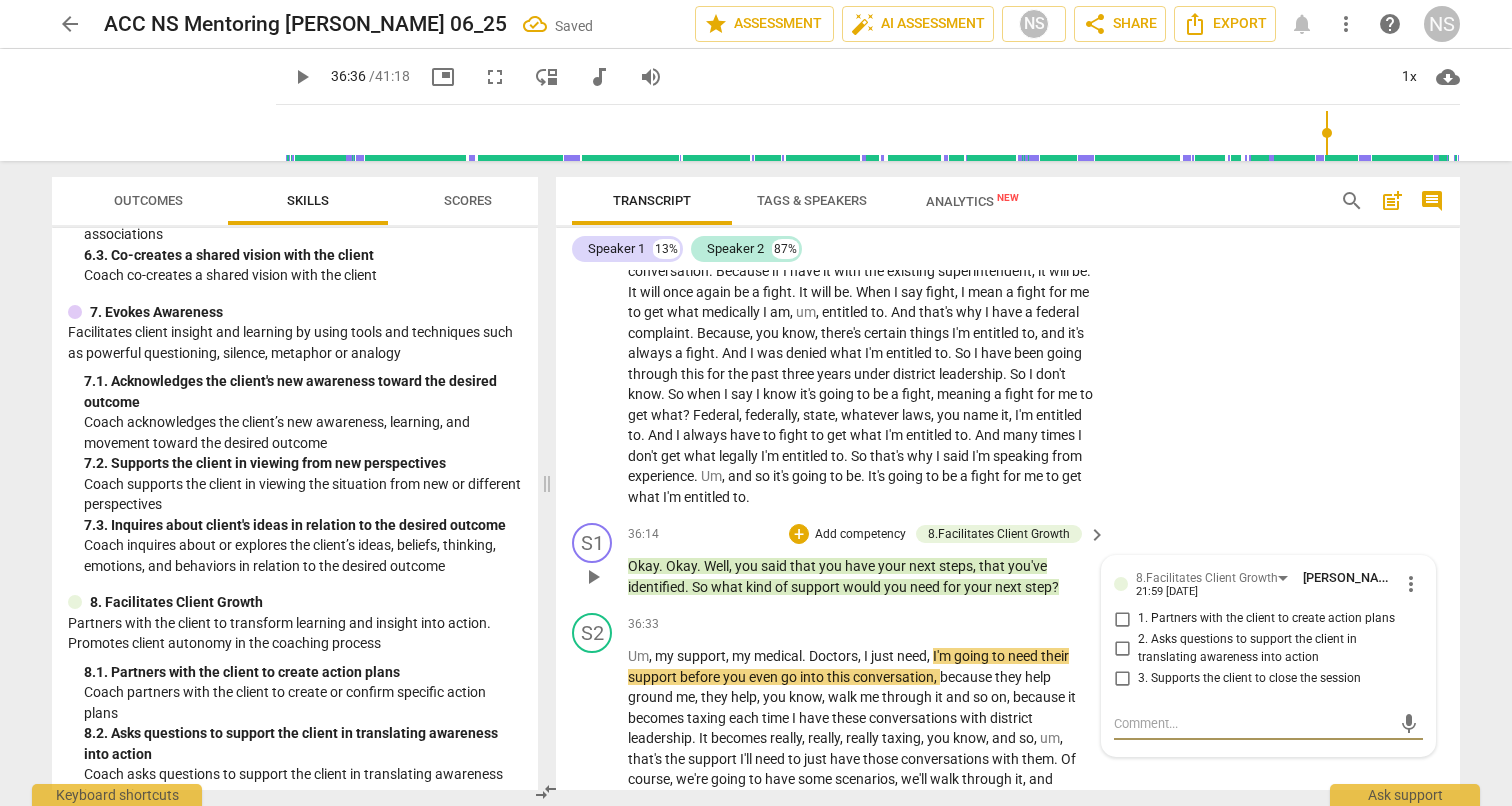 click on "1. Partners with the client to create action plans" at bounding box center [1122, 619] 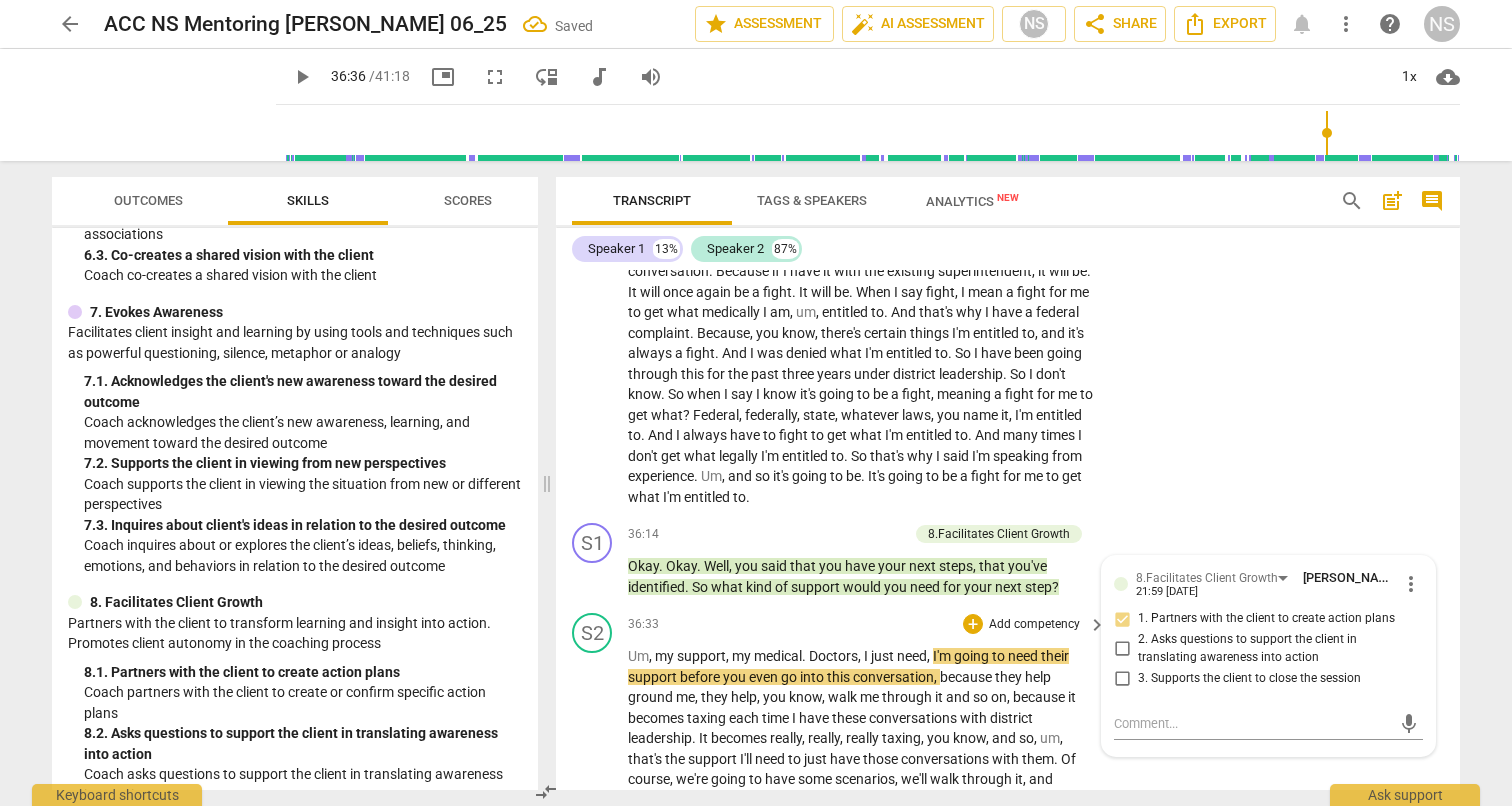 click on "S2 play_arrow pause 36:33 + Add competency keyboard_arrow_right Um ,   my   support ,   my   medical .   Doctors ,   I   just   need ,   I'm   going   to   need   their   support   before   you   even   go   into   this   conversation ,   because   they   help   ground   me ,   they   help ,   you   know ,   walk   me   through   it   and   so   on ,   because   it   becomes   taxing   each   time   I   have   these   conversations   with   district   leadership .   It   becomes   really ,   really ,   really   taxing ,   you   know ,   and   so ,   um ,   that's   the   support   I'll   need   to   just   have   those   conversations   with   them .   Of   course ,   we're   going   to   have   some   scenarios ,   we'll   walk   through   it ,   and   what's   best   in   terms   of   what   could   come   up   in   that   meeting ,   provided   it's   with   the   current ,   um ,   superintendent .   Um ,   if   it's   not ,   I   have   not   had   this   type   of   conversation   with   others       I" at bounding box center (1008, 793) 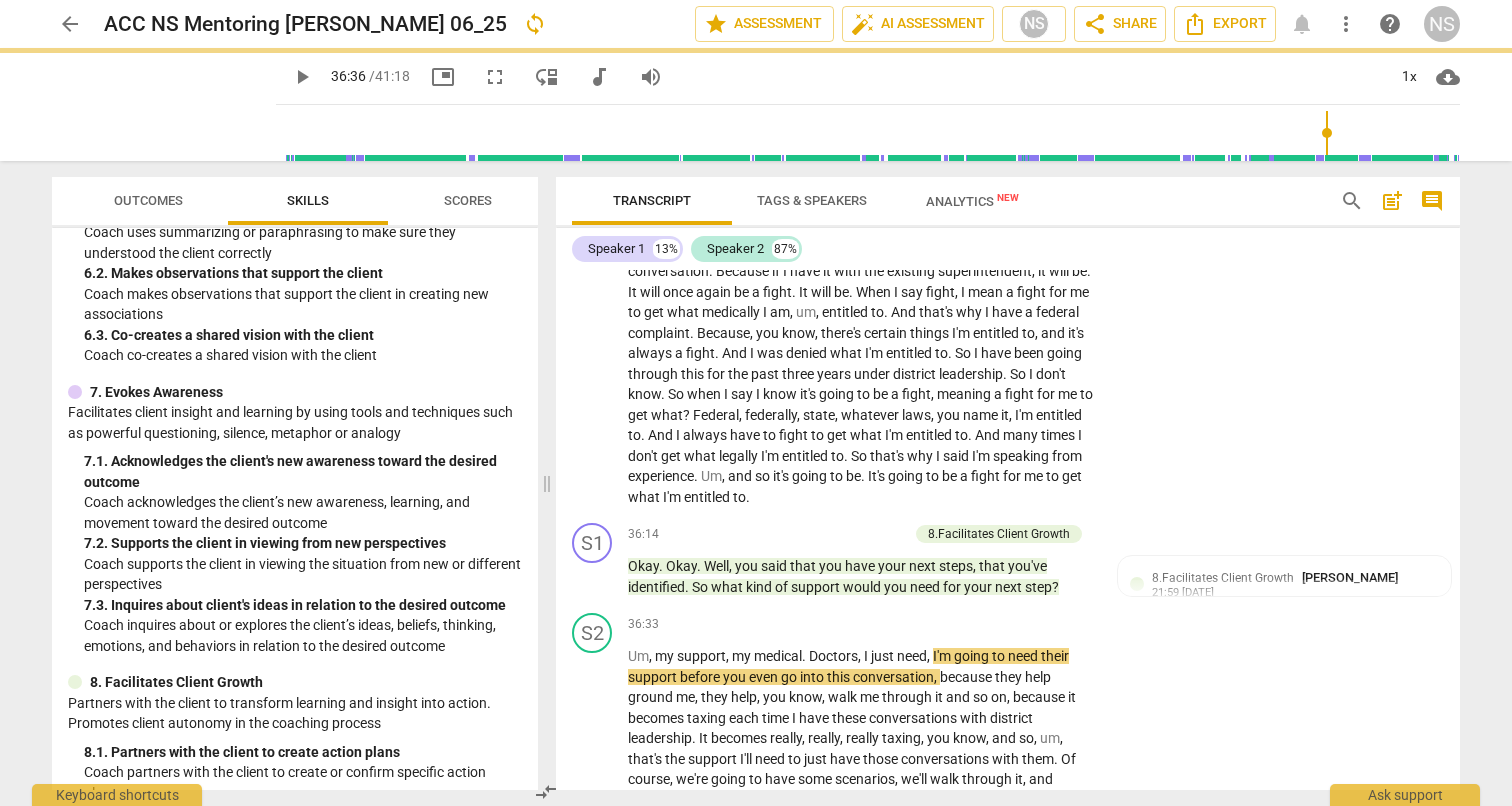 scroll, scrollTop: 1205, scrollLeft: 0, axis: vertical 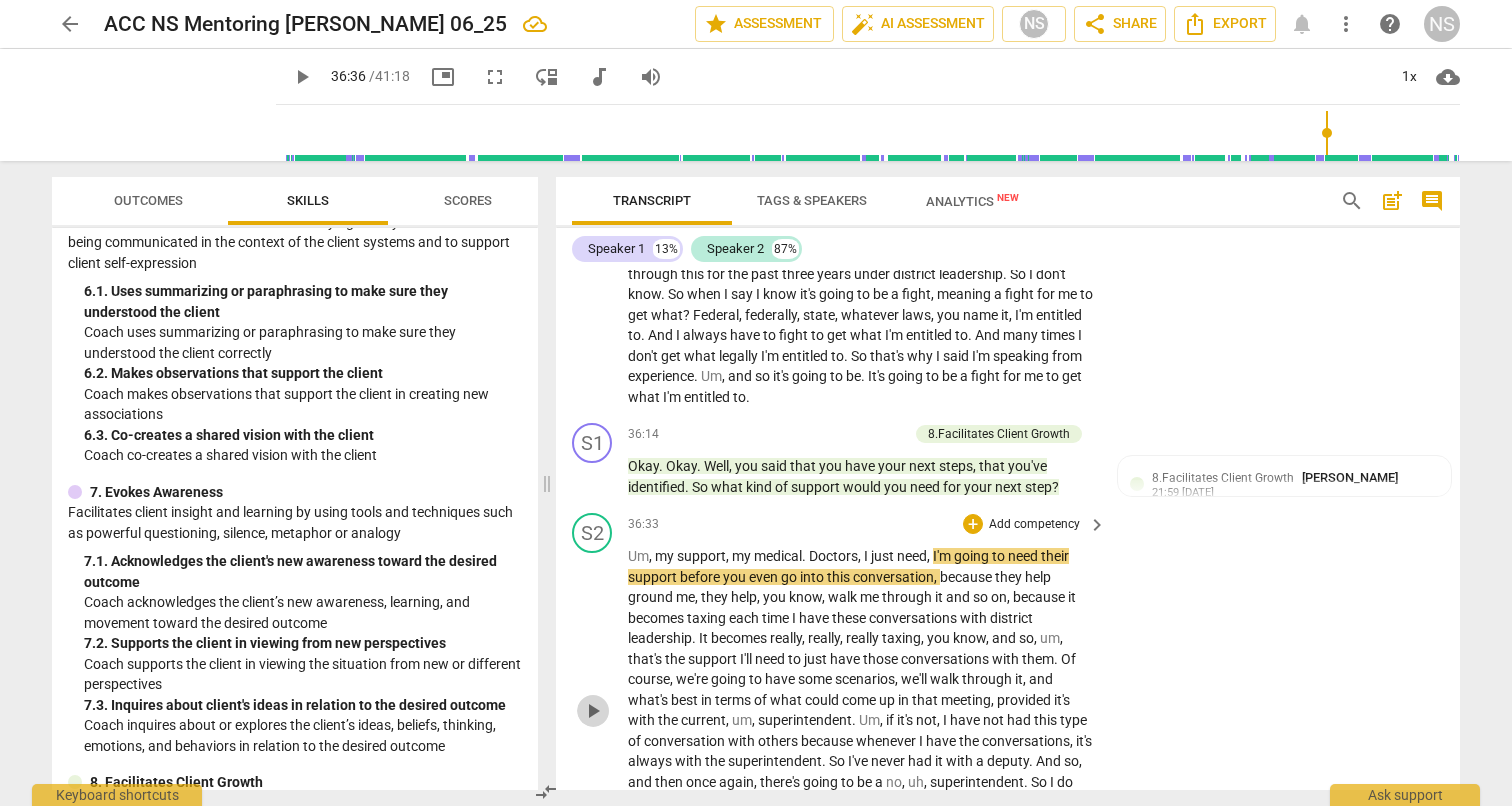 click on "play_arrow" at bounding box center [593, 711] 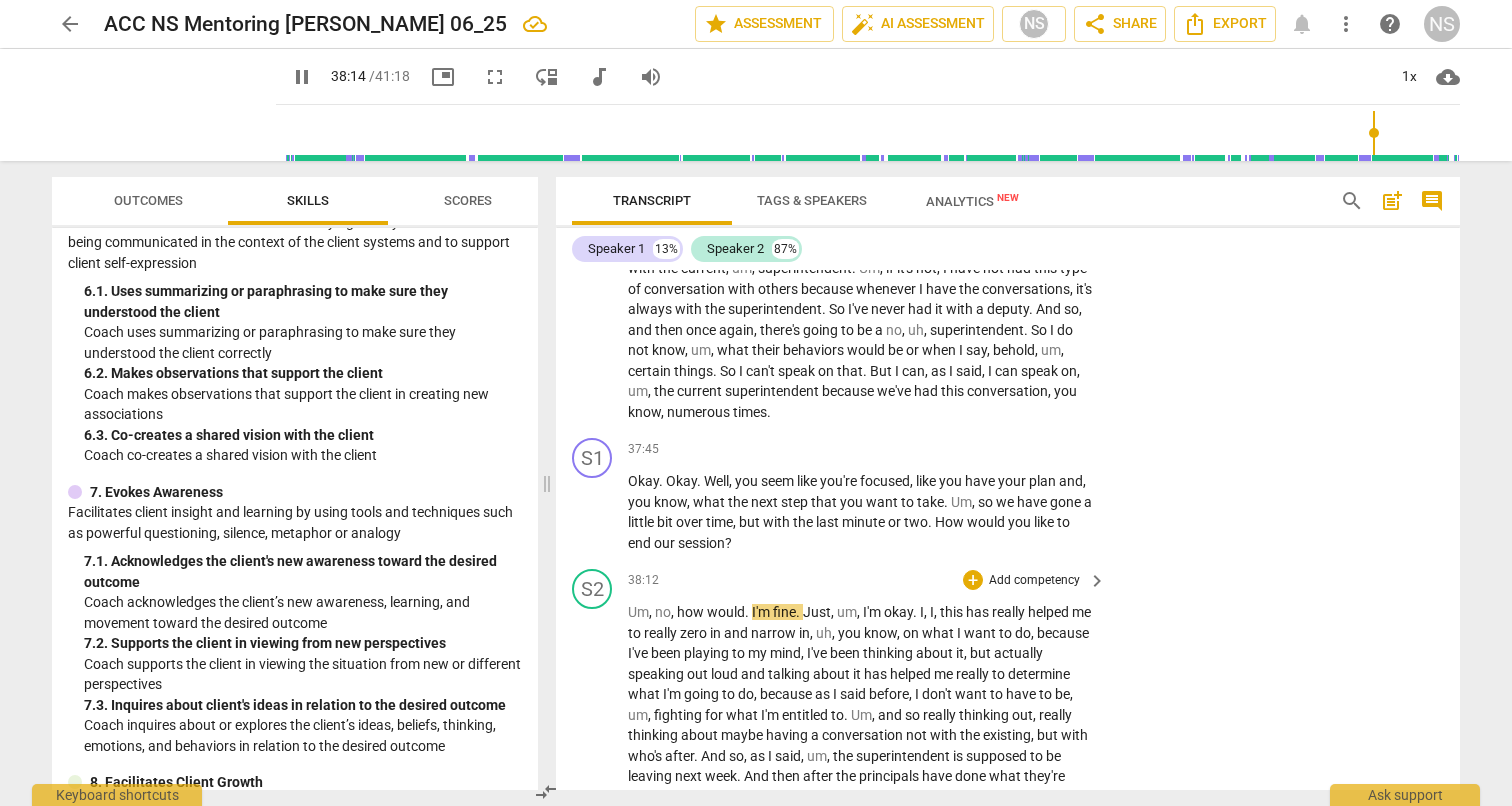 scroll, scrollTop: 10838, scrollLeft: 0, axis: vertical 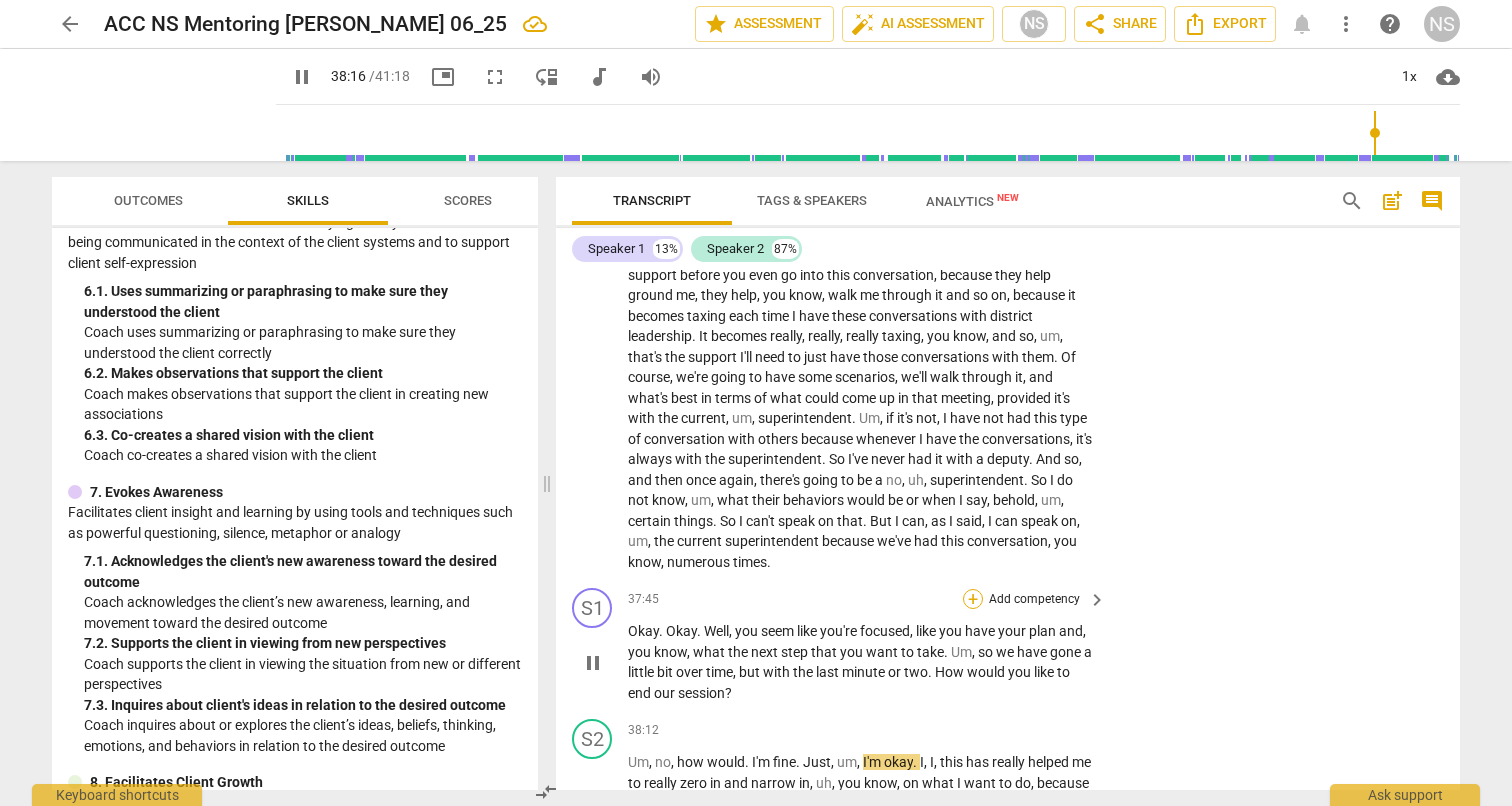click on "+" at bounding box center [973, 599] 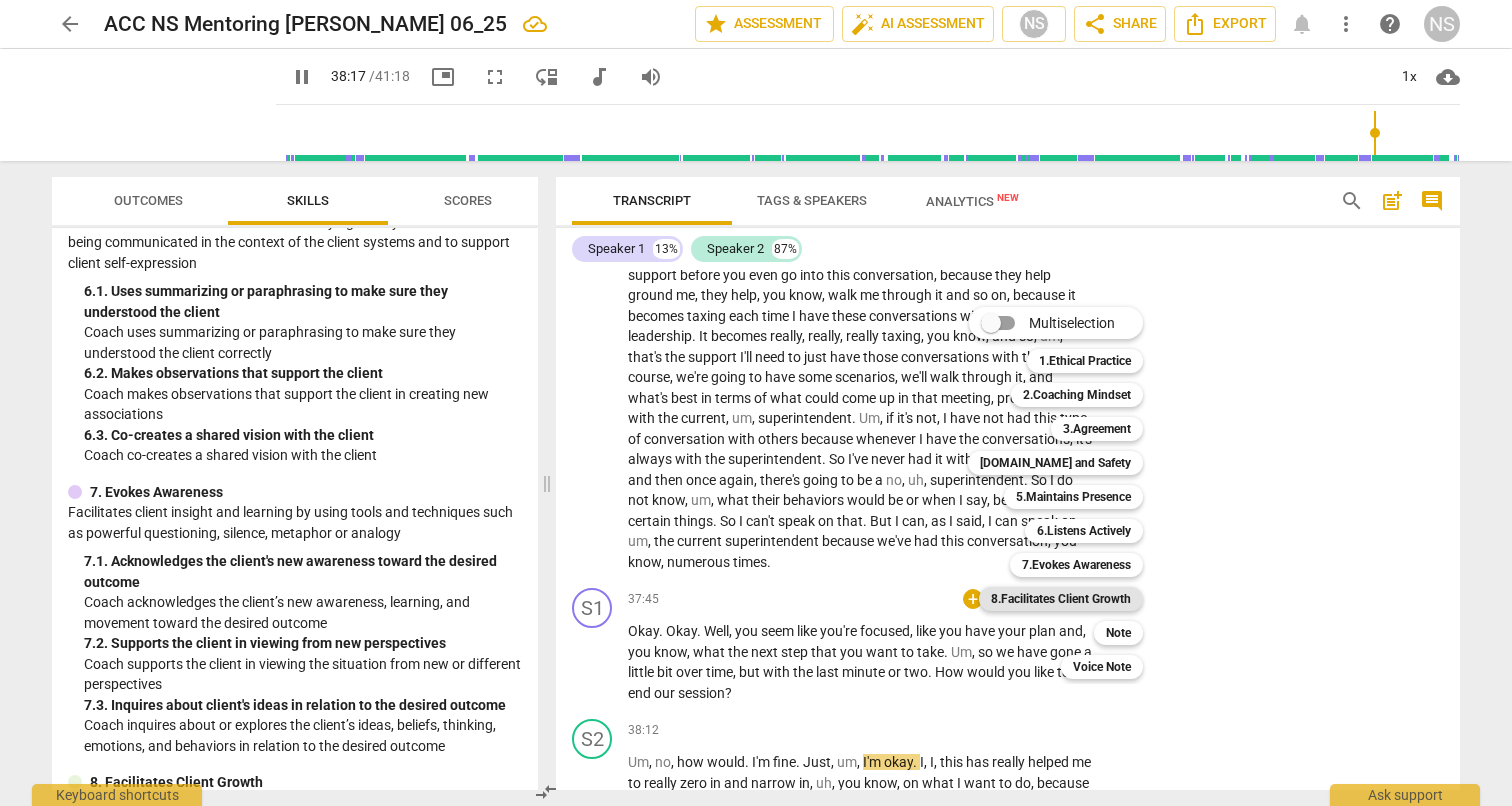 click on "8.Facilitates Client Growth" at bounding box center [1061, 599] 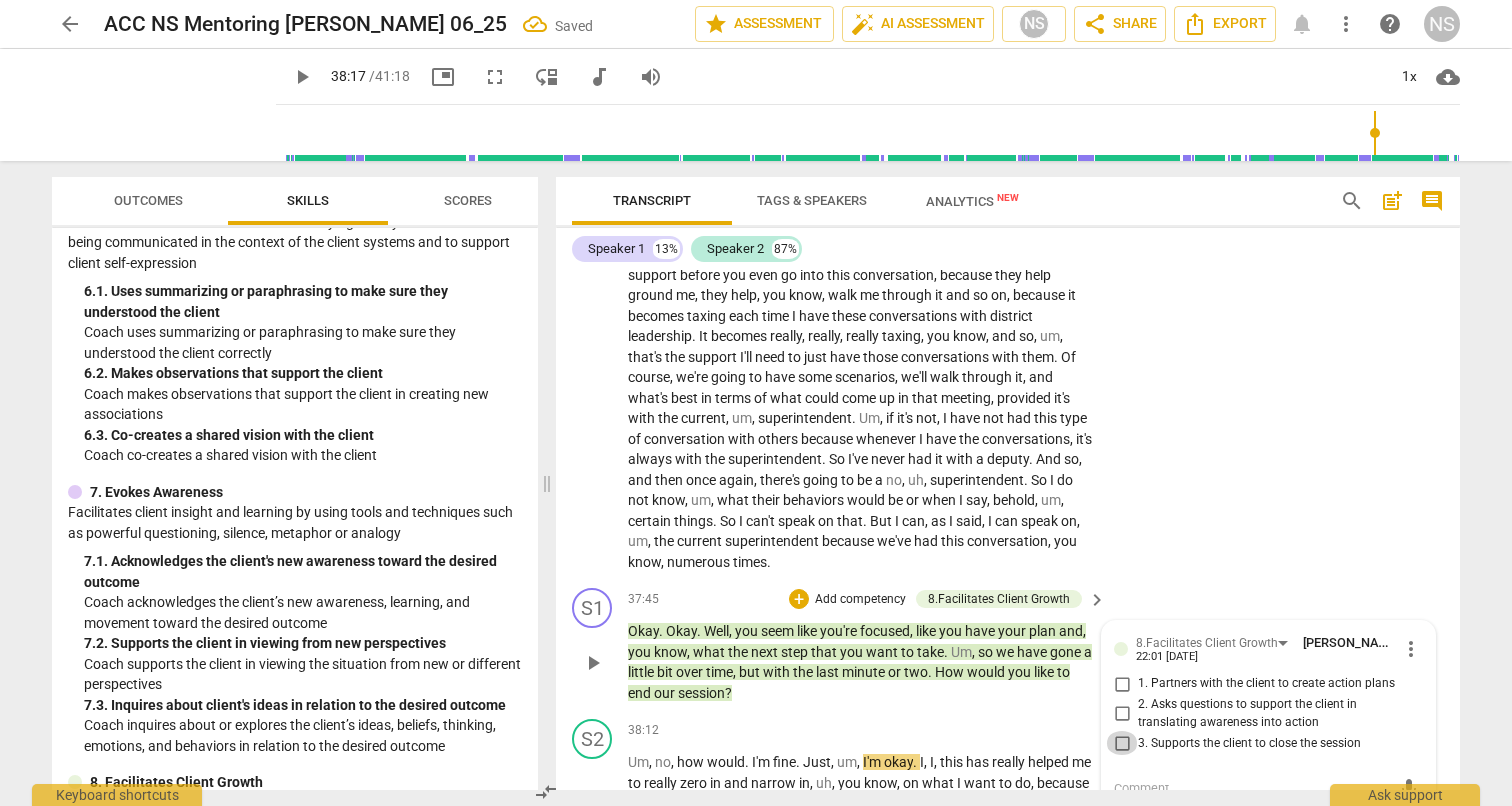 click on "3. Supports the client to close the session" at bounding box center (1122, 743) 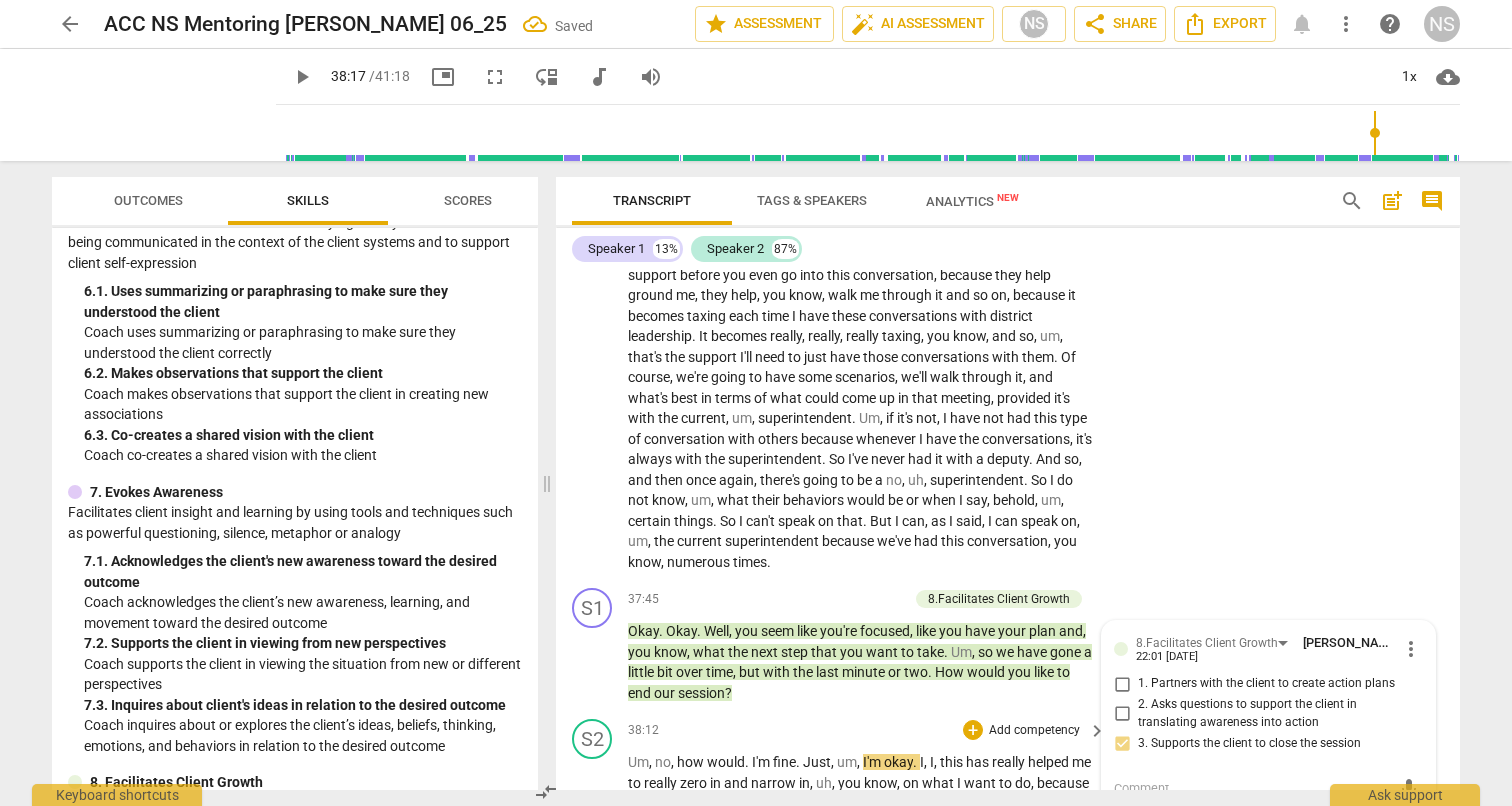 click on "S2 play_arrow pause 38:12 + Add competency keyboard_arrow_right Um ,   no ,   how   would .   I'm   fine .   Just ,   um ,   I'm   okay .   I ,   I ,   this   has   really   helped   me   to   really   zero   in   and   narrow   in ,   uh ,   you   know ,   on   what   I   want   to   do ,   because   I've   been   playing   to   my   mind ,   I've   been   thinking   about   it ,   but   actually   speaking   out   loud   and   talking   about   it   has   helped   me   really   to   determine   what   I'm   going   to   do ,   because   as   I   said   before ,   I   don't   want   to   have   to   be ,   um ,   fighting   for   what   I'm   entitled   to .   Um ,   and   so   really   thinking   out ,   really   thinking   about   maybe   having   a   conversation   not   with   the   existing ,   but   with   who's   after .   And   so ,   as   I   said ,   um ,   the   superintendent   is   supposed   to   be   leaving   next   week .   And   then   after   the   principals   have   done   what   they're" at bounding box center (1008, 981) 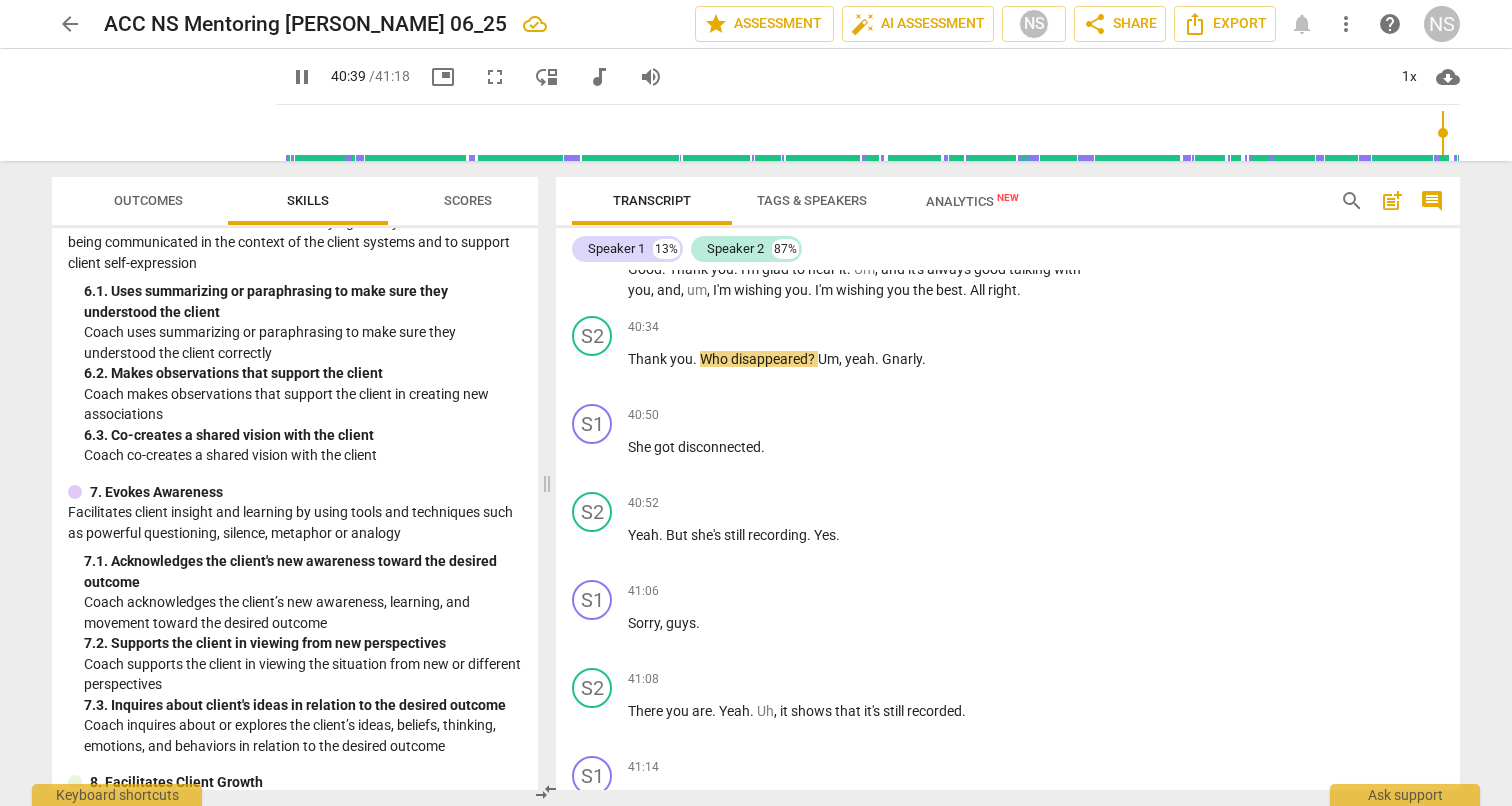scroll, scrollTop: 11871, scrollLeft: 0, axis: vertical 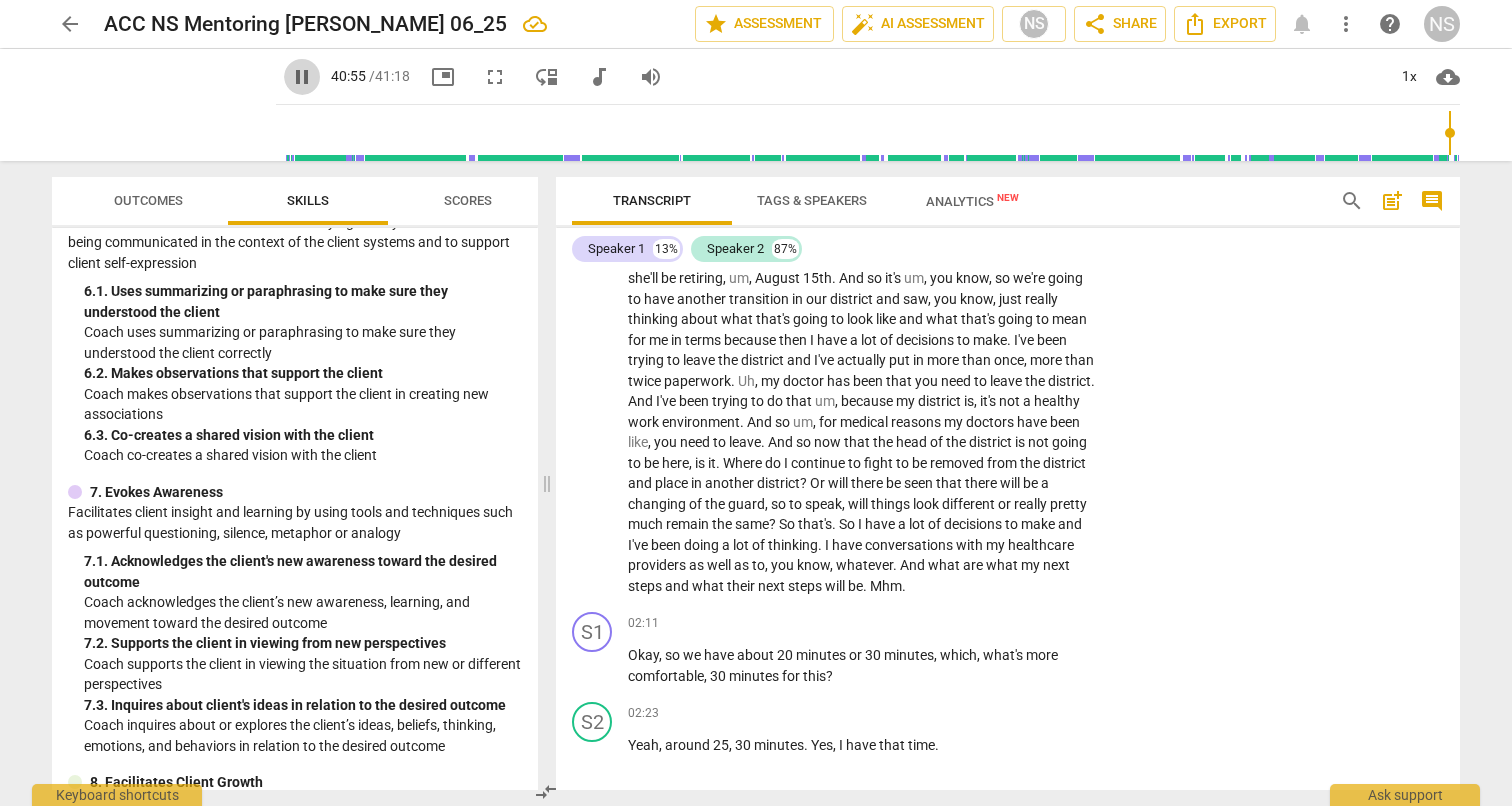 click on "pause" at bounding box center [302, 77] 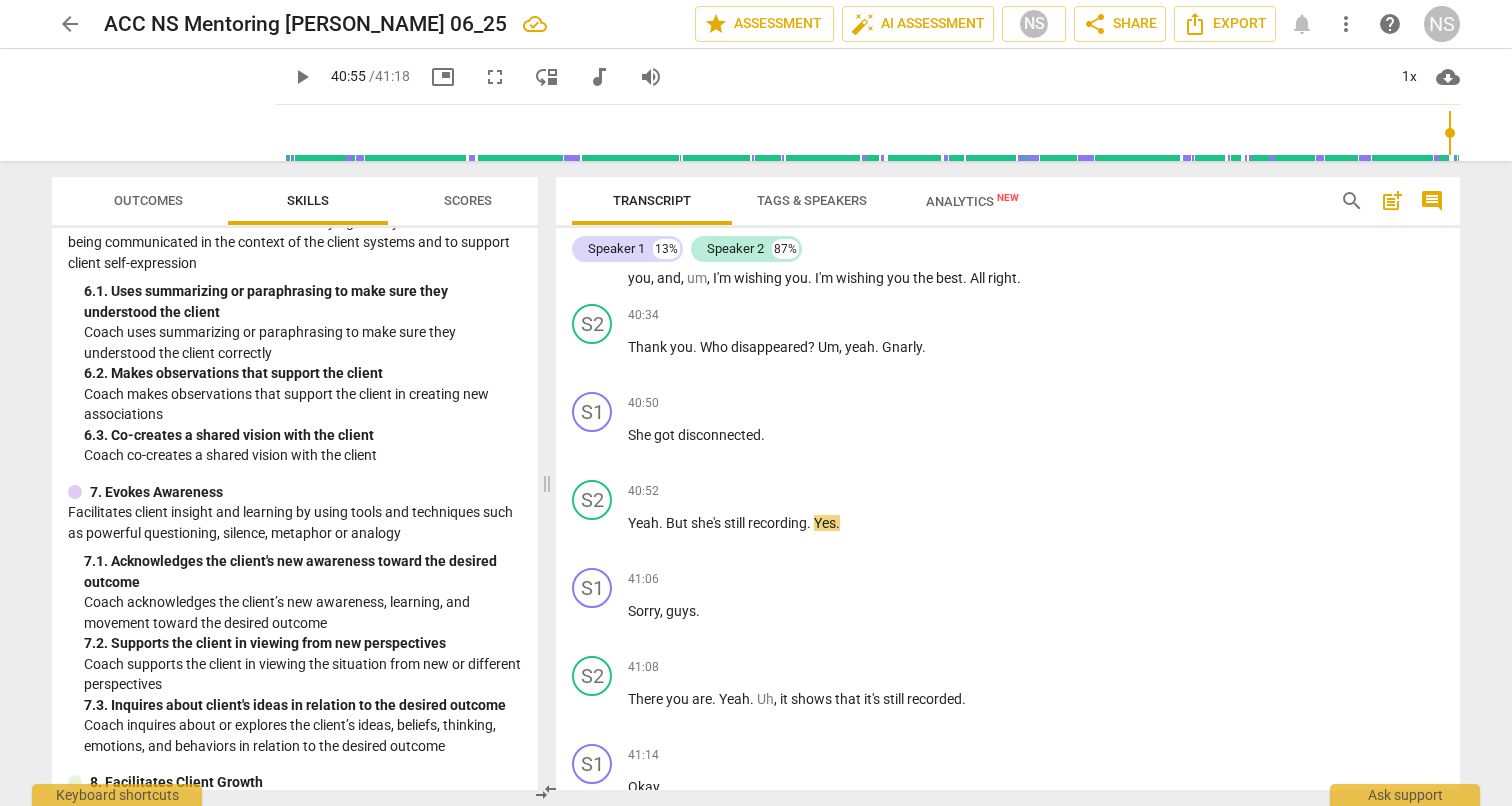 scroll, scrollTop: 11876, scrollLeft: 0, axis: vertical 